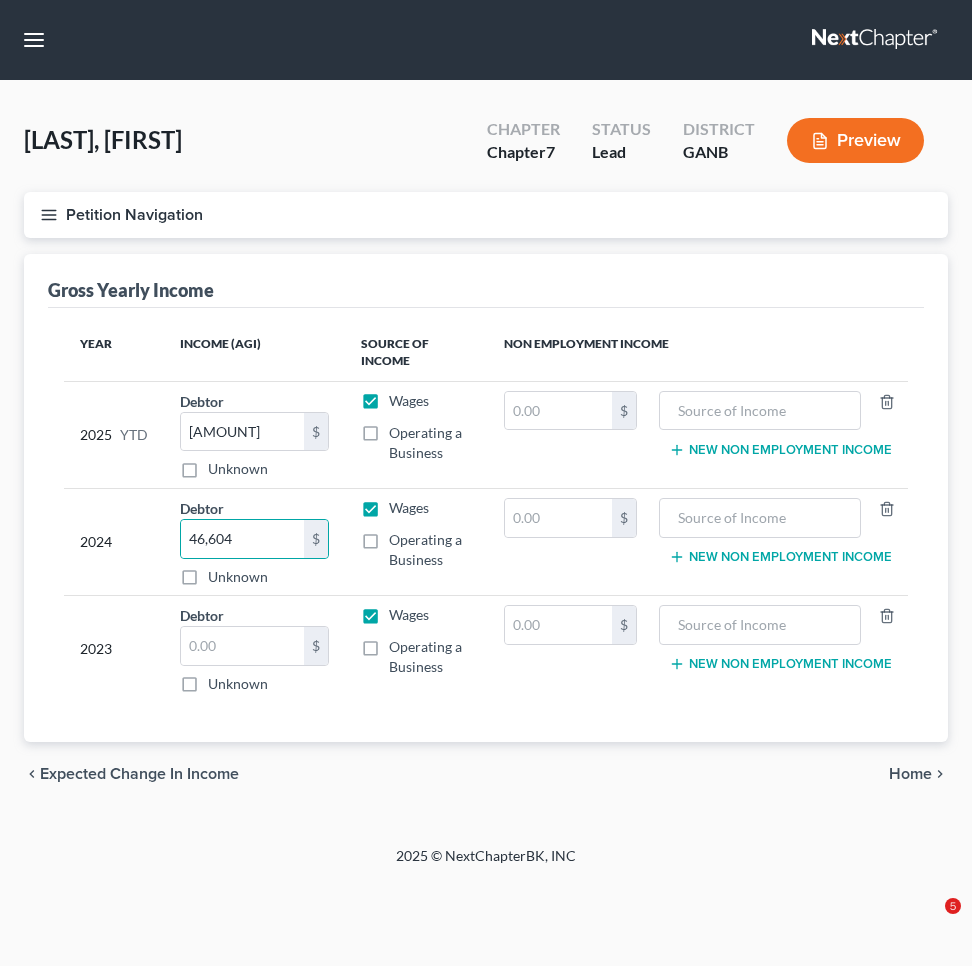 scroll, scrollTop: 0, scrollLeft: 0, axis: both 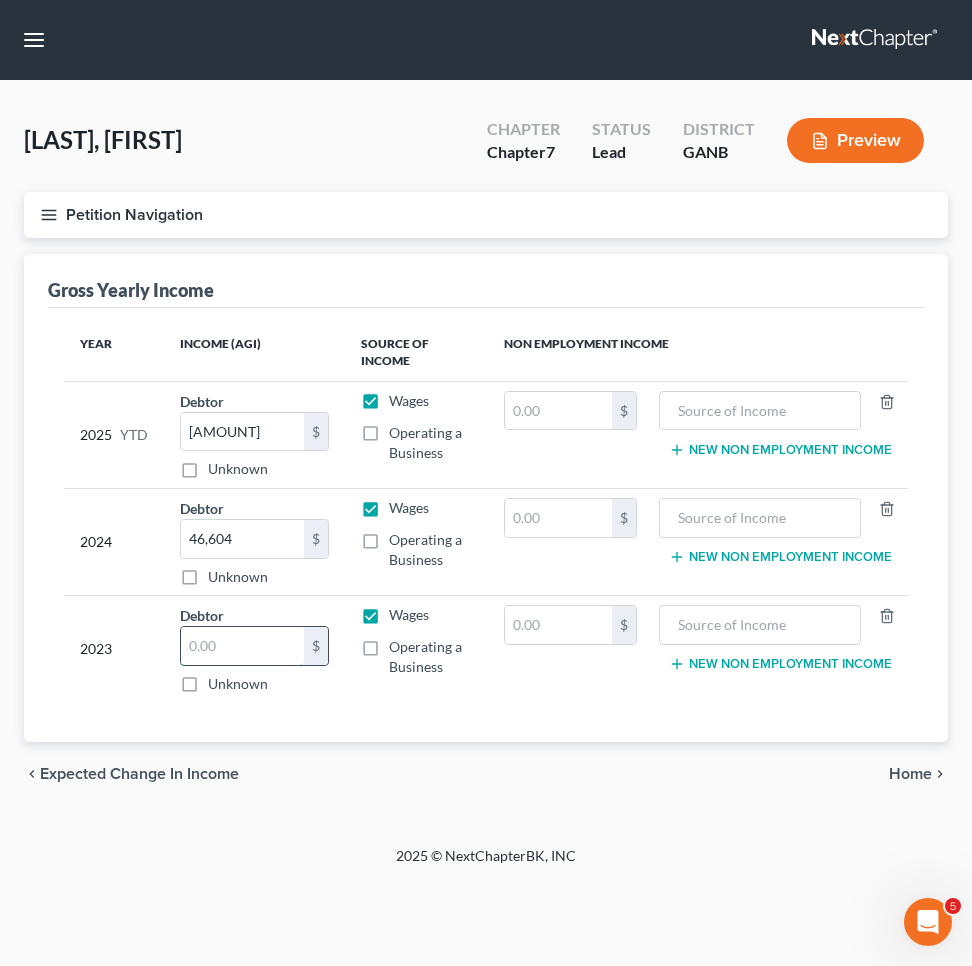 click at bounding box center [242, 646] 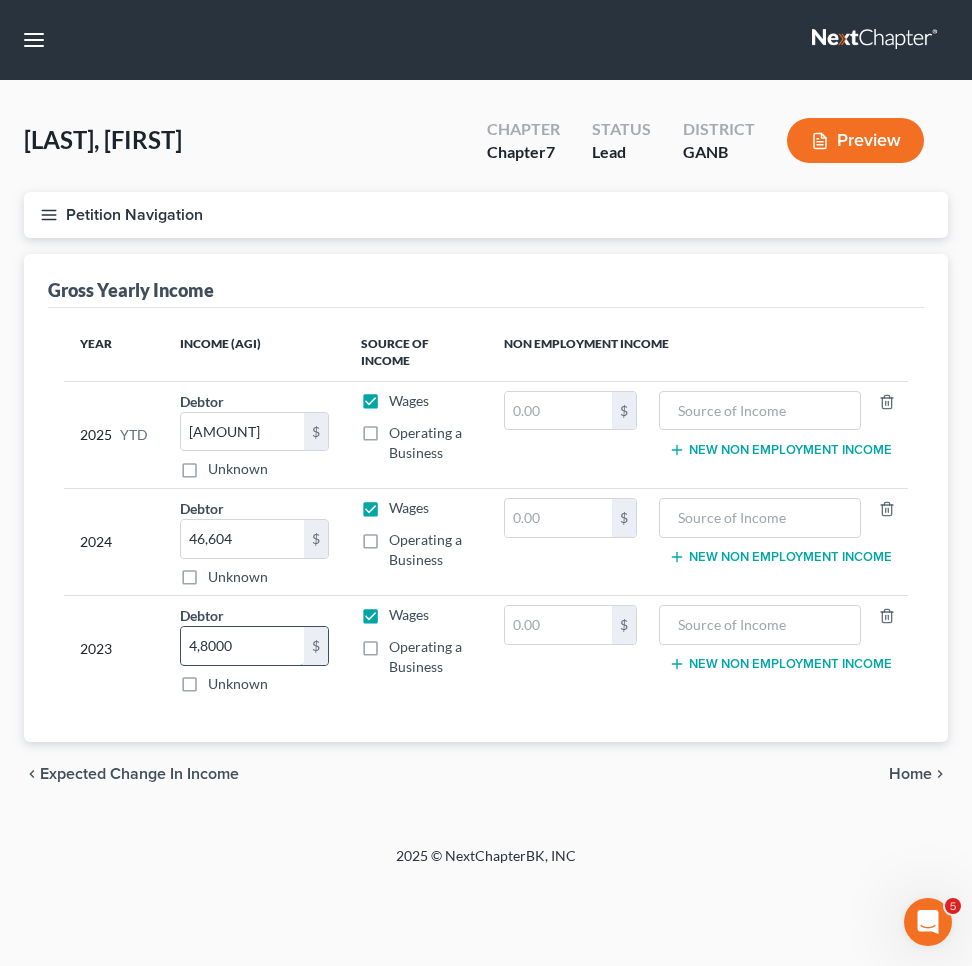 type on "48,000" 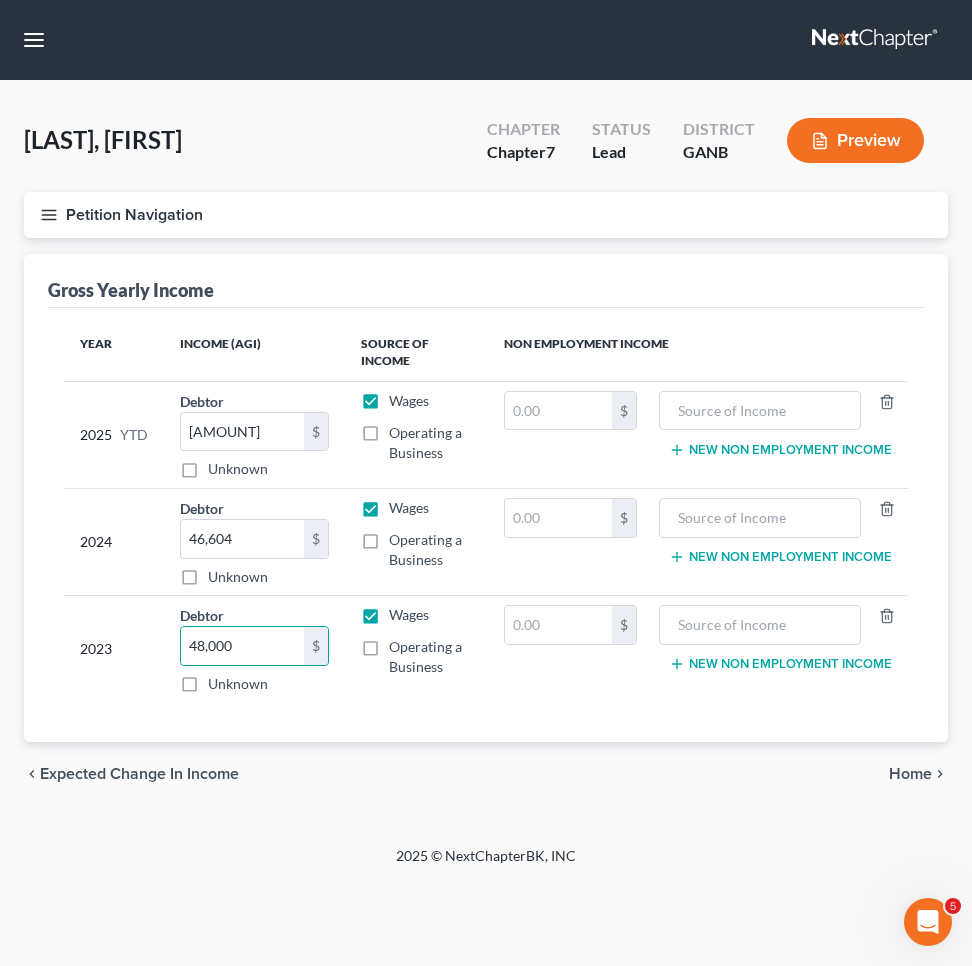 click on "chevron_right" at bounding box center (940, 774) 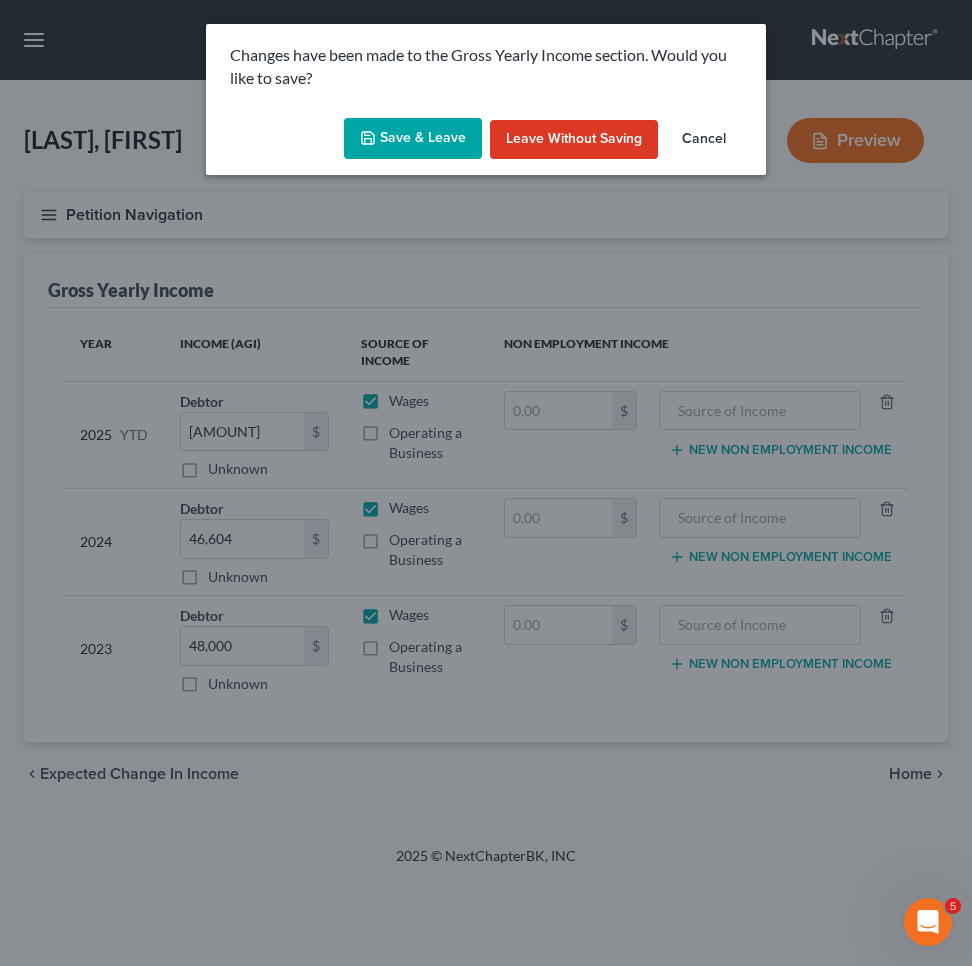 click on "Save & Leave" at bounding box center [413, 139] 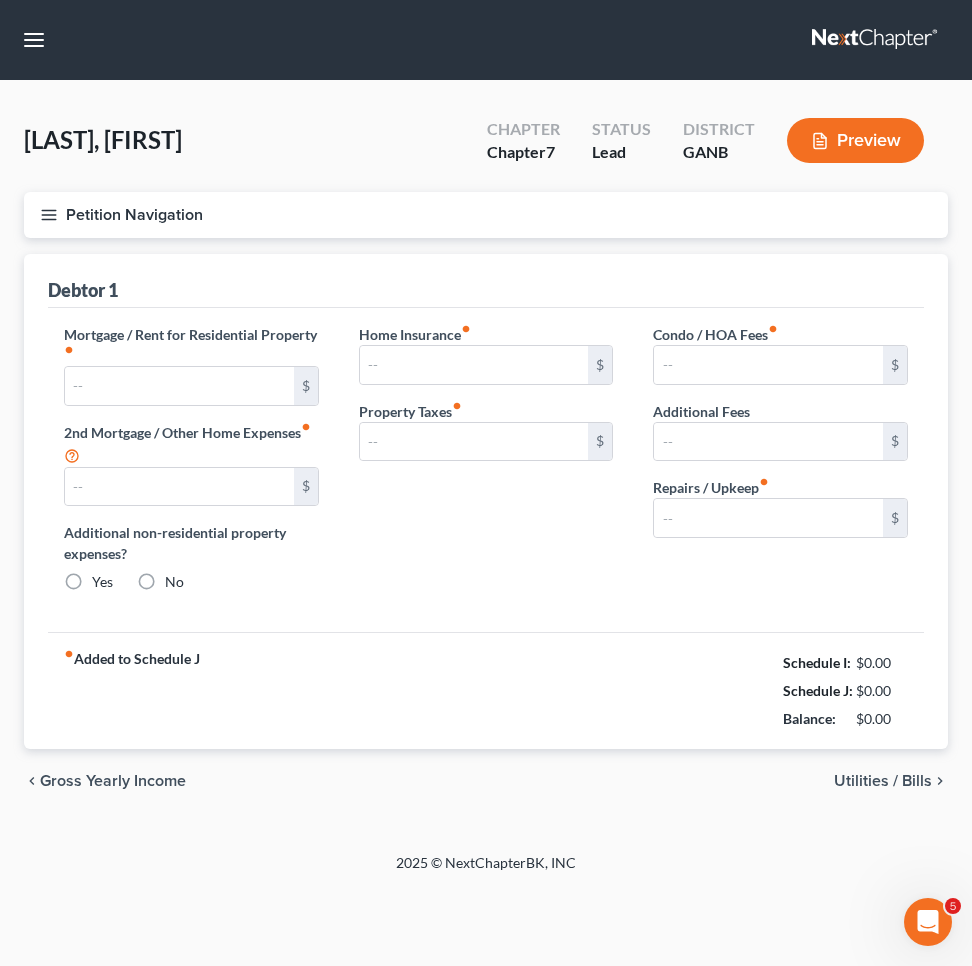 type on "0.00" 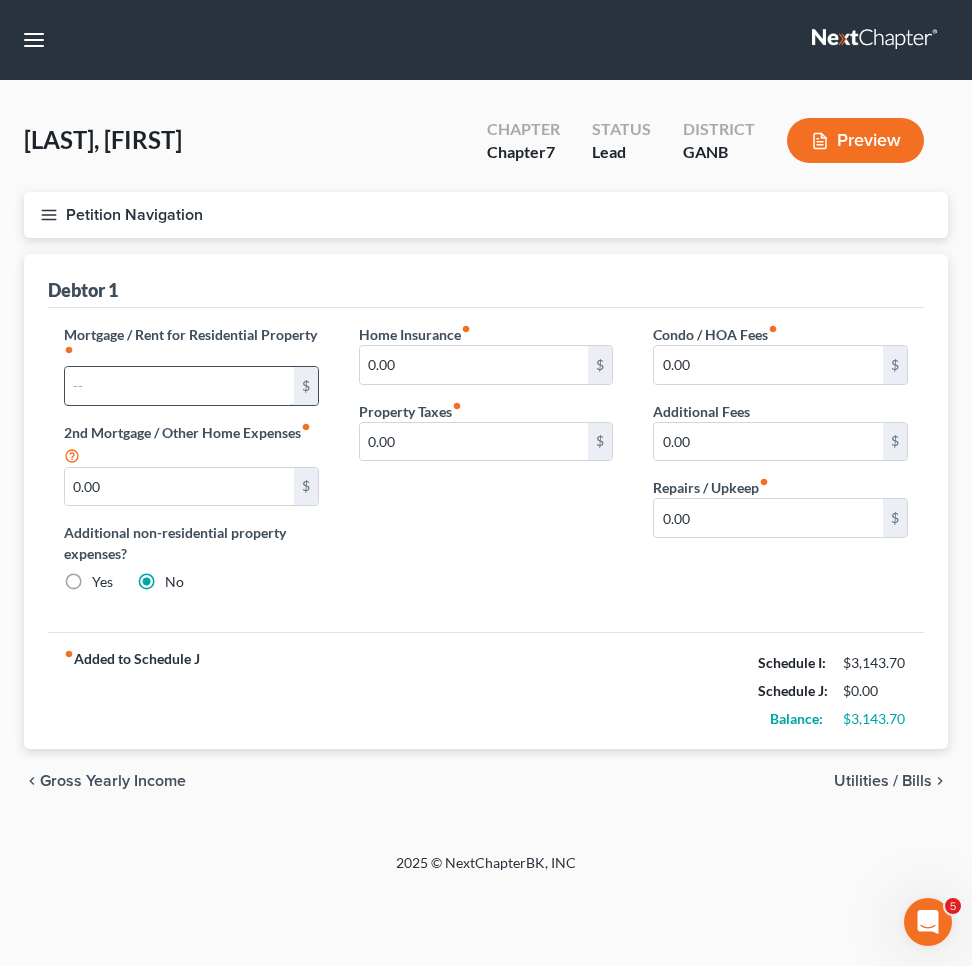 click at bounding box center [179, 386] 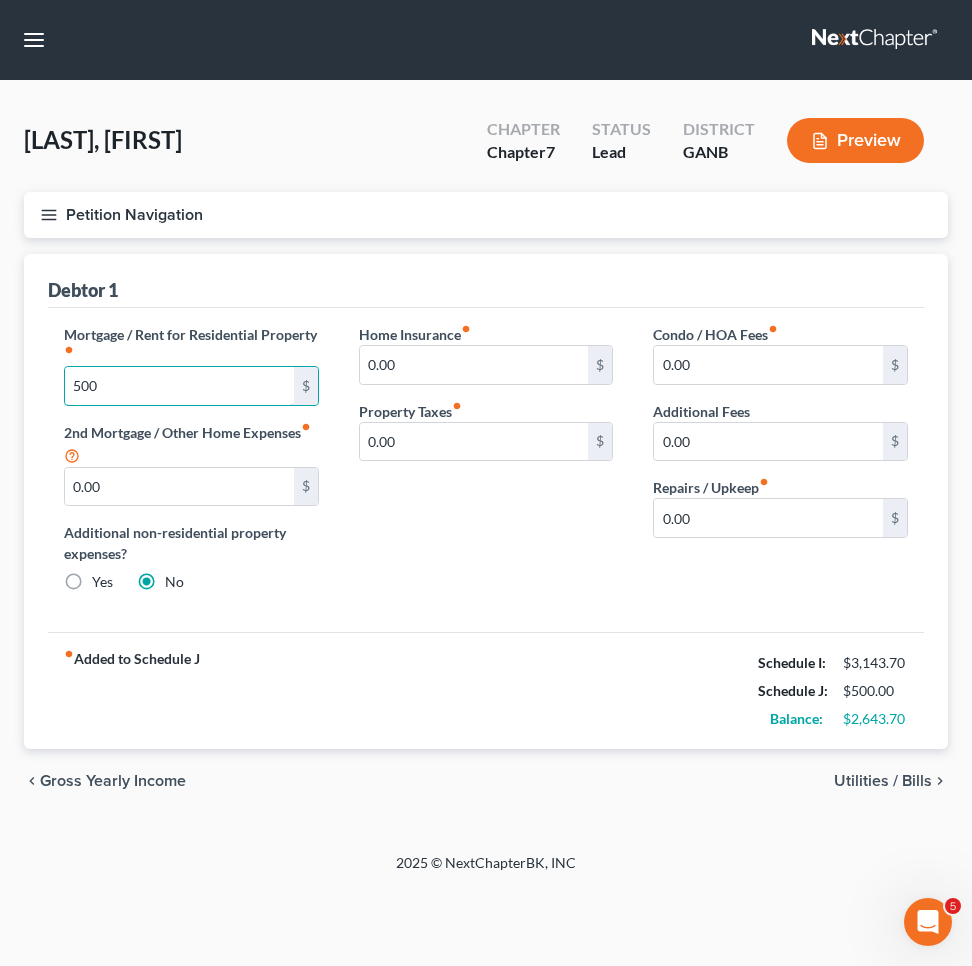 type on "500" 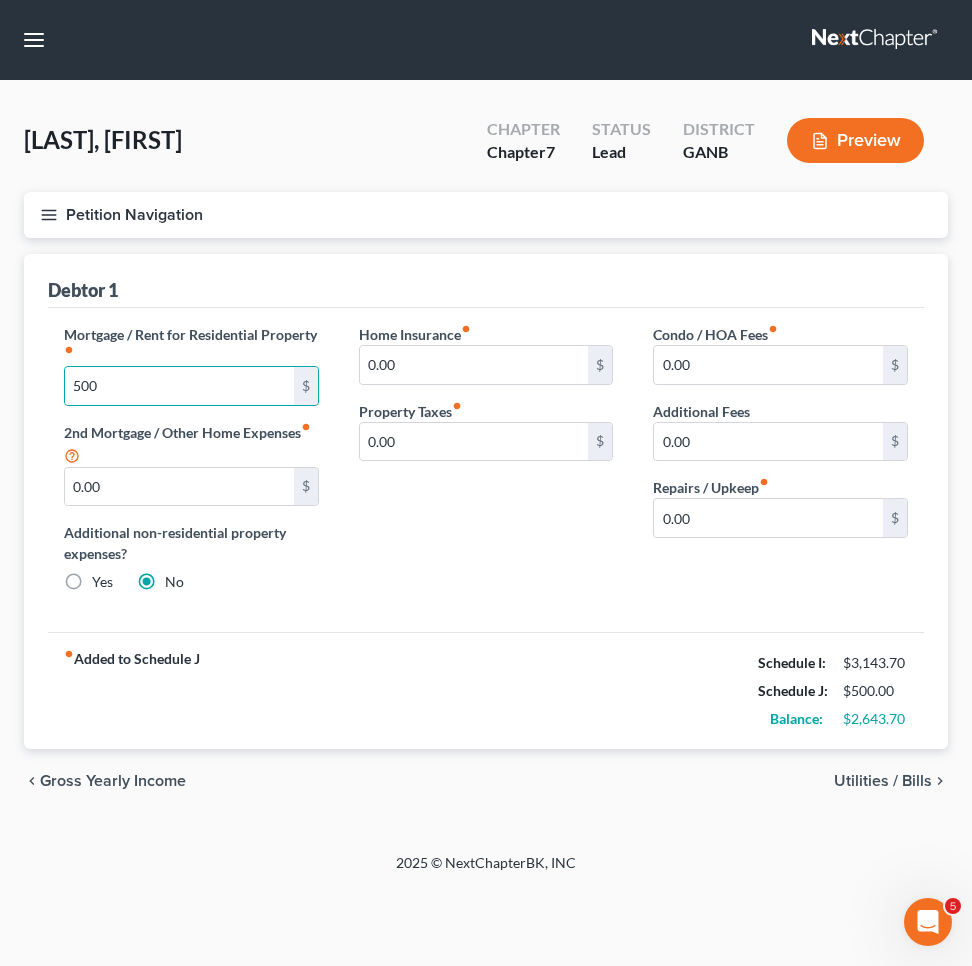 click on "Utilities / Bills" at bounding box center (883, 781) 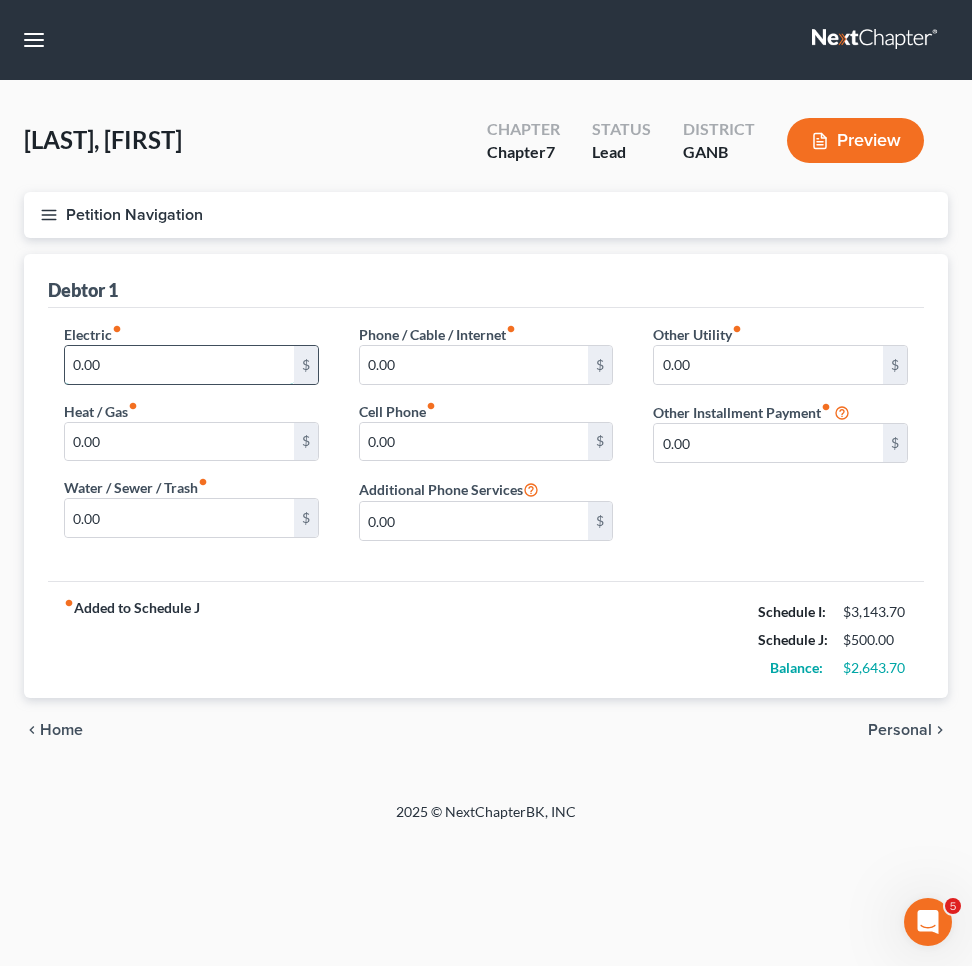 click on "0.00" at bounding box center (179, 365) 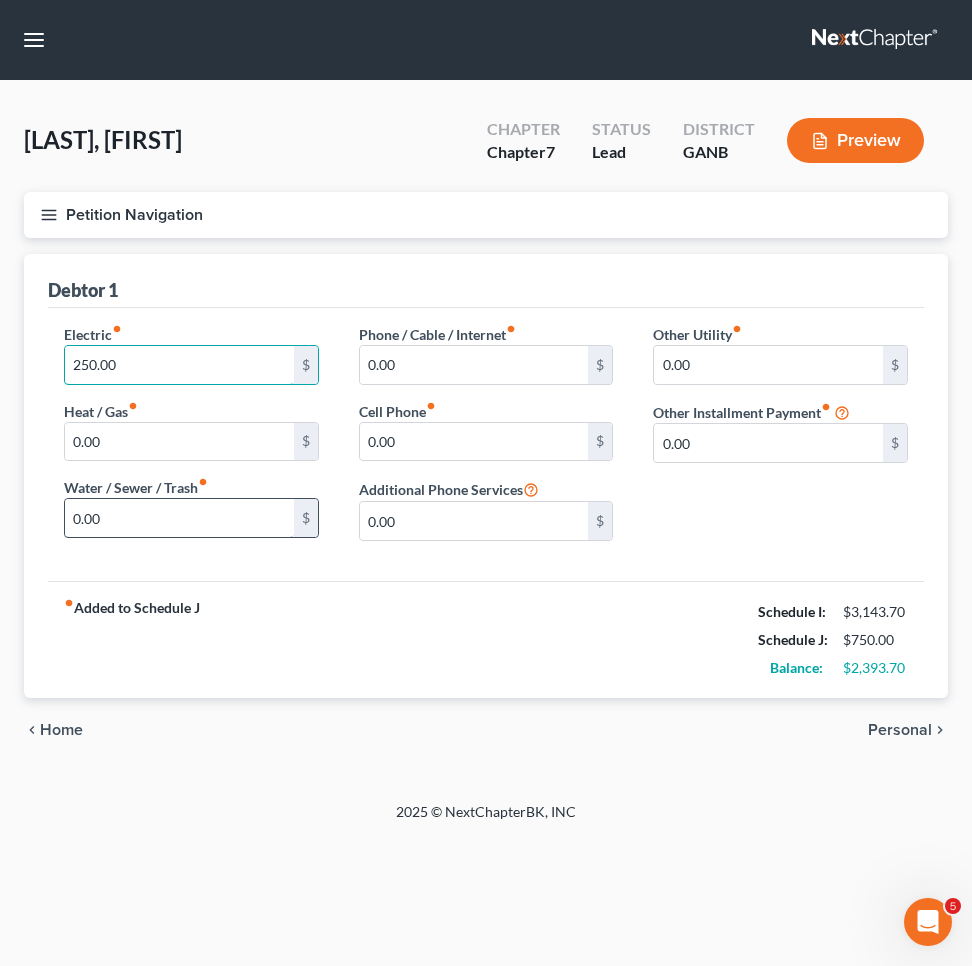type on "250.00" 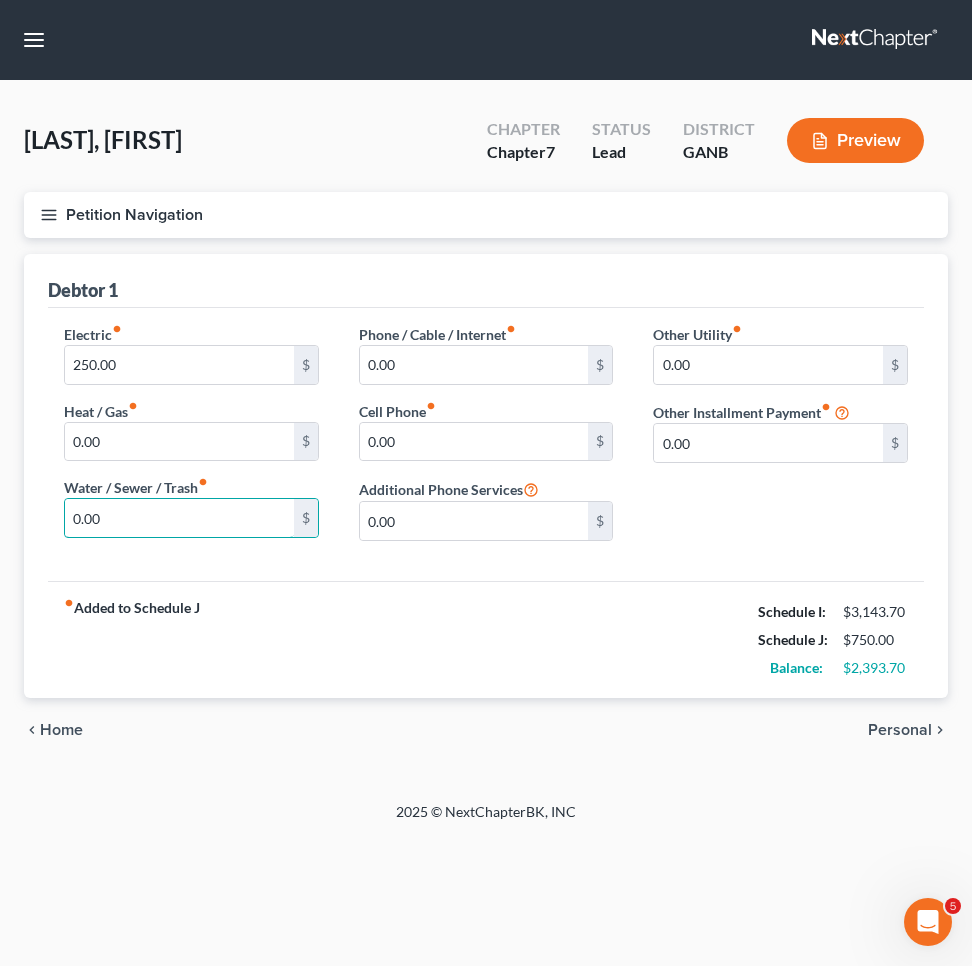 drag, startPoint x: 79, startPoint y: 517, endPoint x: 41, endPoint y: 516, distance: 38.013157 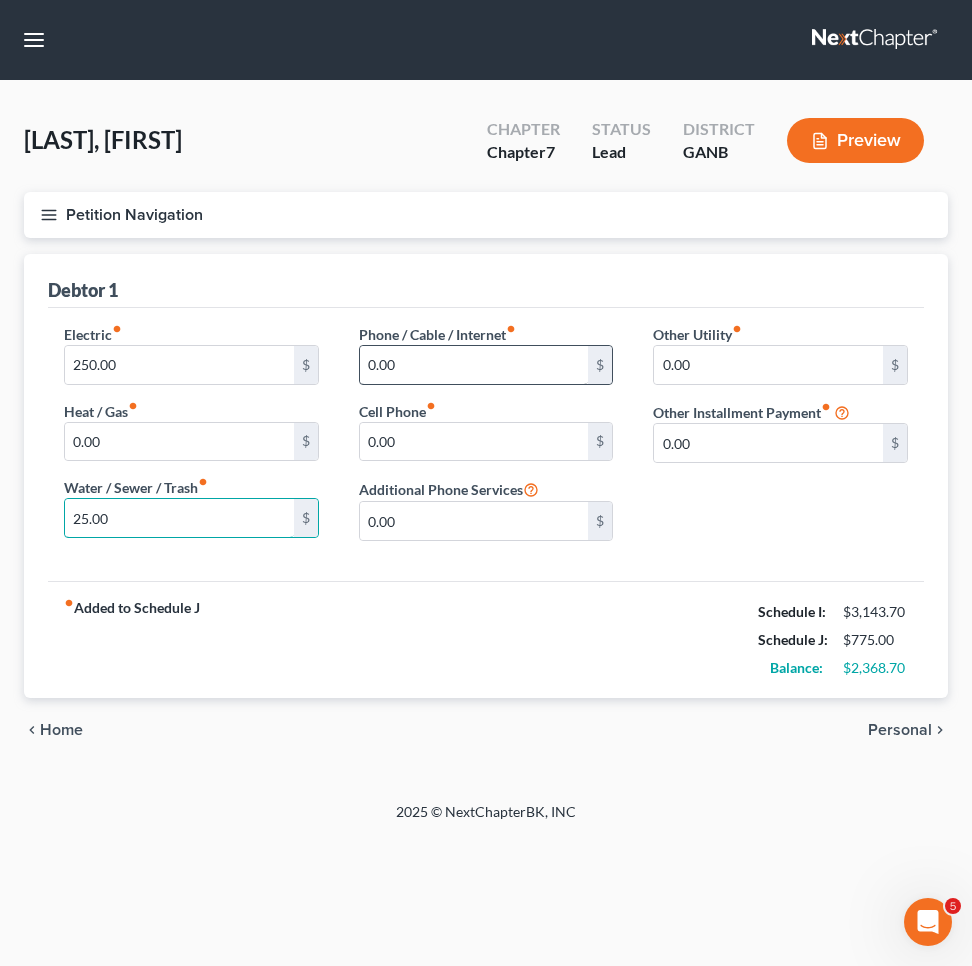 type on "25.00" 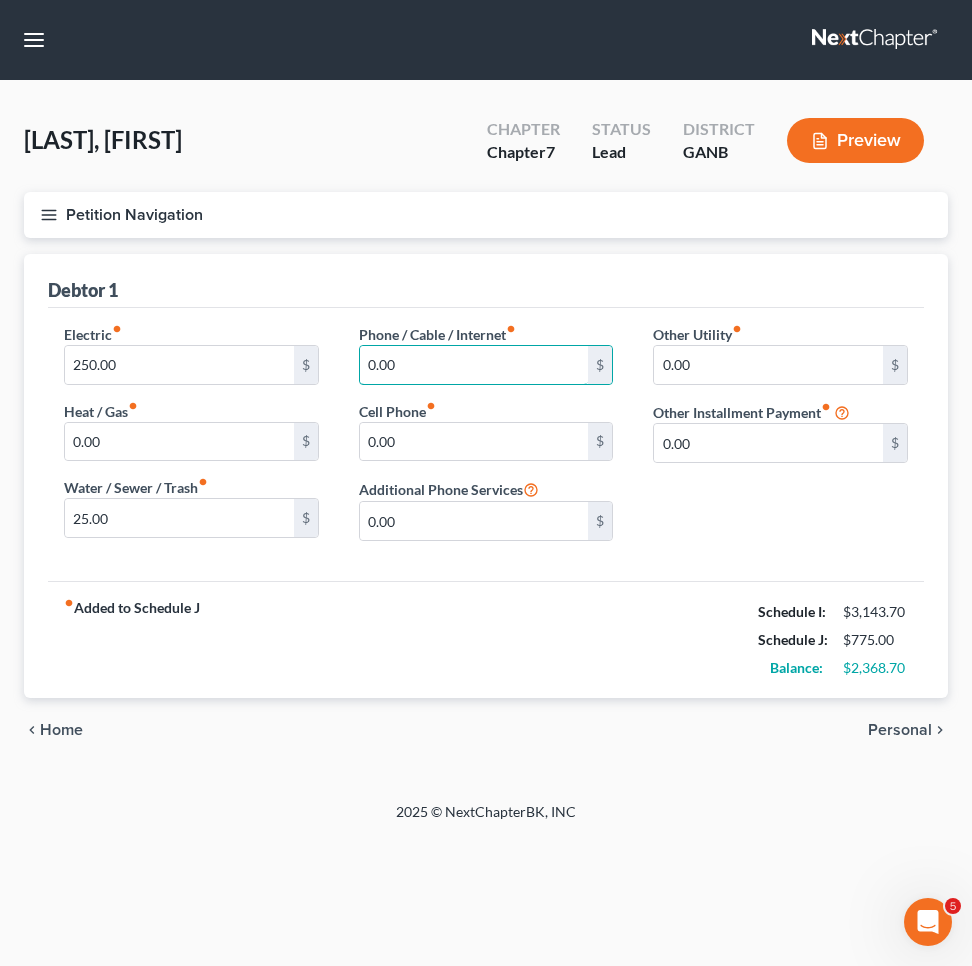 drag, startPoint x: 372, startPoint y: 358, endPoint x: 352, endPoint y: 358, distance: 20 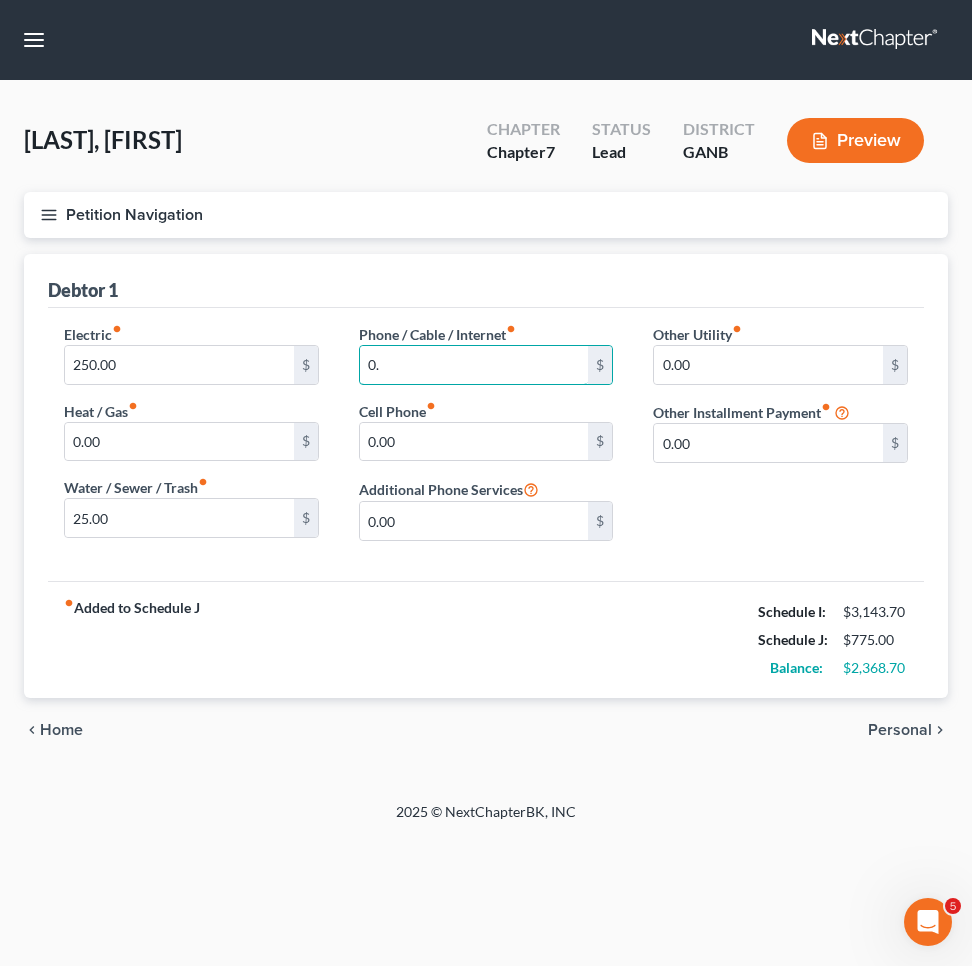 type on "0" 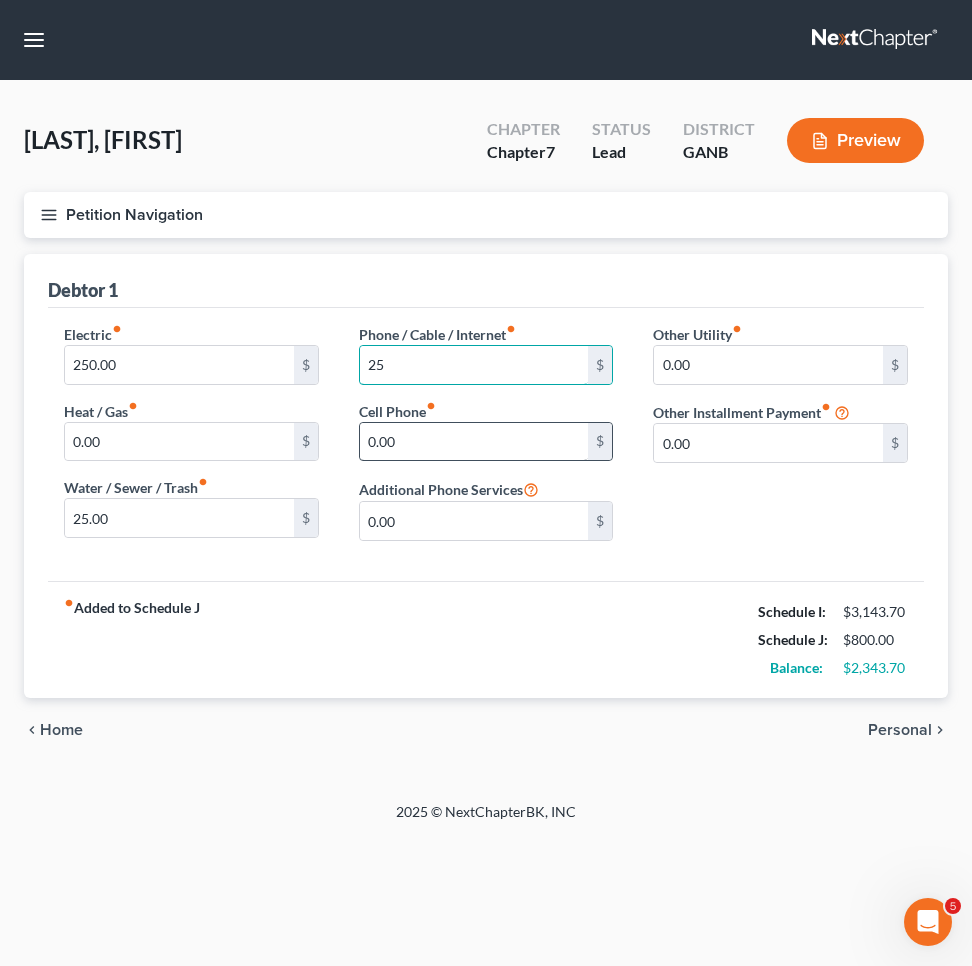type on "25" 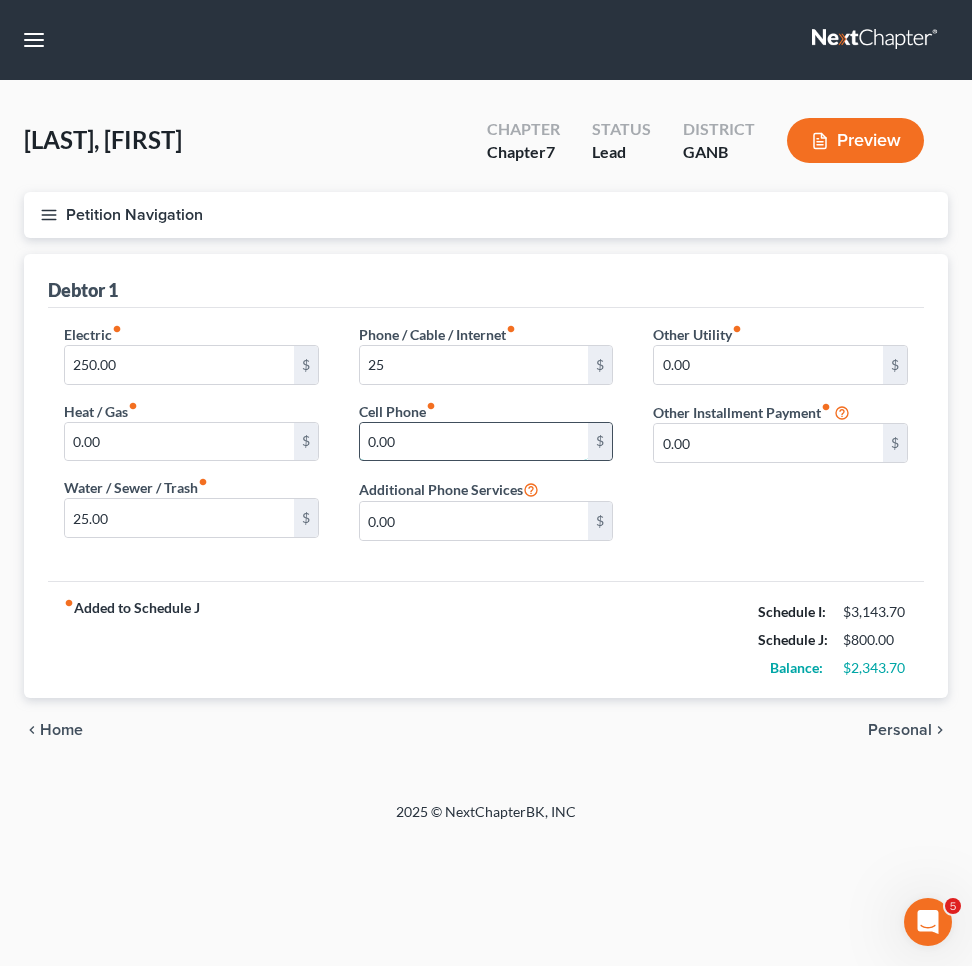 click on "0.00" at bounding box center [474, 442] 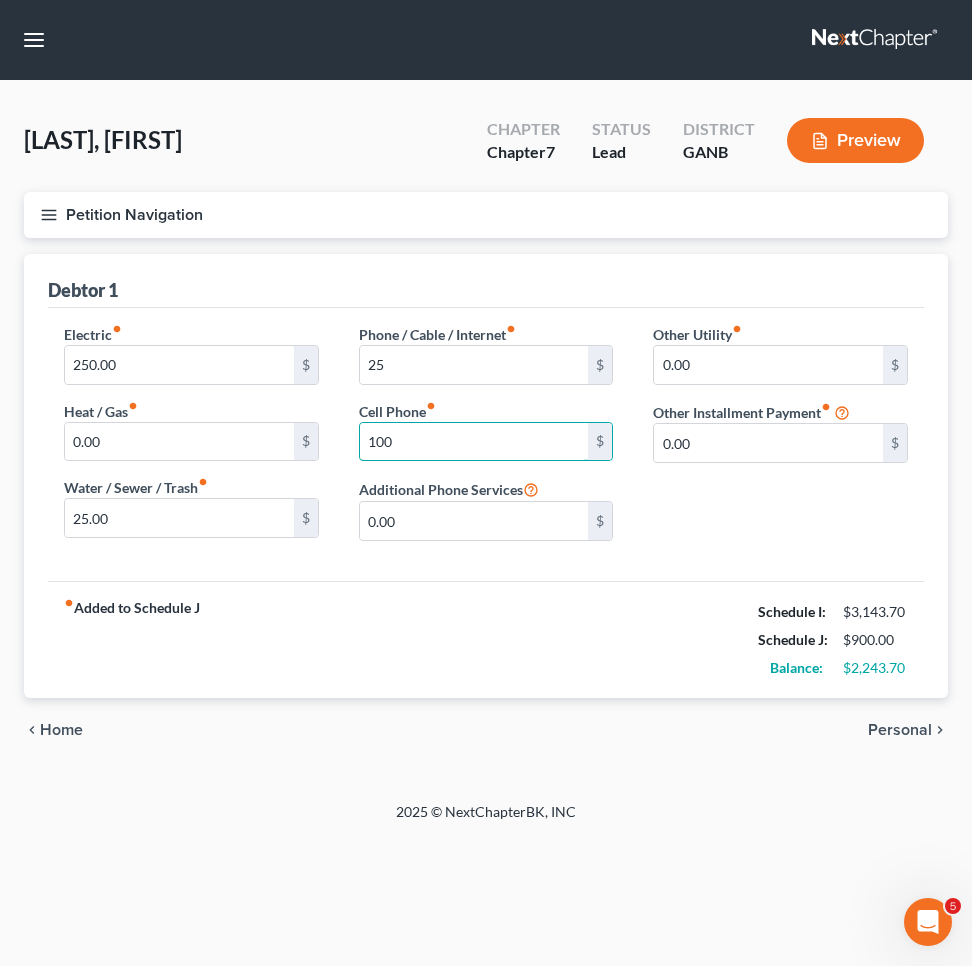 type on "100" 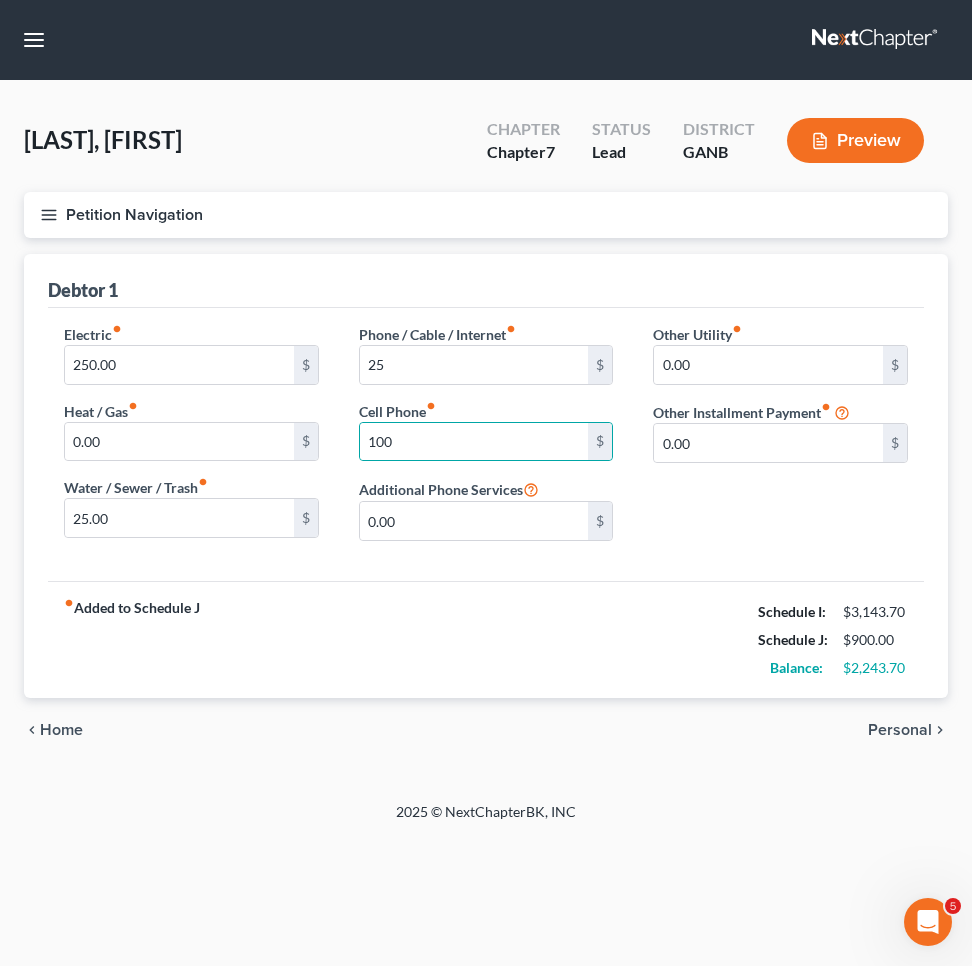 click on "Personal" at bounding box center (900, 730) 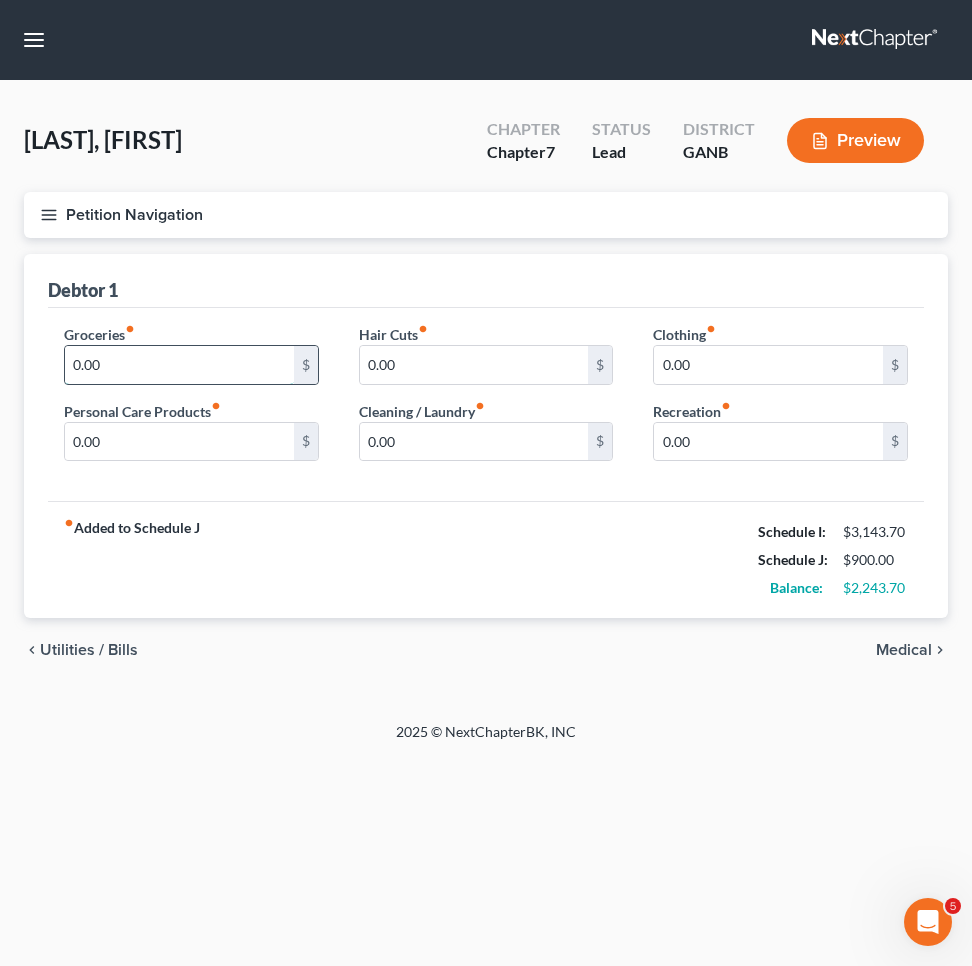 click on "0.00" at bounding box center [179, 365] 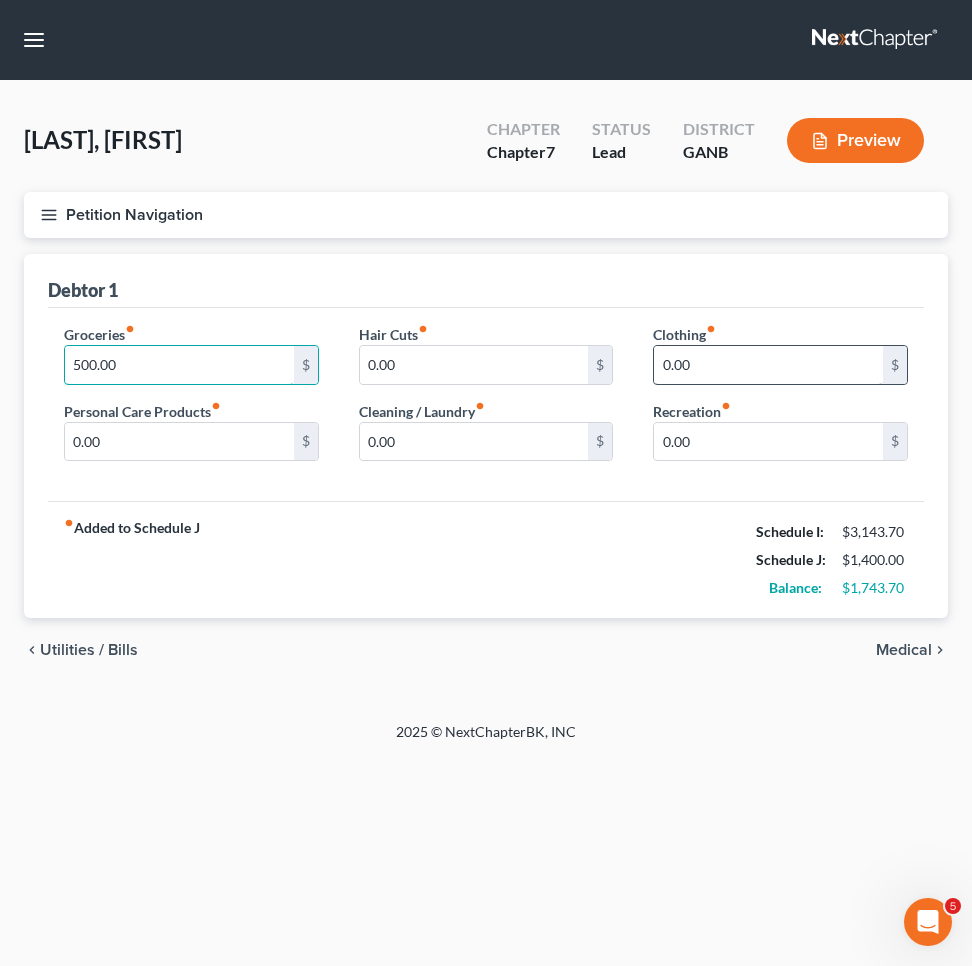 type on "500.00" 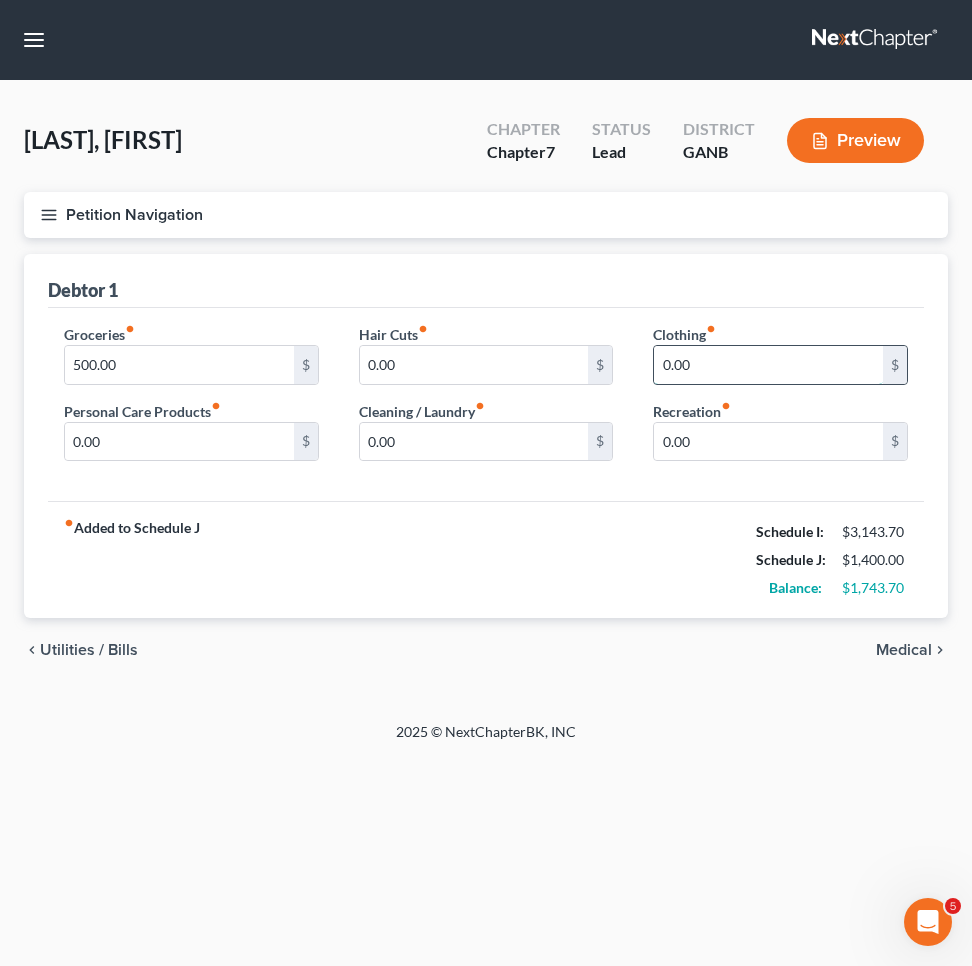 click on "0.00" at bounding box center [768, 365] 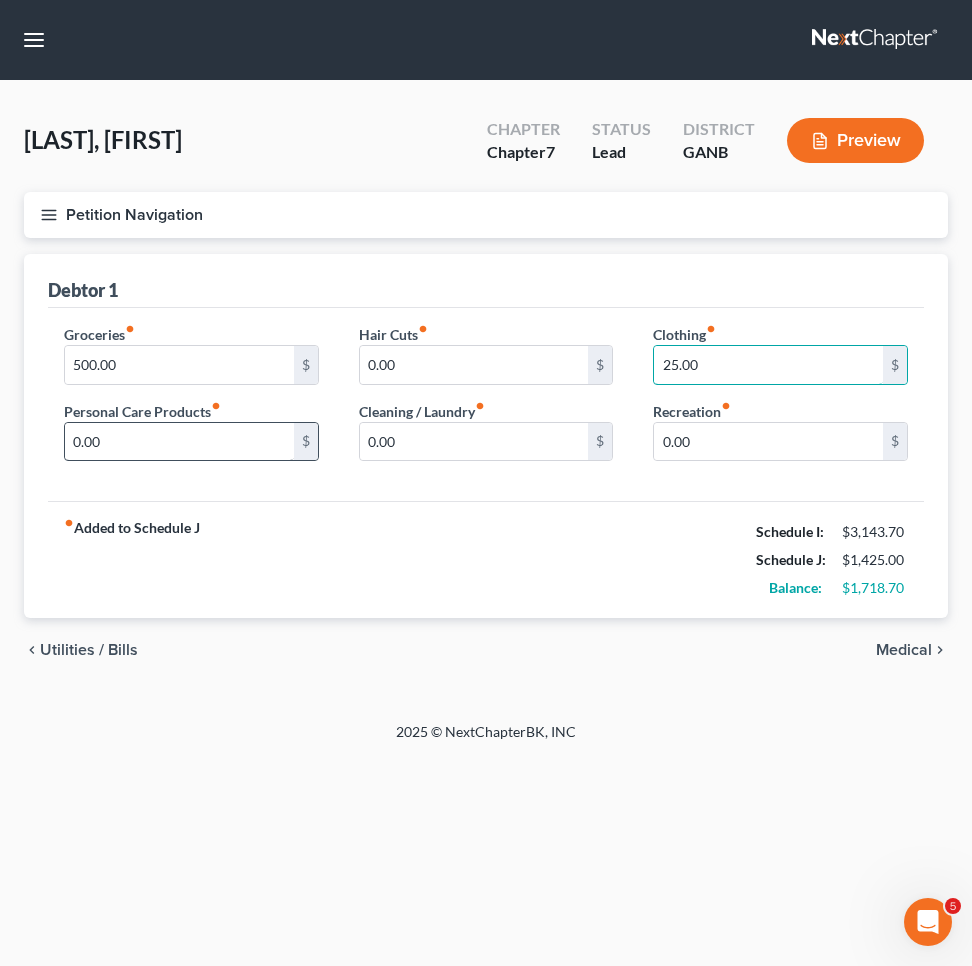type on "25.00" 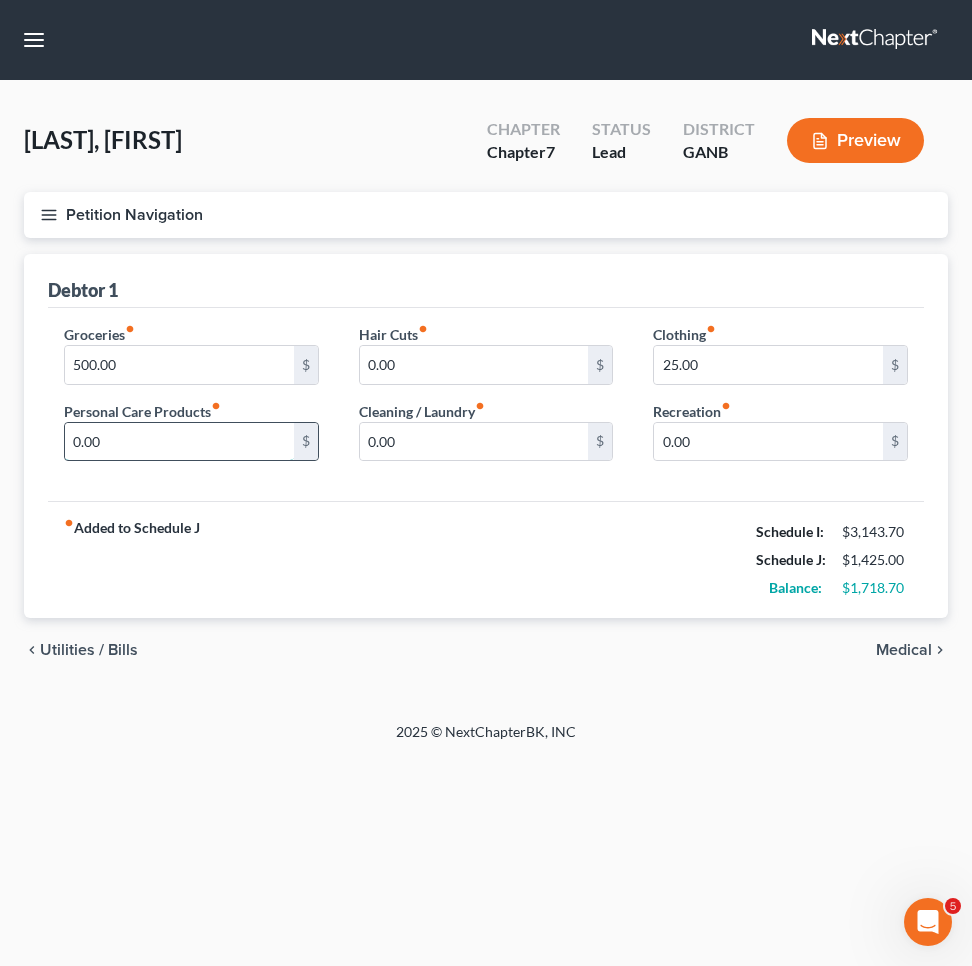 click on "0.00" at bounding box center (179, 442) 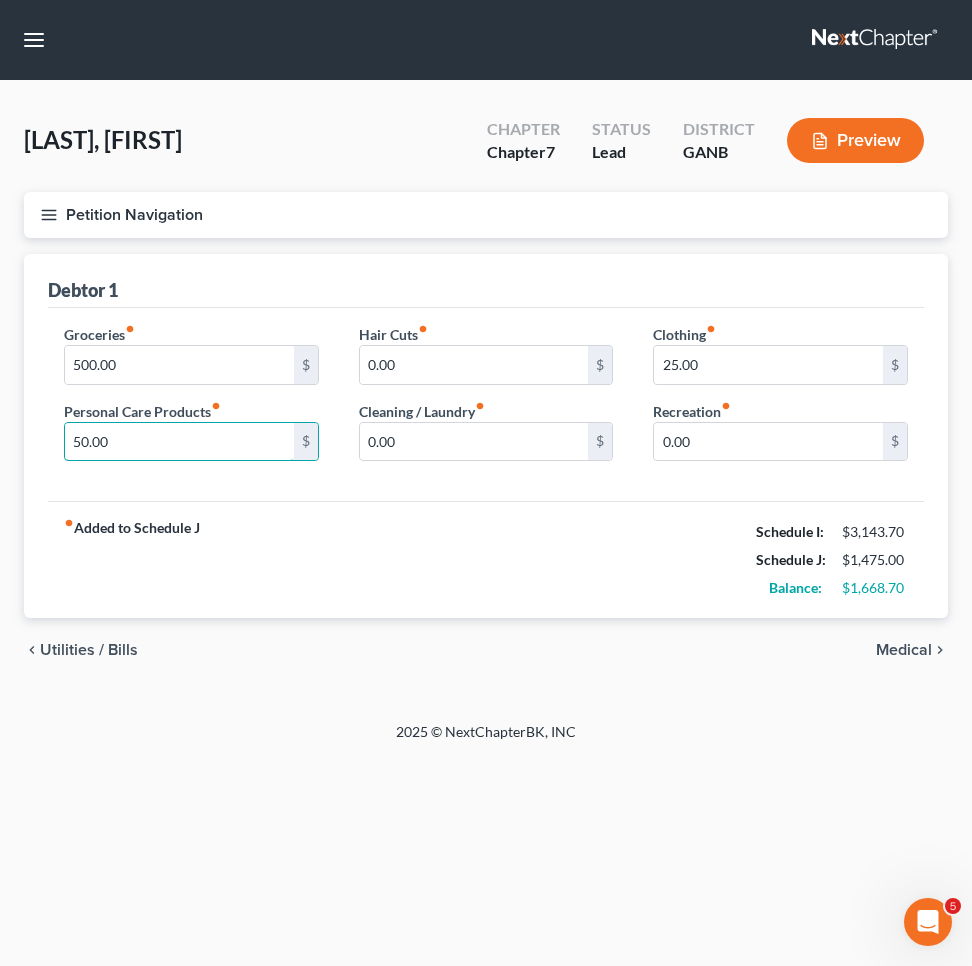 type on "50.00" 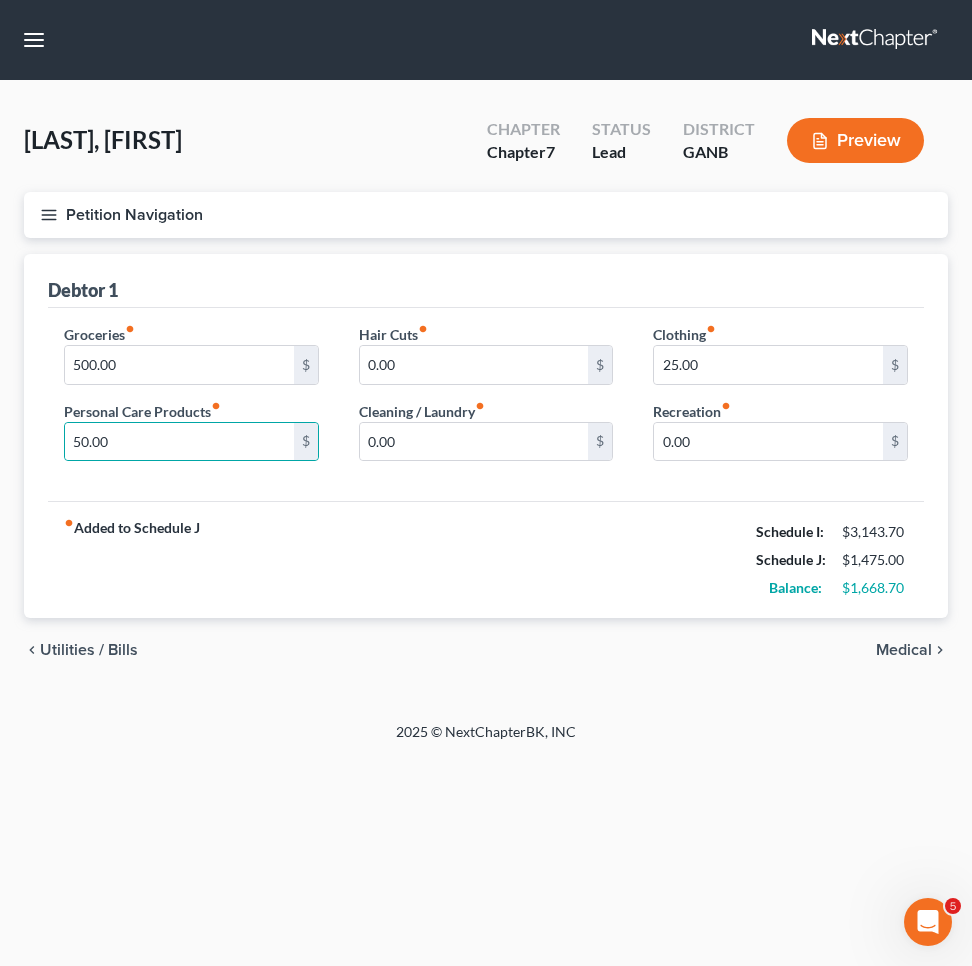 click on "chevron_left
Utilities / Bills
Medical
chevron_right" at bounding box center (486, 650) 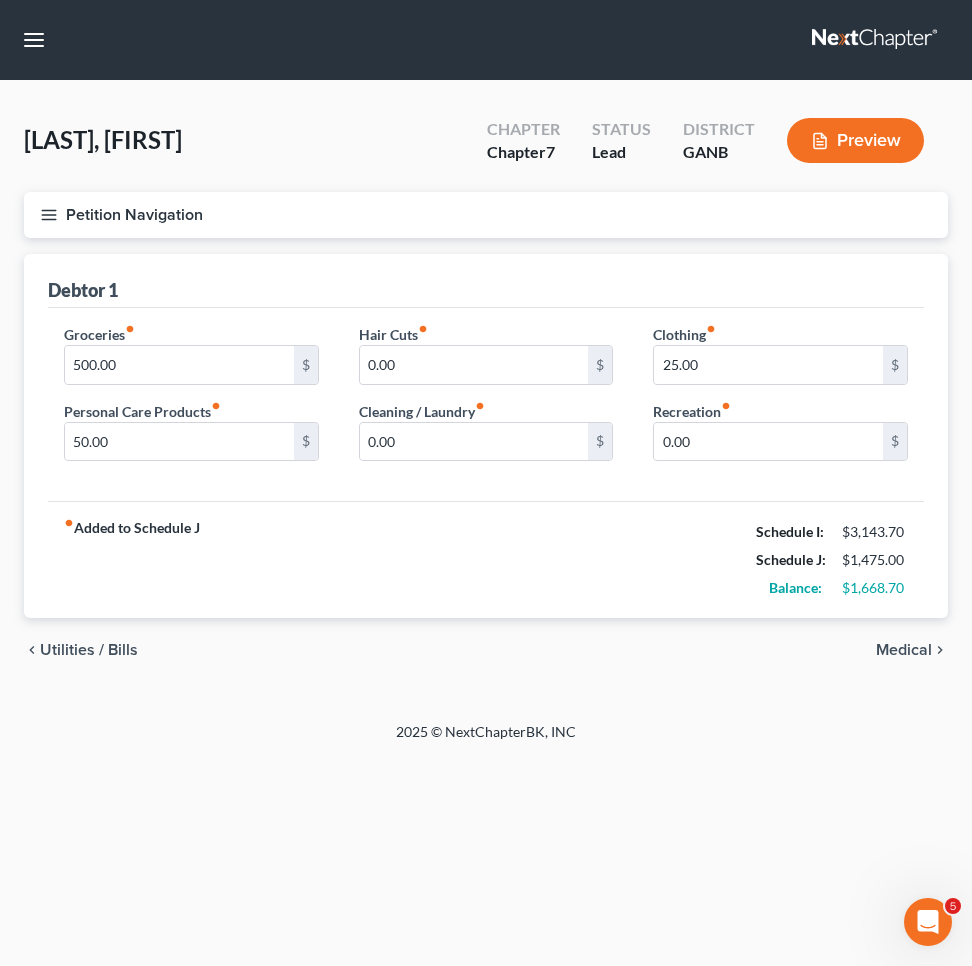 click on "Medical" at bounding box center [904, 650] 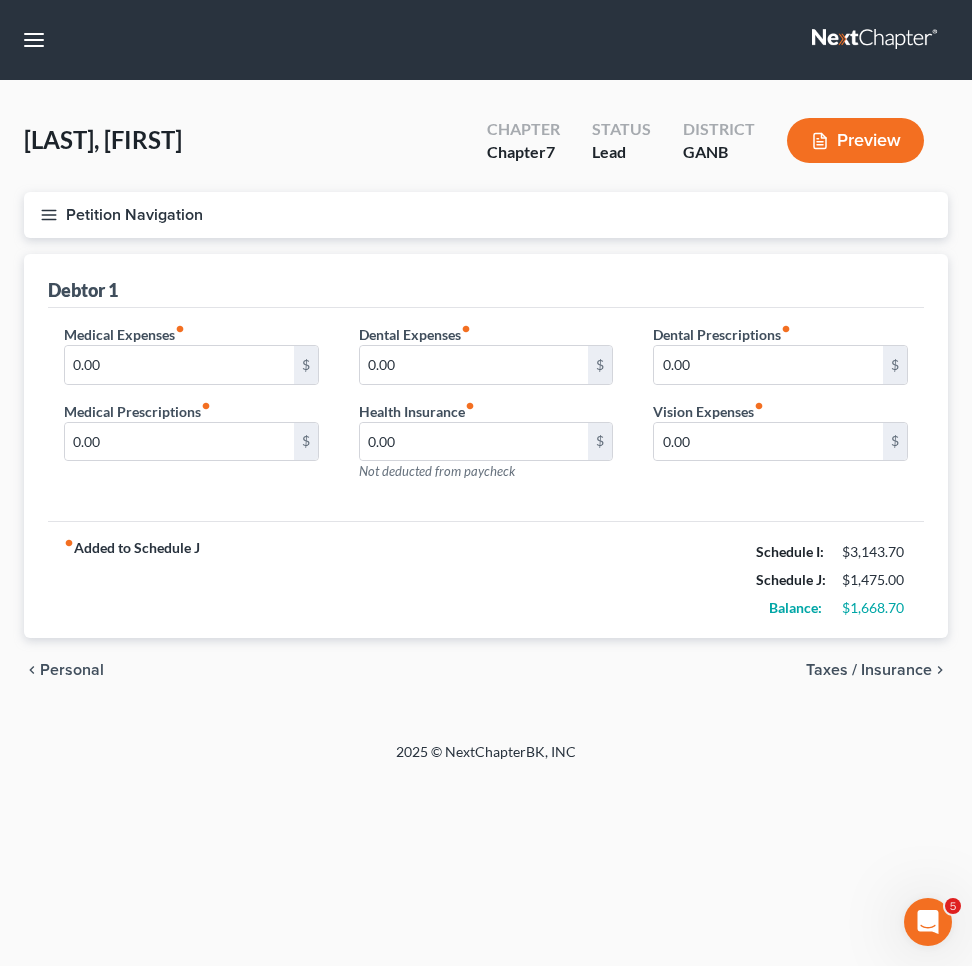 click on "Taxes / Insurance" at bounding box center (869, 670) 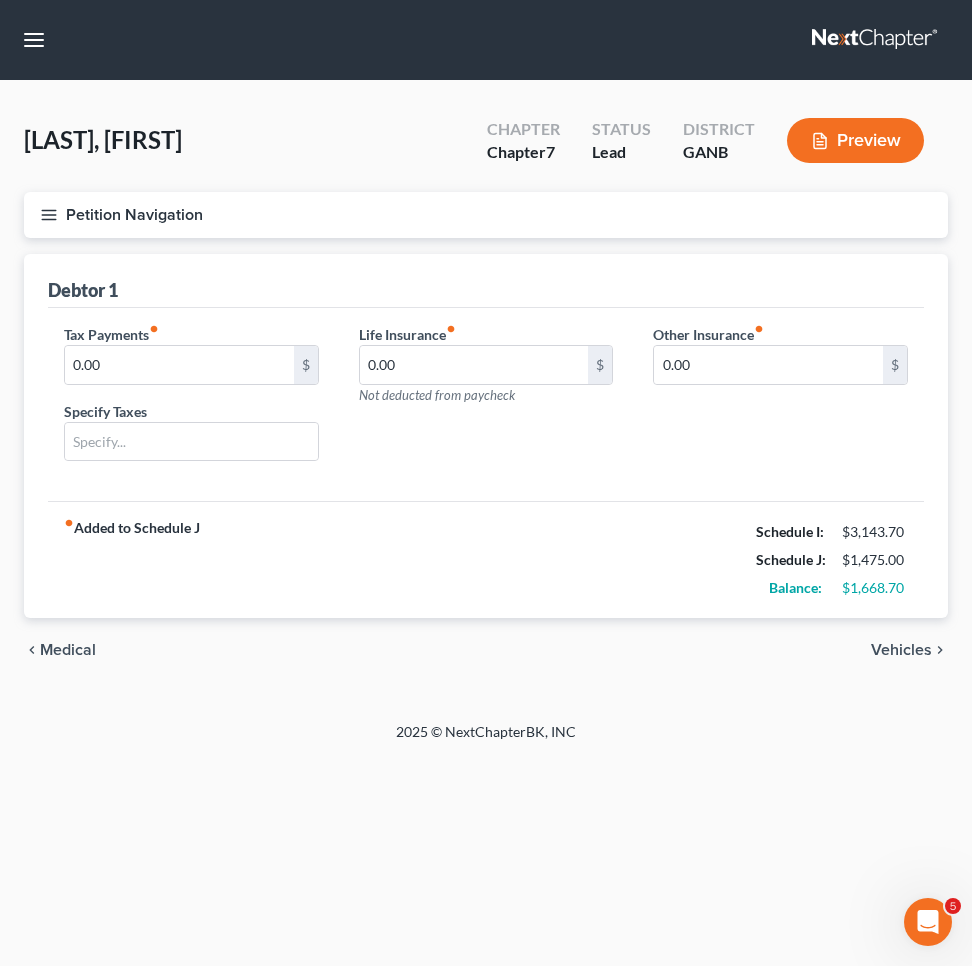 click on "Vehicles" at bounding box center (901, 650) 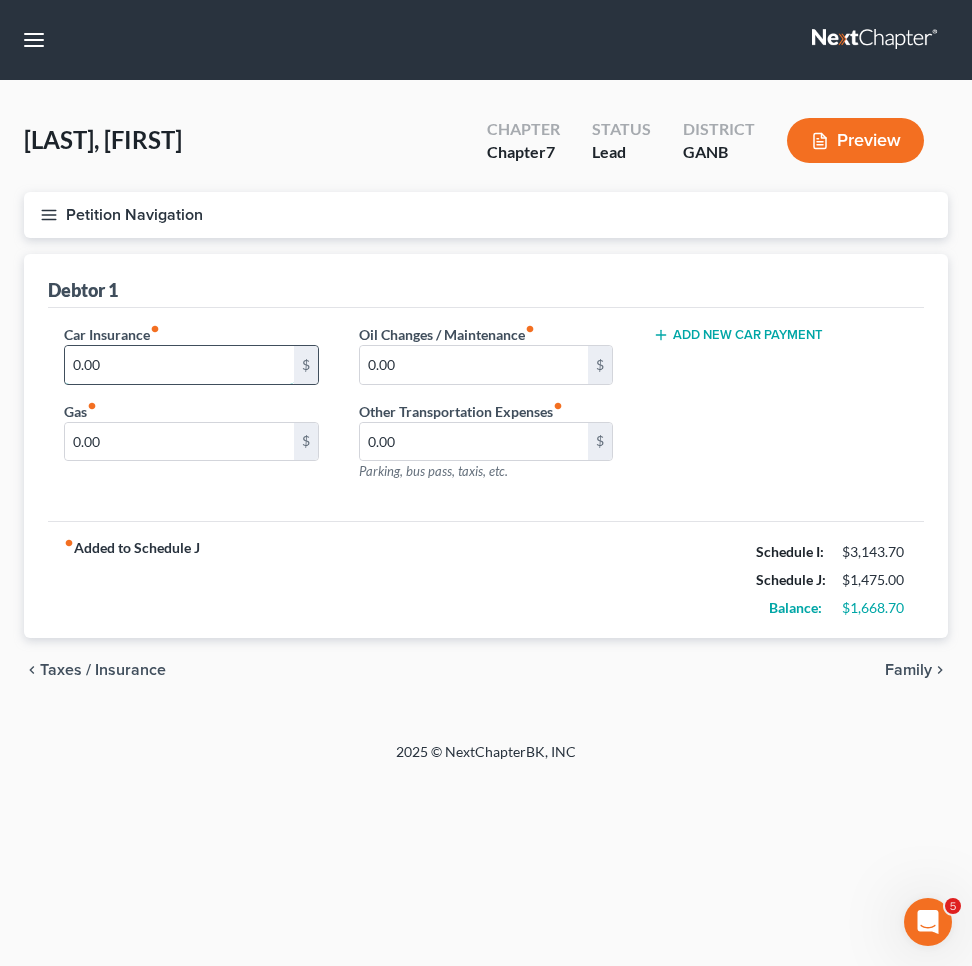 click on "0.00" at bounding box center [179, 365] 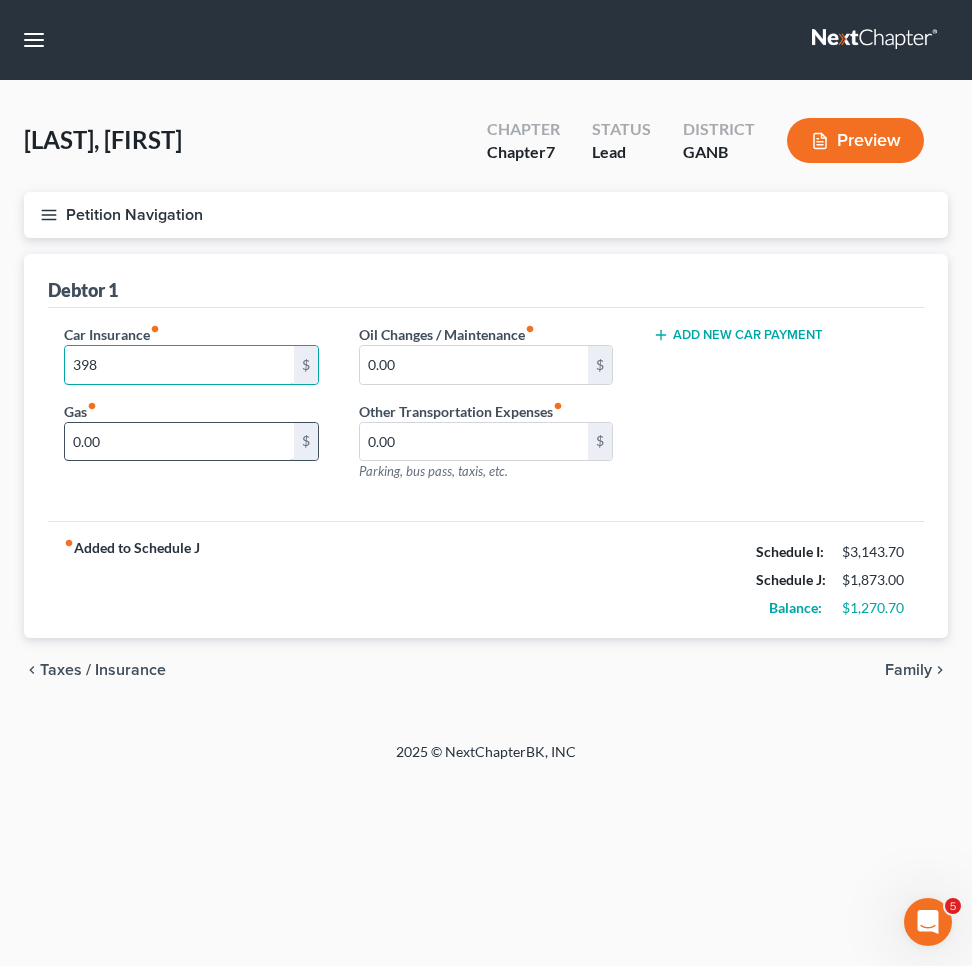 type on "398" 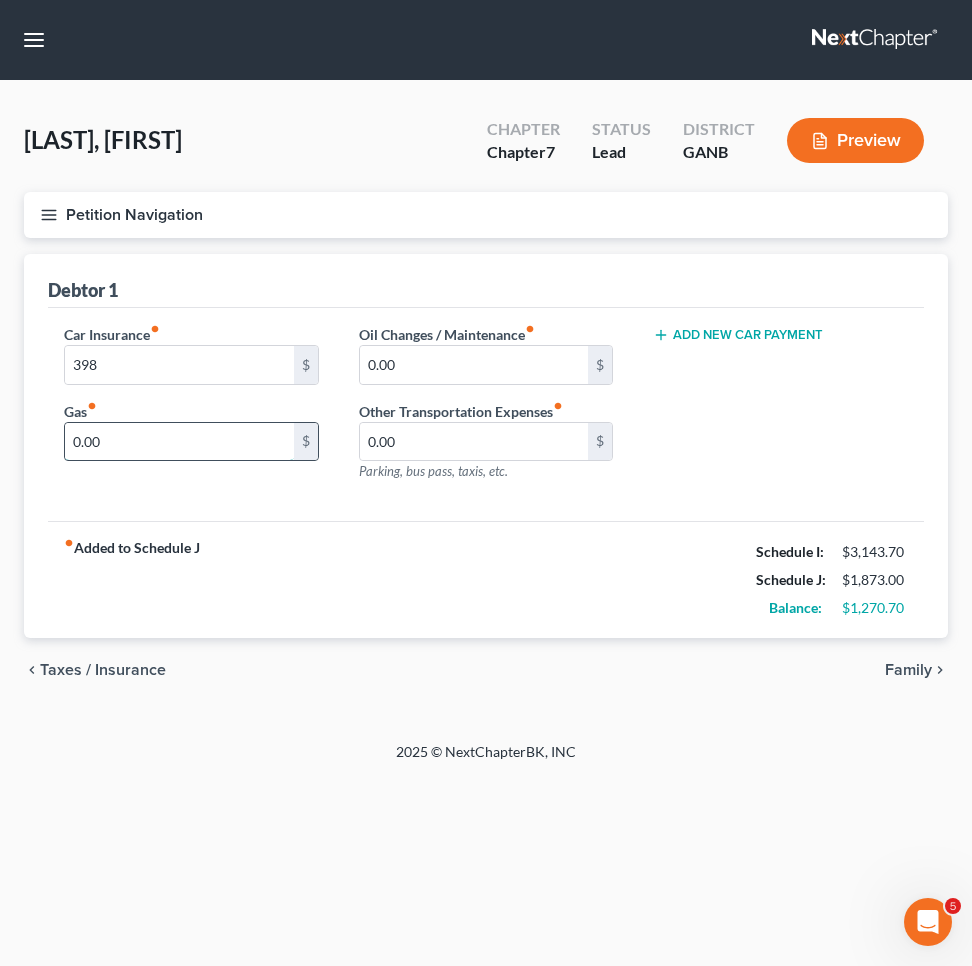 click on "0.00" at bounding box center (179, 442) 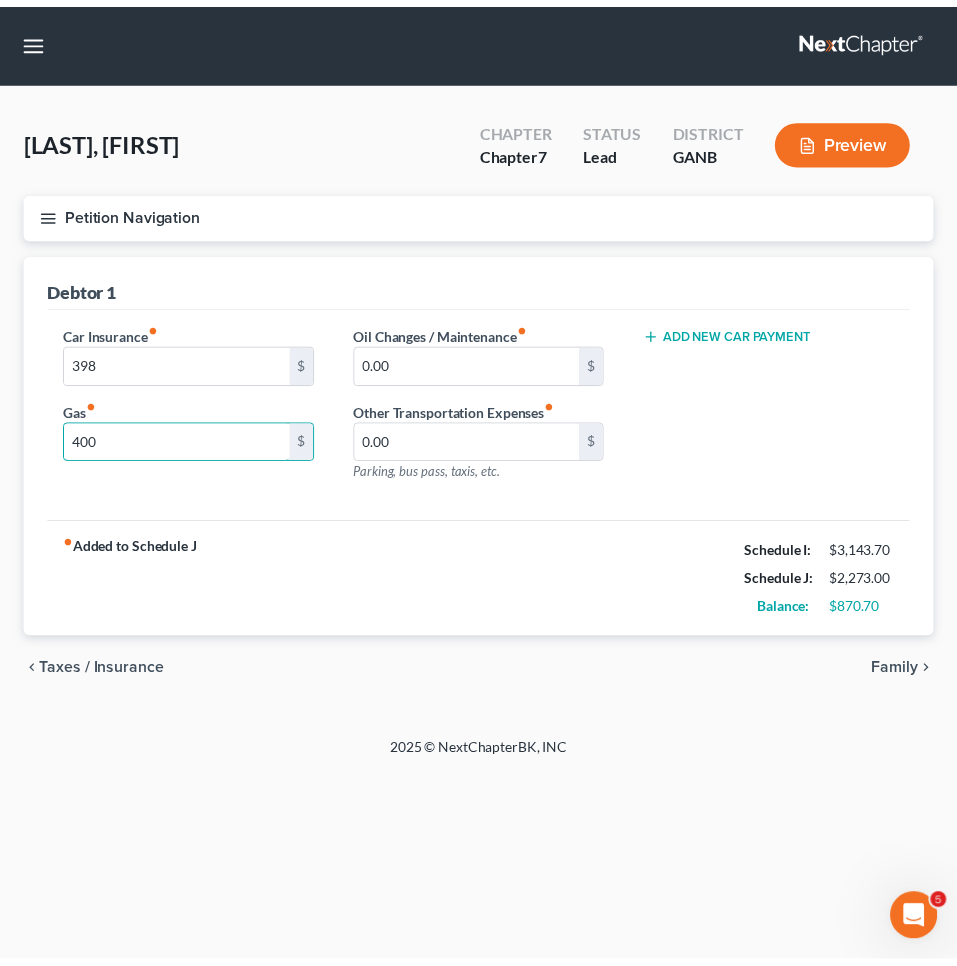 scroll, scrollTop: 0, scrollLeft: 0, axis: both 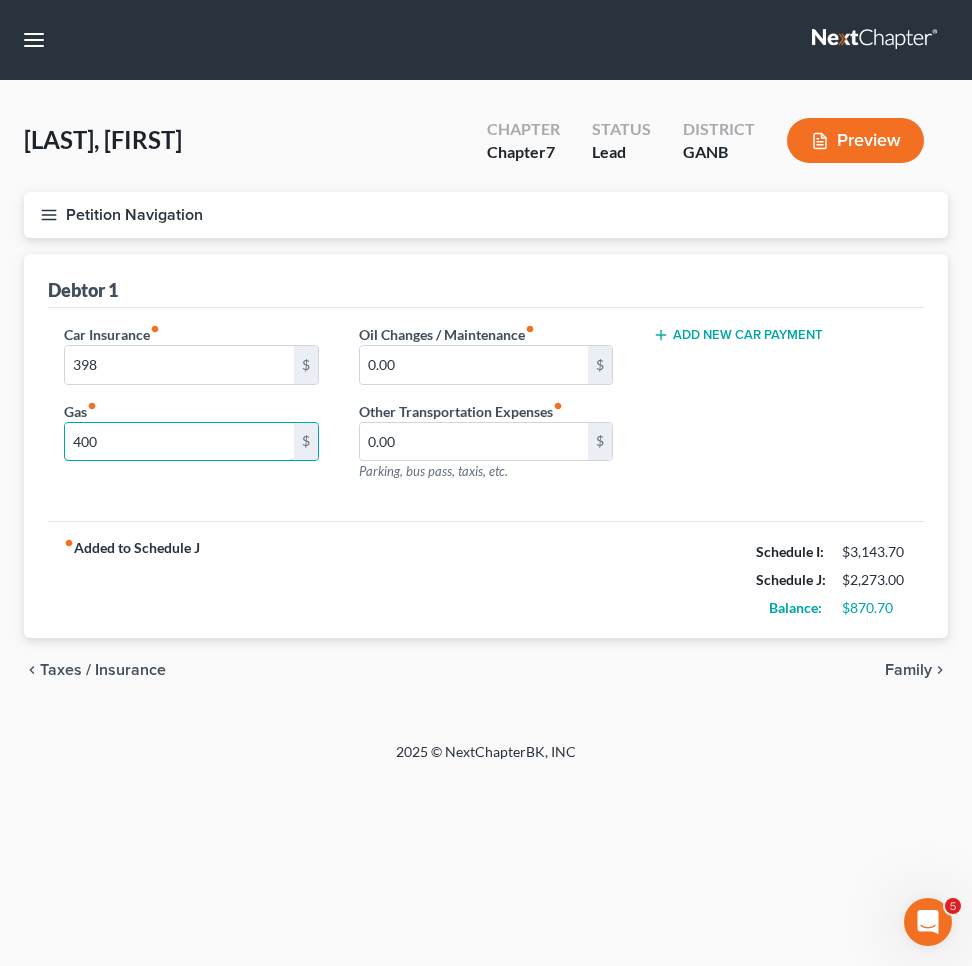 type on "400" 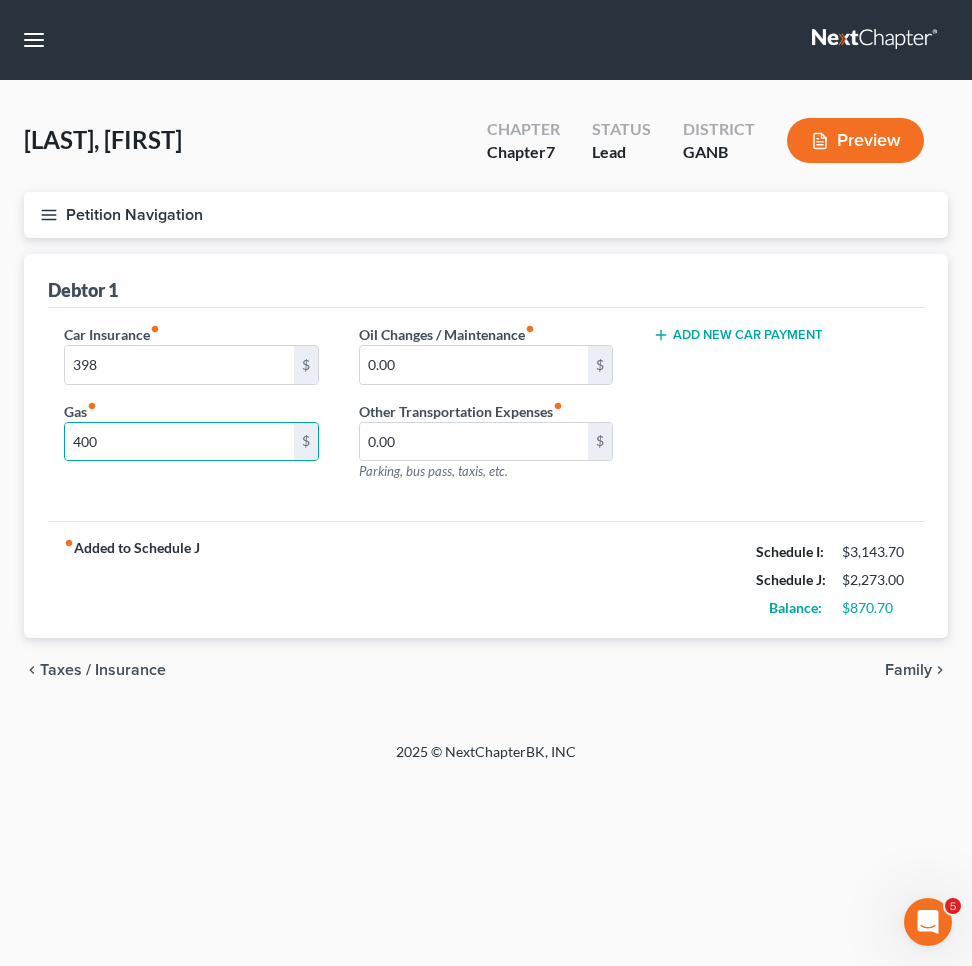 click on "Taxes / Insurance" at bounding box center (103, 670) 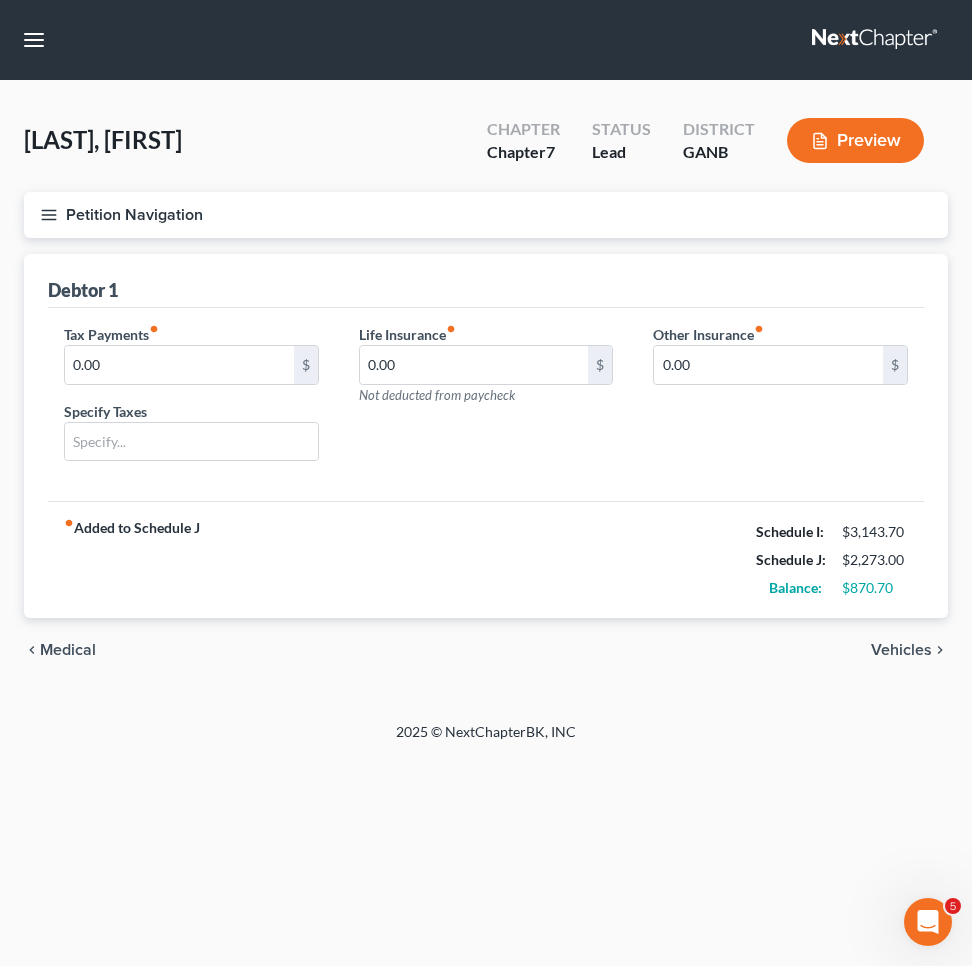 click on "Medical" at bounding box center [68, 650] 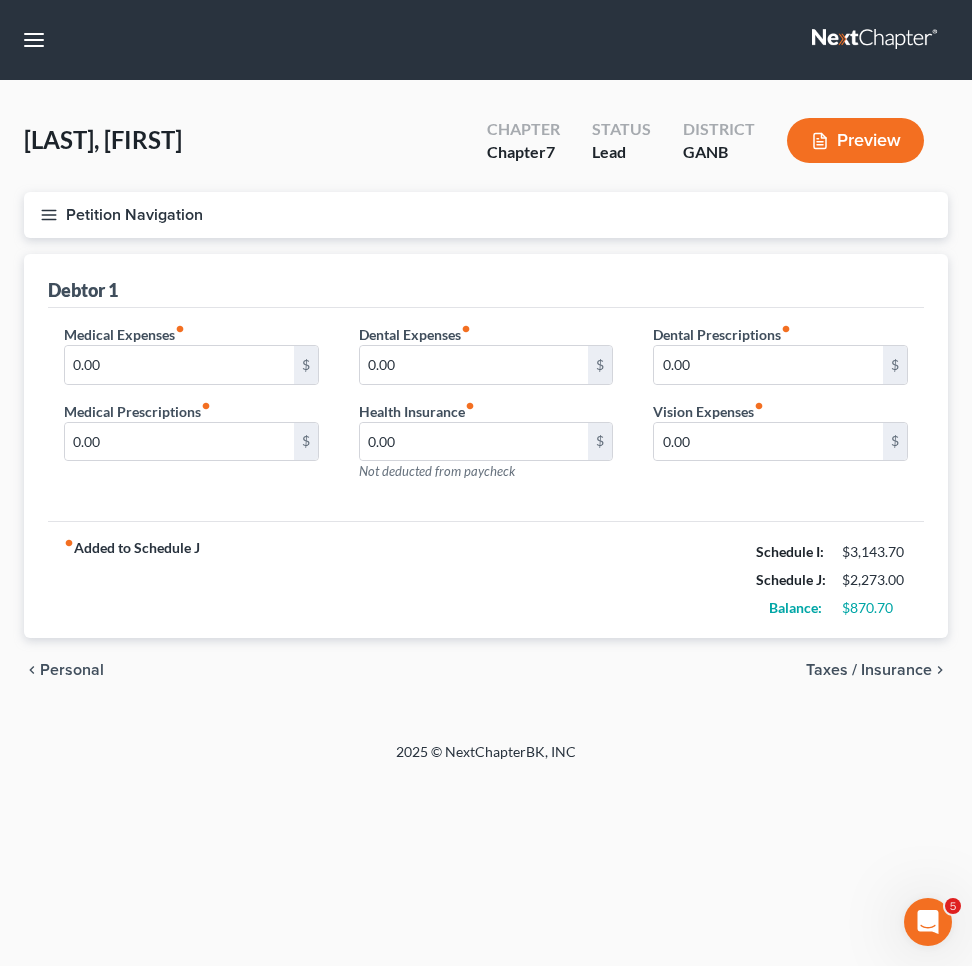 click on "fiber_manual_record Added to Schedule J Schedule I: $[AMOUNT] Schedule J: $[AMOUNT] Balance: $[AMOUNT]" at bounding box center (486, 579) 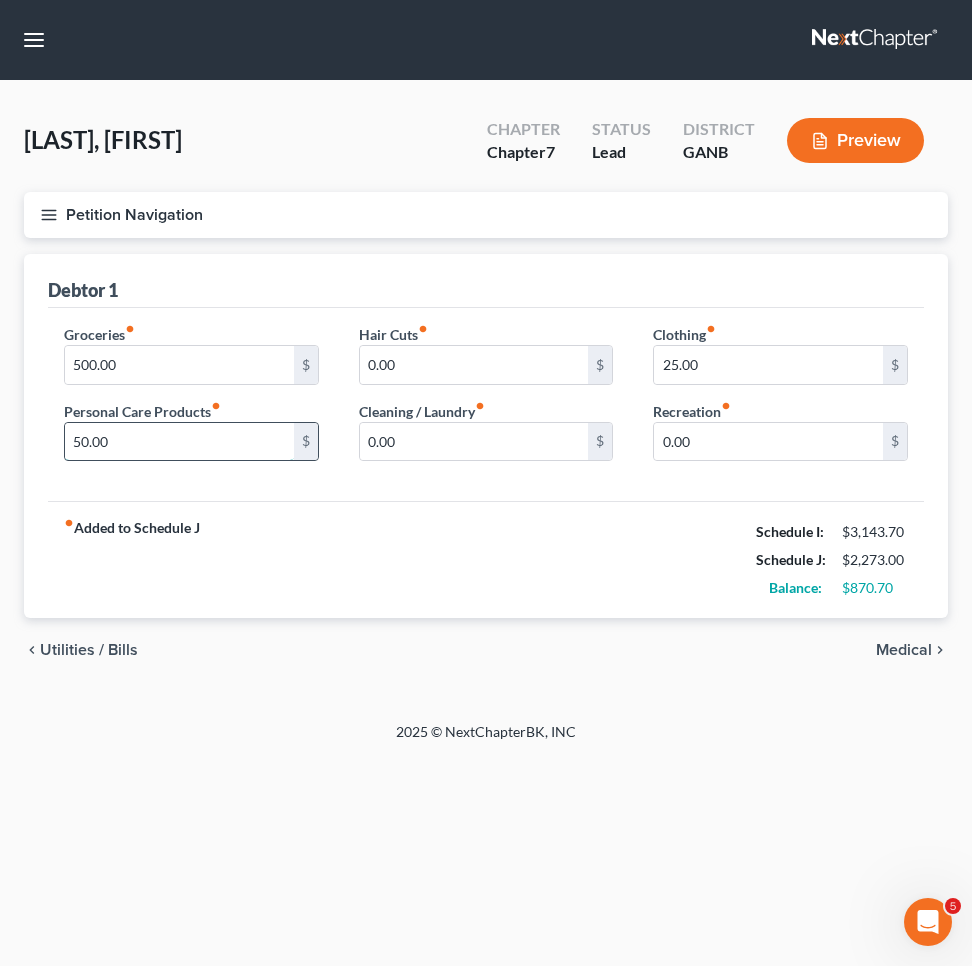 drag, startPoint x: 83, startPoint y: 438, endPoint x: 68, endPoint y: 438, distance: 15 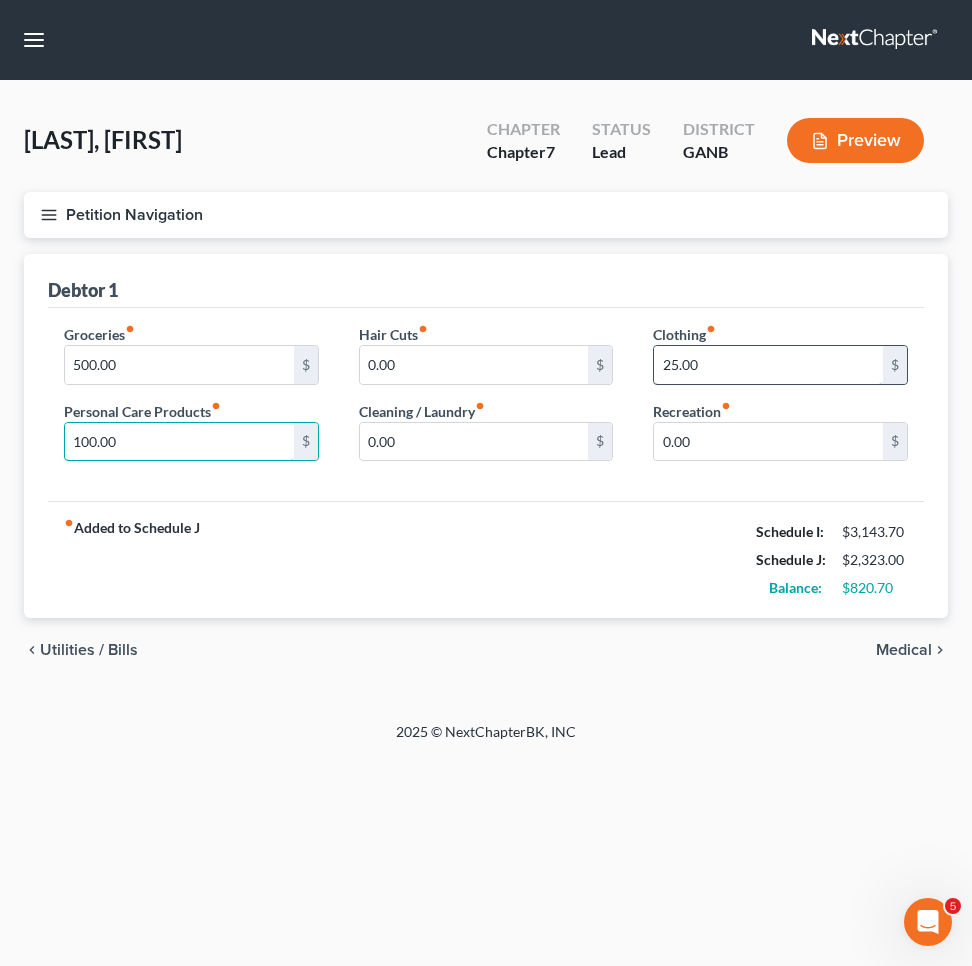 type on "100.00" 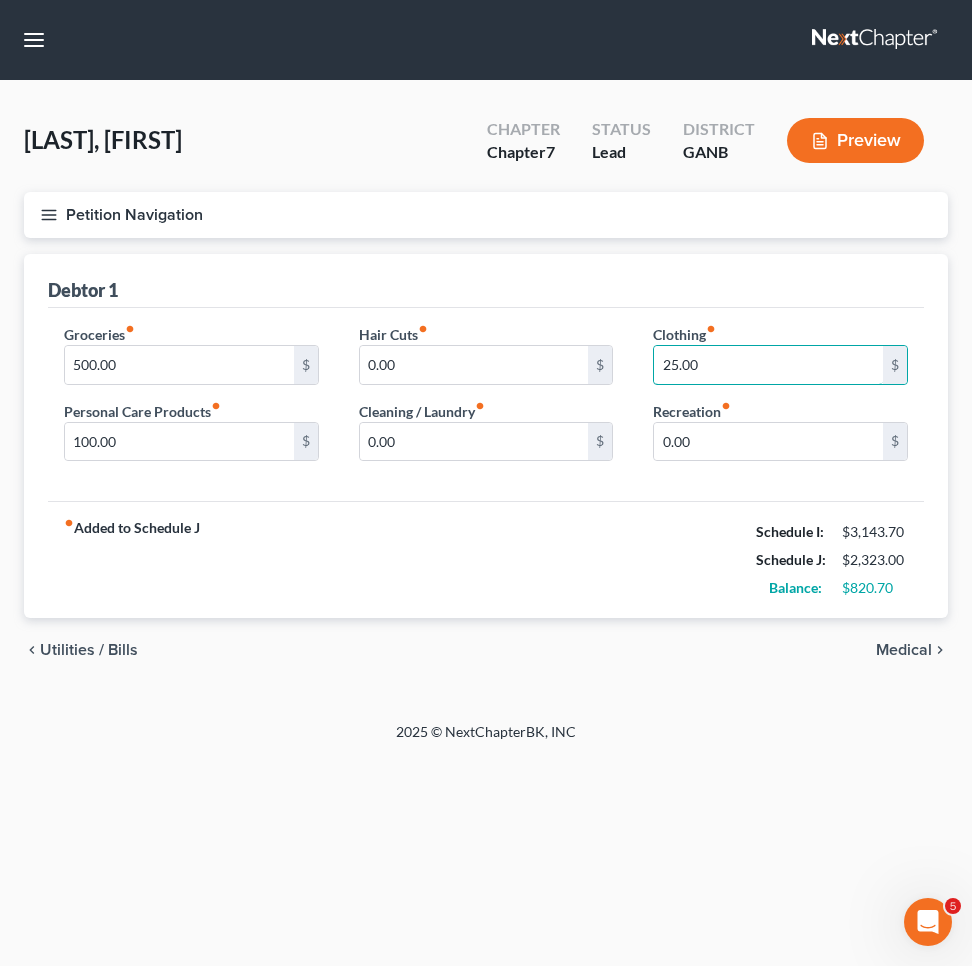 drag, startPoint x: 676, startPoint y: 361, endPoint x: 637, endPoint y: 361, distance: 39 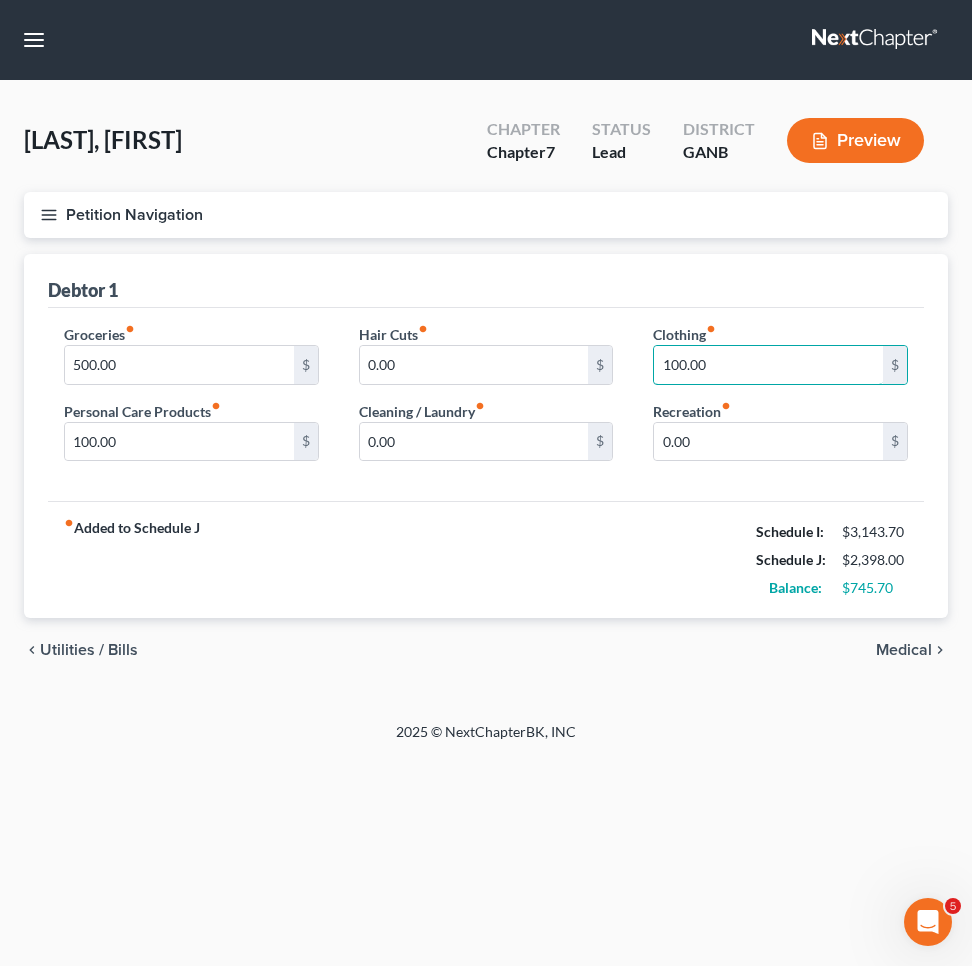 type on "100.00" 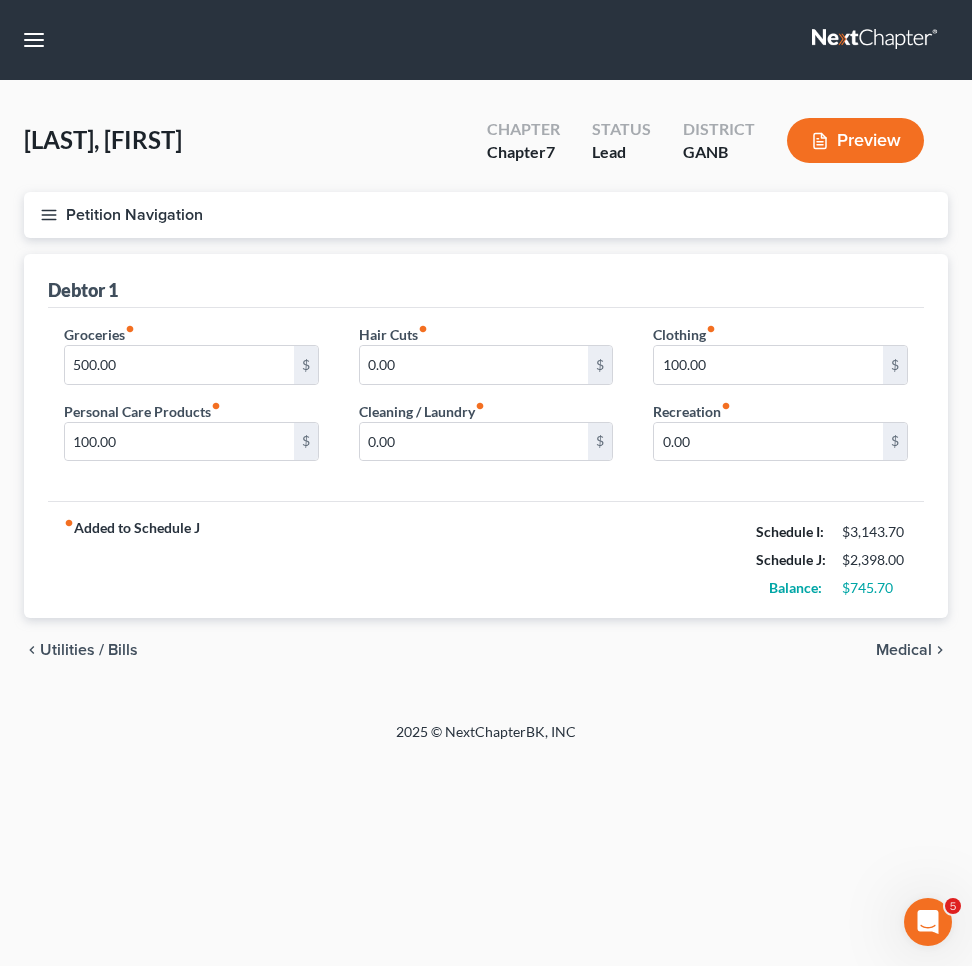 click on "Utilities / Bills" at bounding box center [89, 650] 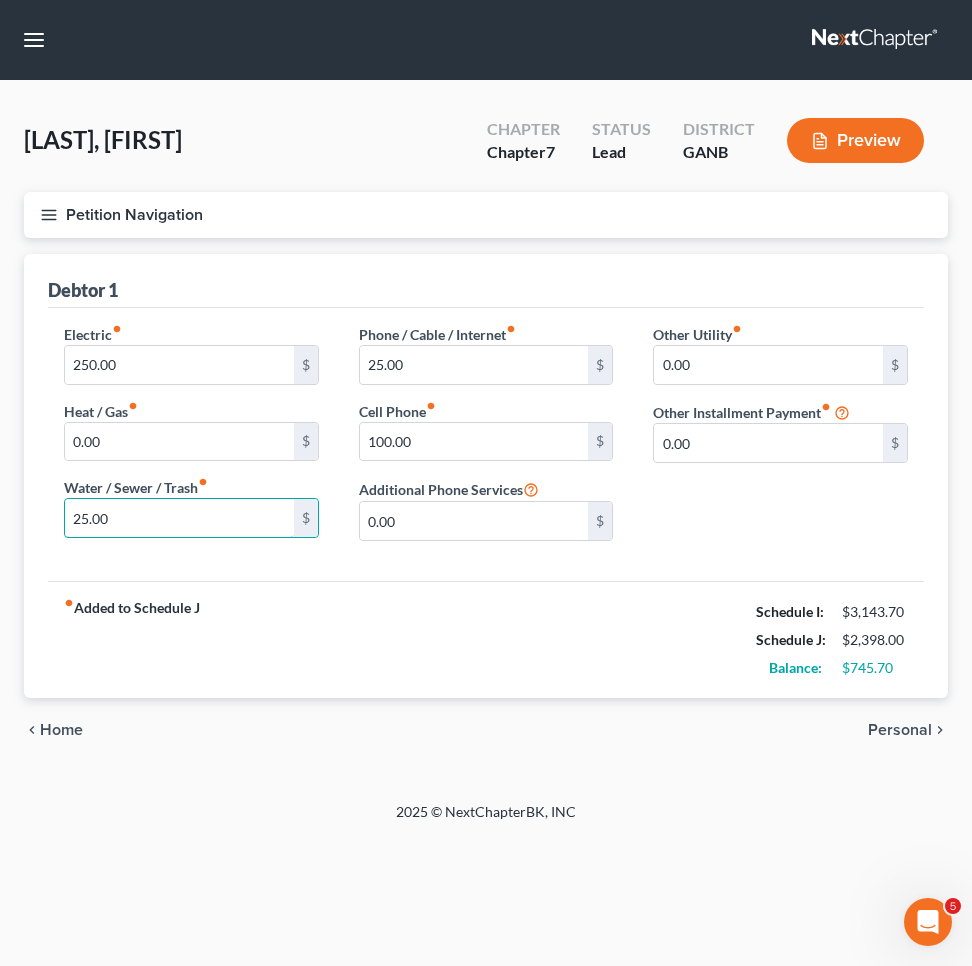 drag, startPoint x: 89, startPoint y: 522, endPoint x: 2, endPoint y: 521, distance: 87.005745 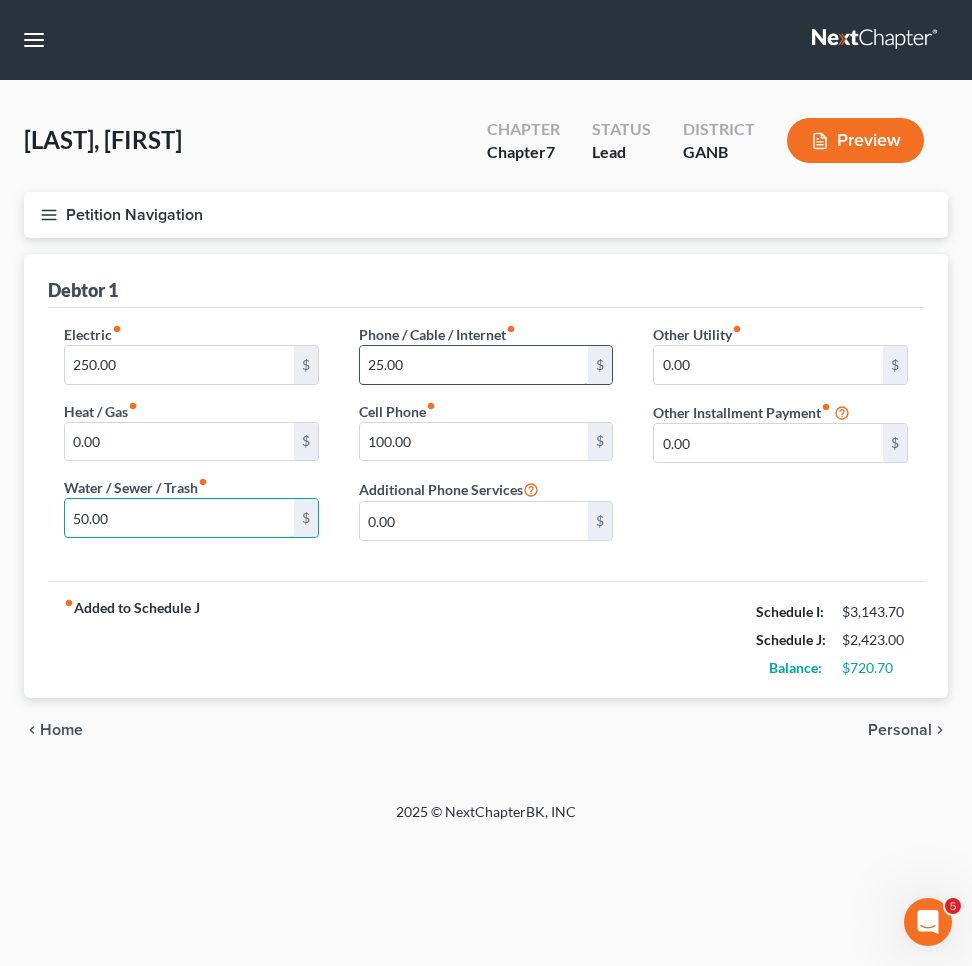 type on "50.00" 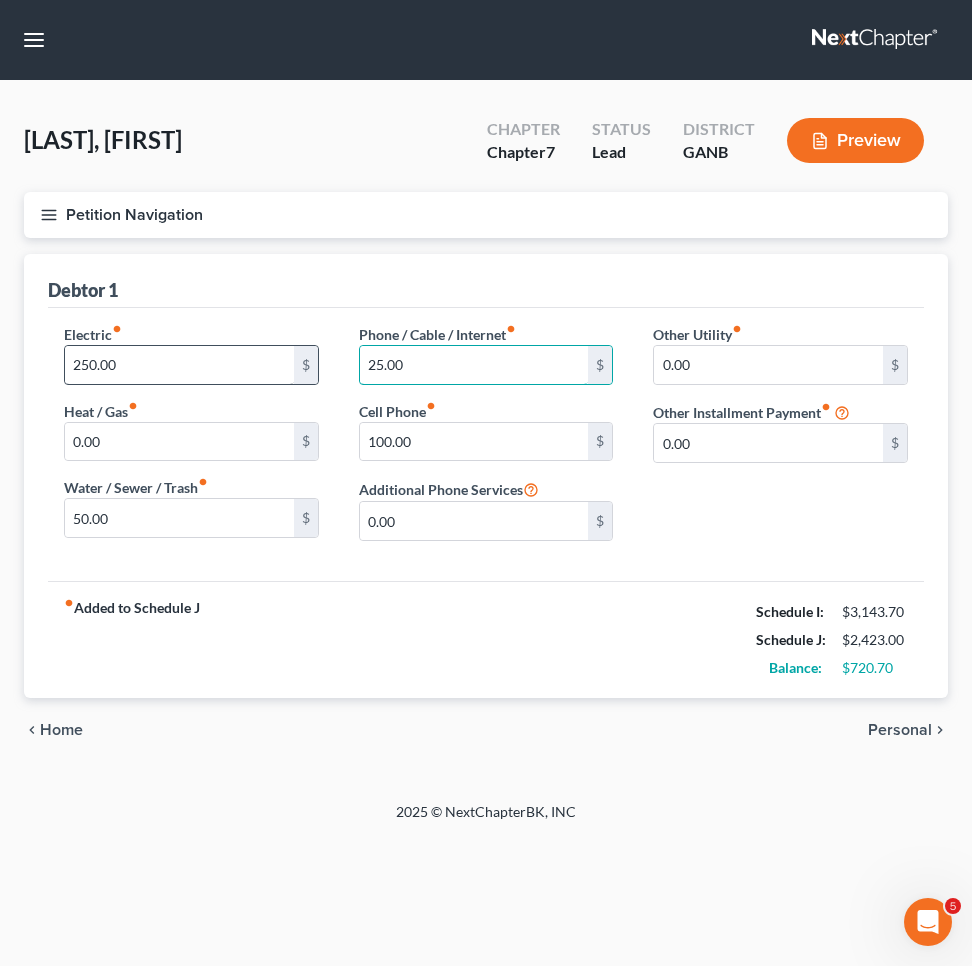 drag, startPoint x: 414, startPoint y: 368, endPoint x: 255, endPoint y: 359, distance: 159.25452 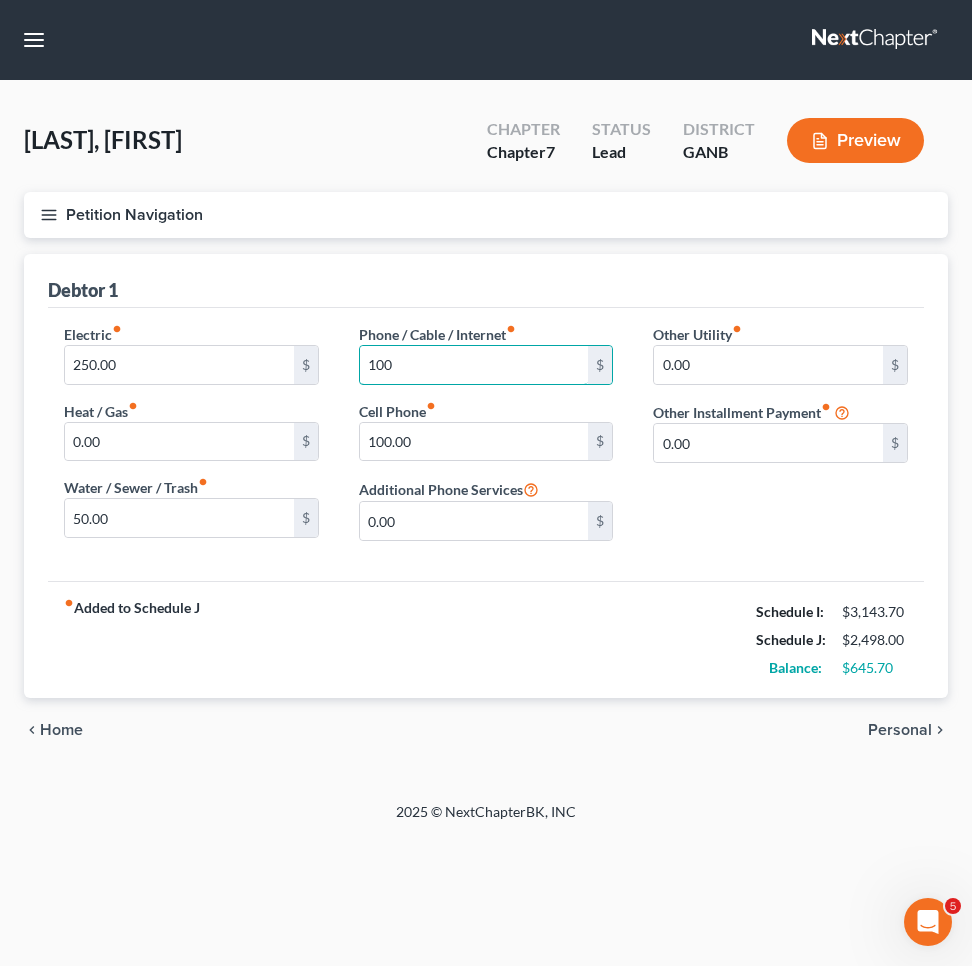 type on "100" 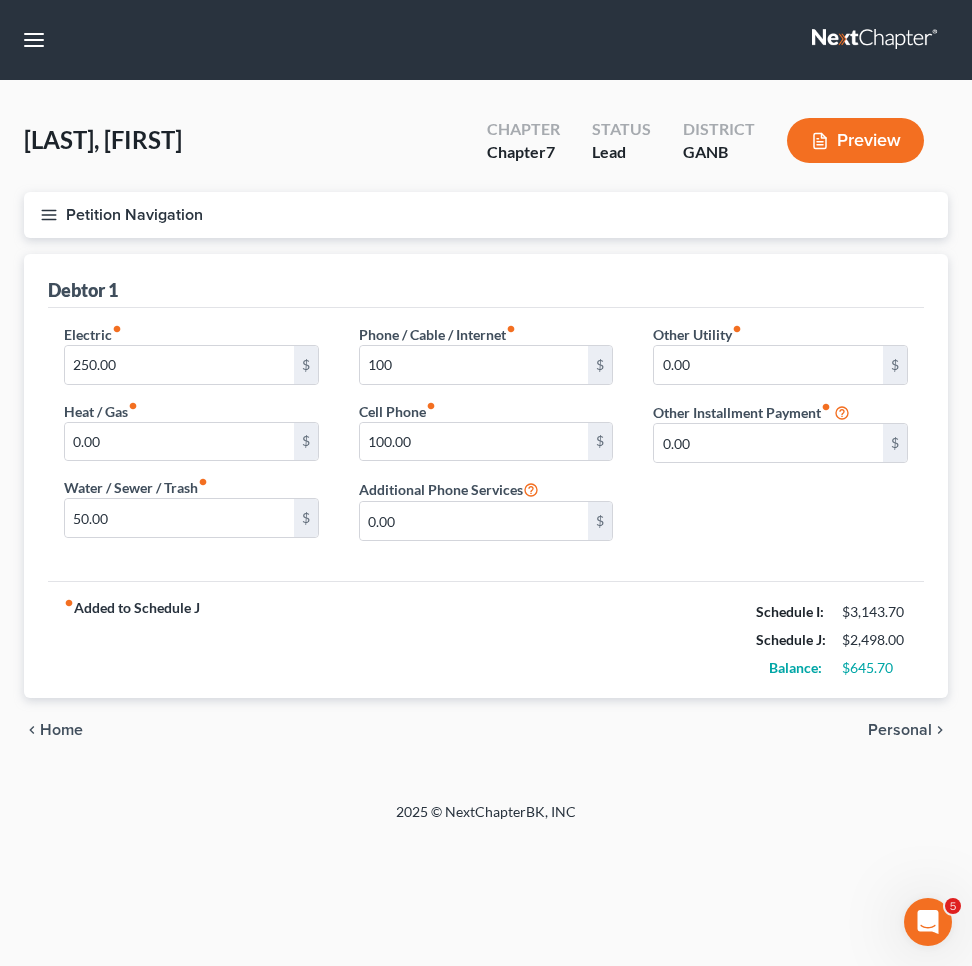 click on "Home" at bounding box center (61, 730) 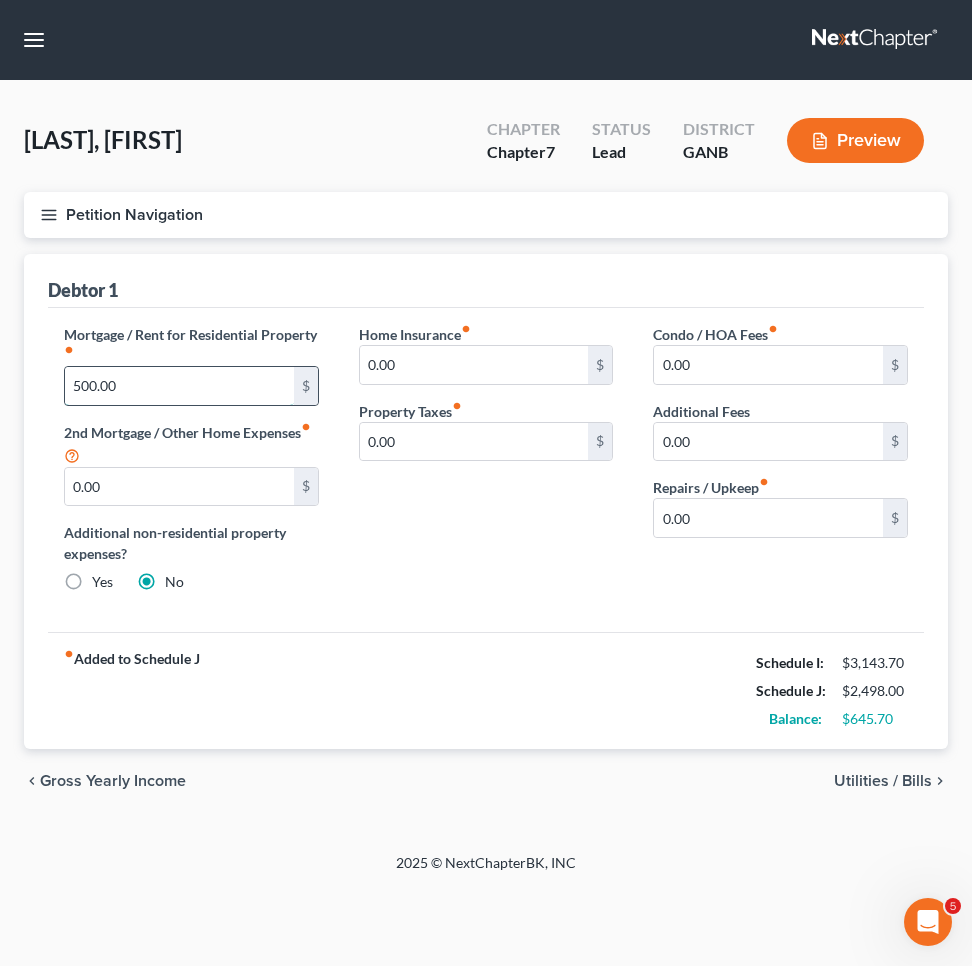 click on "500.00" at bounding box center (179, 386) 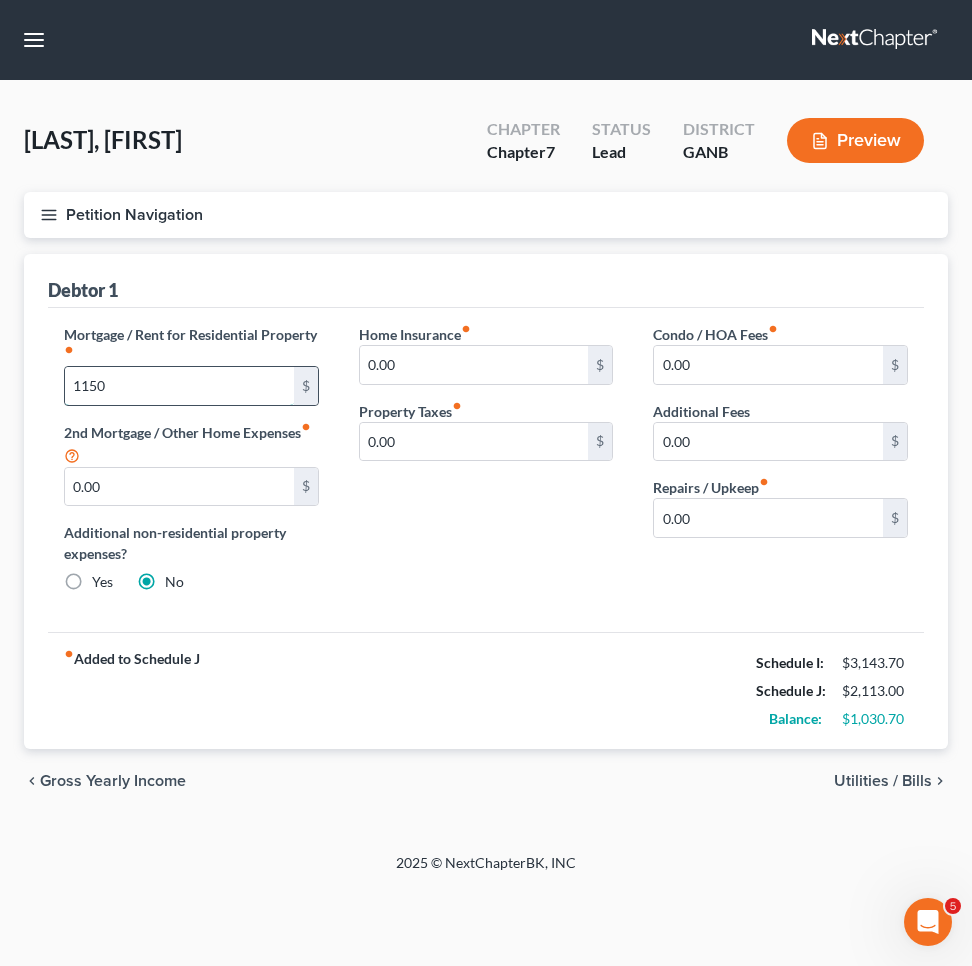type on "1,150" 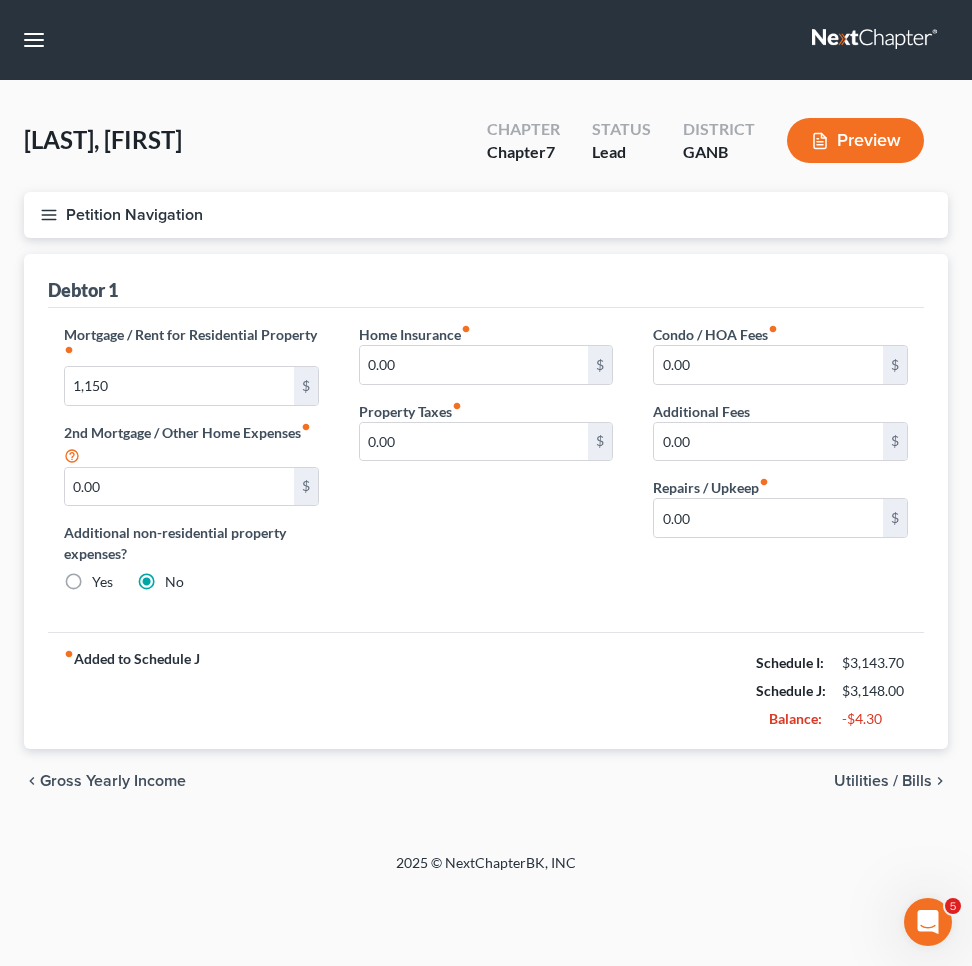 click on "fiber_manual_record  Added to Schedule J Schedule I: $3,143.70 Schedule J: $3,148.00 Balance: -$4.30" at bounding box center (486, 690) 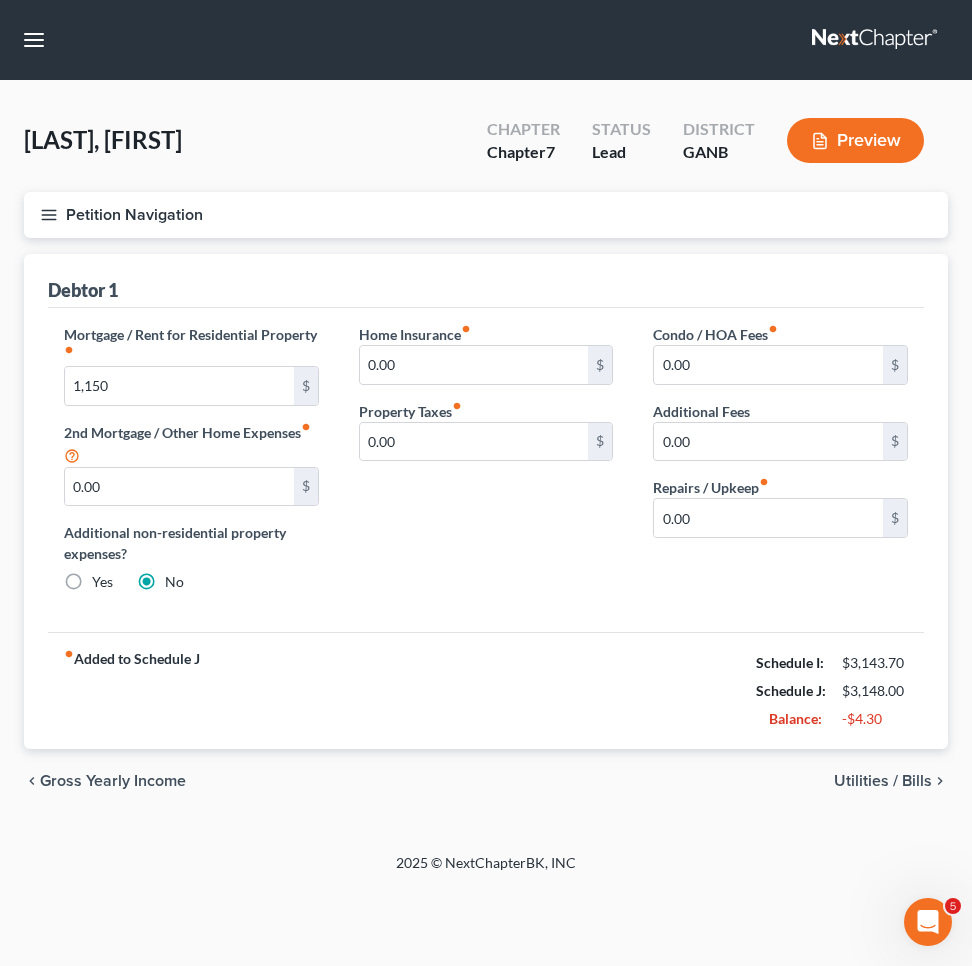click on "Utilities / Bills" at bounding box center (883, 781) 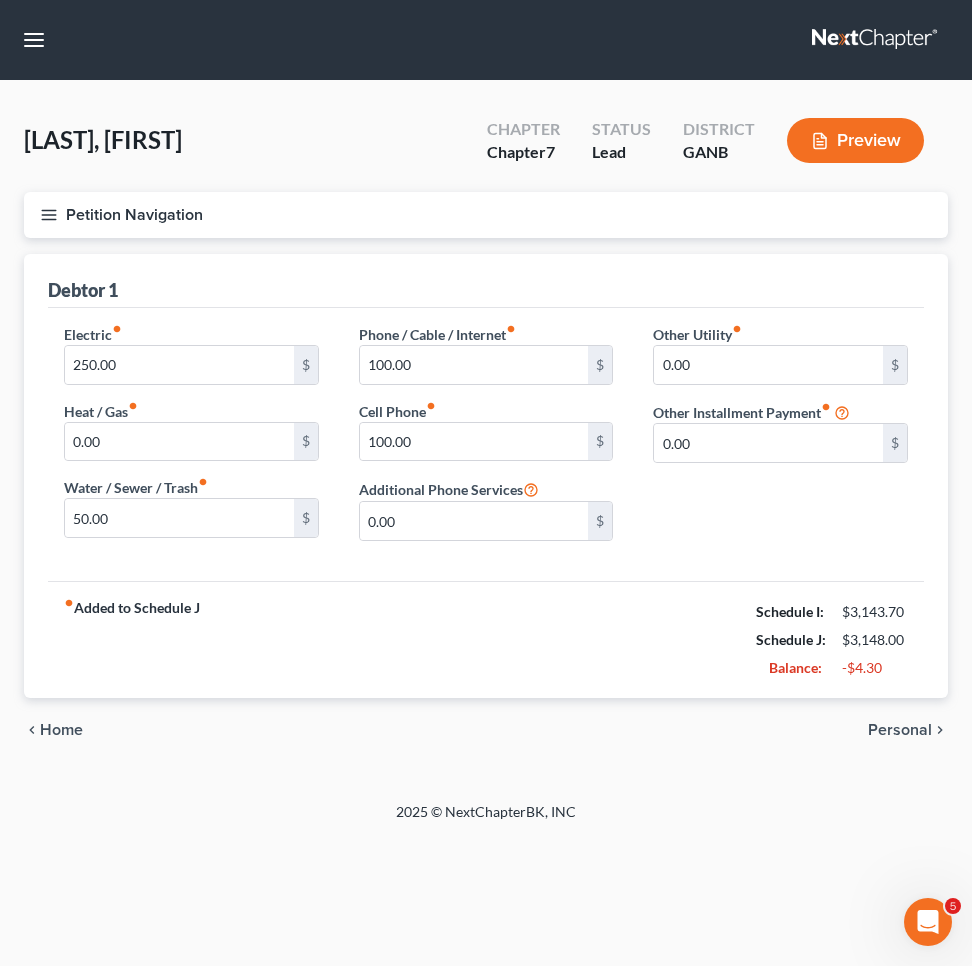 click on "Personal" at bounding box center (900, 730) 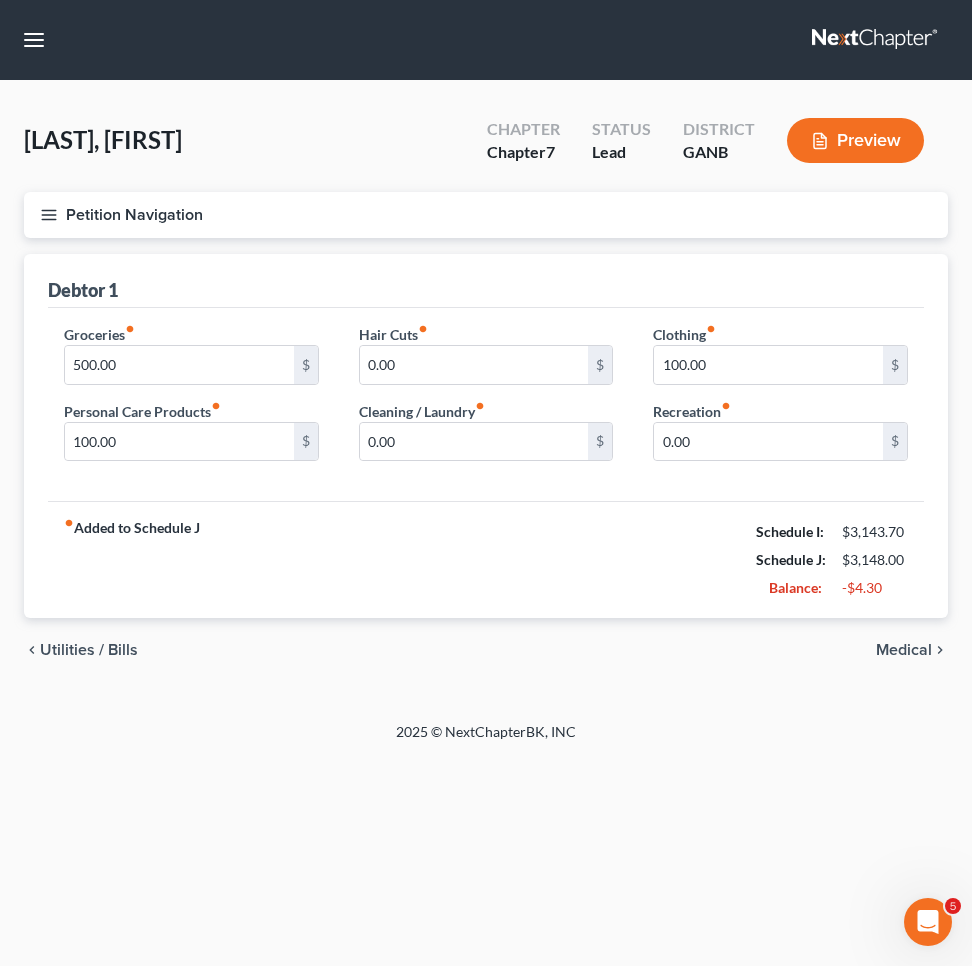 click on "Medical" at bounding box center [904, 650] 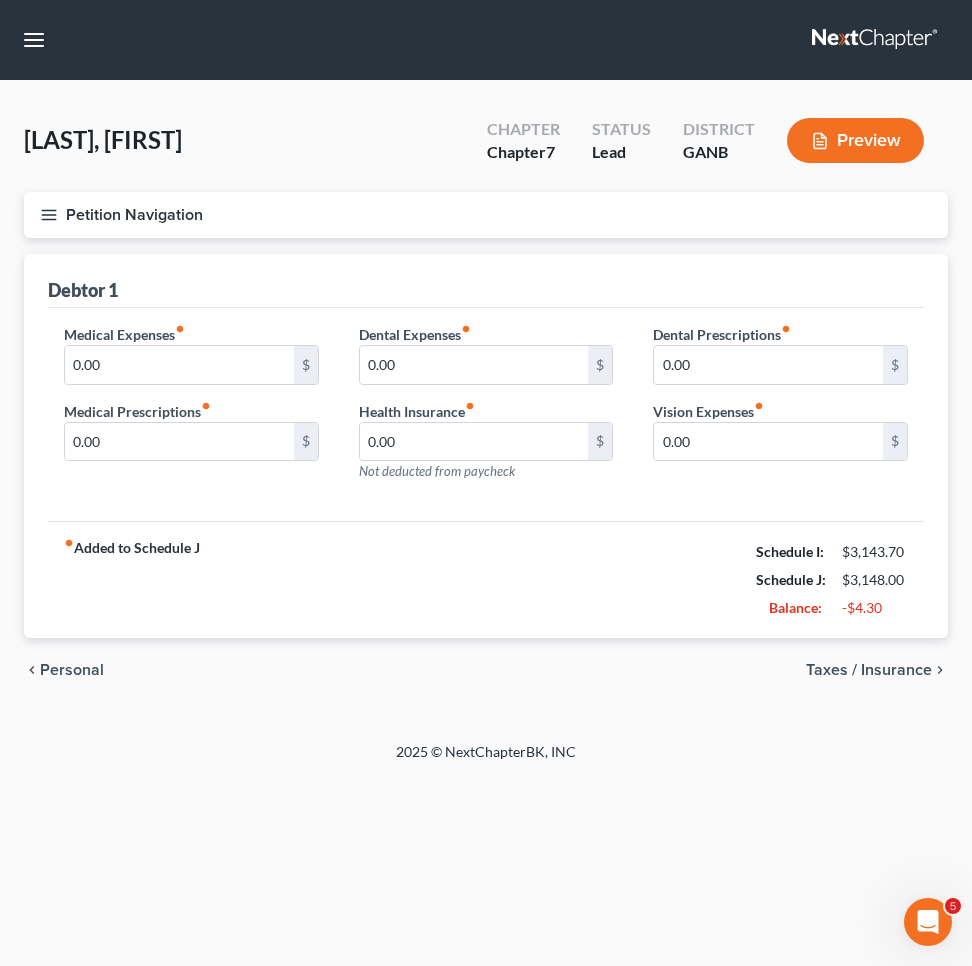 click on "Taxes / Insurance" at bounding box center (869, 670) 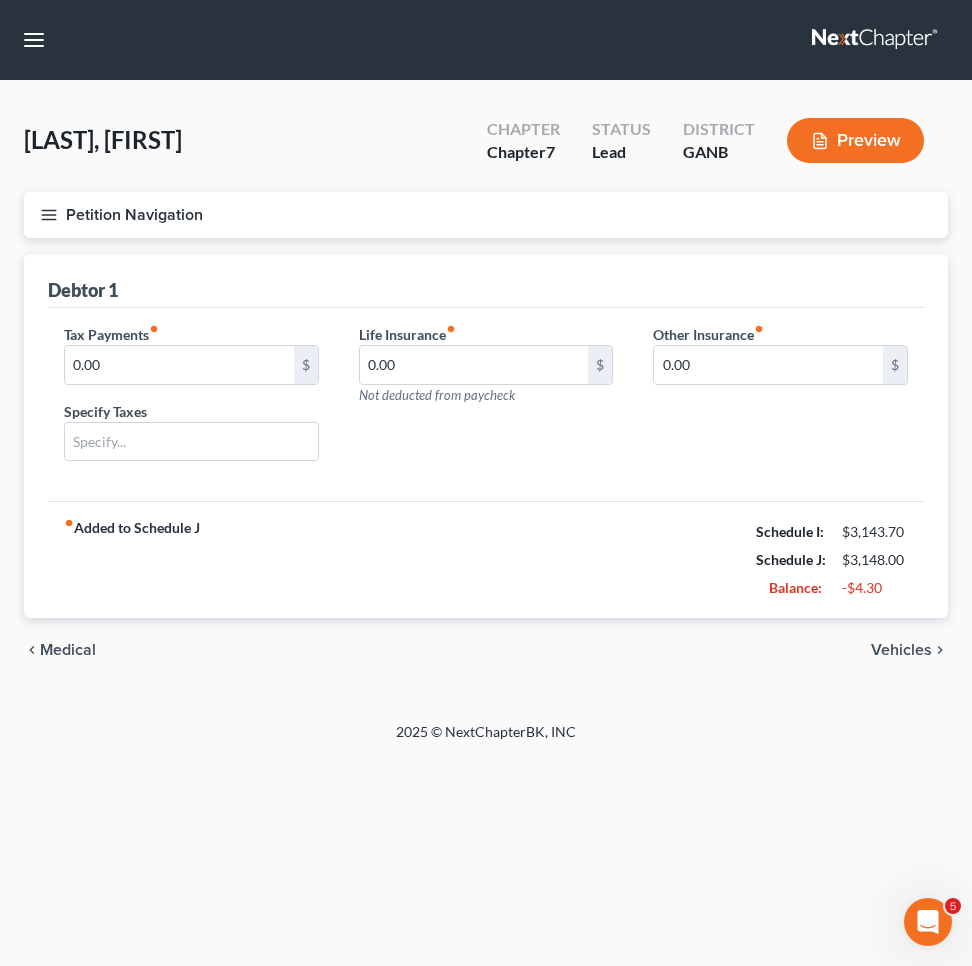 click on "Vehicles" at bounding box center [901, 650] 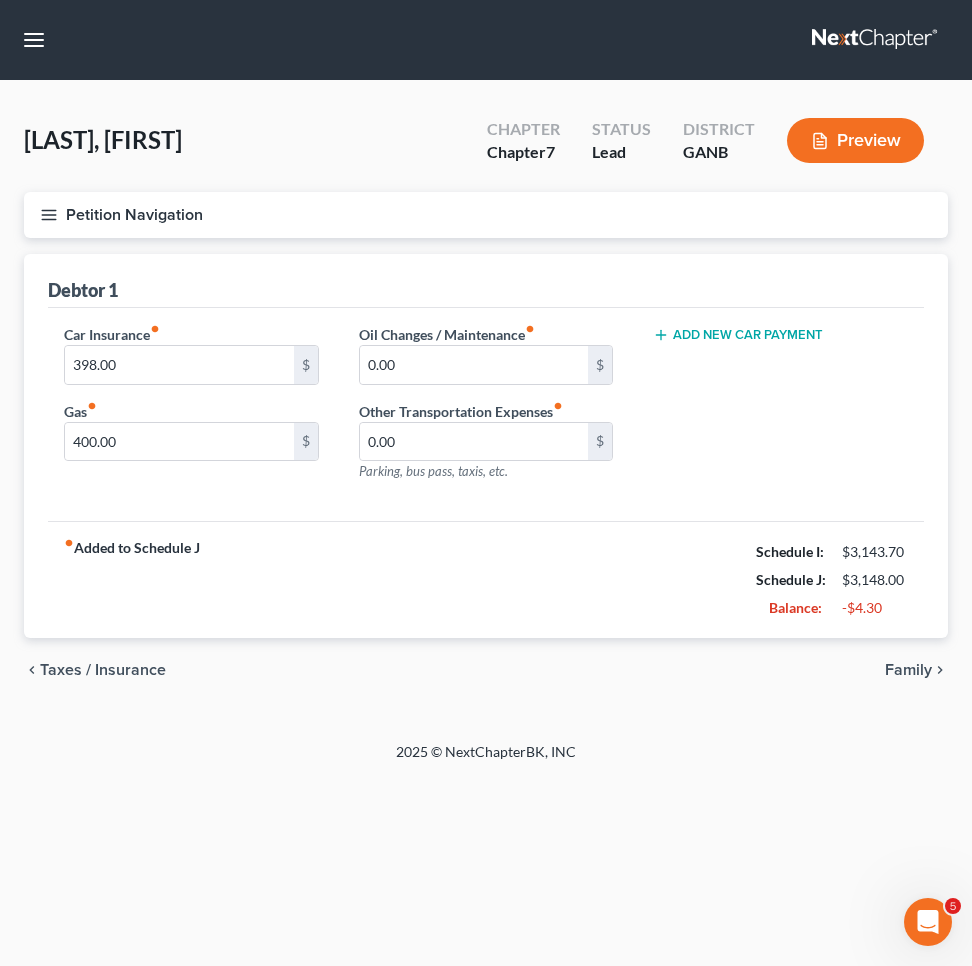 click on "Family" at bounding box center (908, 670) 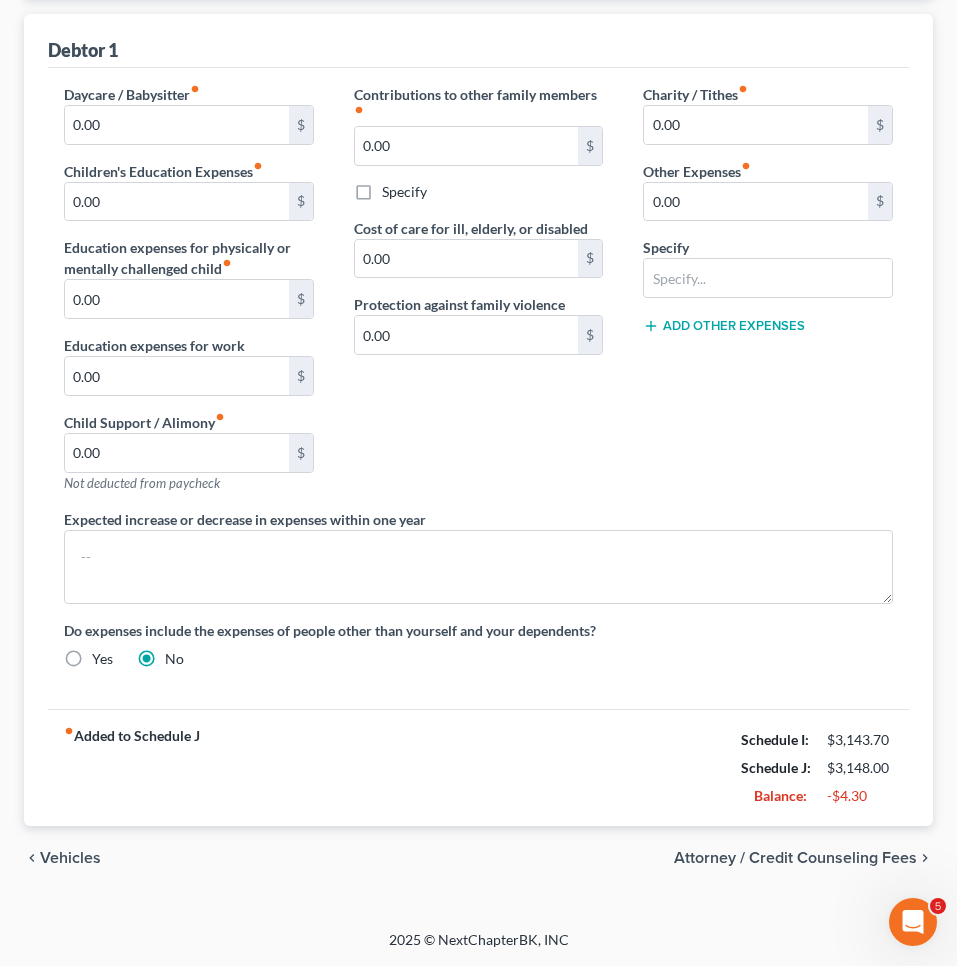 scroll, scrollTop: 240, scrollLeft: 0, axis: vertical 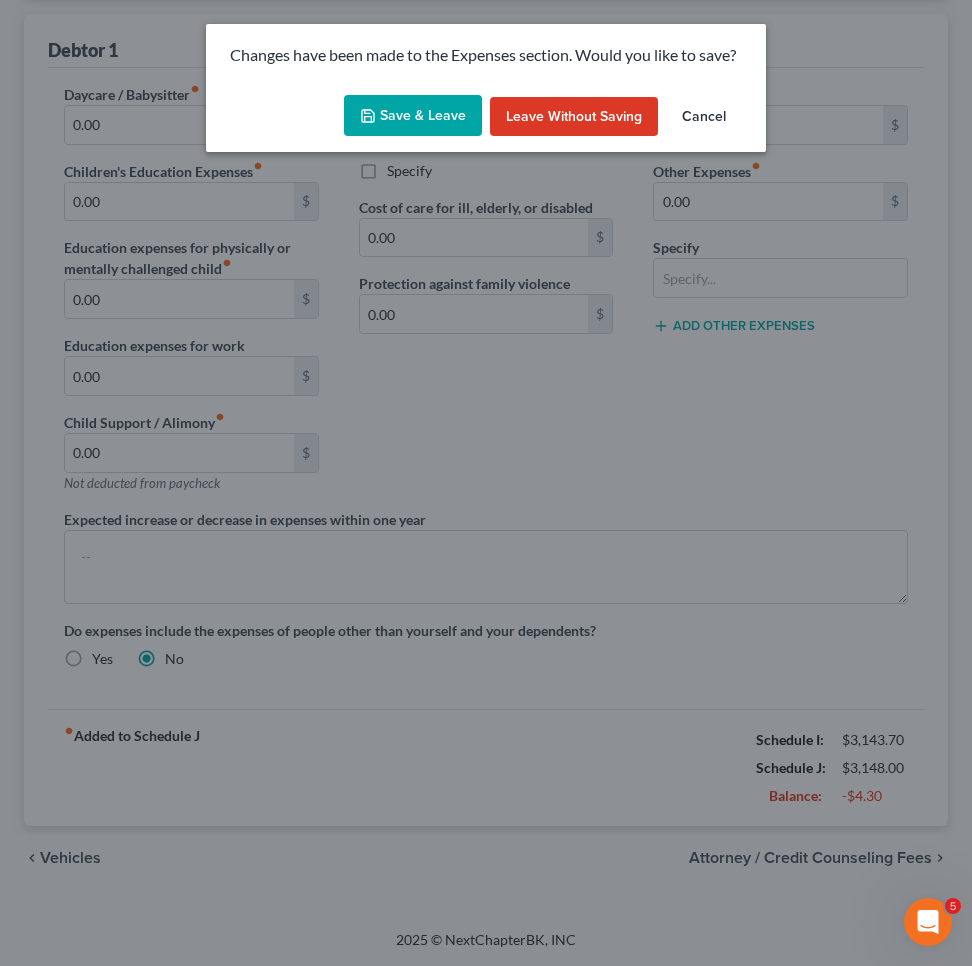 click on "Save & Leave" at bounding box center [413, 116] 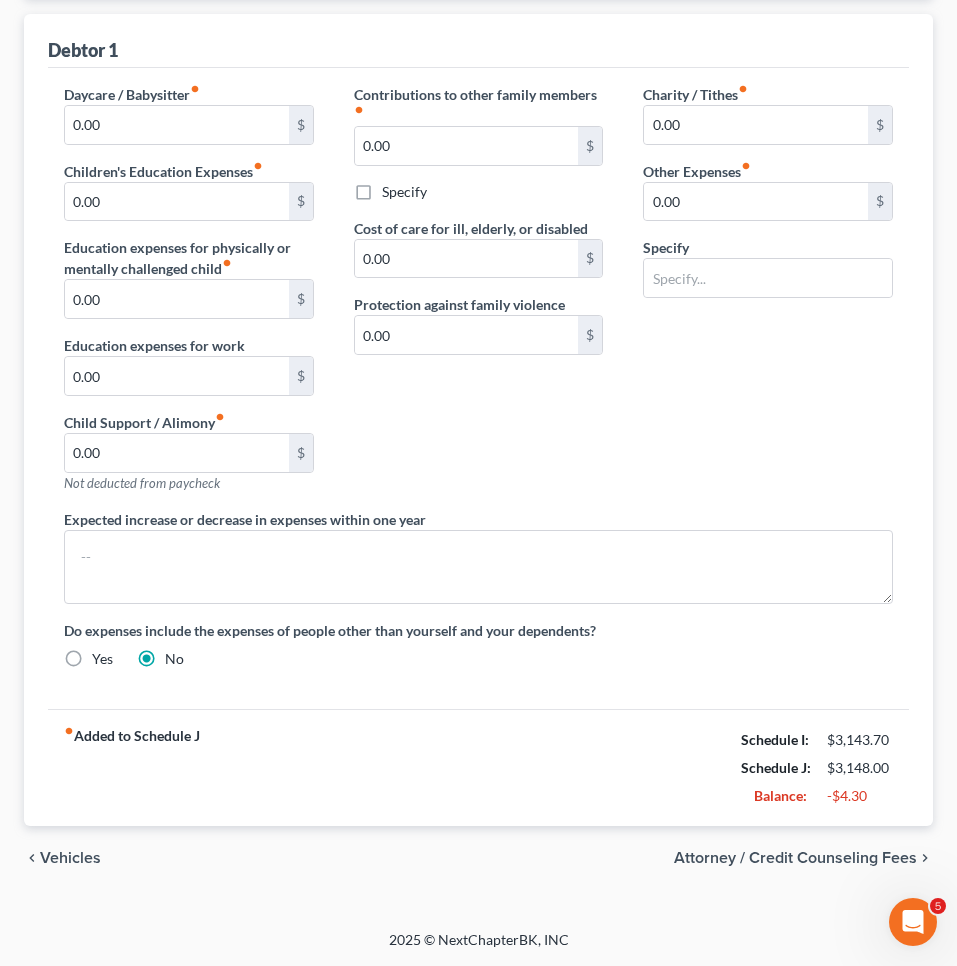 select on "0" 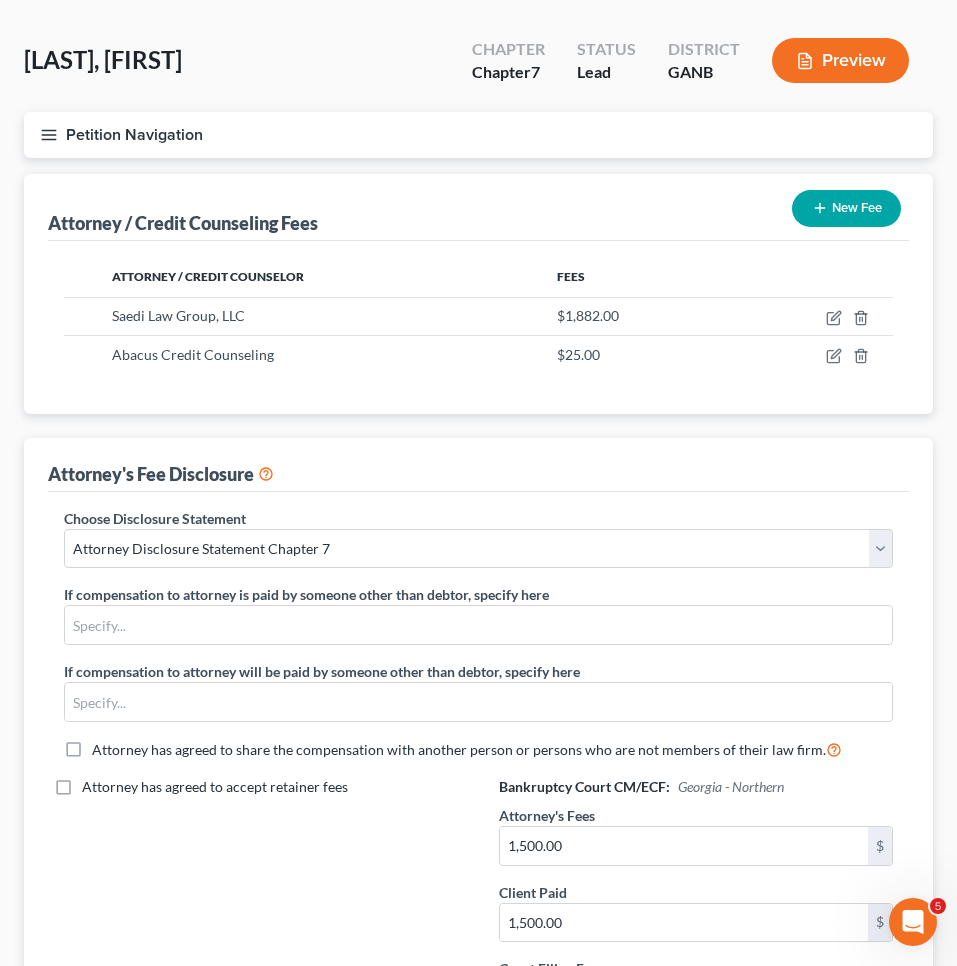 scroll, scrollTop: 74, scrollLeft: 0, axis: vertical 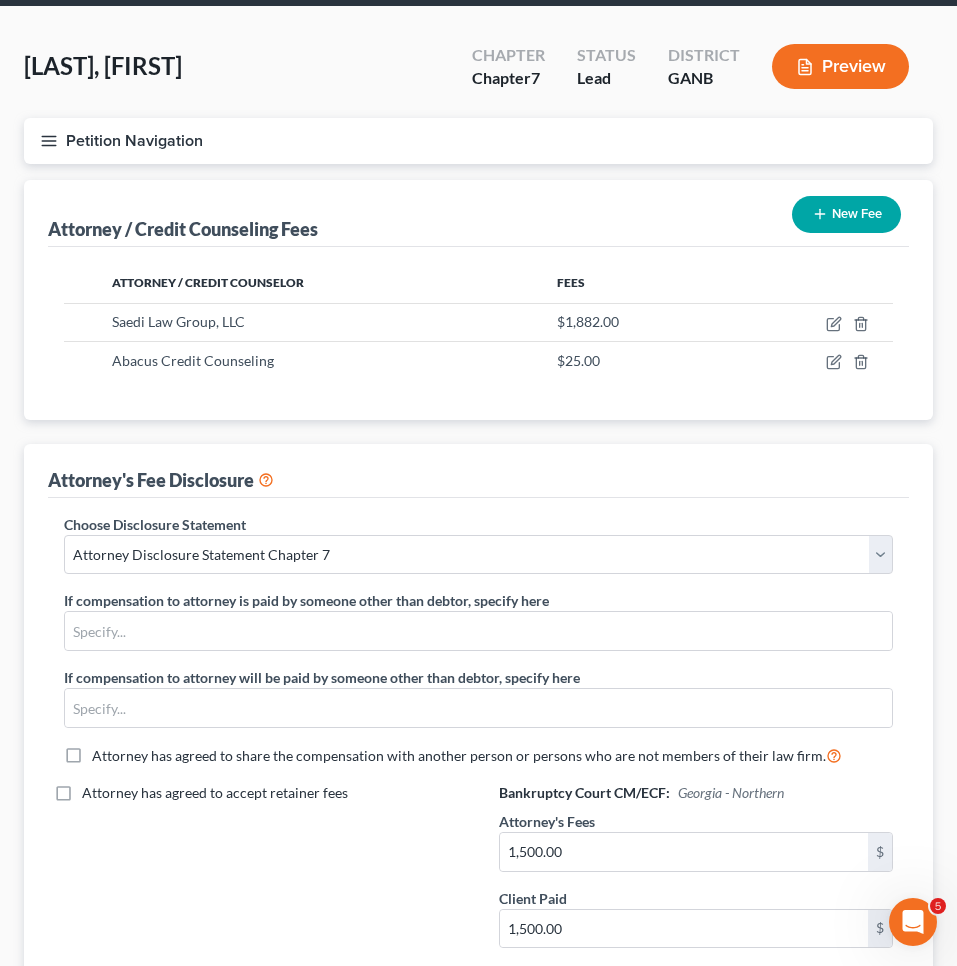 click on "Petition Navigation" at bounding box center (478, 141) 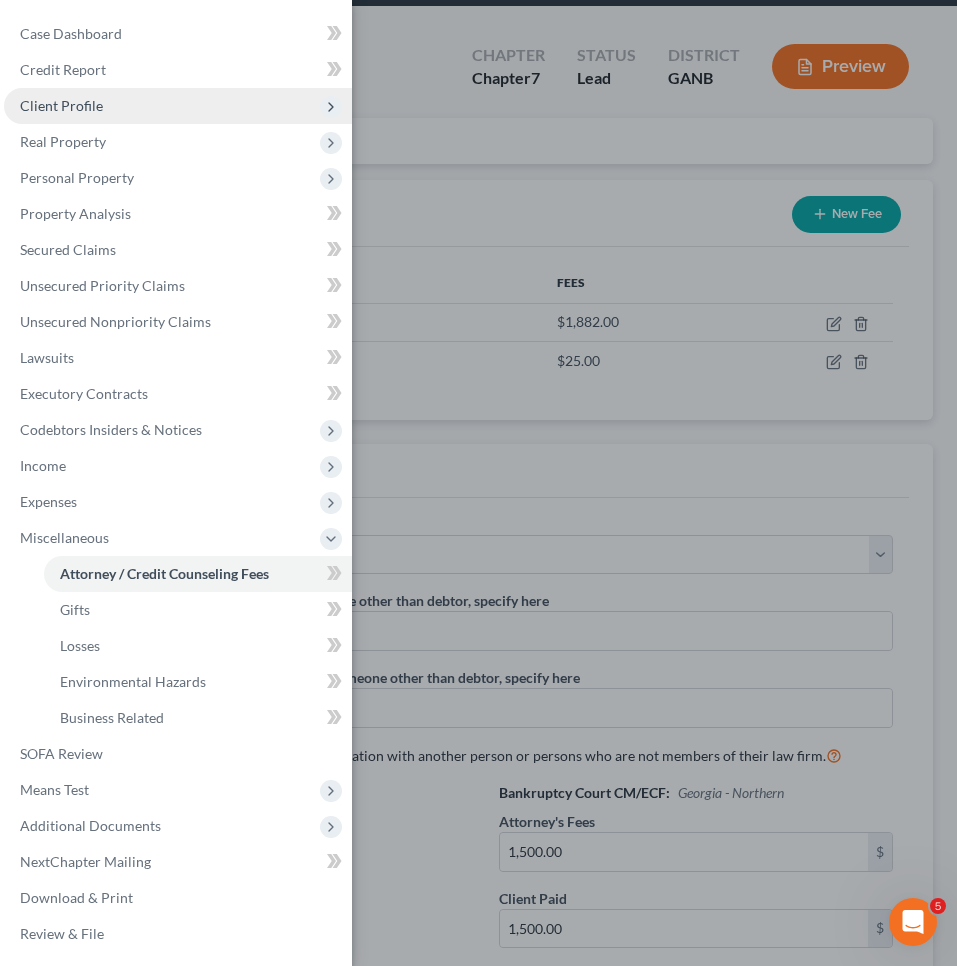 click on "Client Profile" at bounding box center [178, 106] 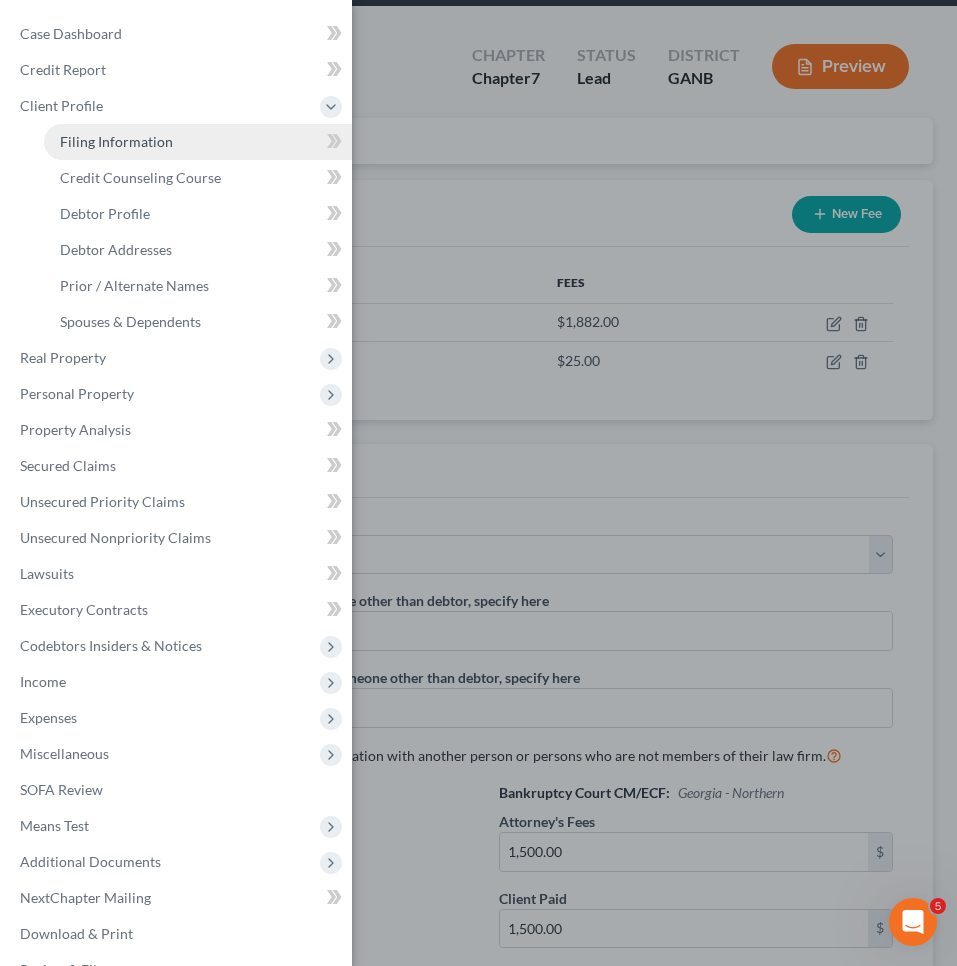 click on "Filing Information" at bounding box center (198, 142) 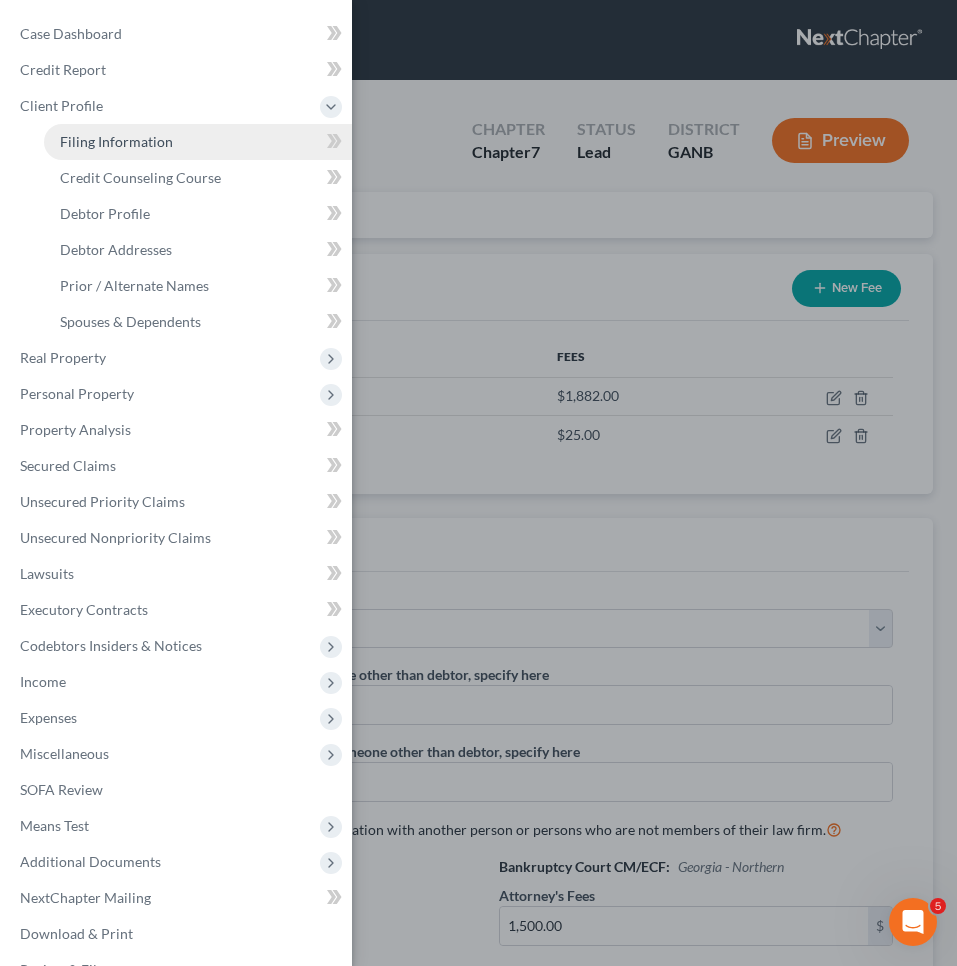 select on "1" 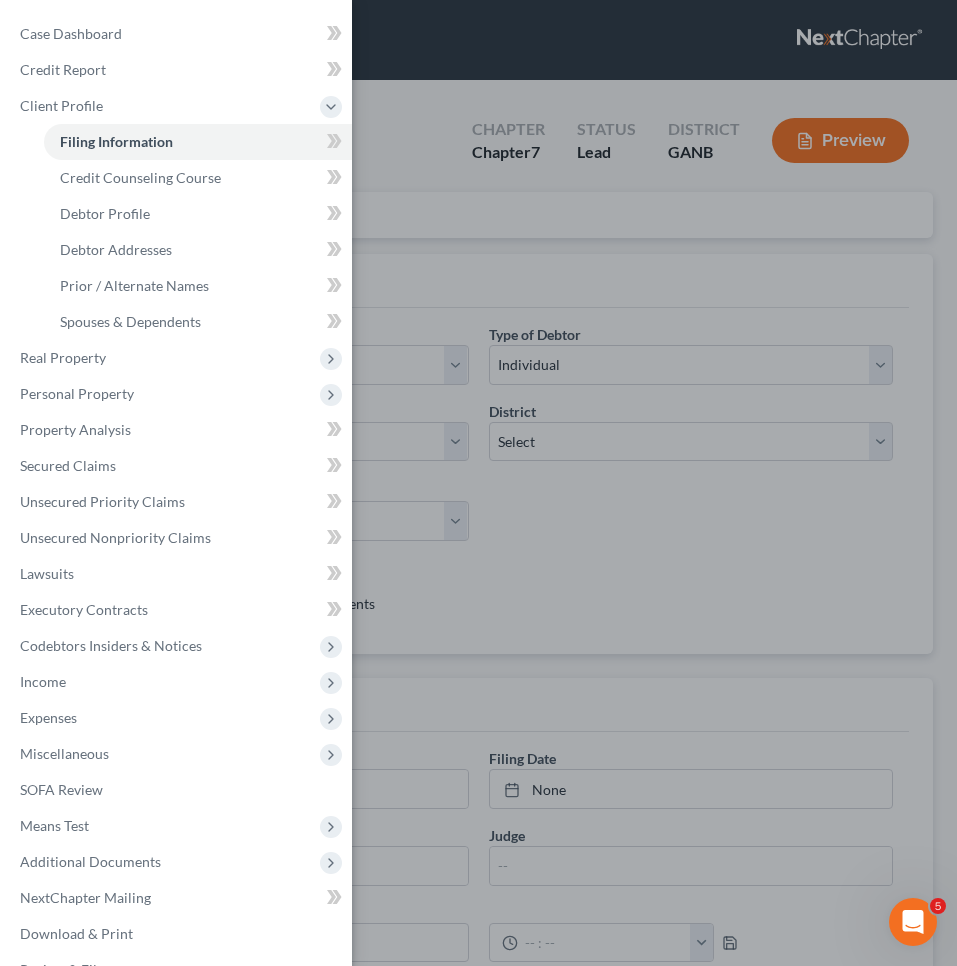 click on "Case Dashboard
Payments
Invoices
Payments
Payments
Credit Report
Client Profile" at bounding box center [478, 483] 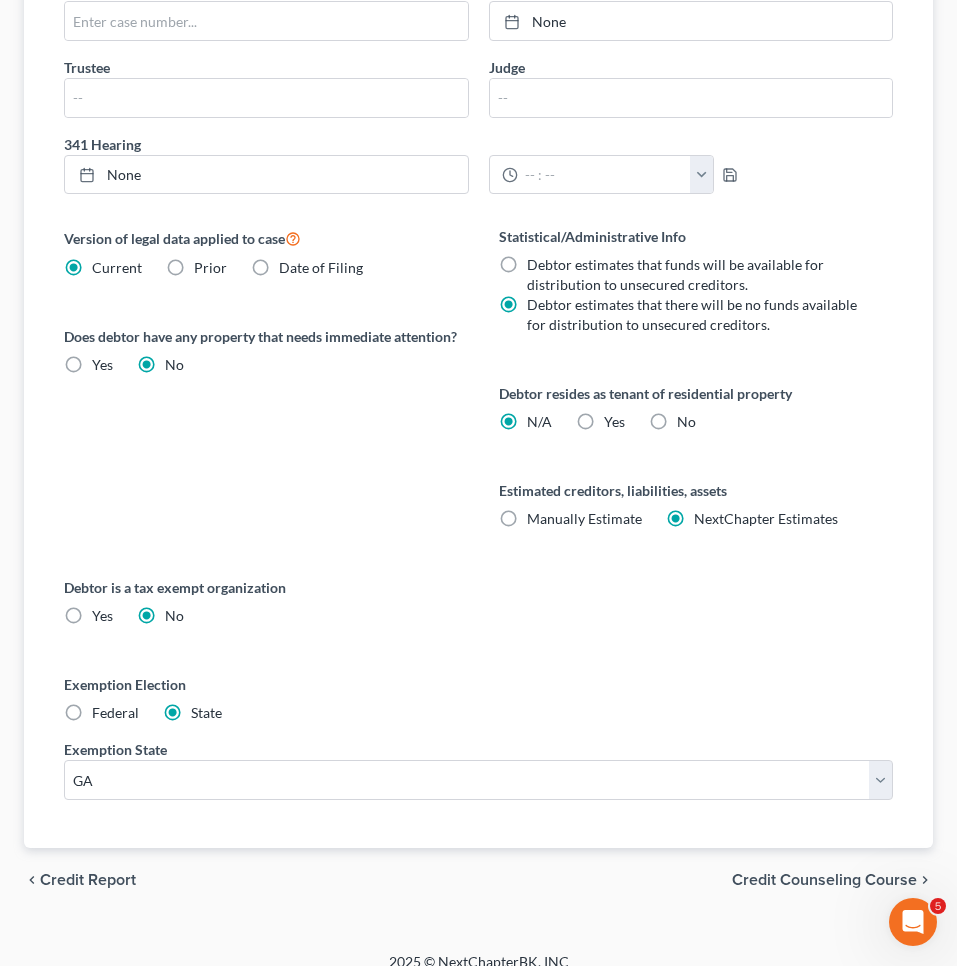 scroll, scrollTop: 791, scrollLeft: 0, axis: vertical 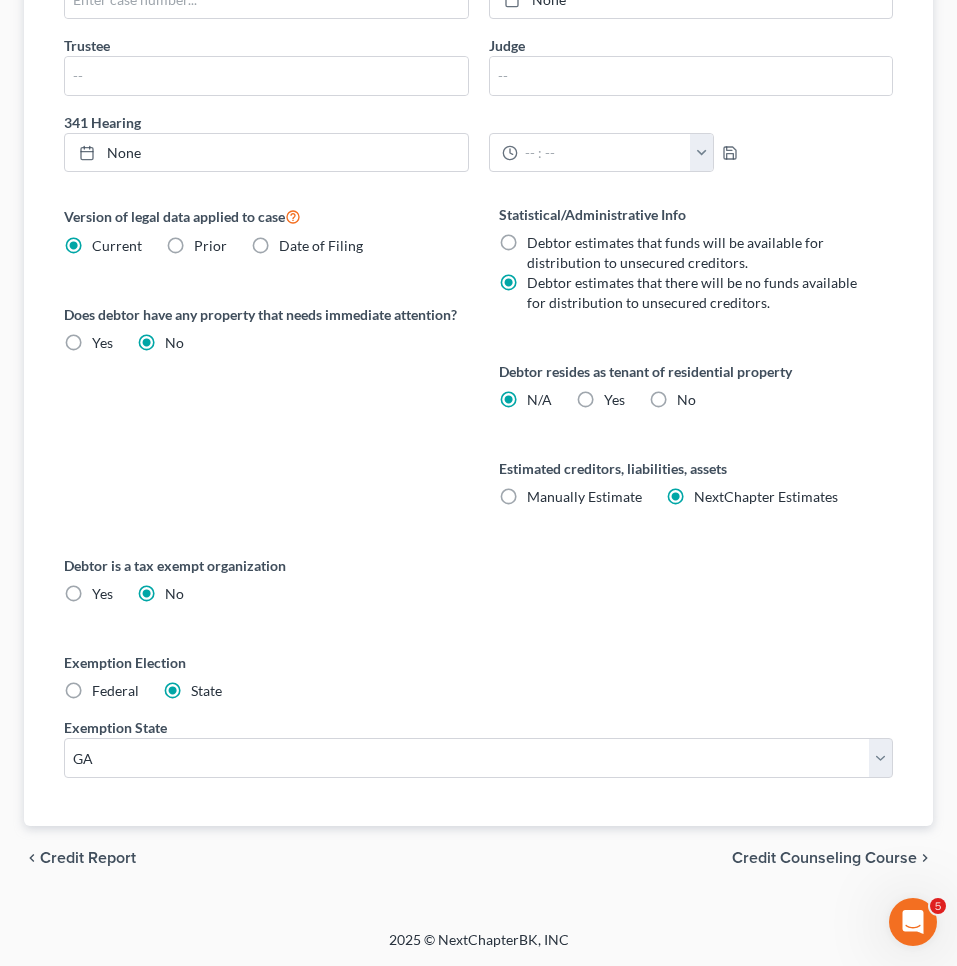 click on "Credit Counseling Course" at bounding box center (824, 858) 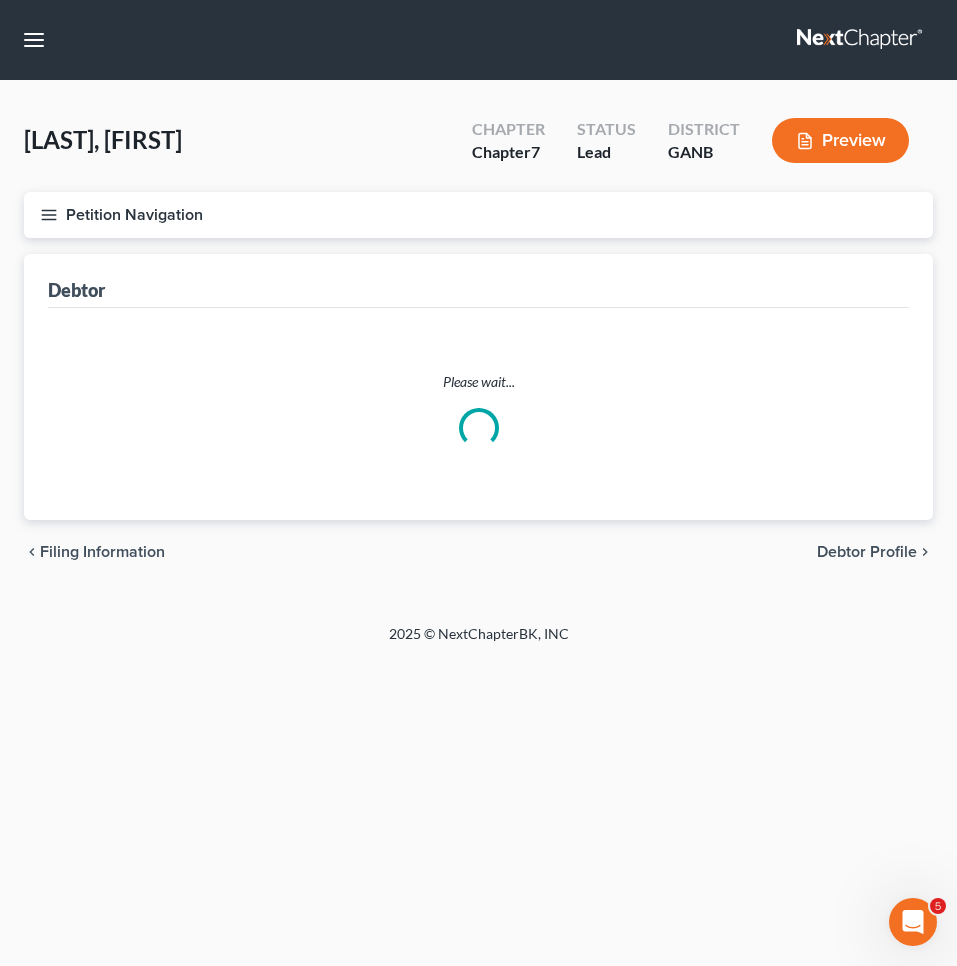scroll, scrollTop: 0, scrollLeft: 0, axis: both 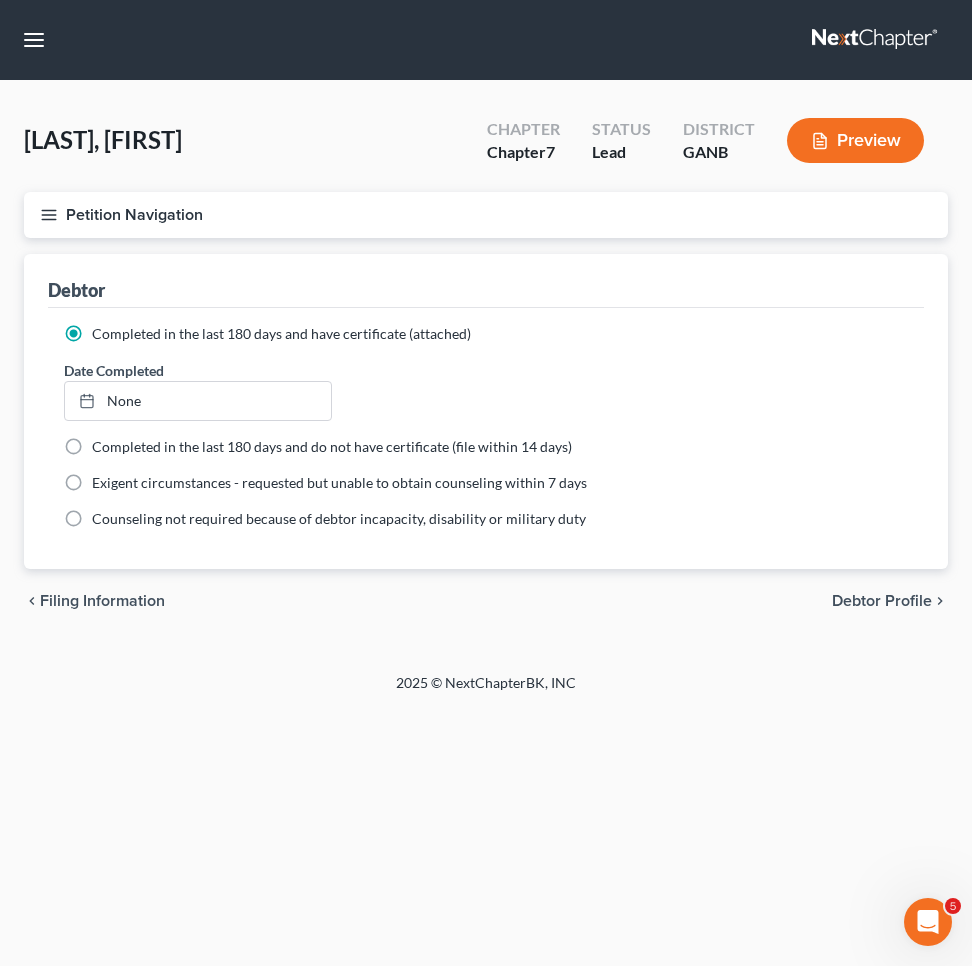 click on "chevron_left
Filing Information
Debtor Profile
chevron_right" at bounding box center [486, 601] 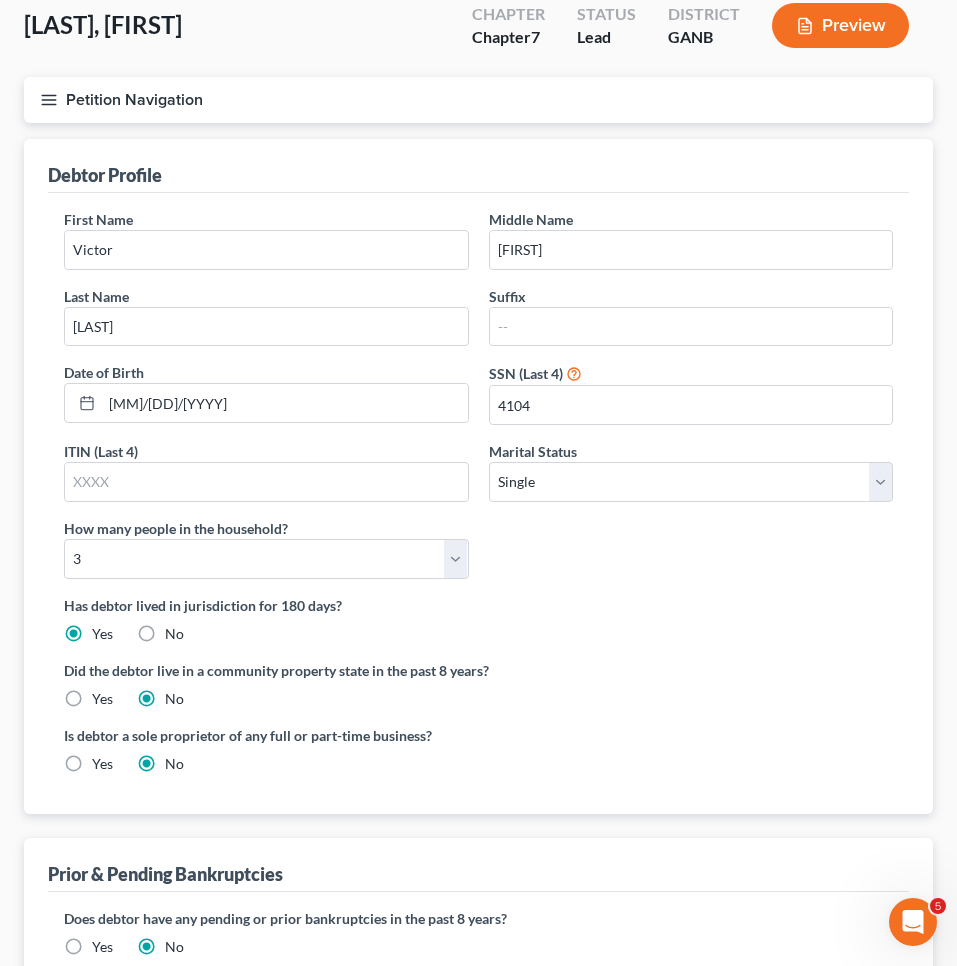 scroll, scrollTop: 117, scrollLeft: 0, axis: vertical 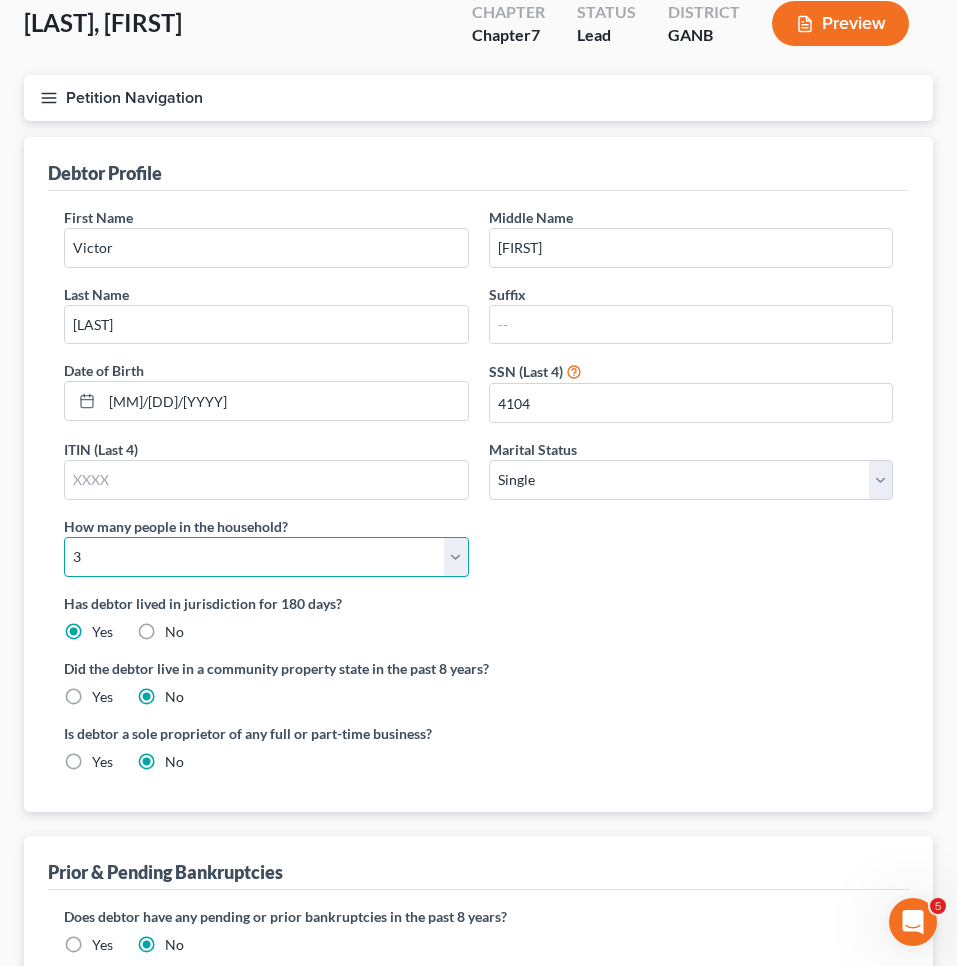 select on "0" 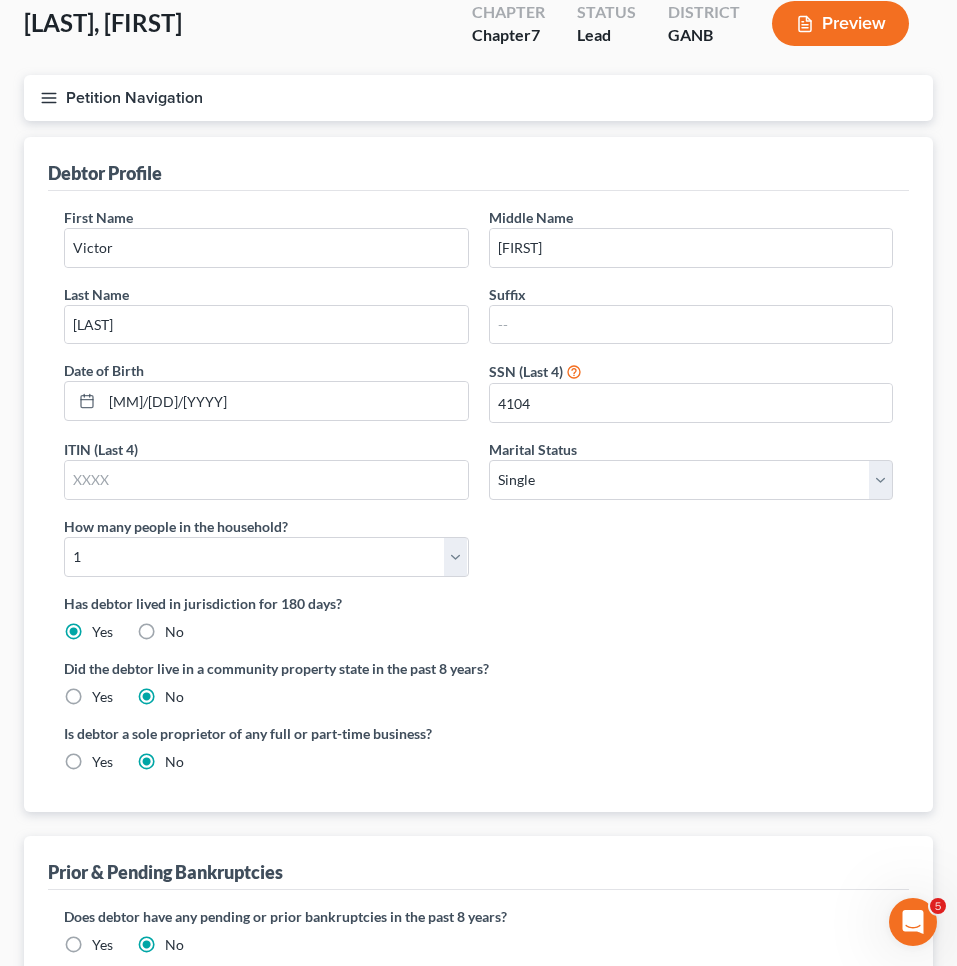 click on "First Name [FIRST] Middle Name [MIDDLE] Last Name [LAST] Suffix Date of Birth [DATE] SSN (Last 4) [SSN_LAST_4] ITIN (Last 4) Marital Status Select Single Married Separated Divorced Widowed How many people in the household? Select 1 2 3 4 5 6 7 8 9 10 11 12 13 14 15 16 17 18 19 20" at bounding box center [478, 400] 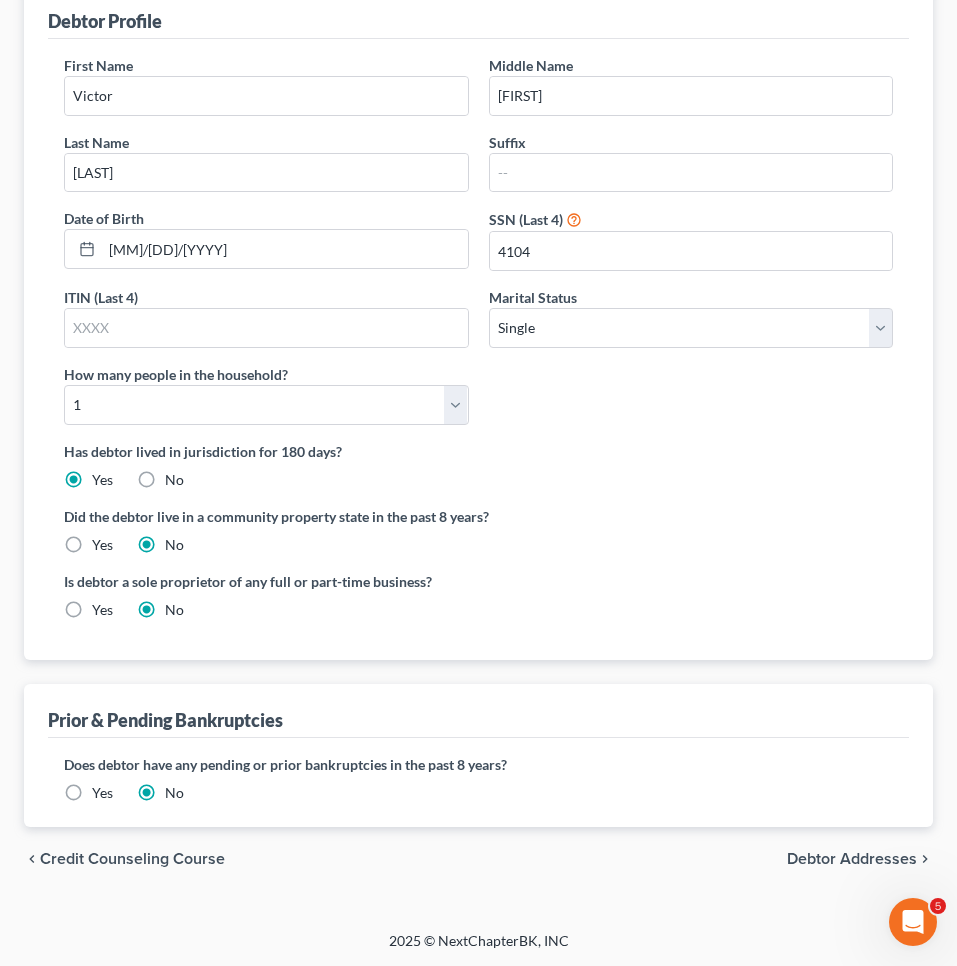 scroll, scrollTop: 259, scrollLeft: 0, axis: vertical 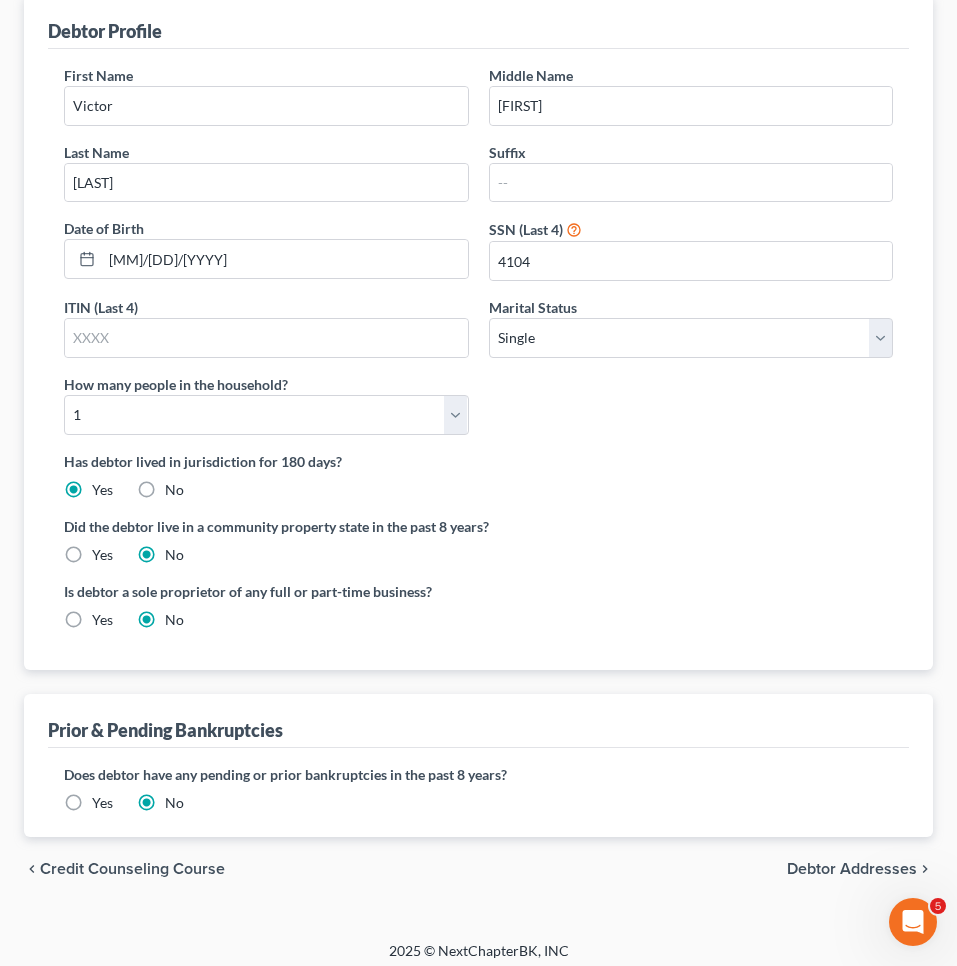 click on "Debtor Addresses" at bounding box center (852, 869) 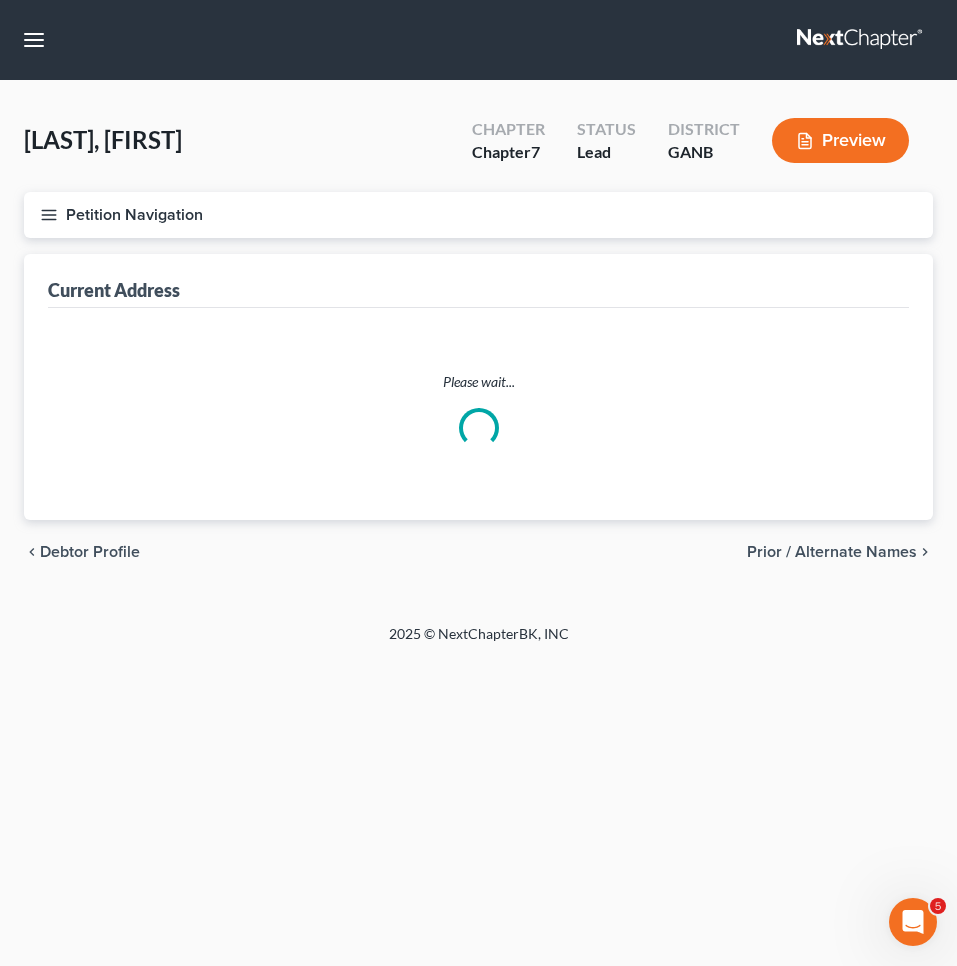 scroll, scrollTop: 0, scrollLeft: 0, axis: both 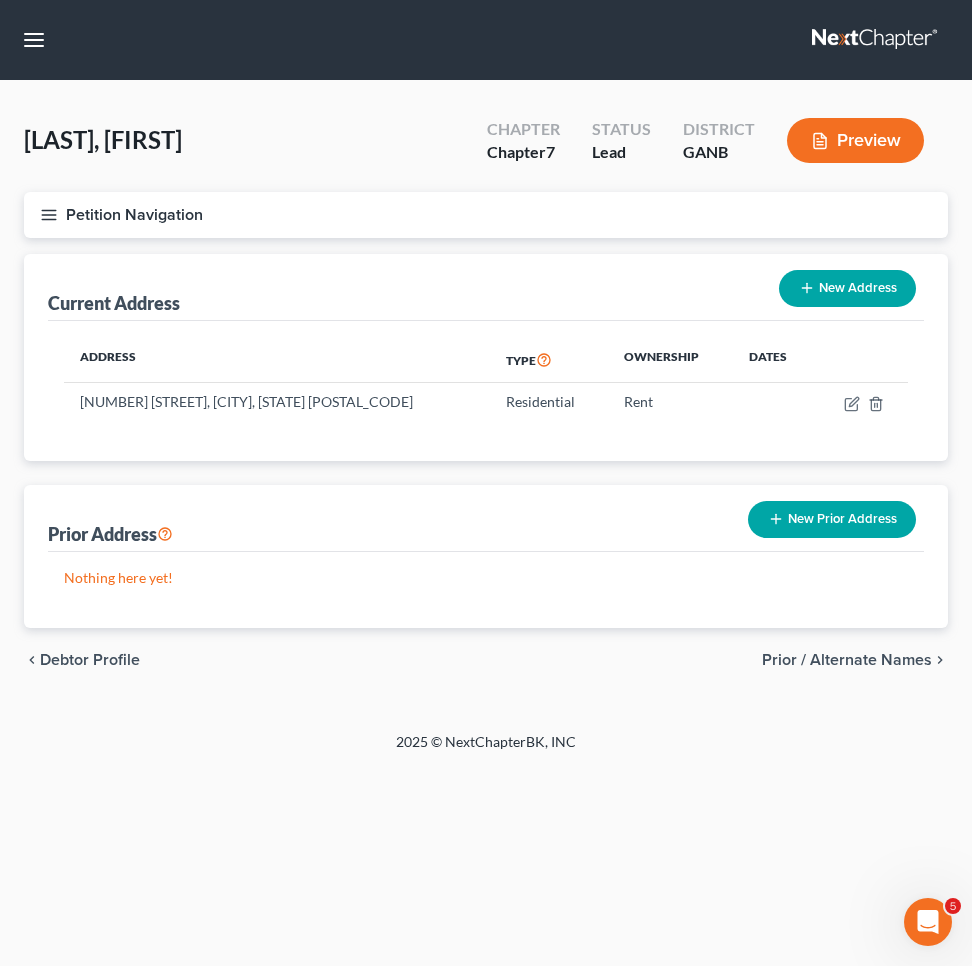 click on "Debtor Profile" at bounding box center [90, 660] 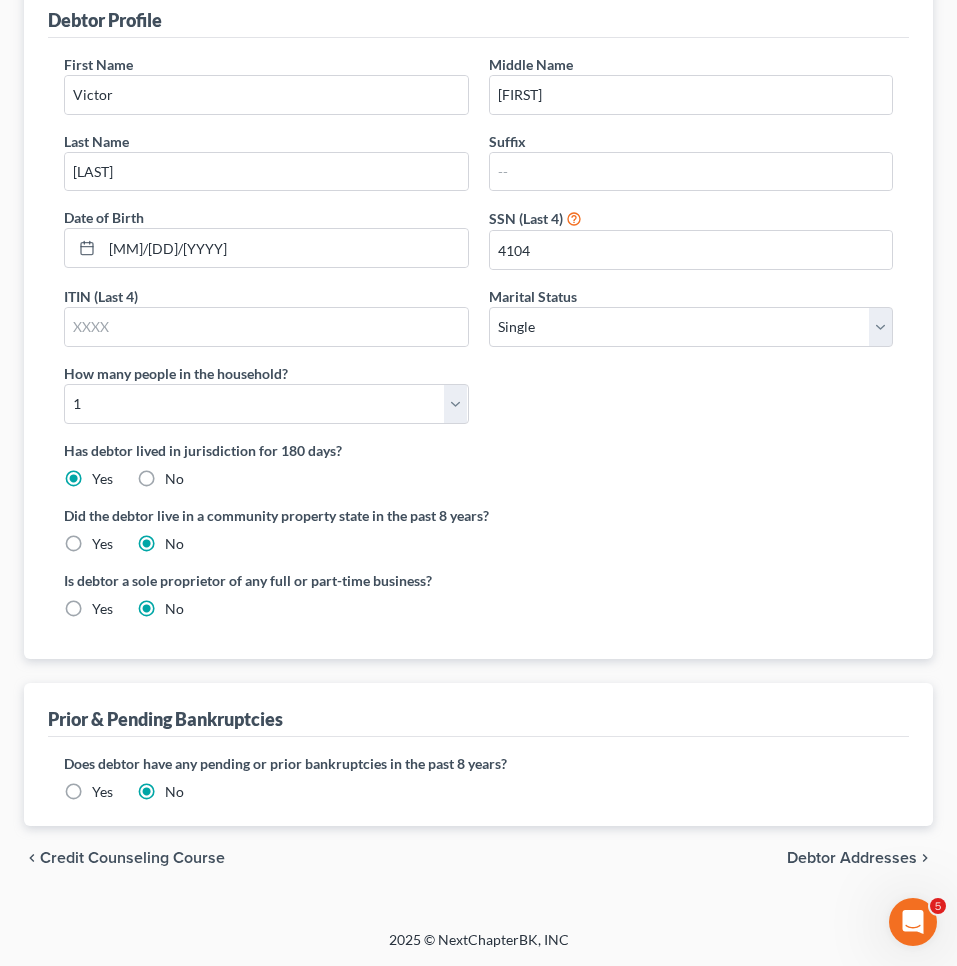 scroll, scrollTop: 269, scrollLeft: 0, axis: vertical 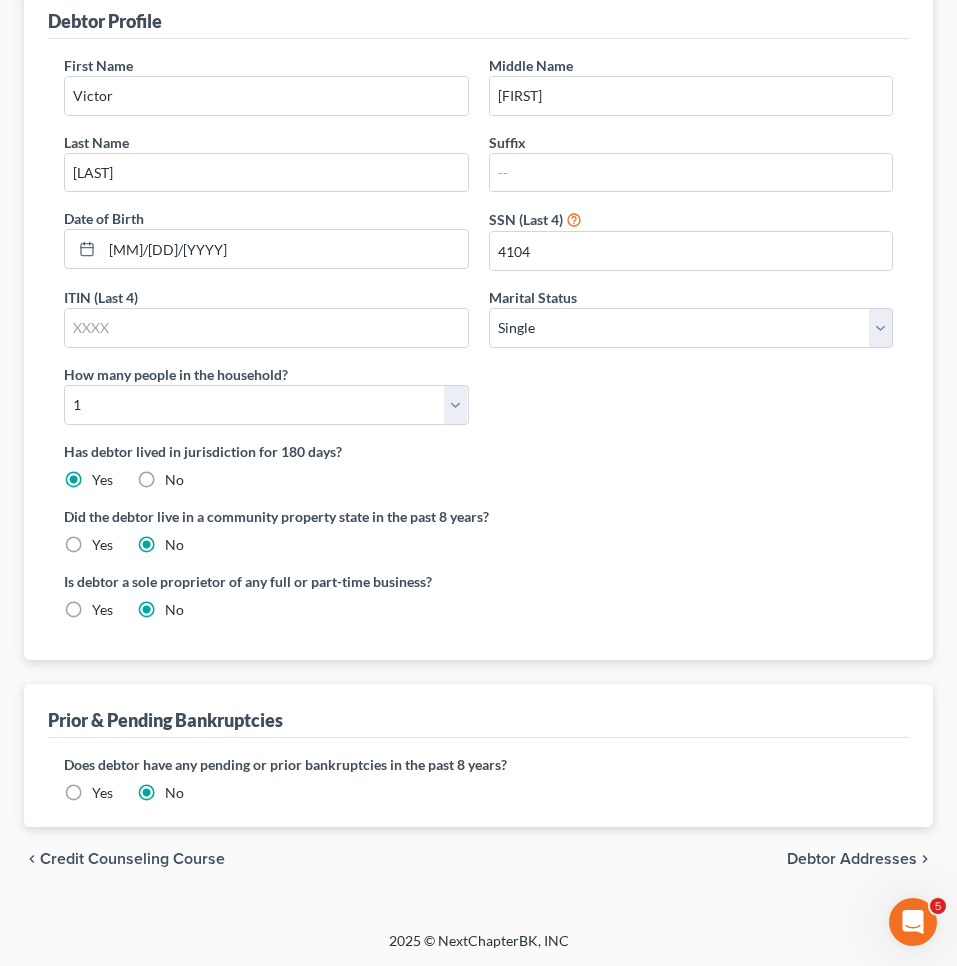 click on "Credit Counseling Course" at bounding box center [132, 859] 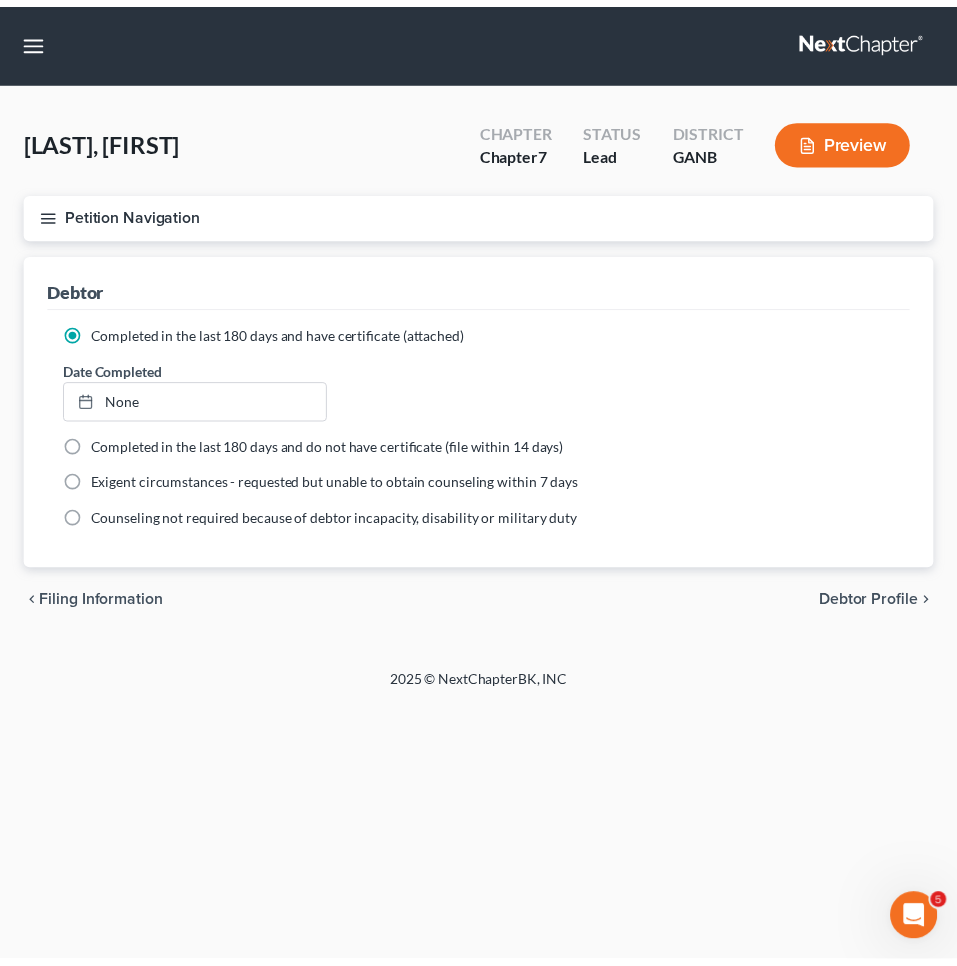 scroll, scrollTop: 0, scrollLeft: 0, axis: both 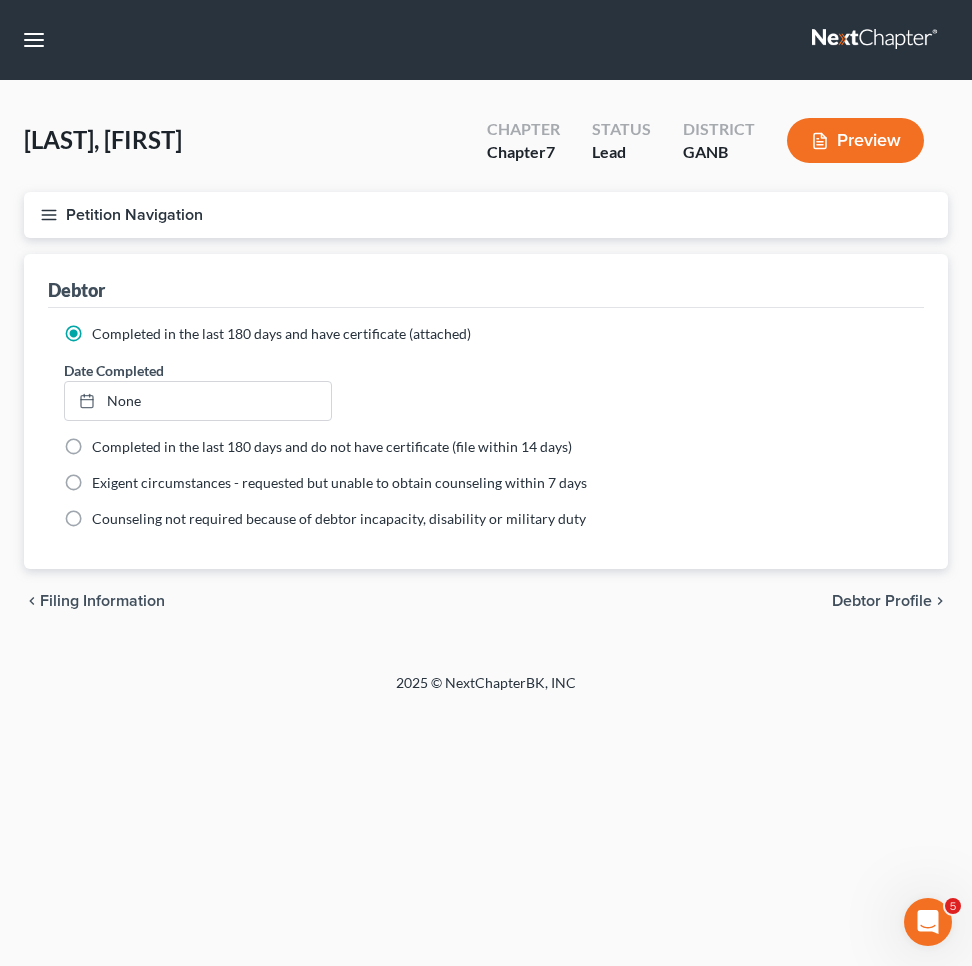 click on "Filing Information" at bounding box center (102, 601) 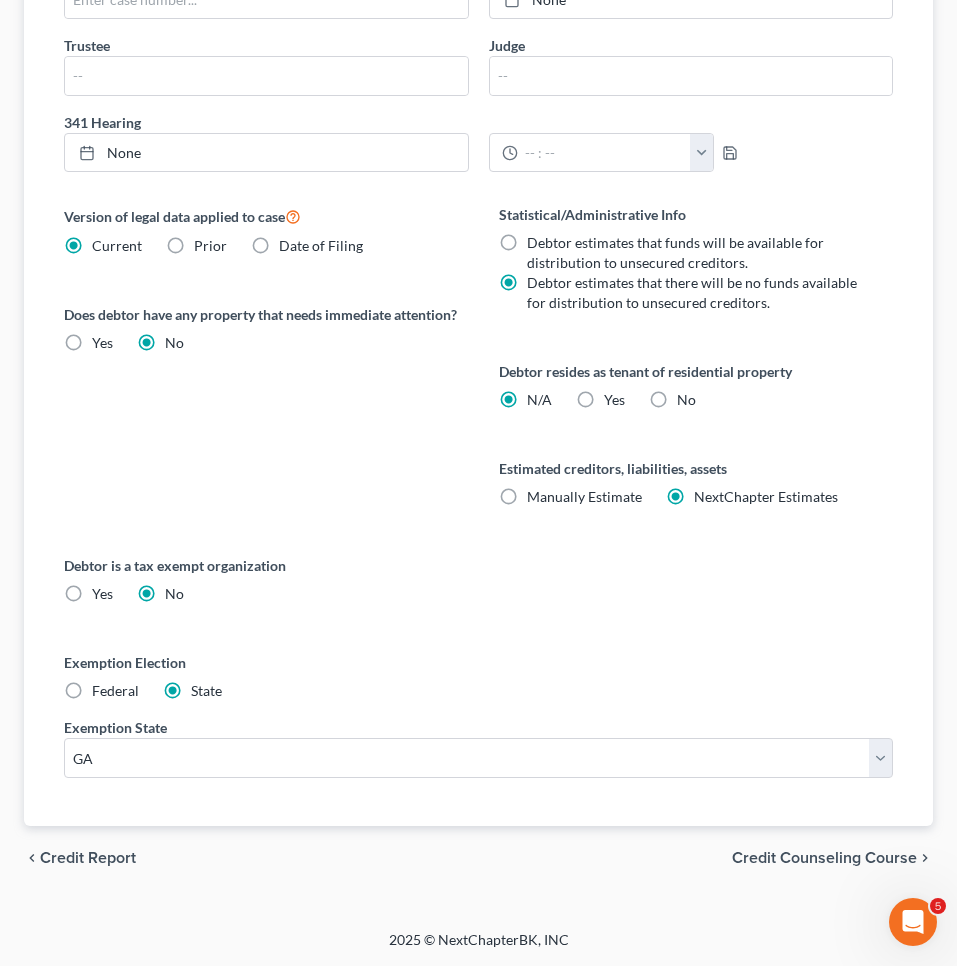 scroll, scrollTop: 791, scrollLeft: 0, axis: vertical 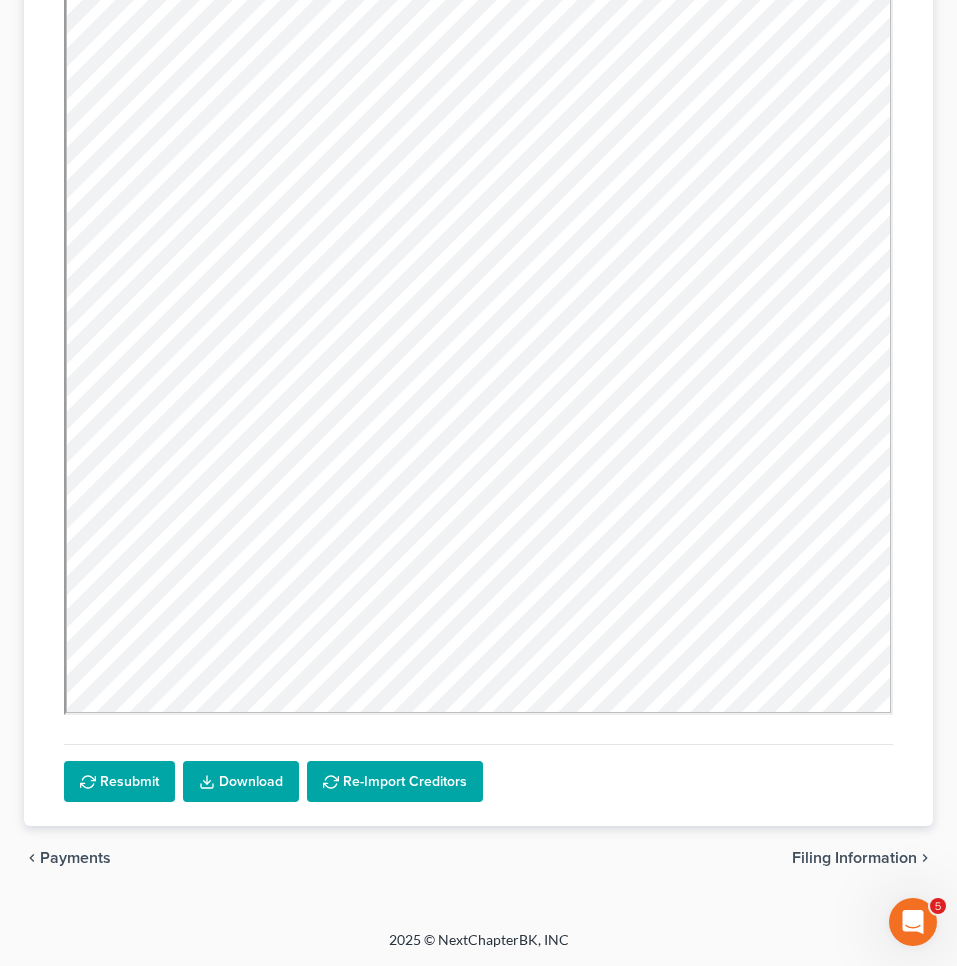 click on "Payments" at bounding box center (75, 858) 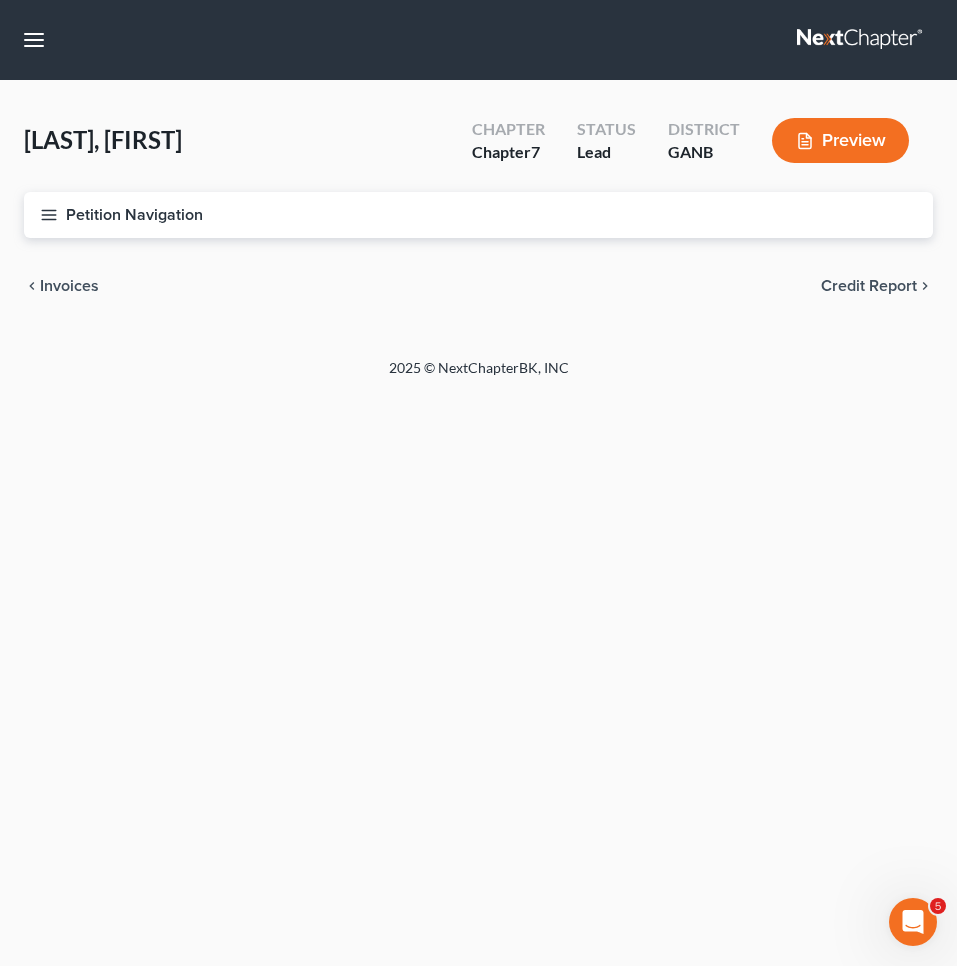 scroll, scrollTop: 0, scrollLeft: 0, axis: both 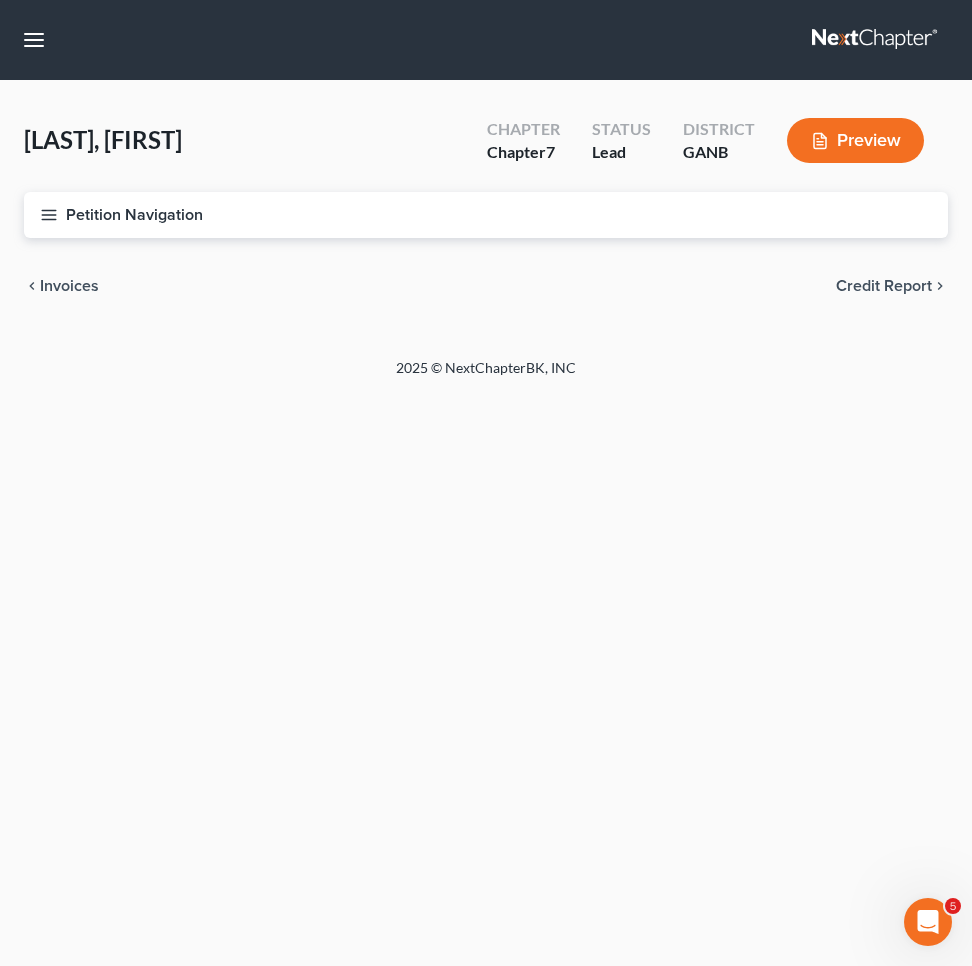 click on "Credit Report" at bounding box center (884, 286) 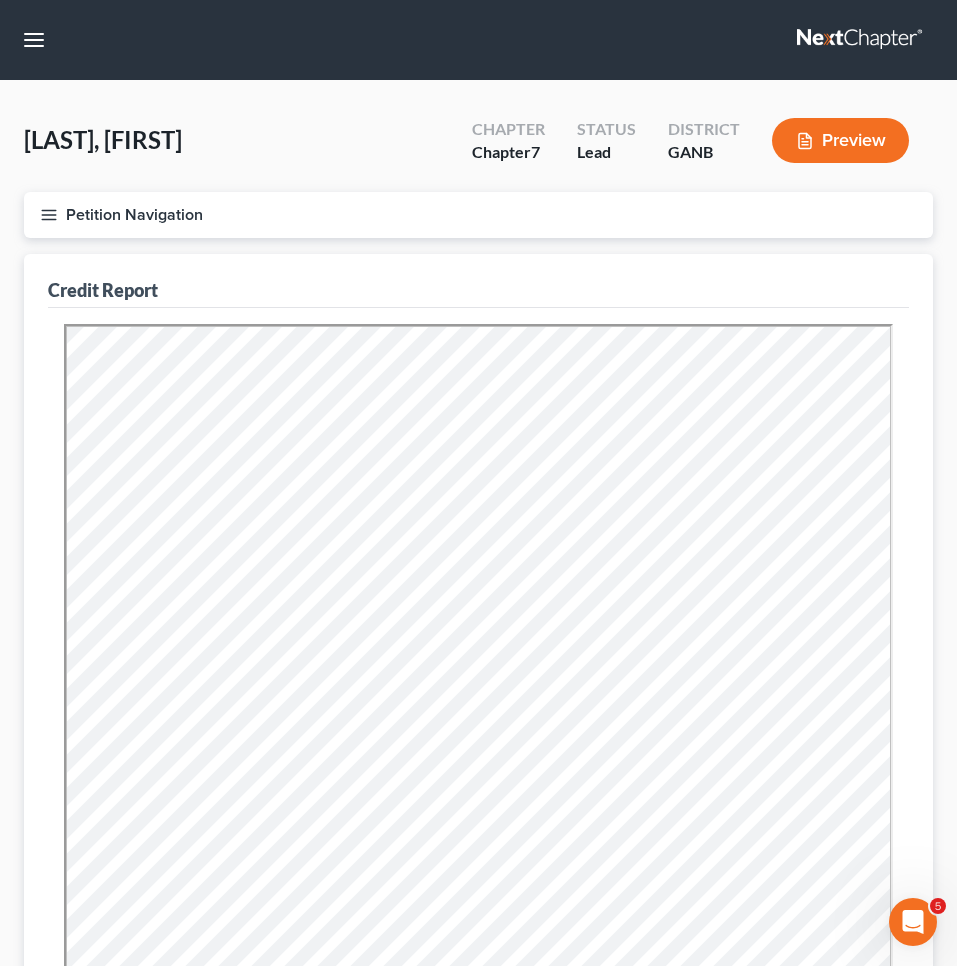 scroll, scrollTop: 0, scrollLeft: 0, axis: both 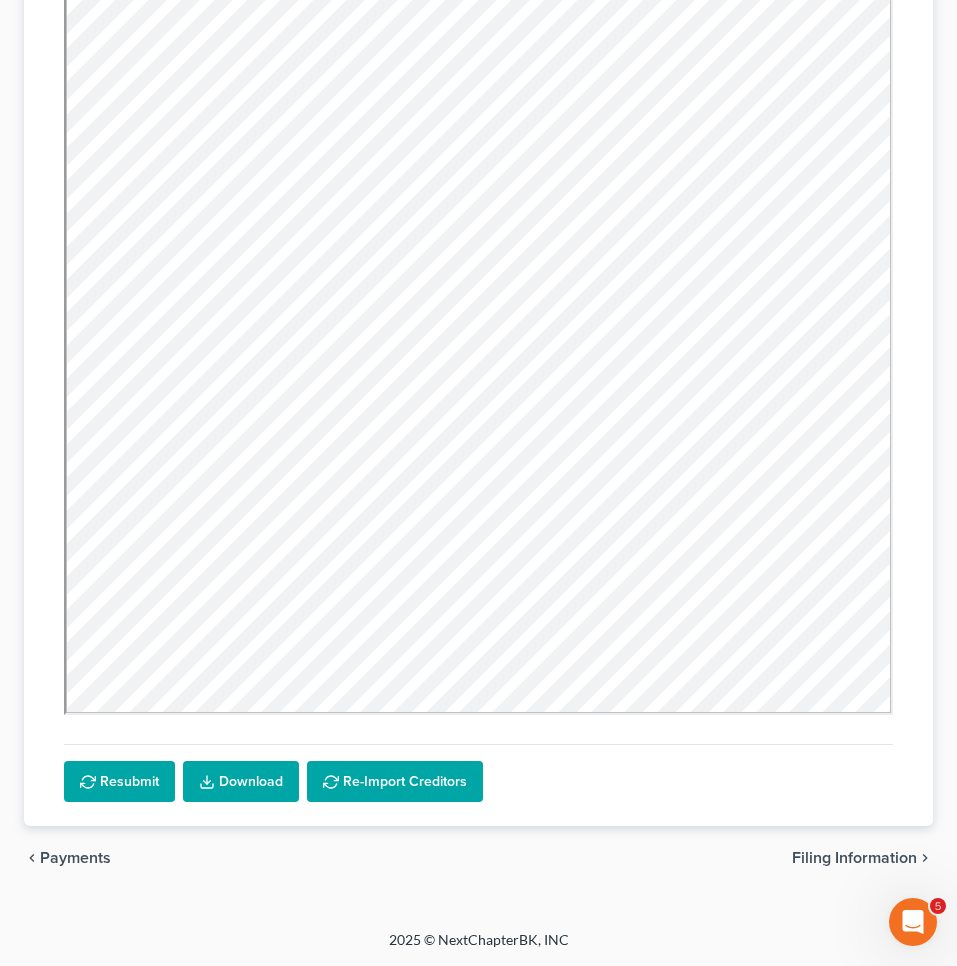 click on "Filing Information" at bounding box center [854, 858] 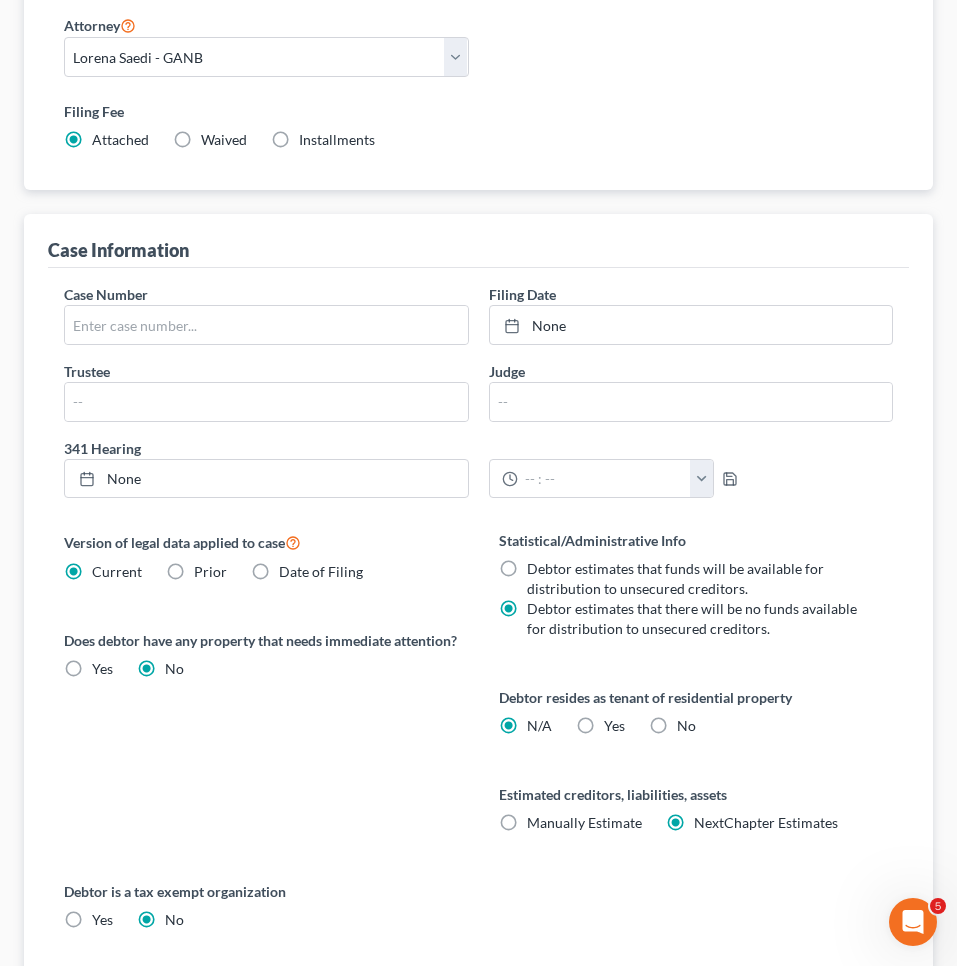 scroll, scrollTop: 507, scrollLeft: 0, axis: vertical 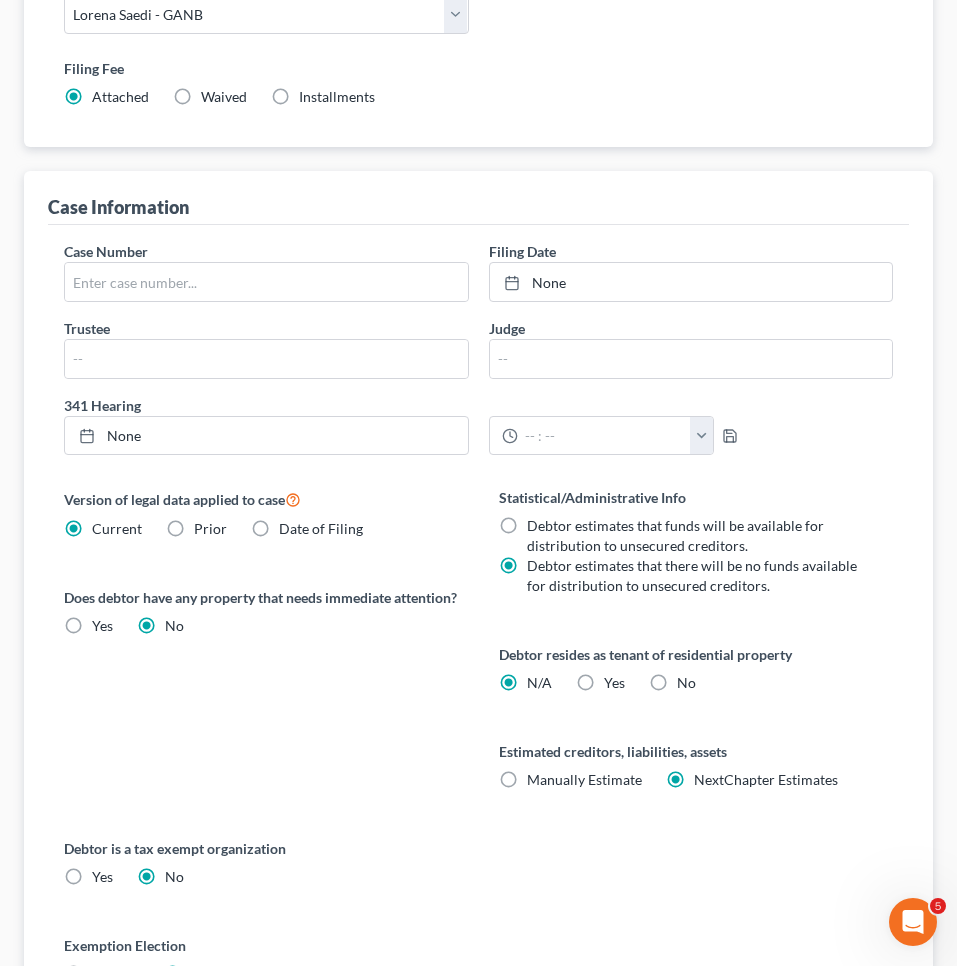 click on "Yes Yes" at bounding box center (614, 683) 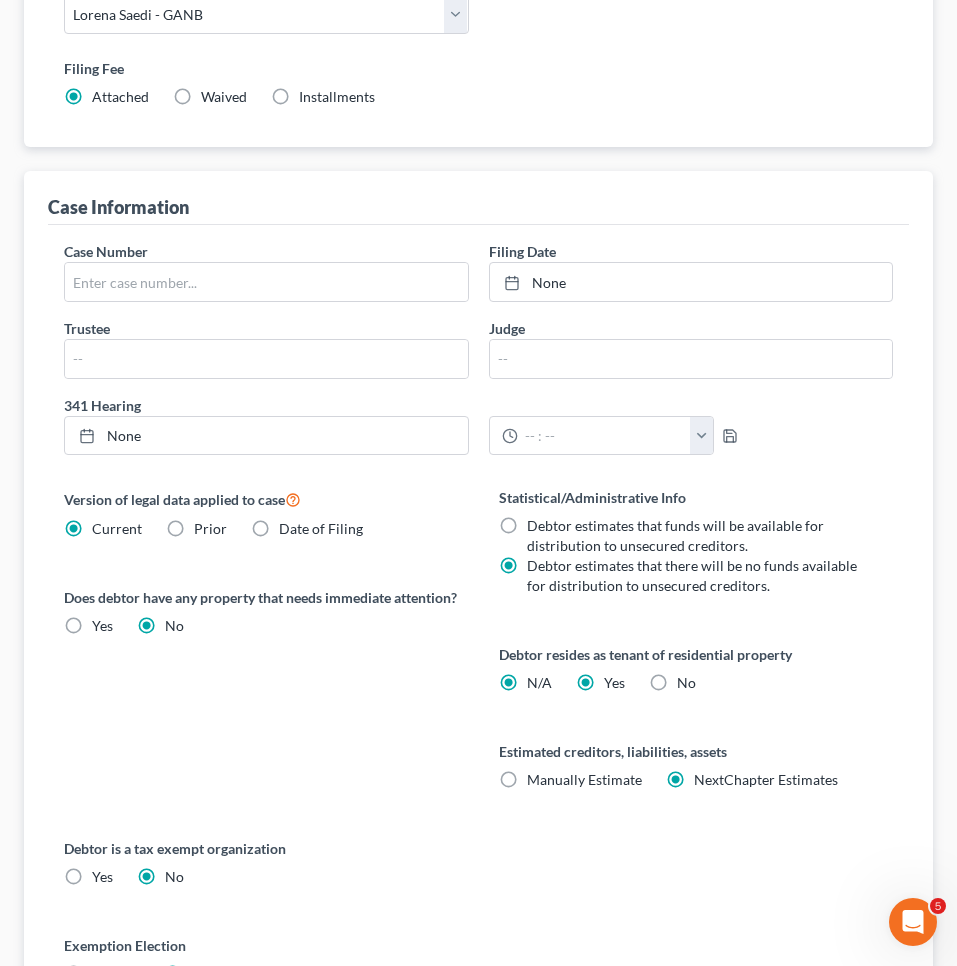 radio on "false" 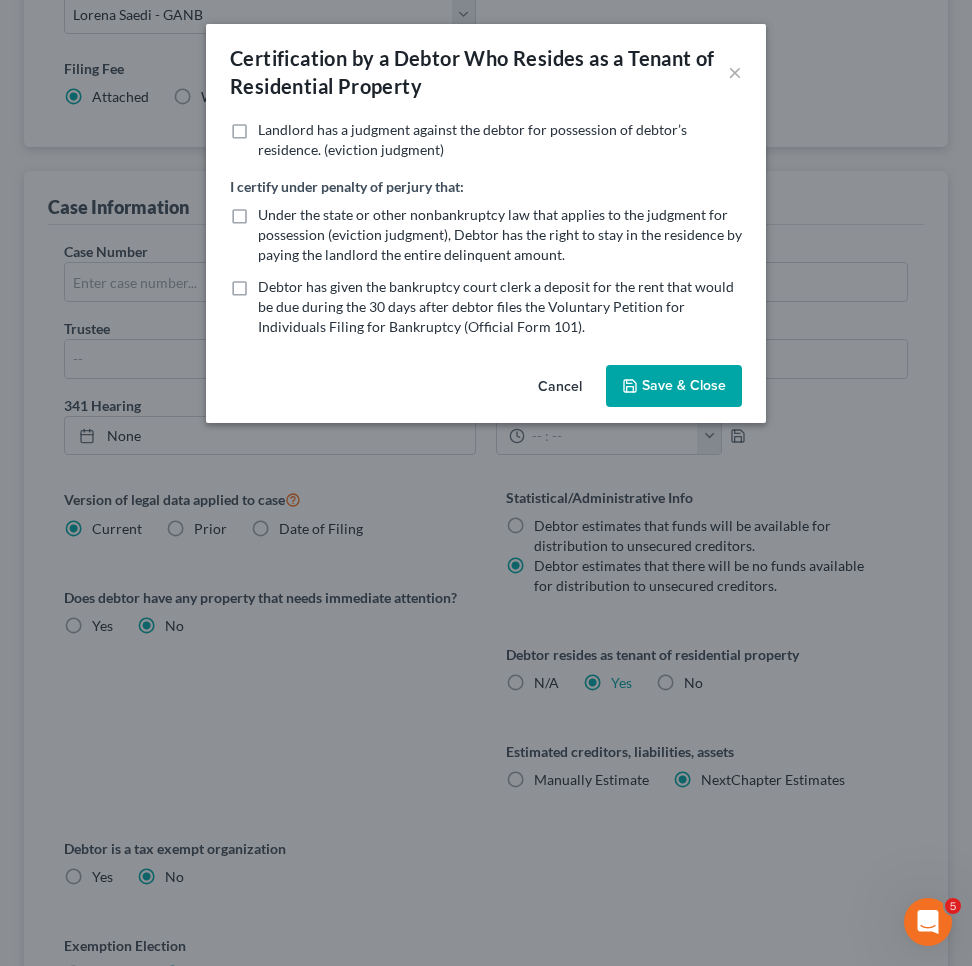 click on "Save & Close" at bounding box center [674, 386] 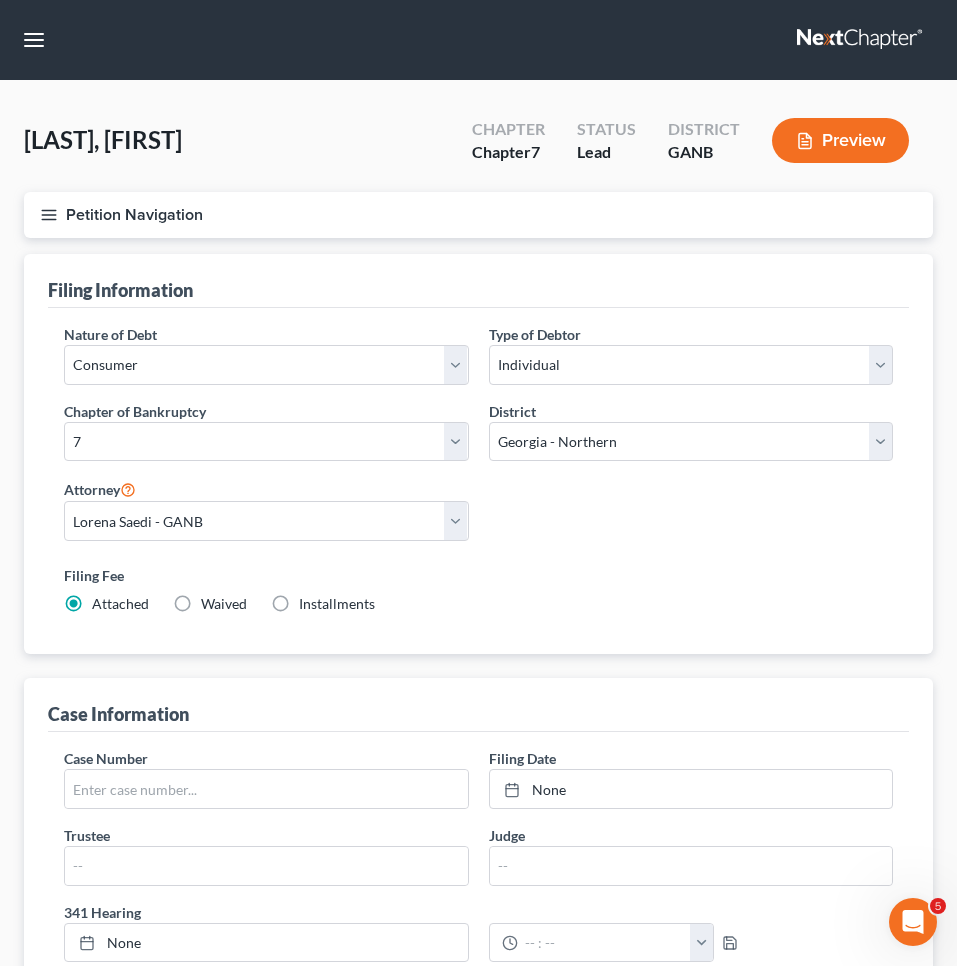 scroll, scrollTop: 0, scrollLeft: 0, axis: both 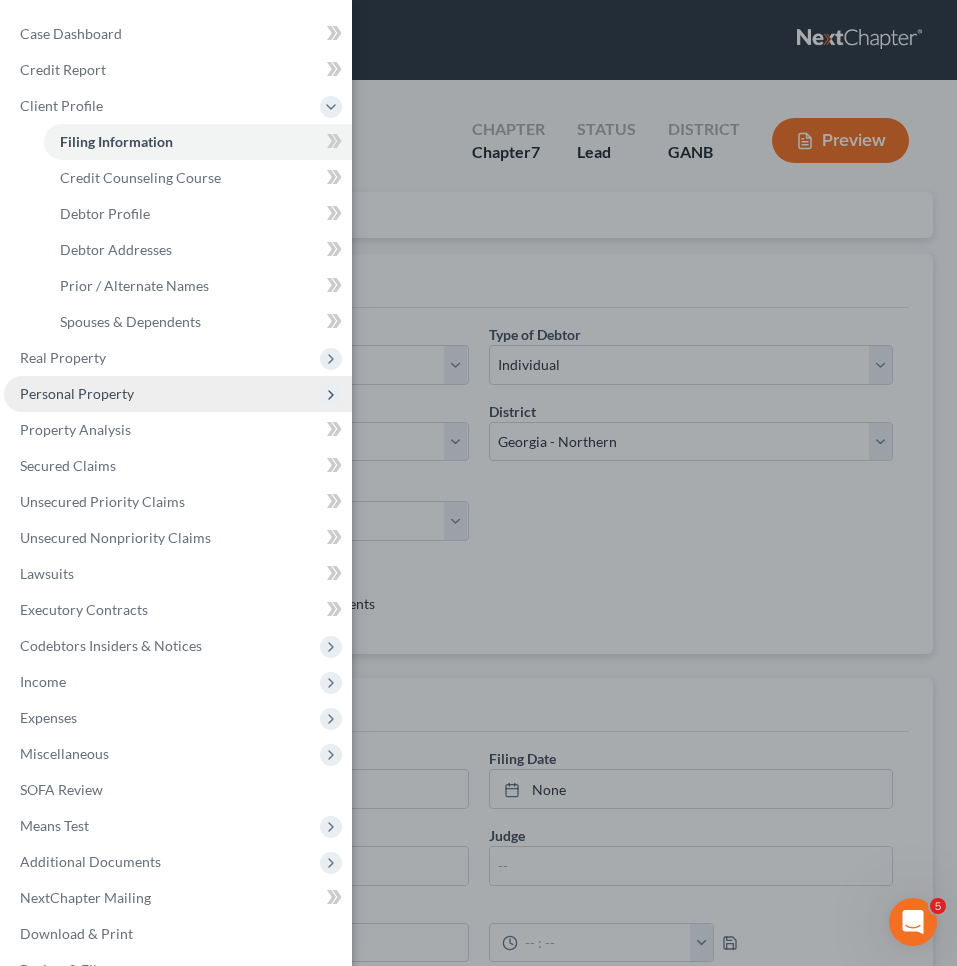 click on "Personal Property" at bounding box center [77, 393] 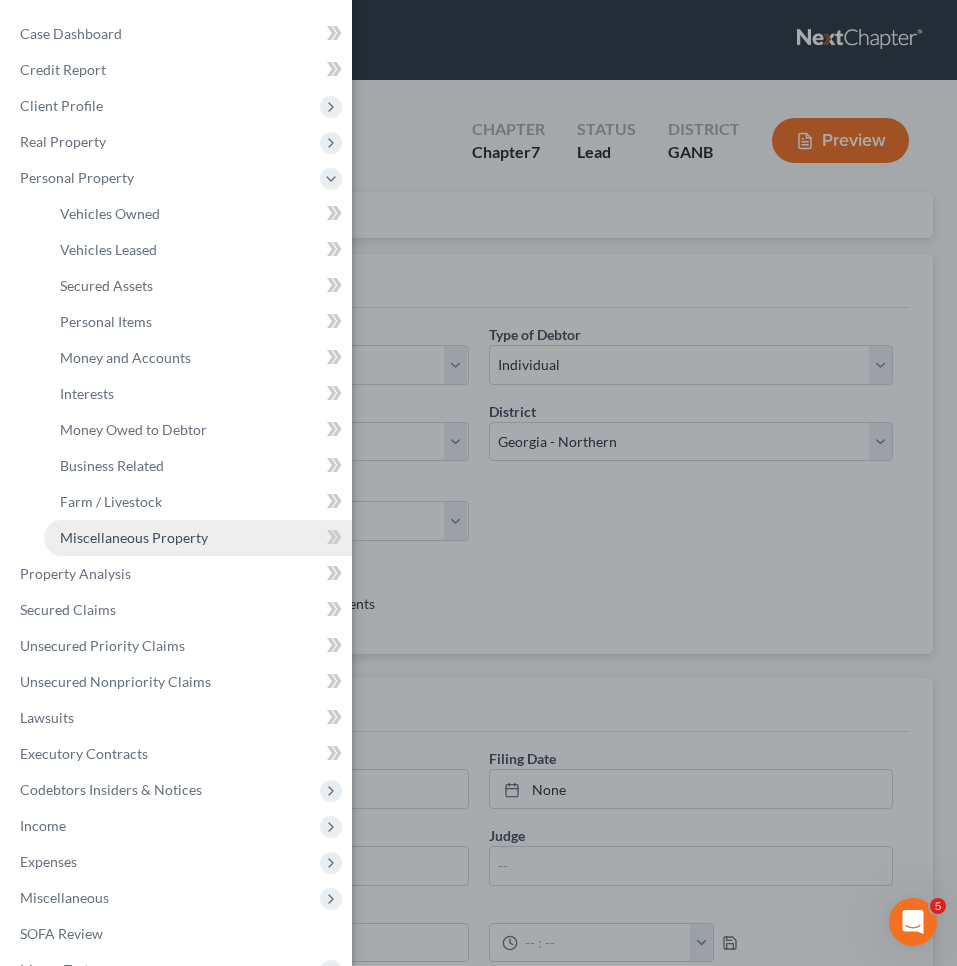 click on "Miscellaneous Property" at bounding box center [134, 537] 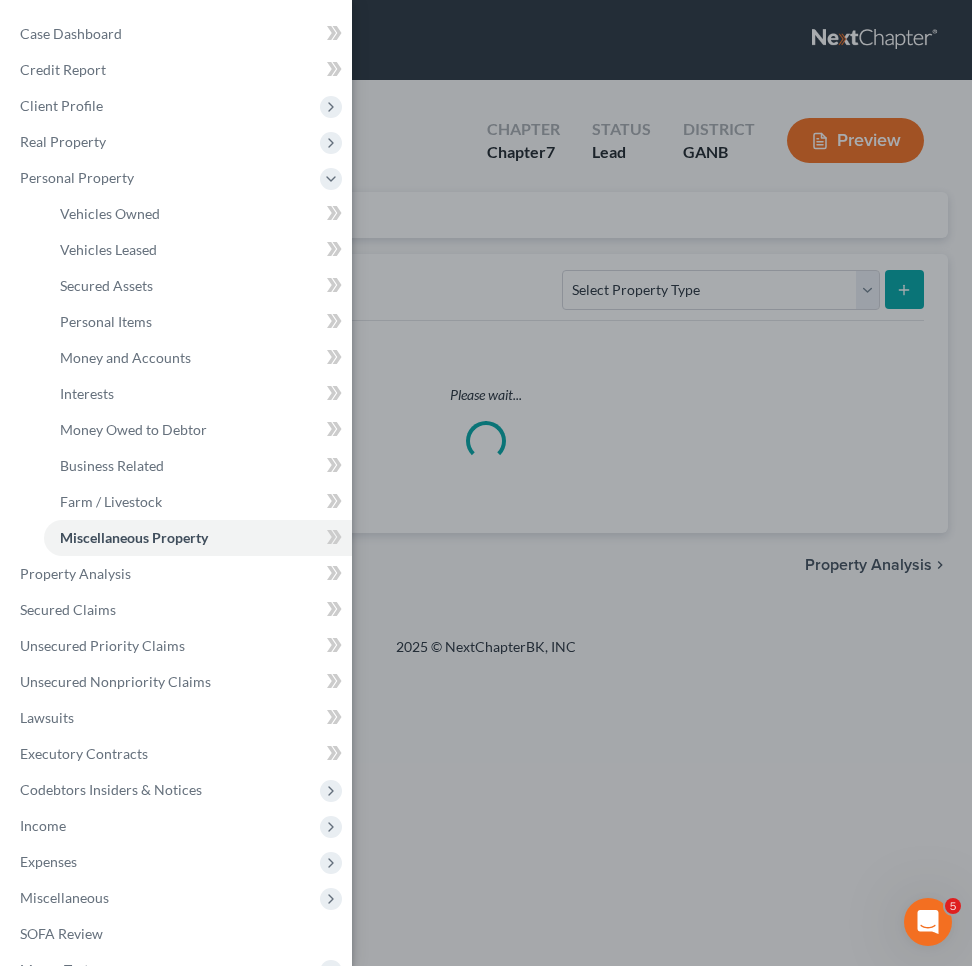 click on "Case Dashboard
Payments
Invoices
Payments
Payments
Credit Report
Client Profile" at bounding box center (486, 483) 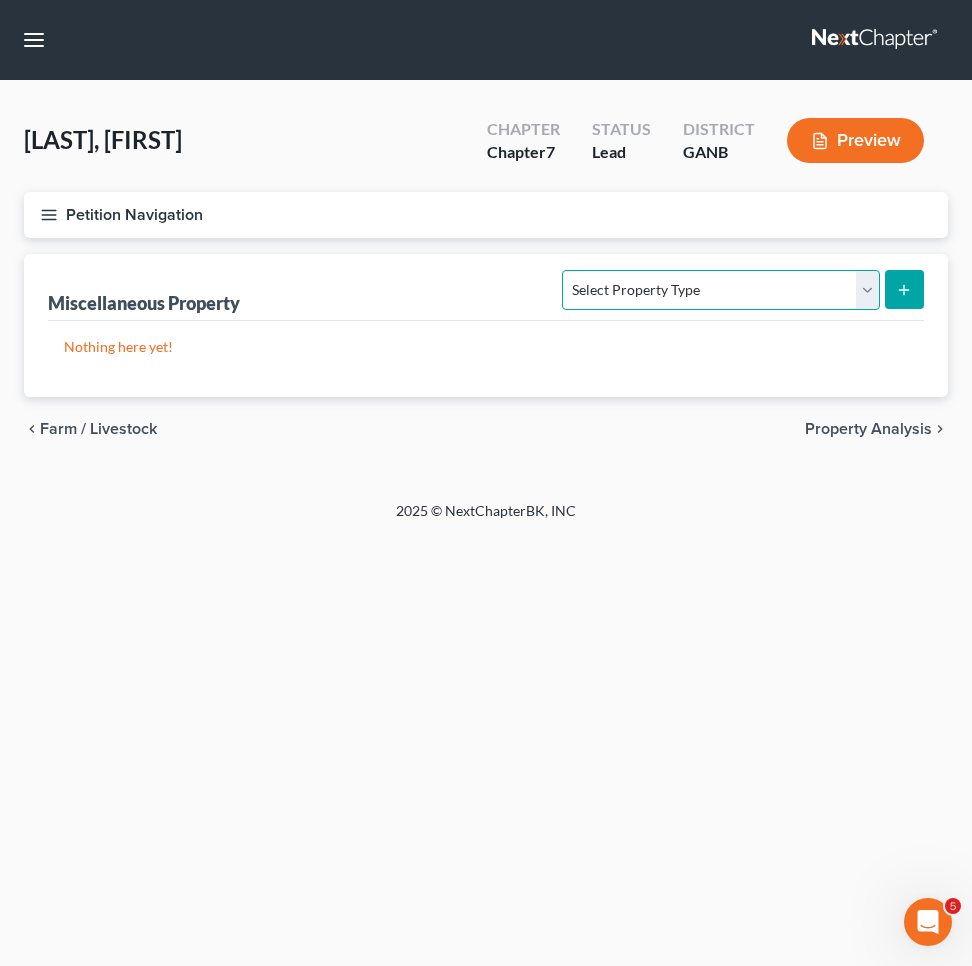 select on "transferred" 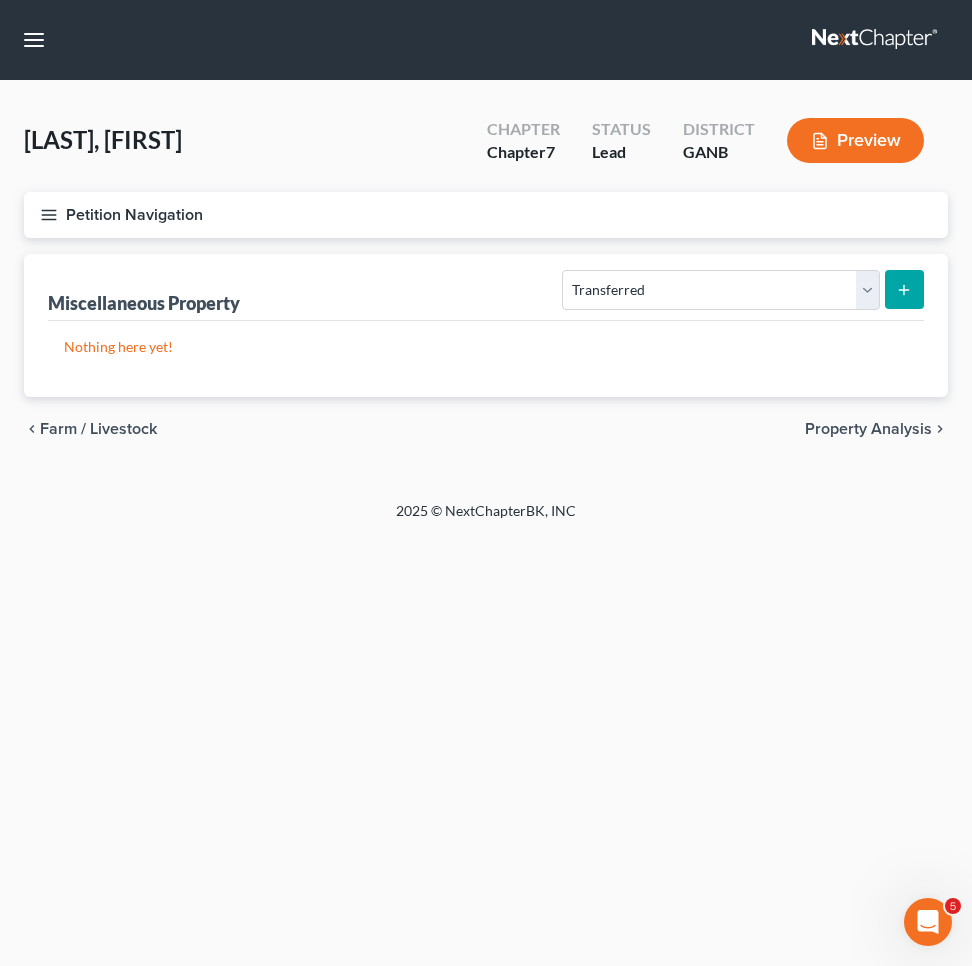 click 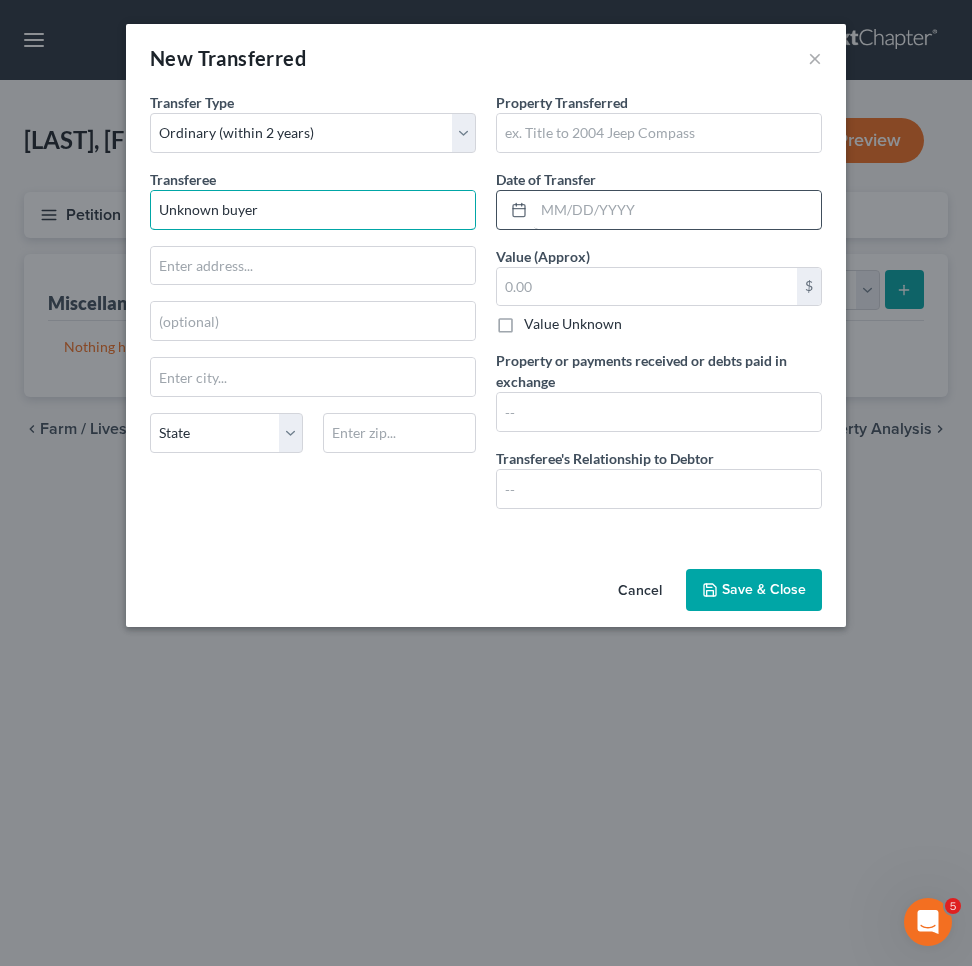 type on "Unknown buyer" 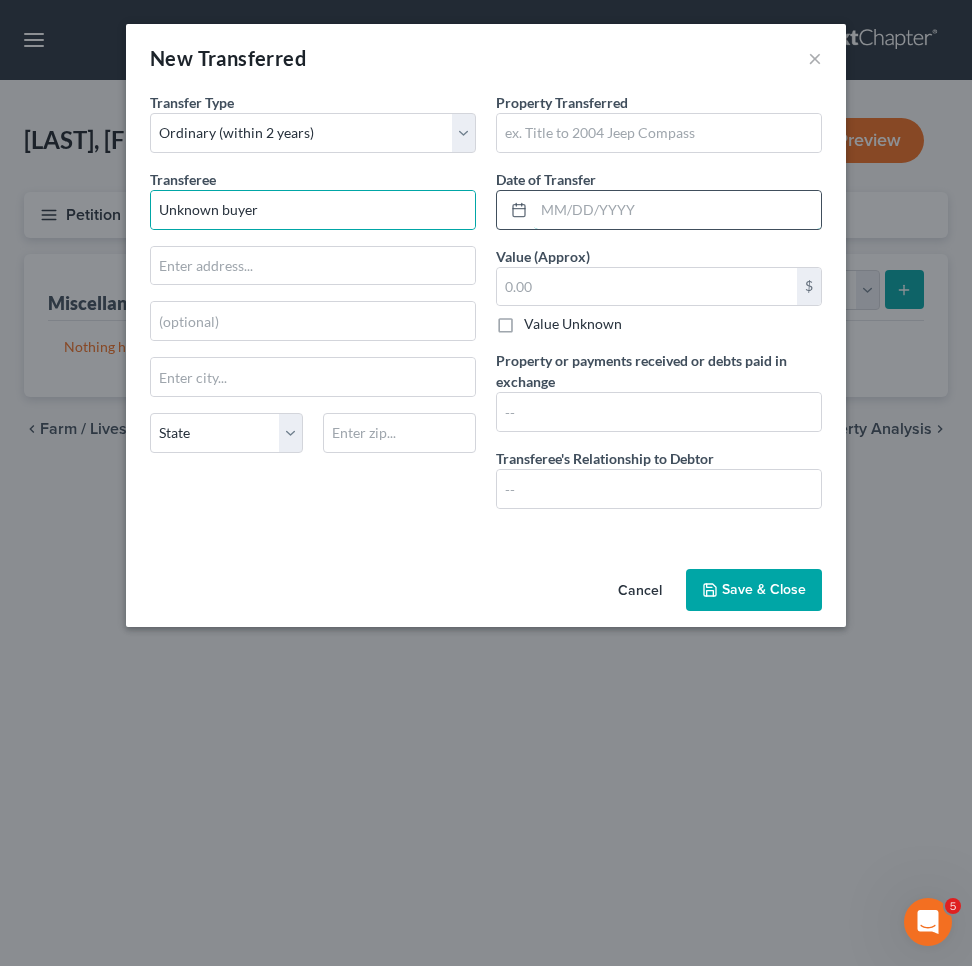 click at bounding box center (677, 210) 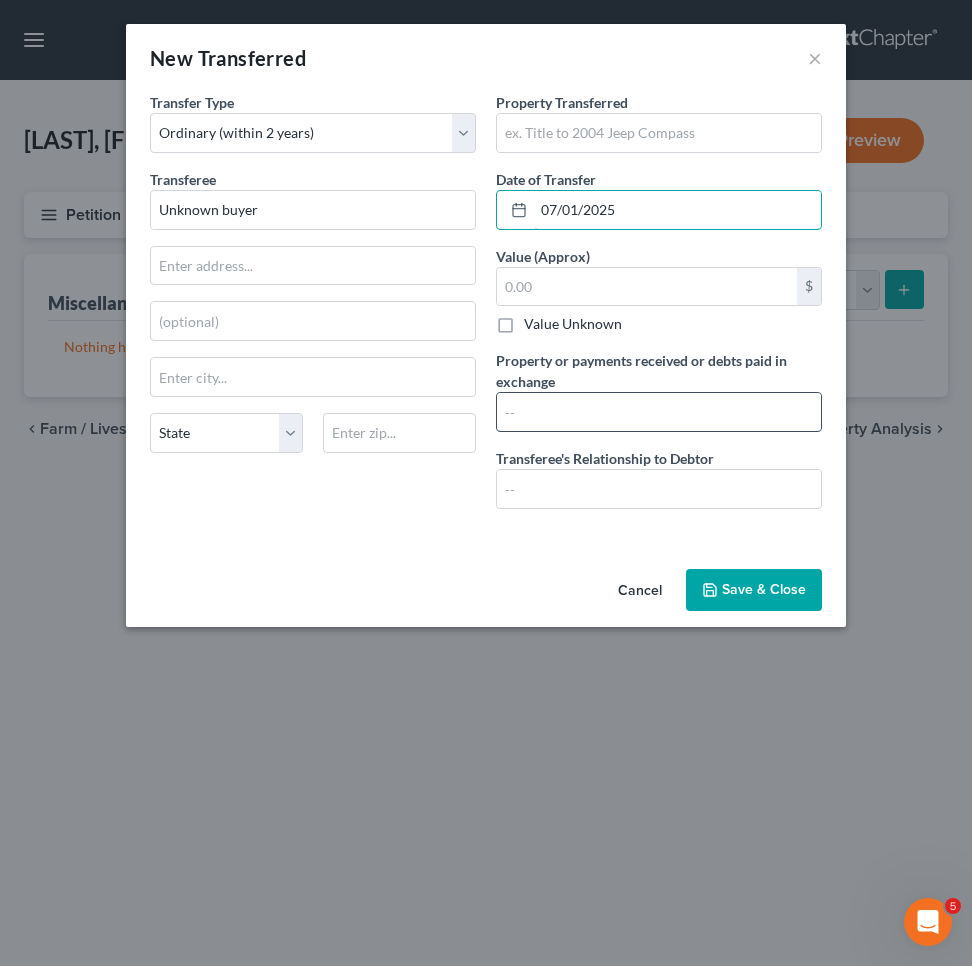 type on "07/01/2025" 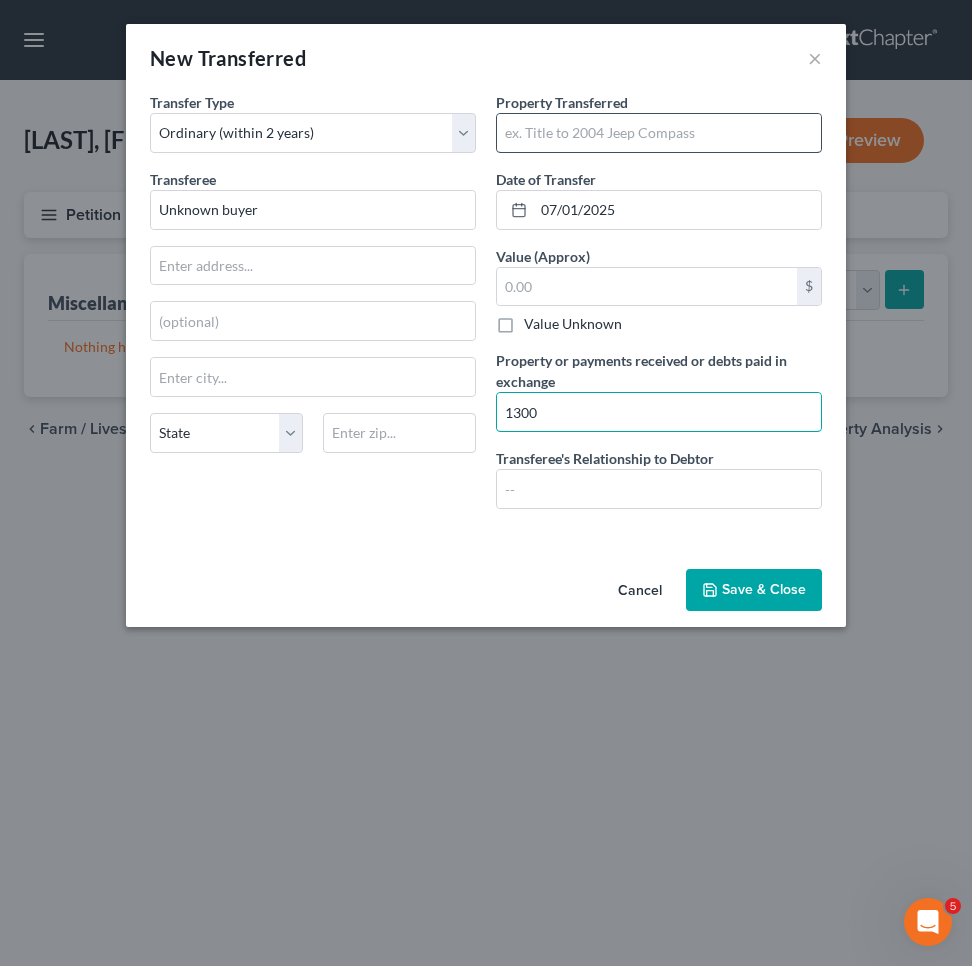 type on "1300" 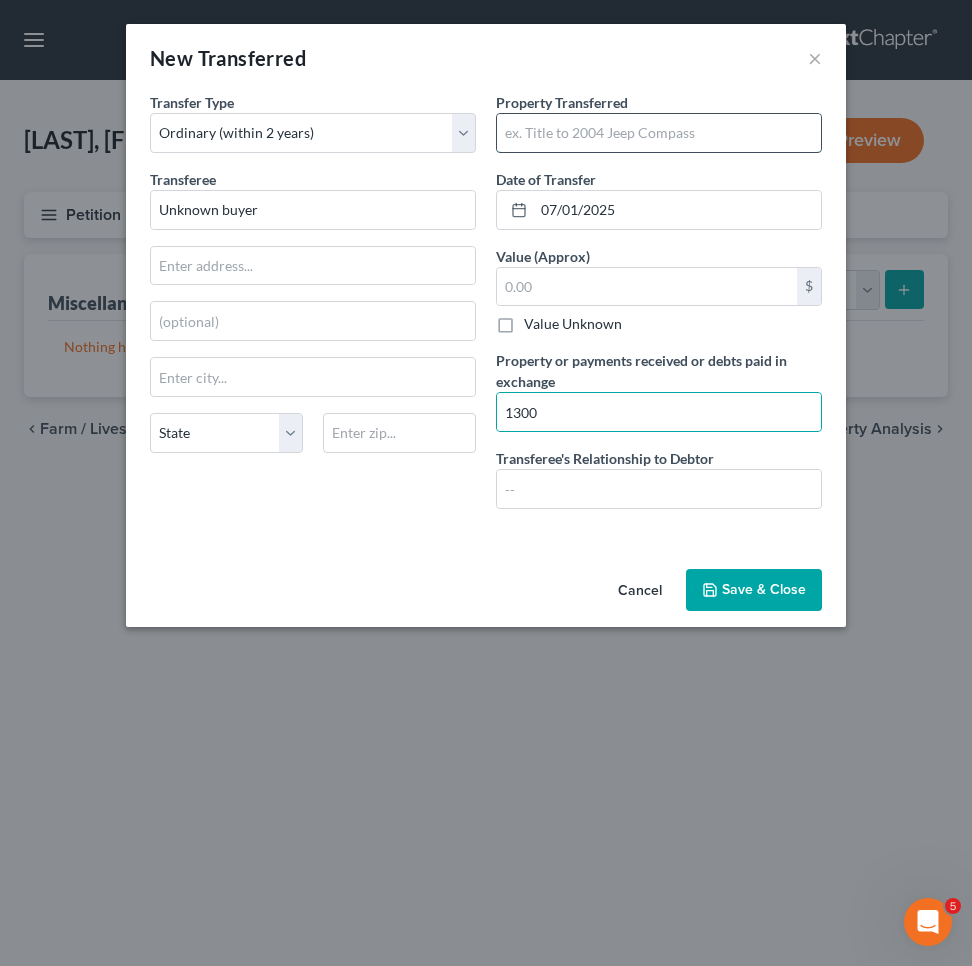 click at bounding box center (659, 133) 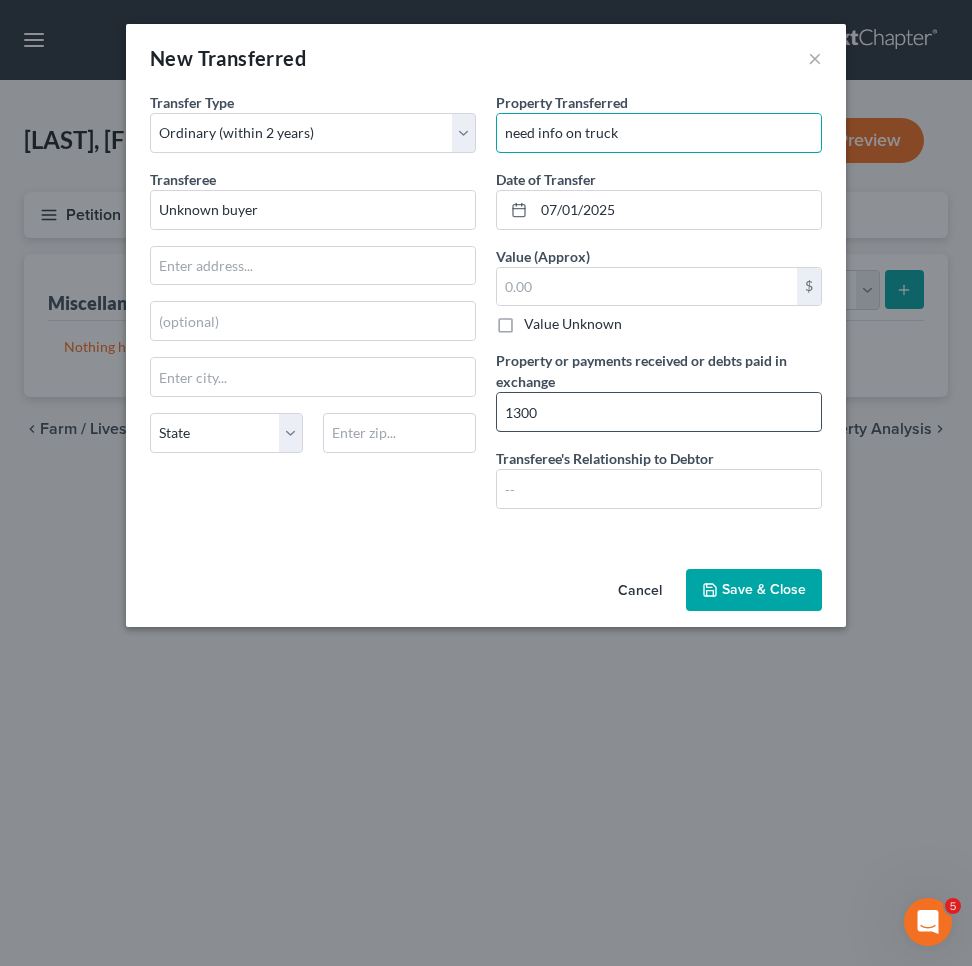 type on "need info on truck" 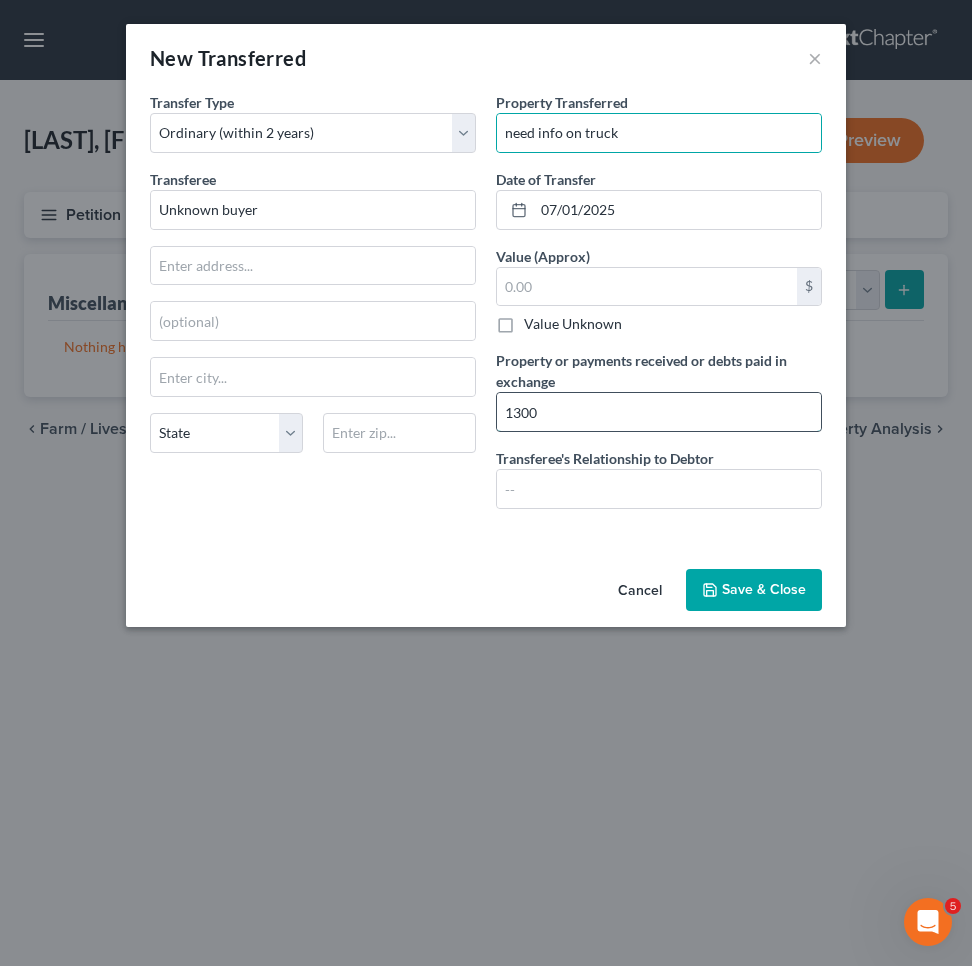click on "1300" at bounding box center [659, 412] 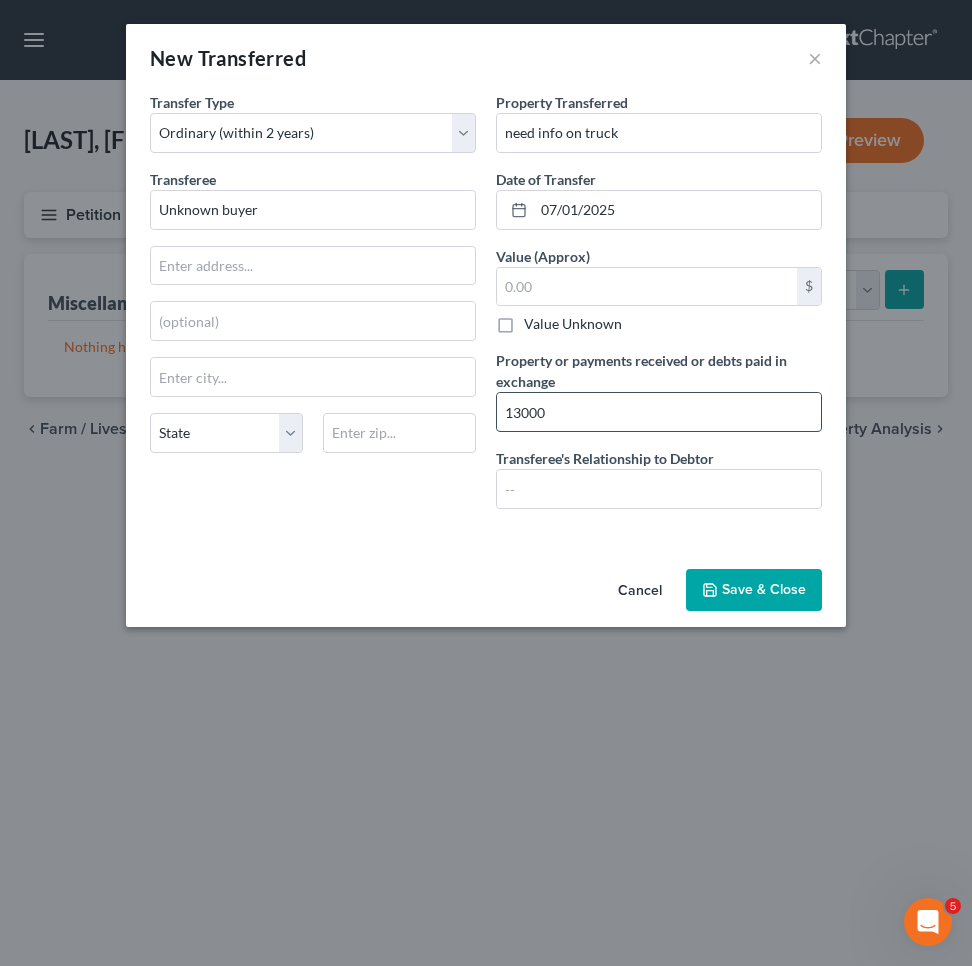 click on "13000" at bounding box center [659, 412] 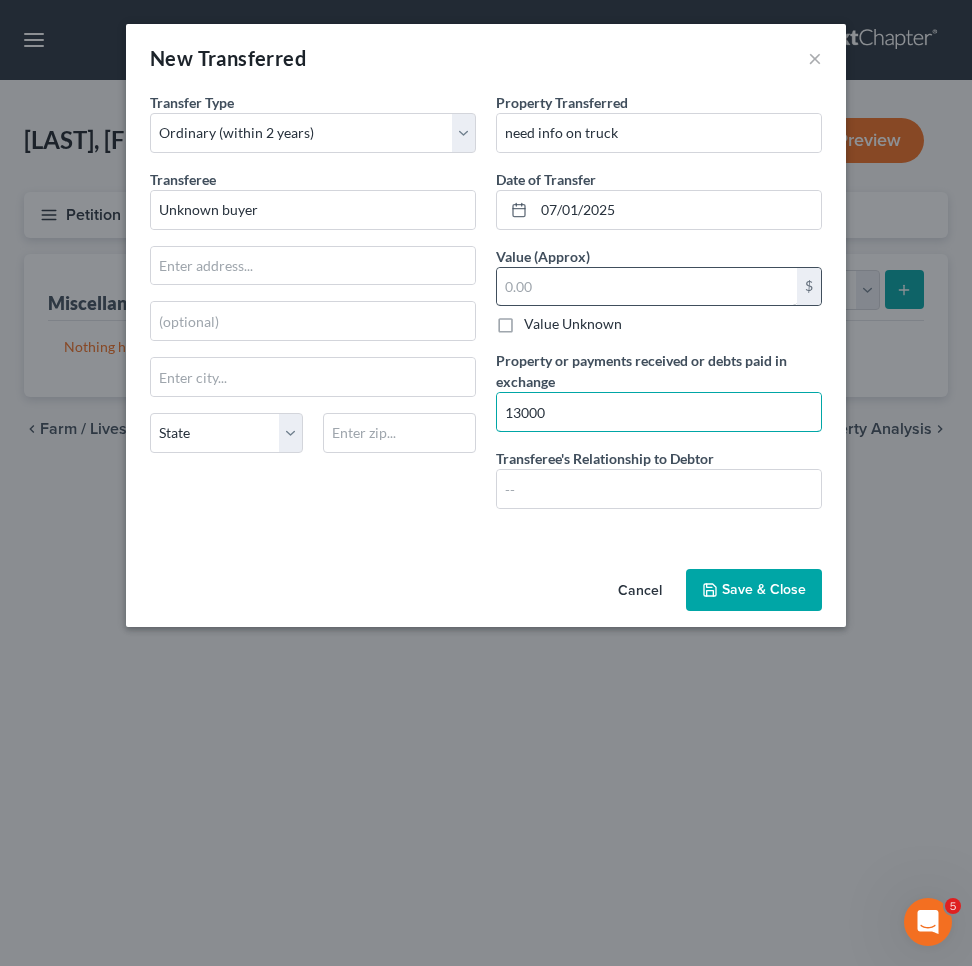 type on "13000" 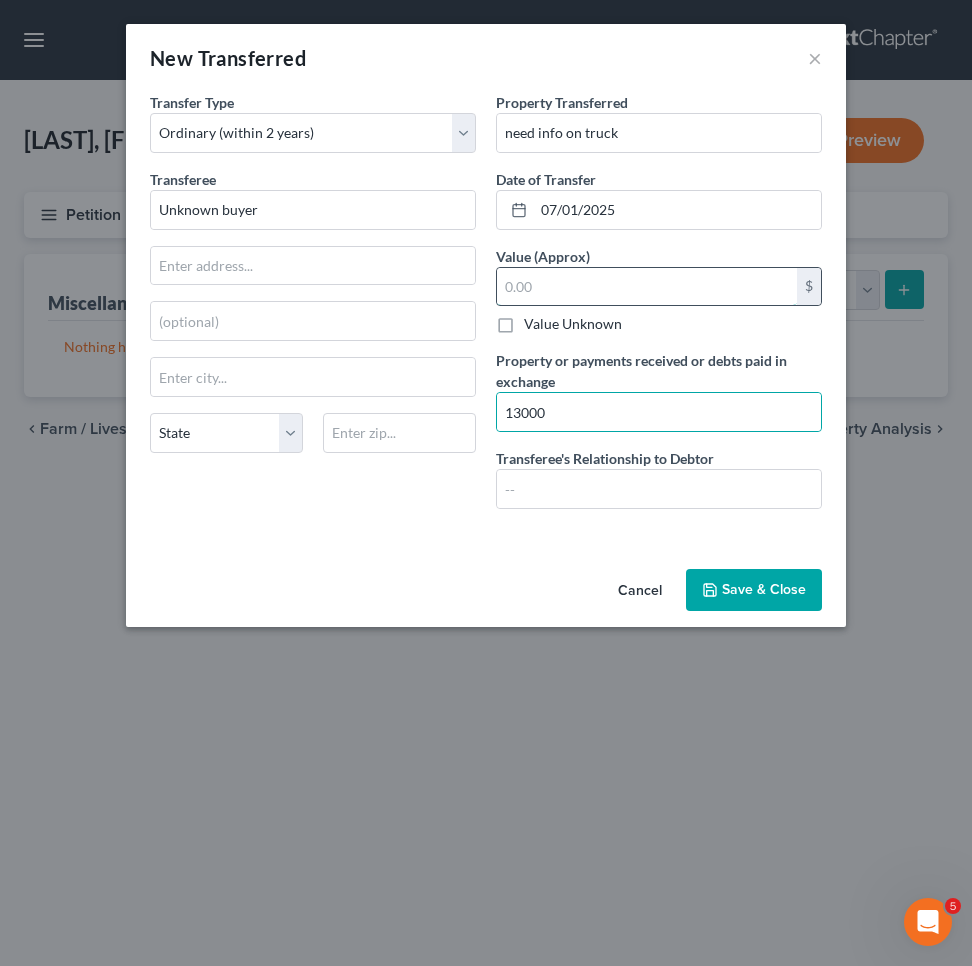 click at bounding box center [647, 287] 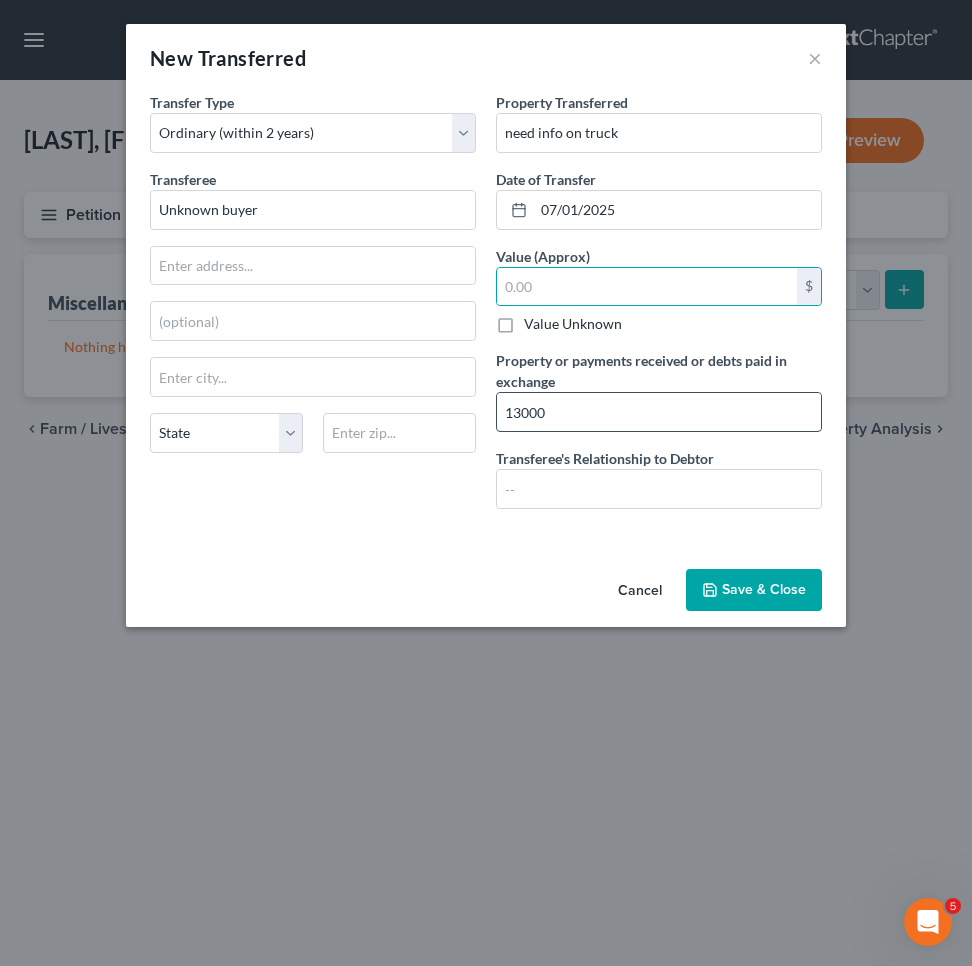 click on "13000" at bounding box center (659, 412) 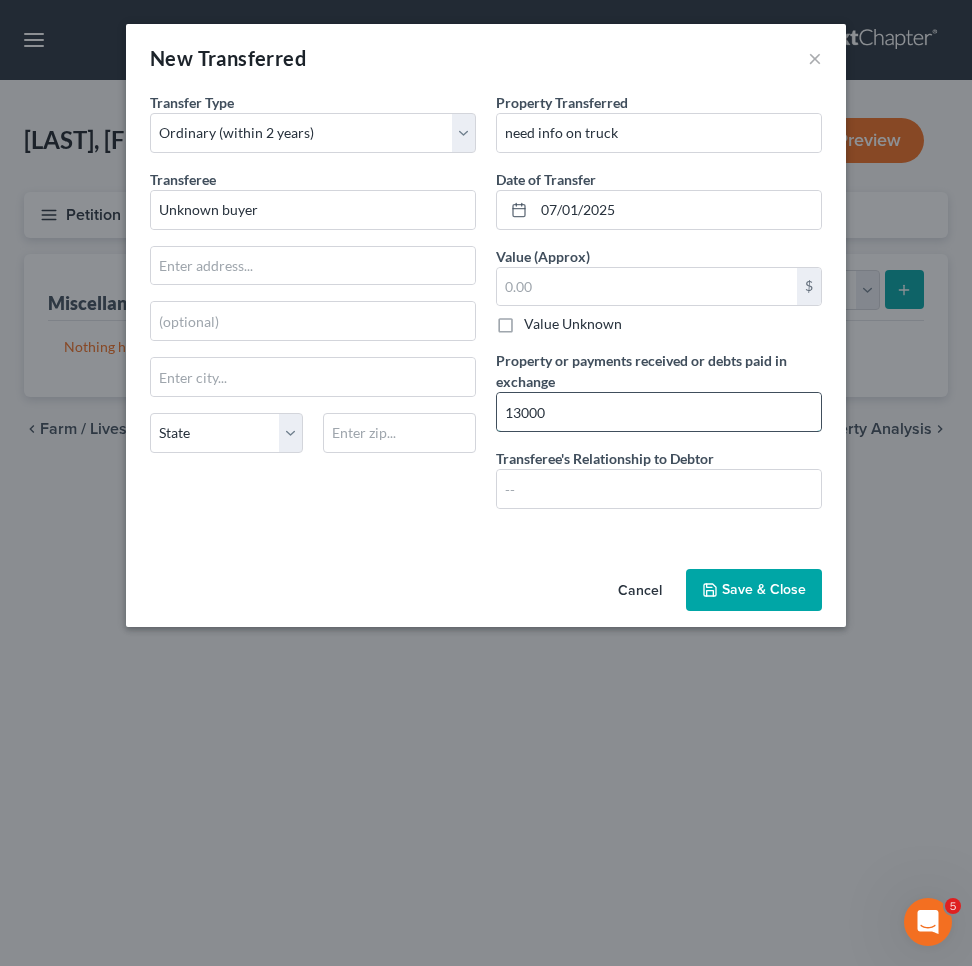 click on "13000" at bounding box center [659, 412] 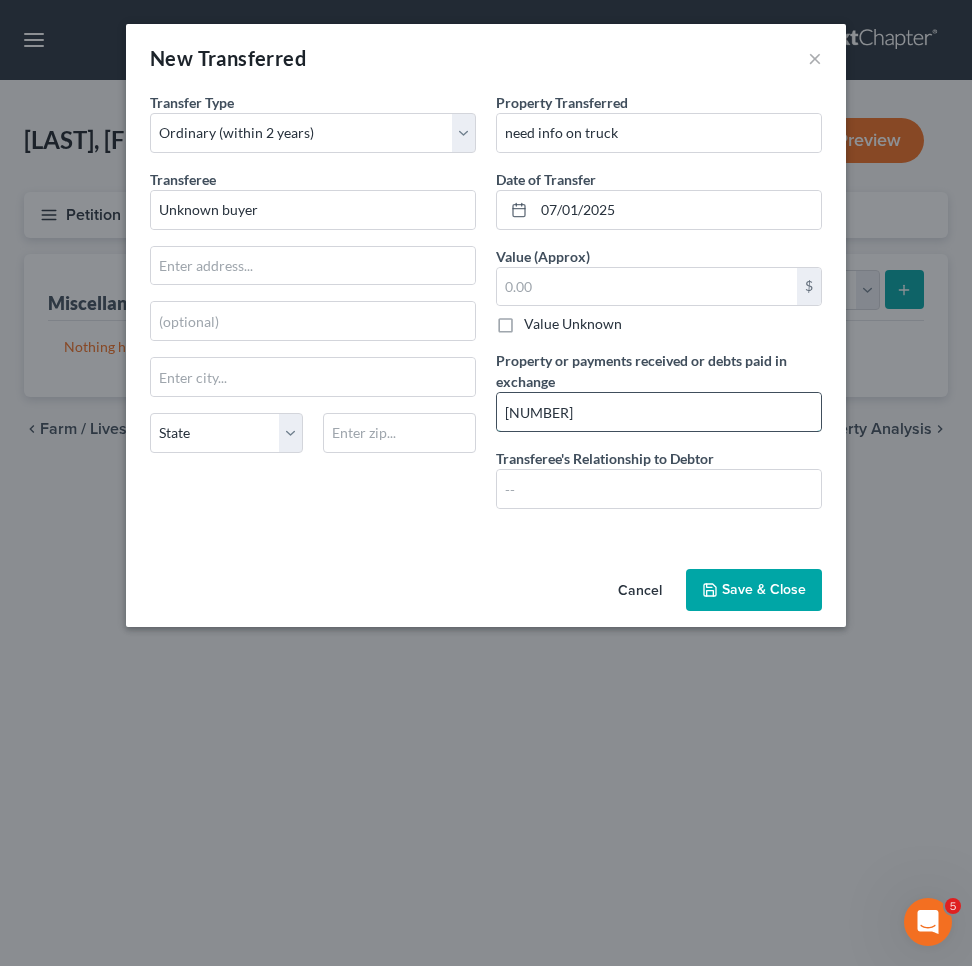 type on "13000" 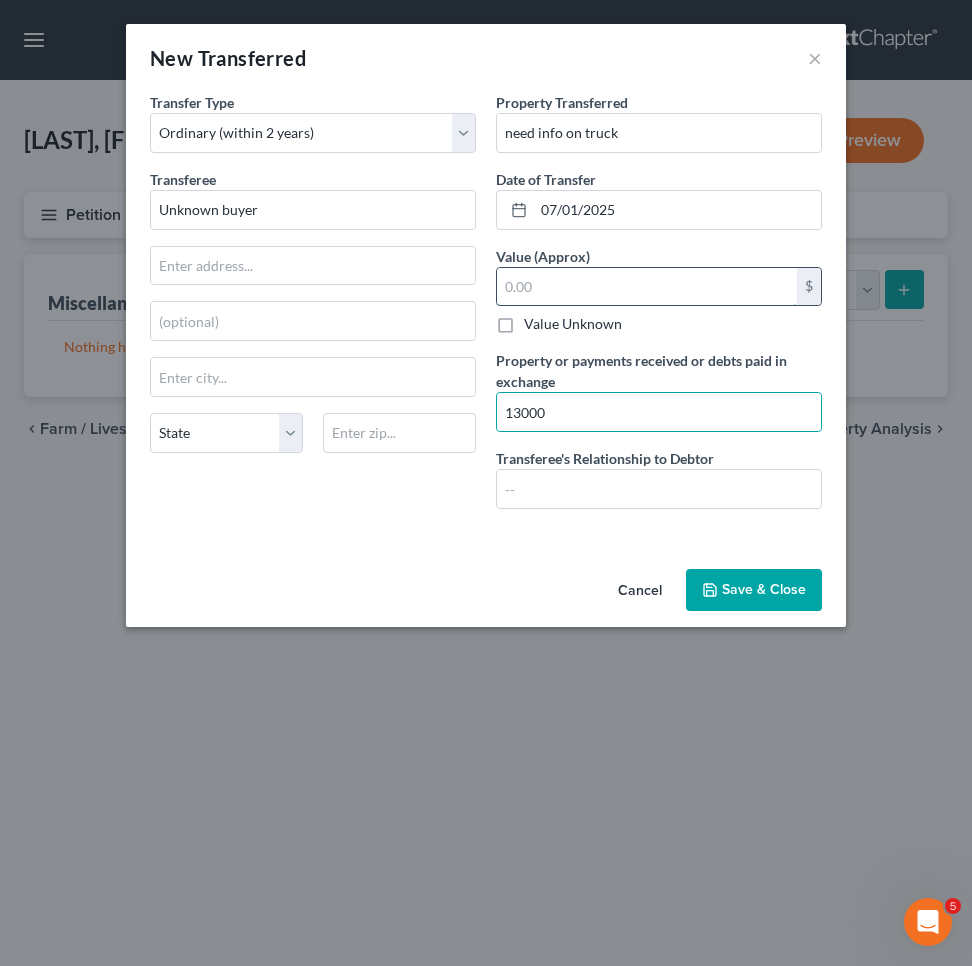 click at bounding box center [647, 287] 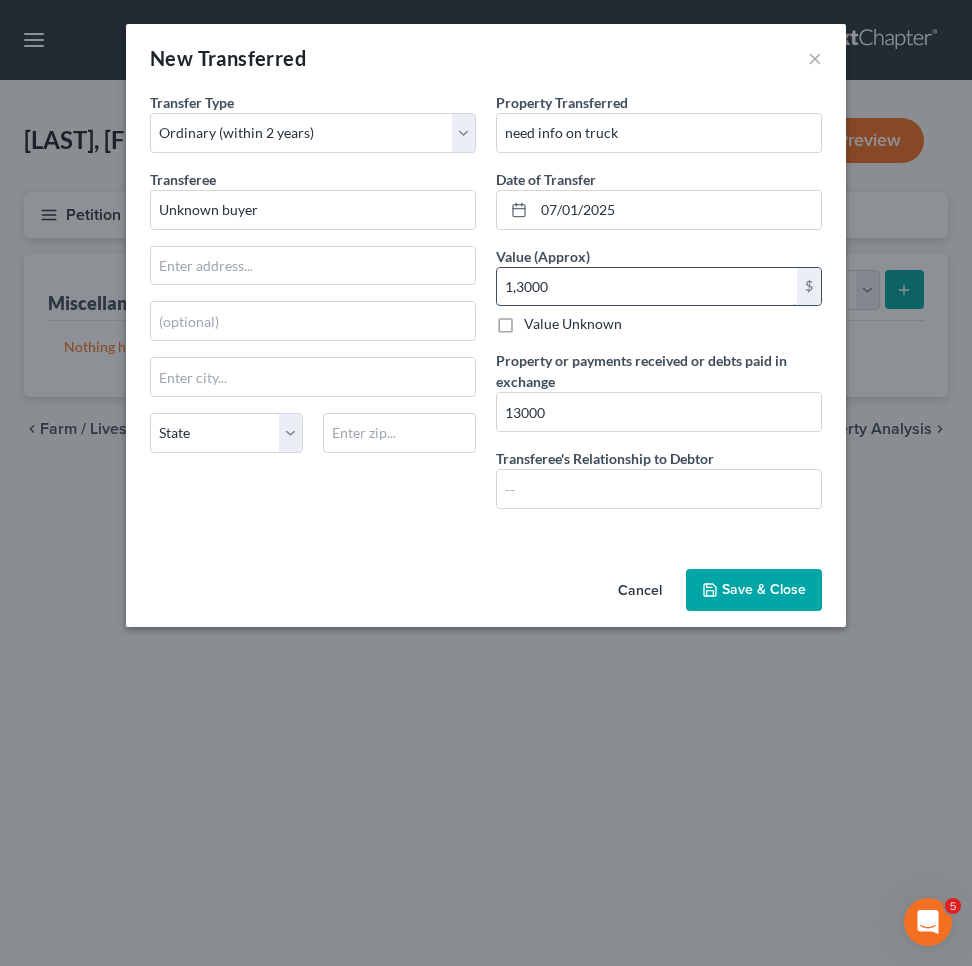 type on "13,000" 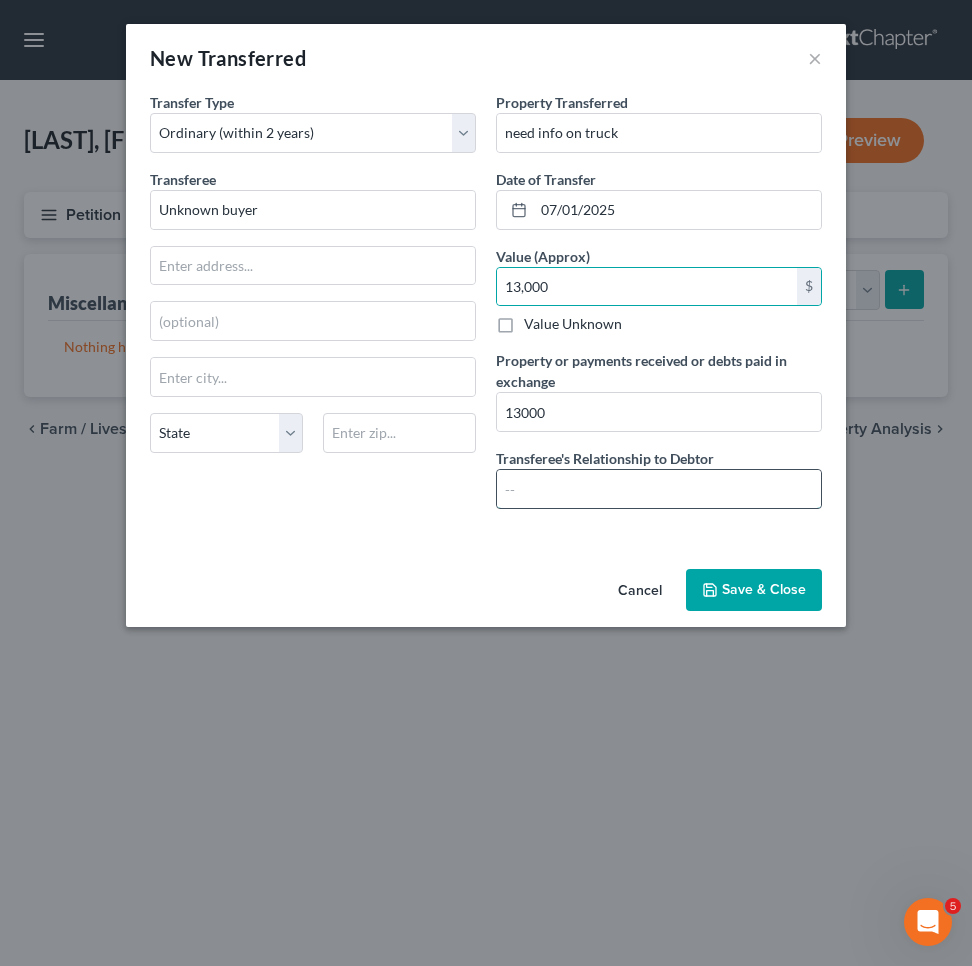 click at bounding box center [659, 489] 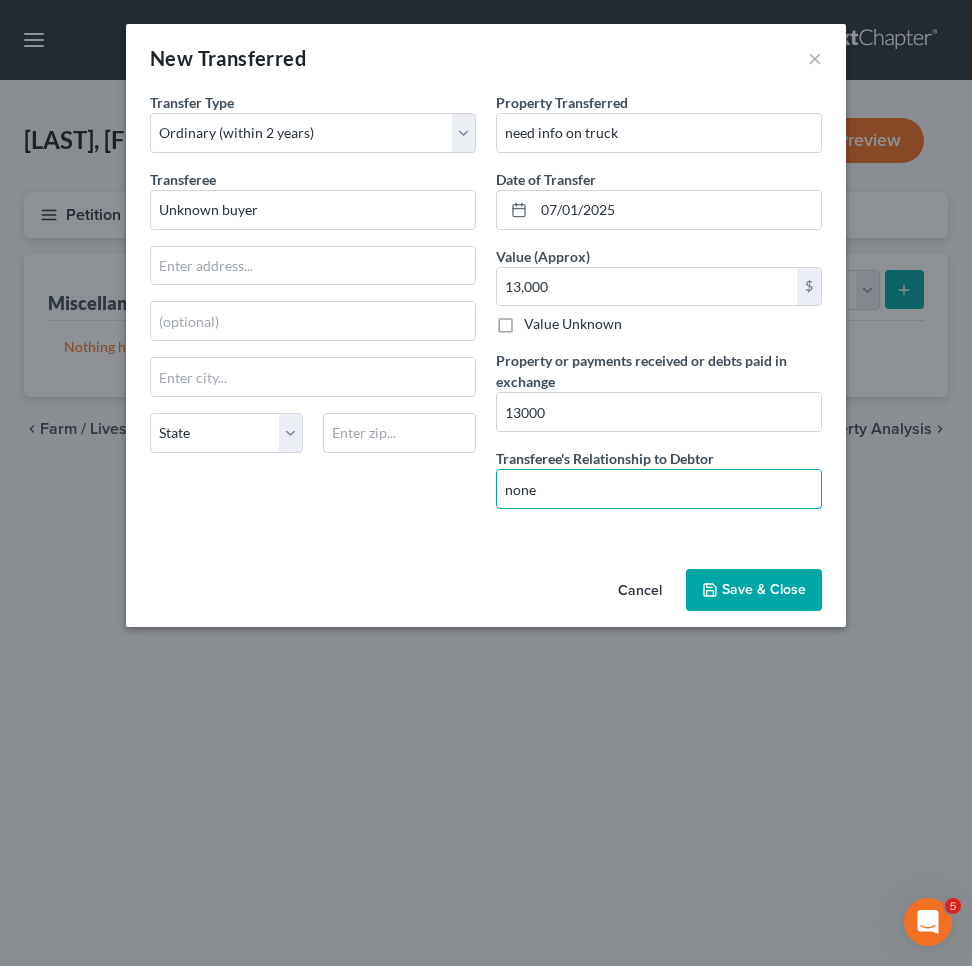 type on "none" 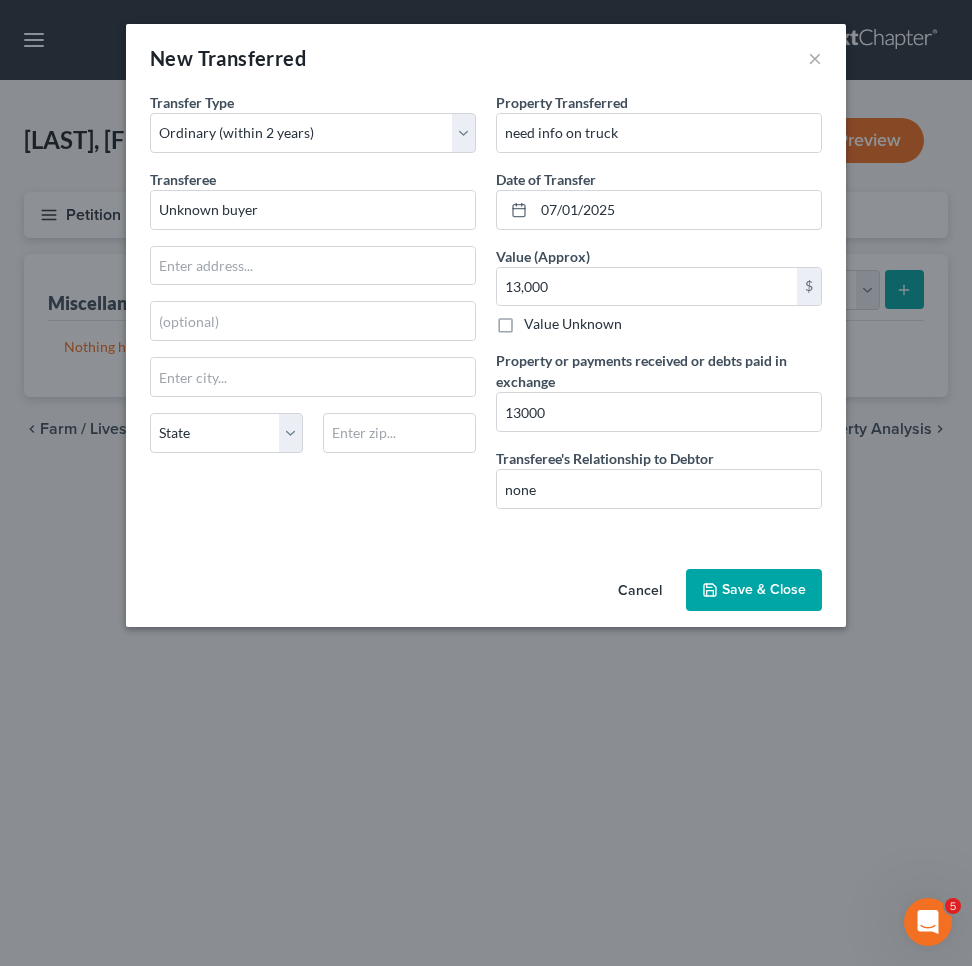 click on "Save & Close" at bounding box center [754, 590] 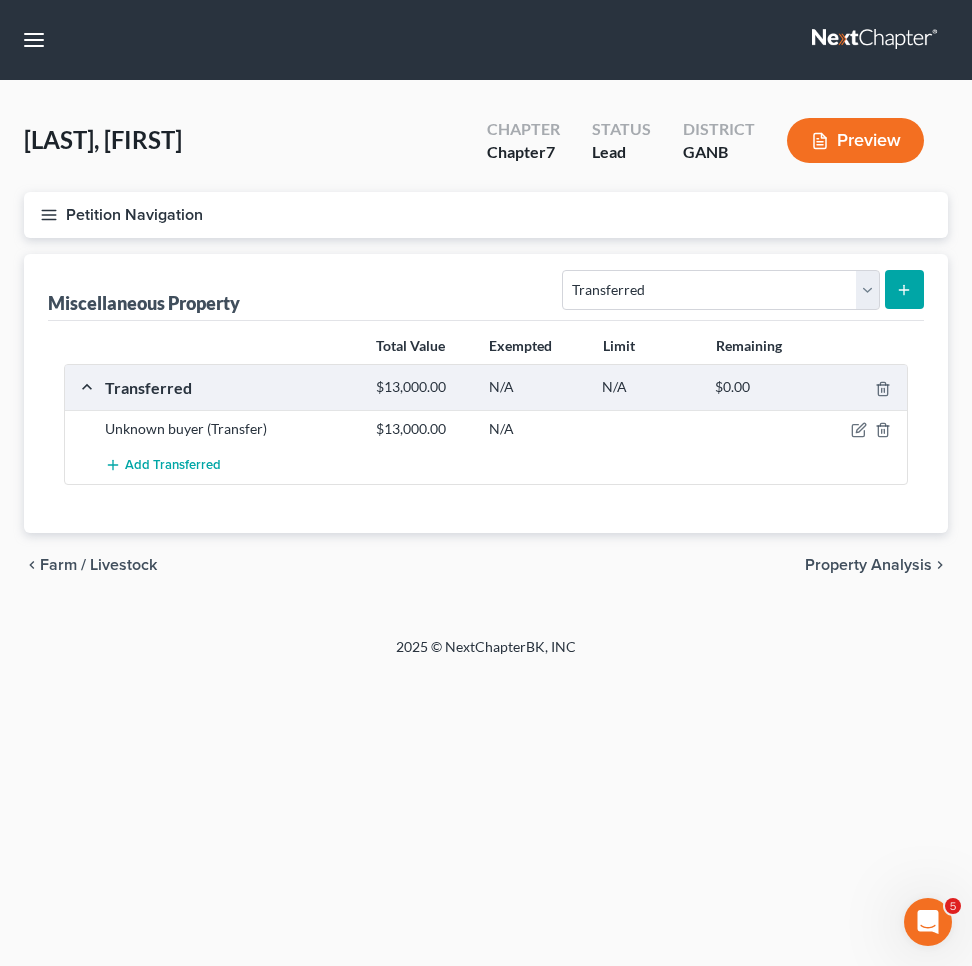 click on "Petition Navigation" at bounding box center [486, 215] 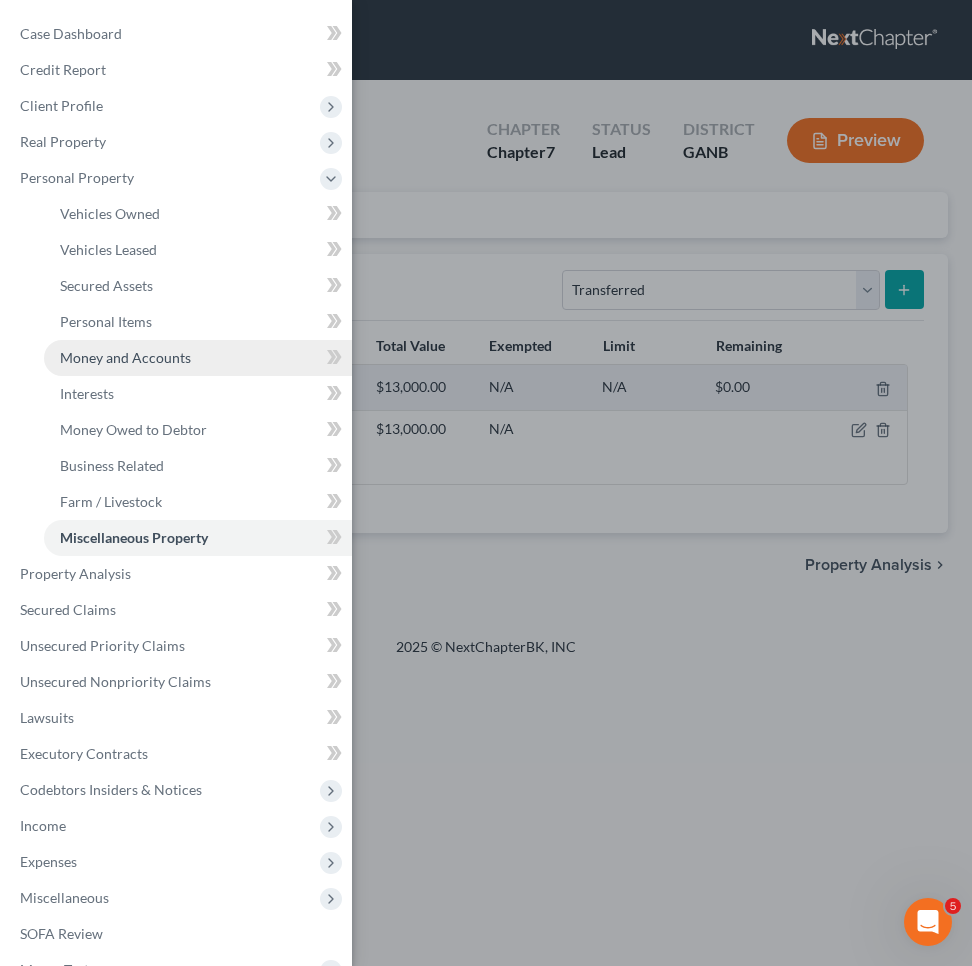click on "Money and Accounts" at bounding box center (198, 358) 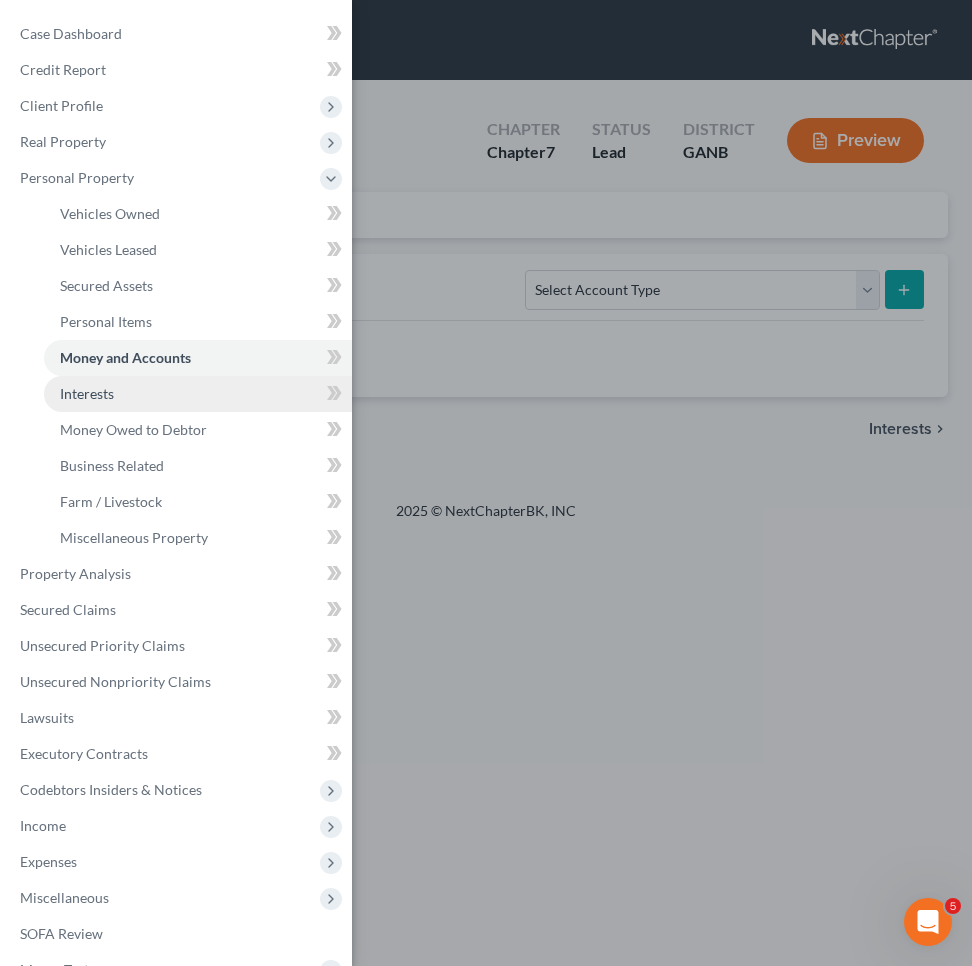 click on "Interests" at bounding box center (198, 394) 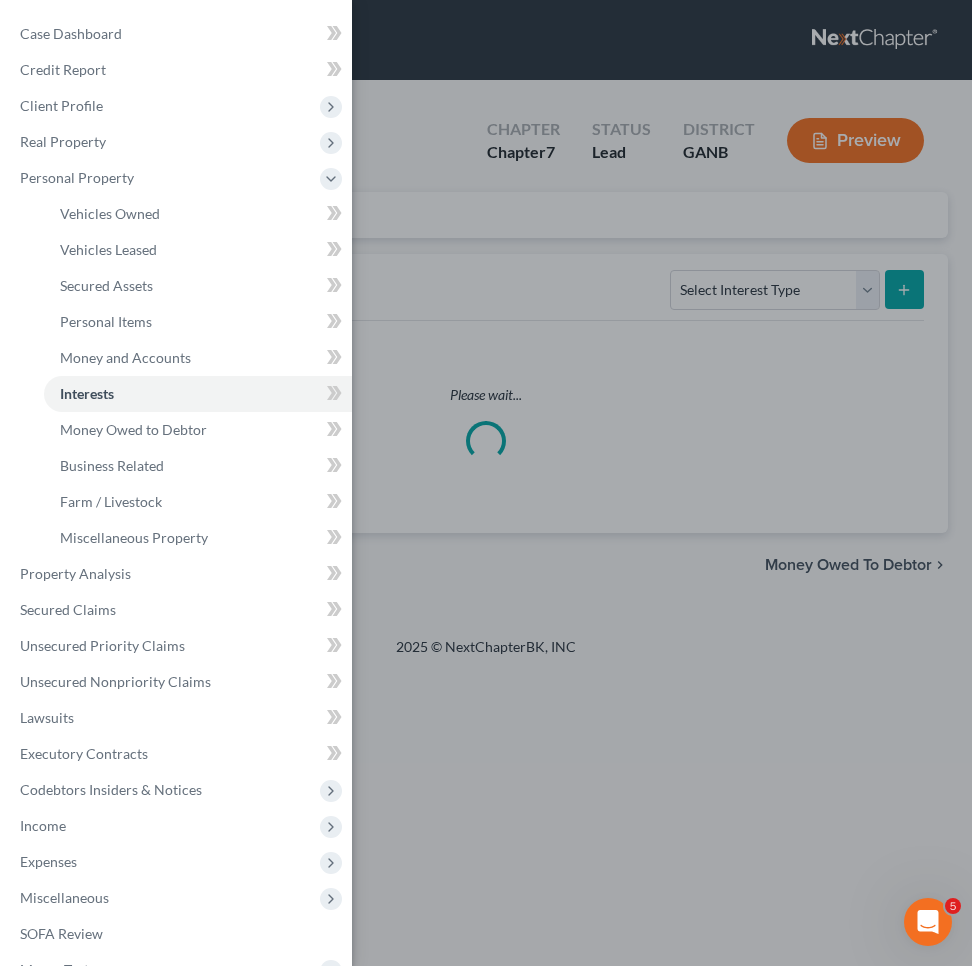 click on "Case Dashboard
Payments
Invoices
Payments
Payments
Credit Report
Client Profile" at bounding box center (486, 483) 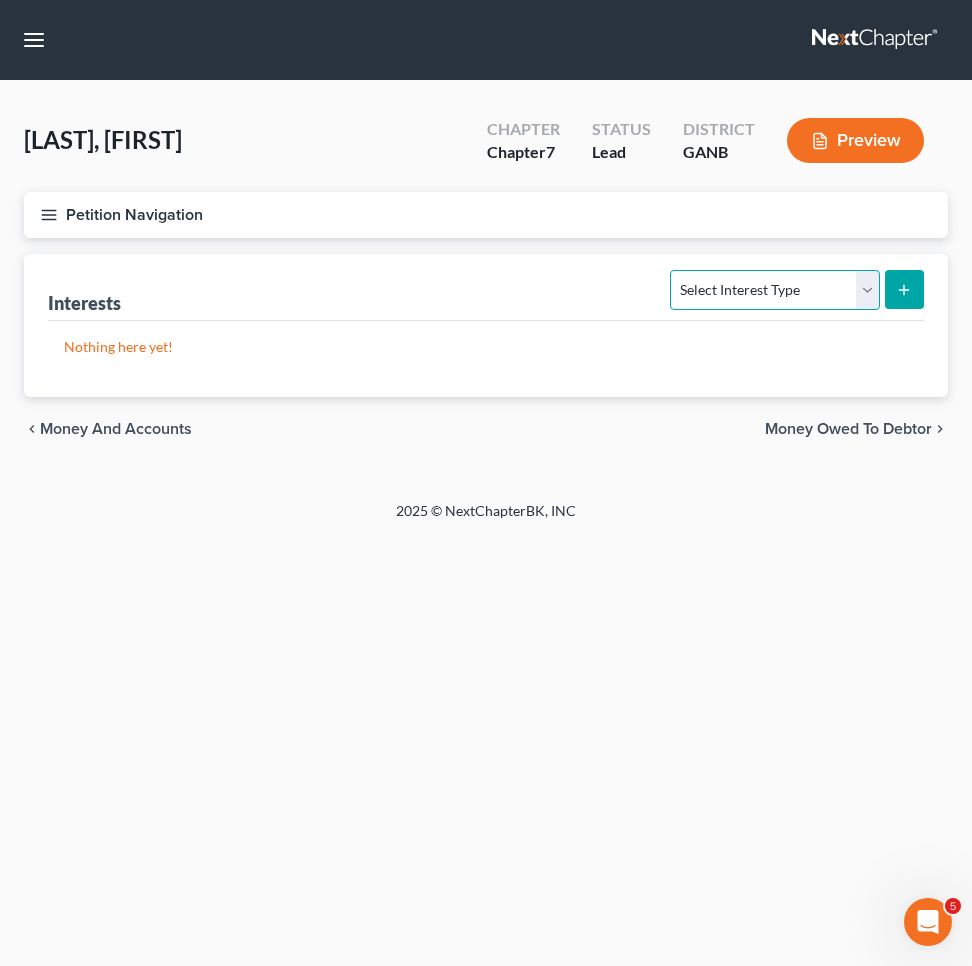 select on "401k" 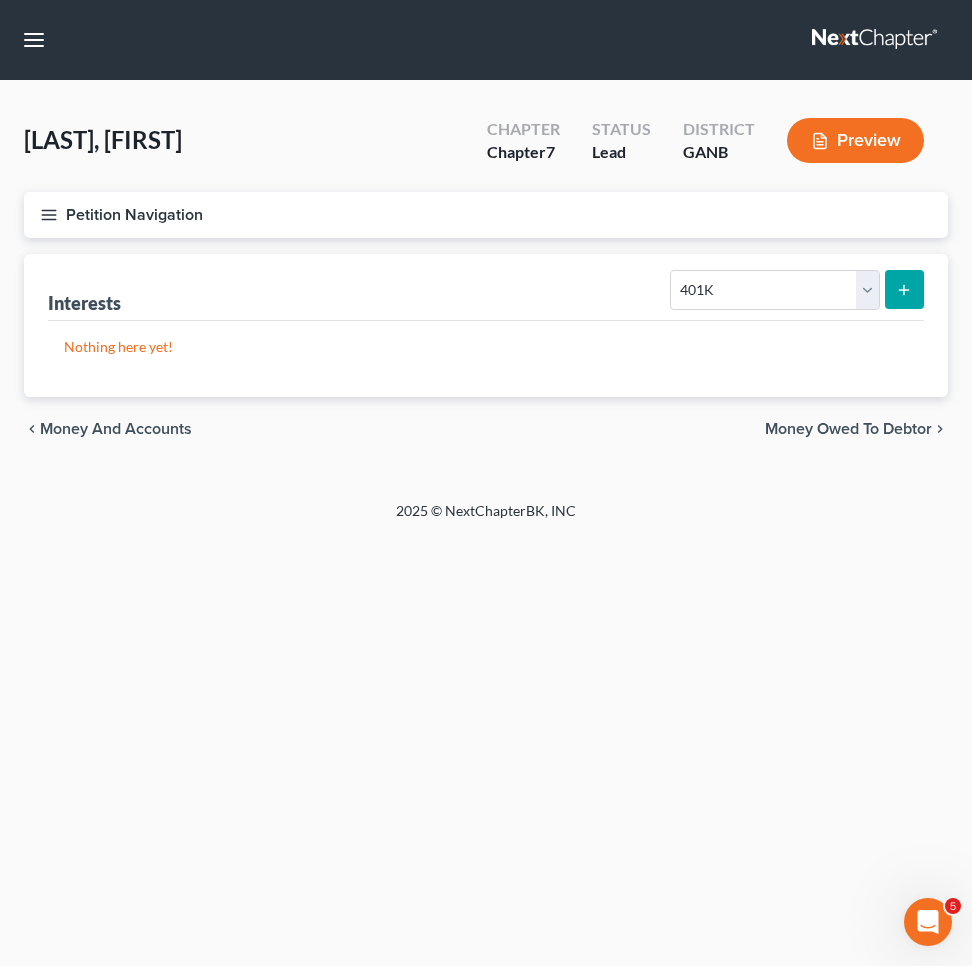 click 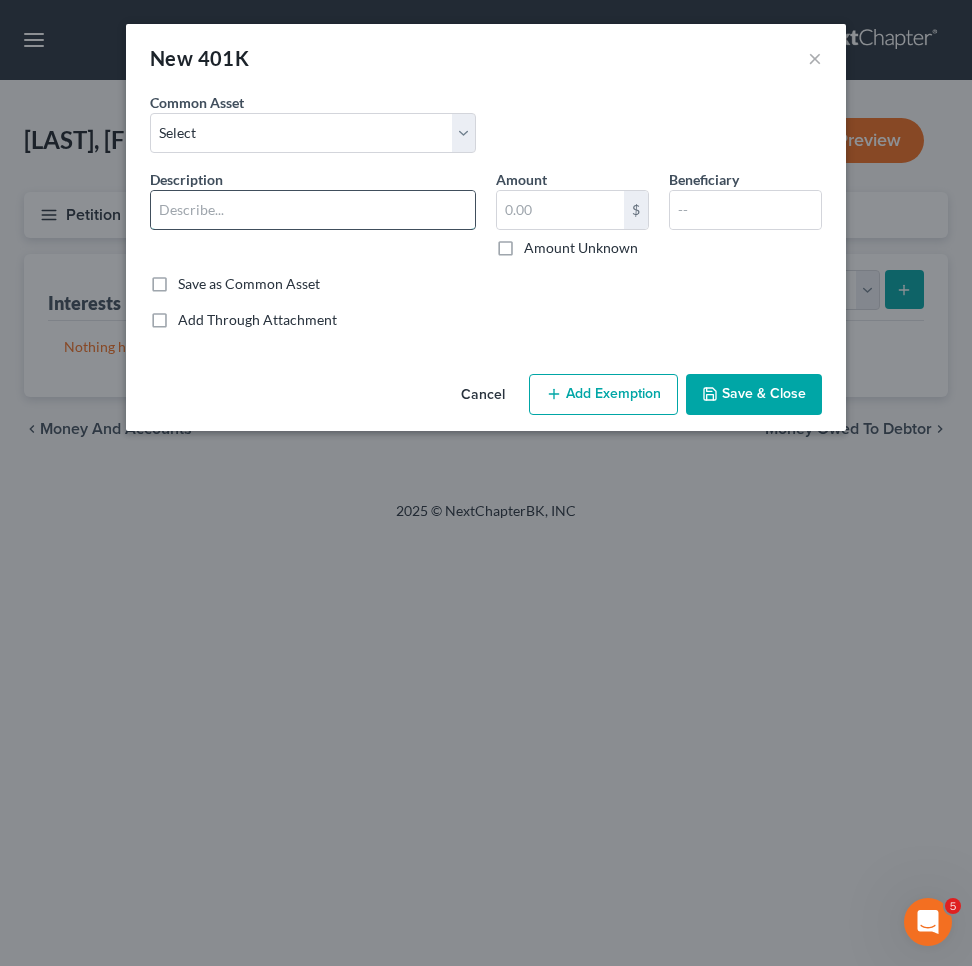 click at bounding box center (313, 210) 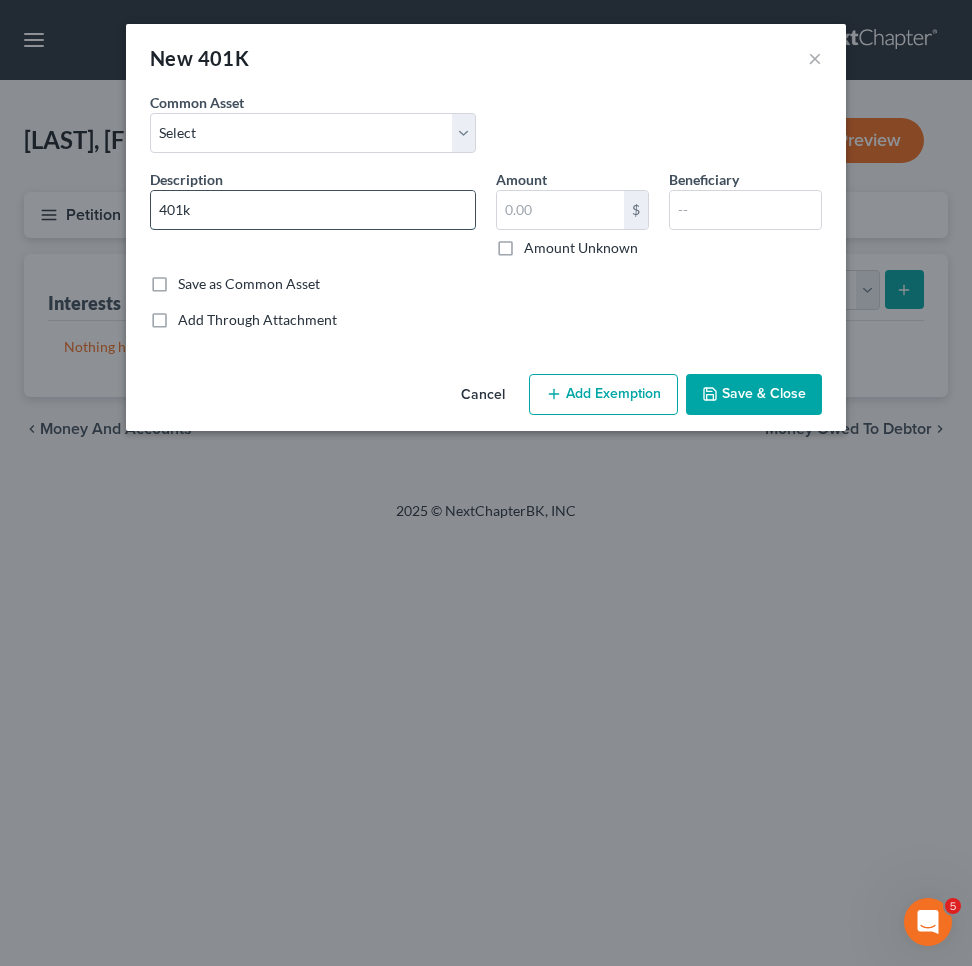 type on "401k" 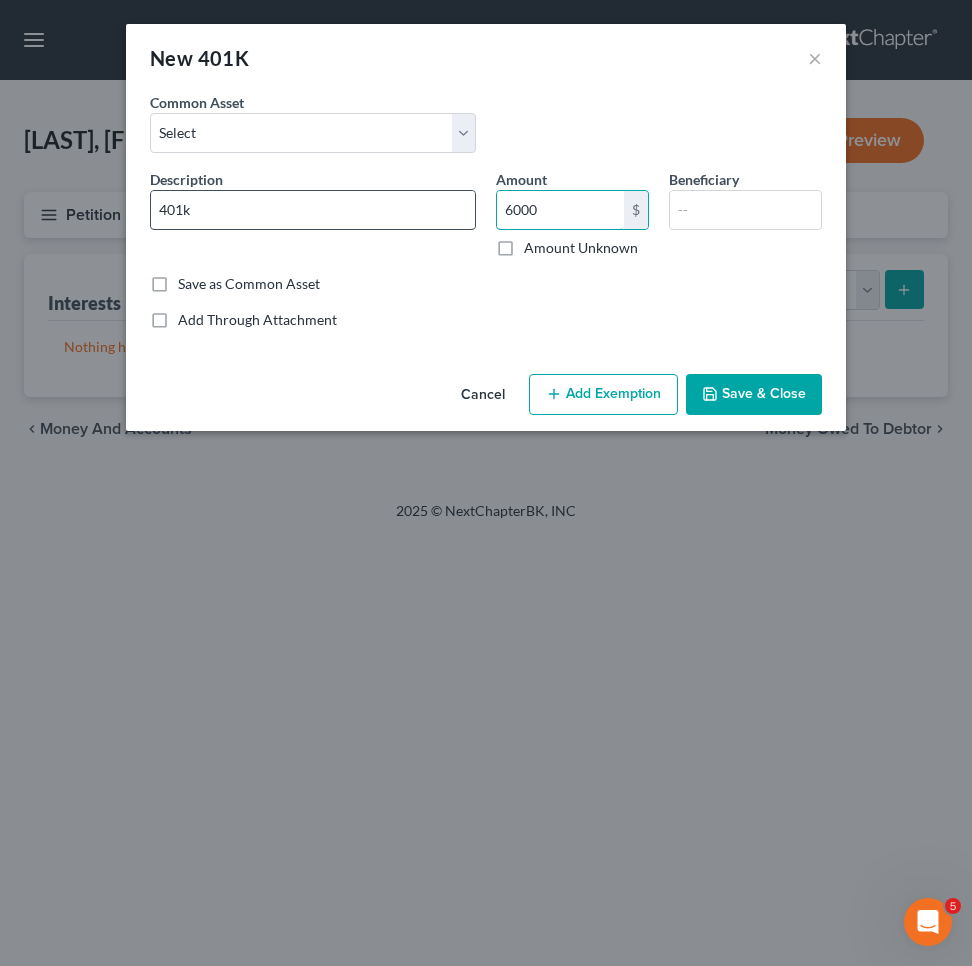 type on "6,000" 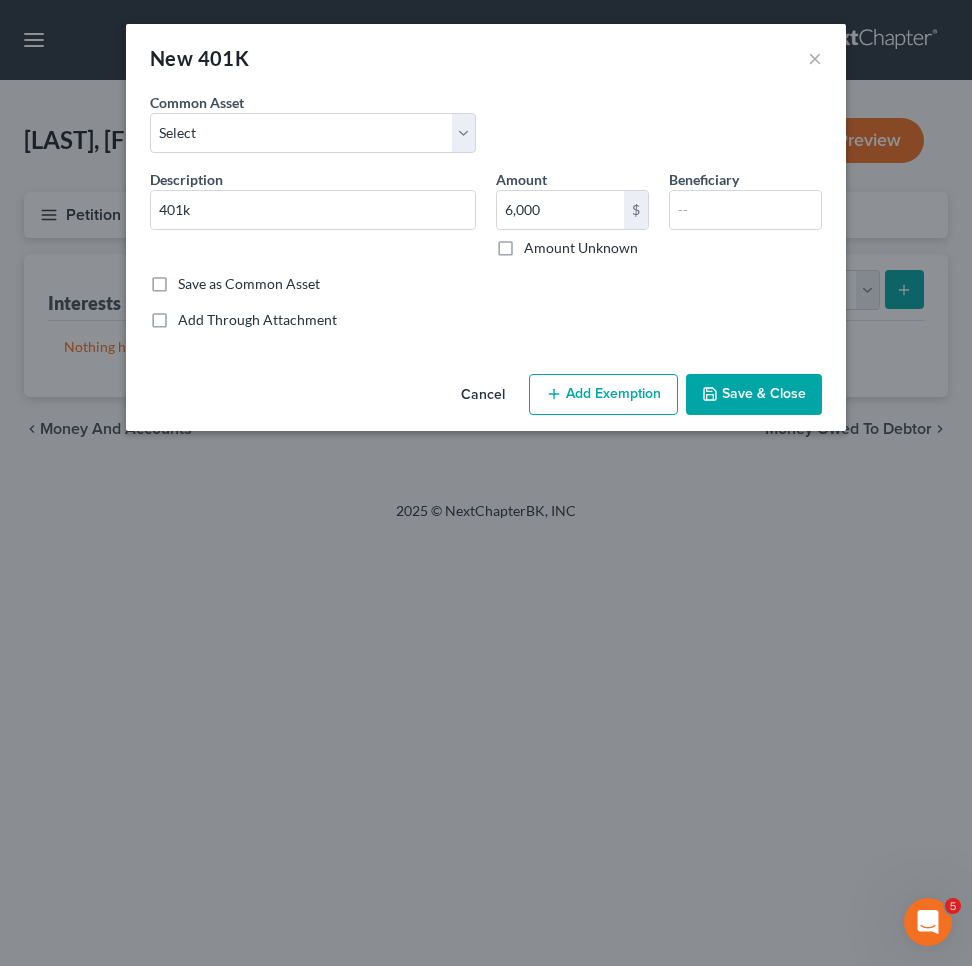 click on "Add Exemption" at bounding box center [603, 395] 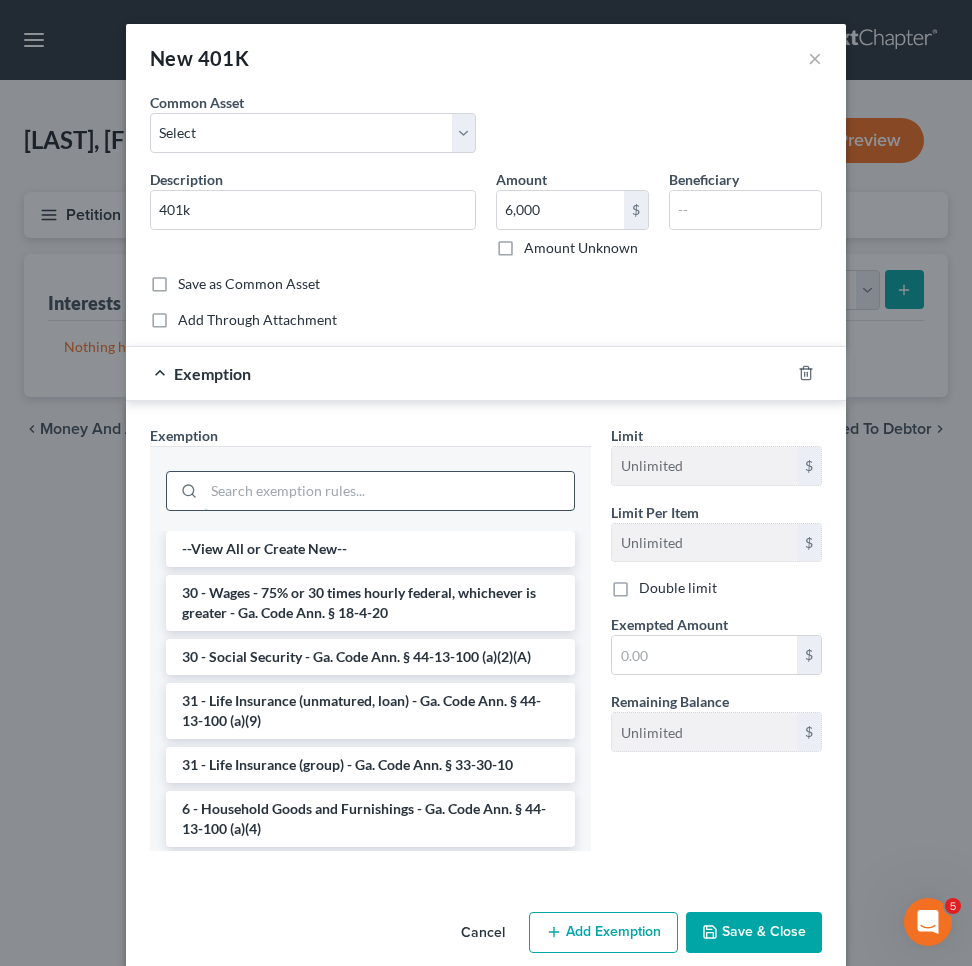 click at bounding box center [389, 491] 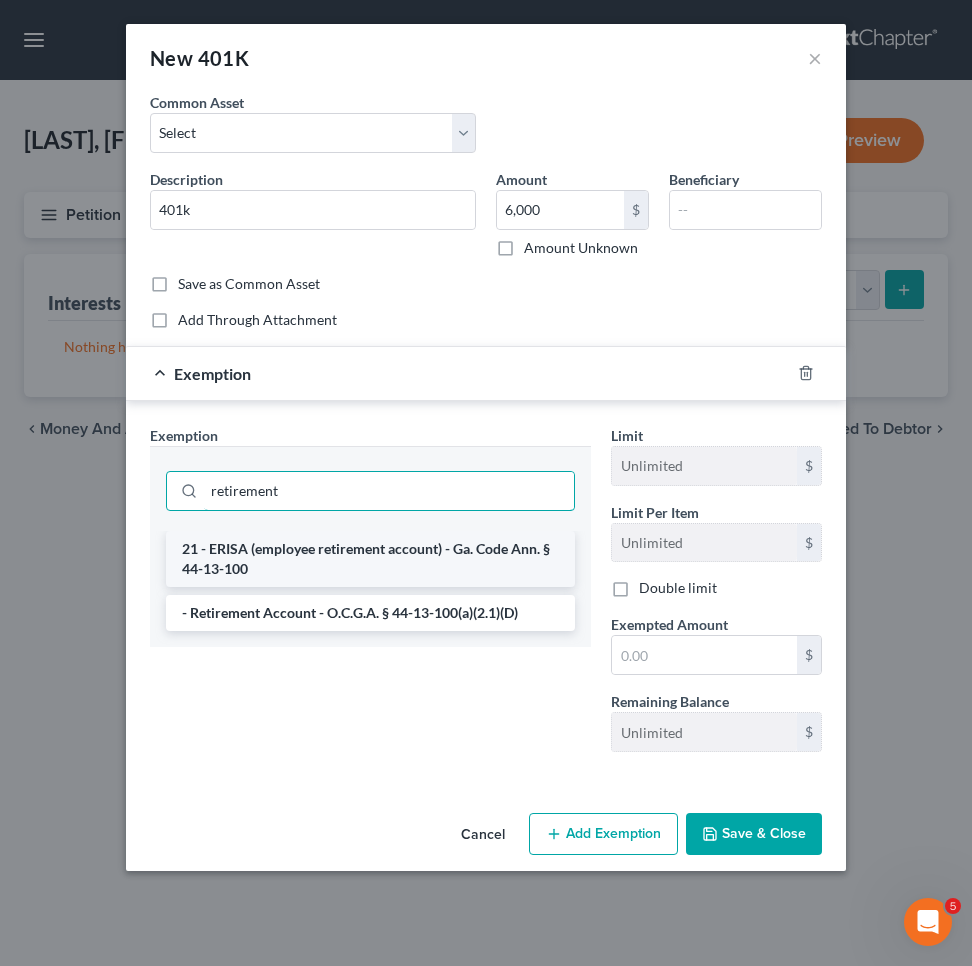 type on "retirement" 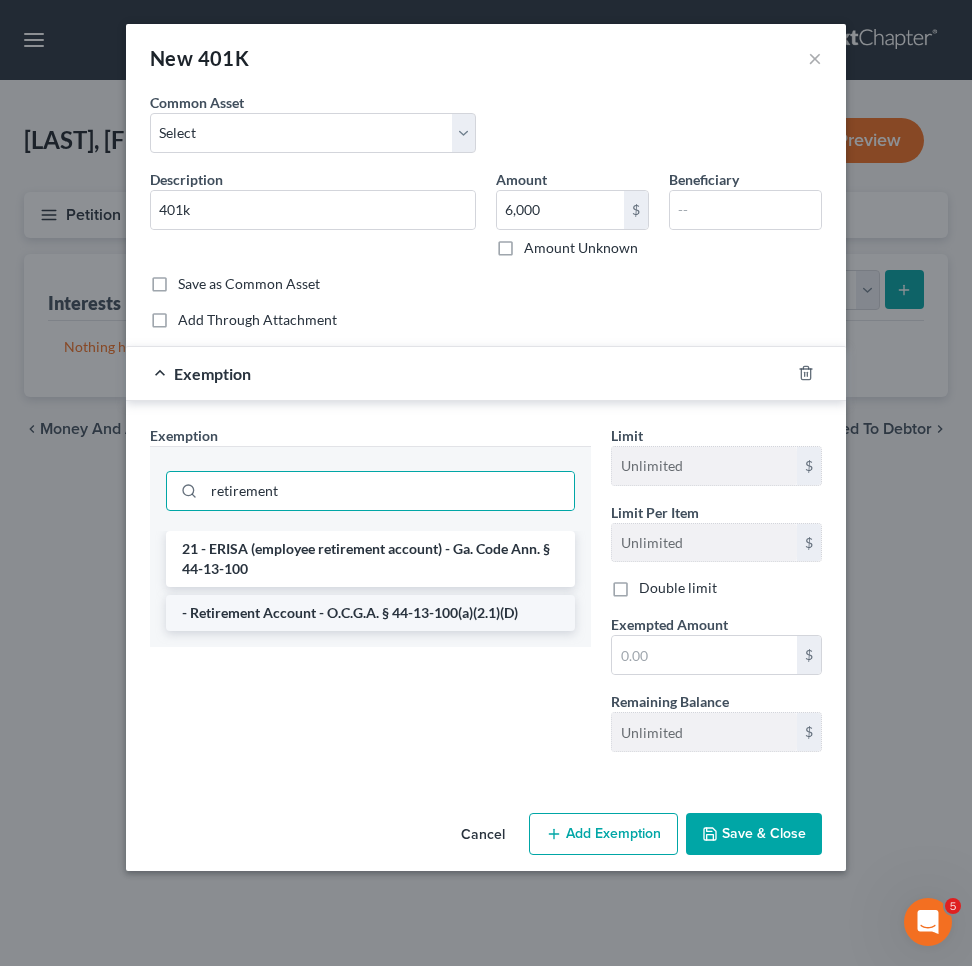 drag, startPoint x: 450, startPoint y: 579, endPoint x: 452, endPoint y: 616, distance: 37.054016 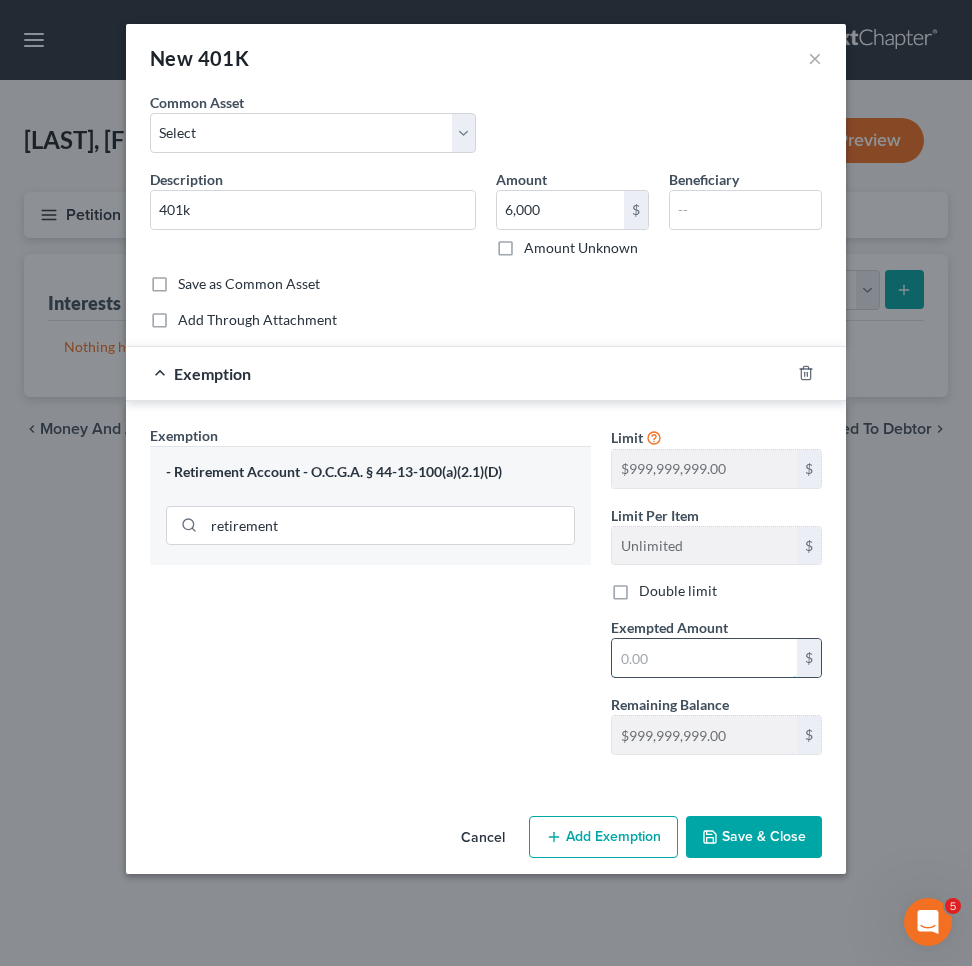 click at bounding box center (704, 658) 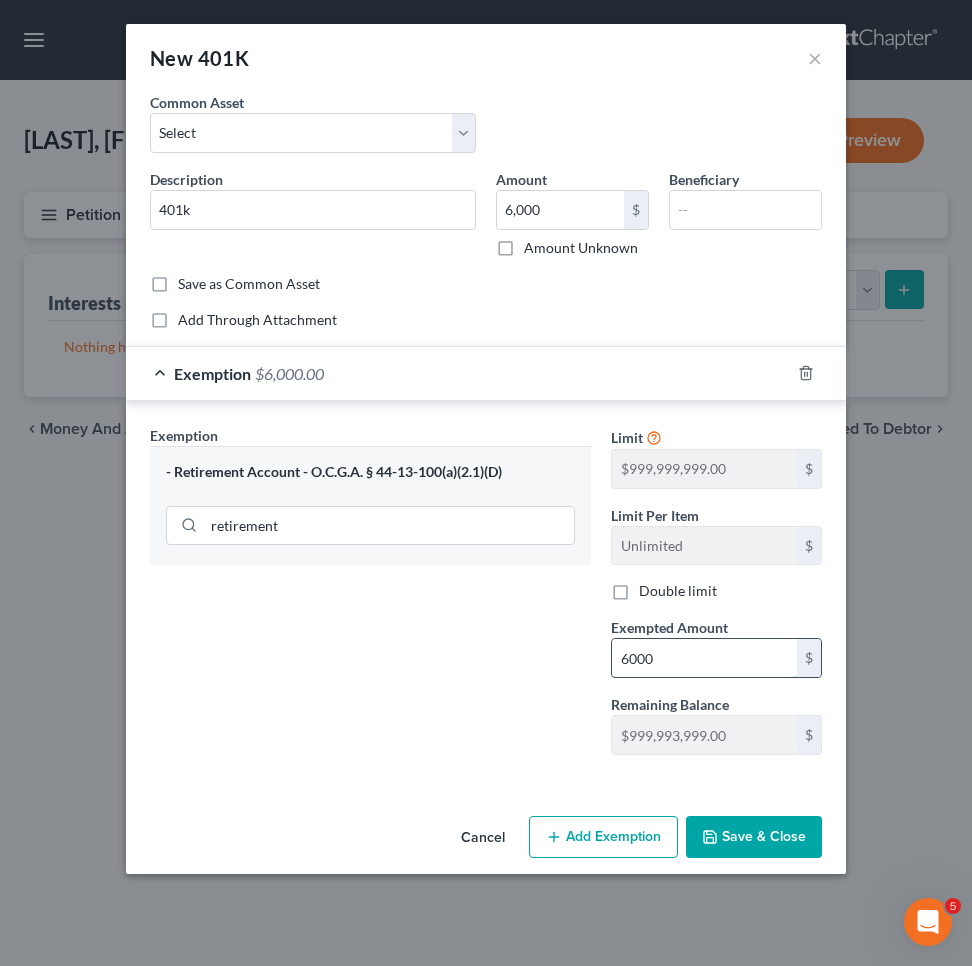 type on "6,000" 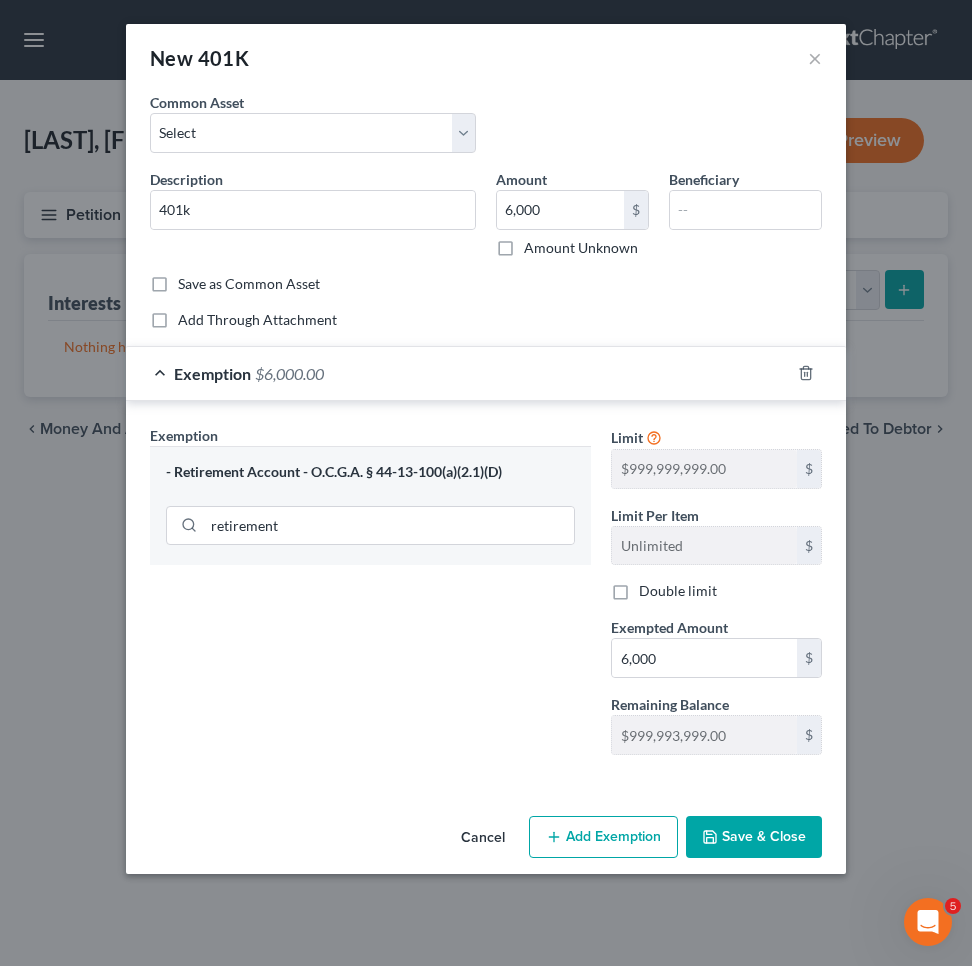 click on "Save & Close" at bounding box center [754, 837] 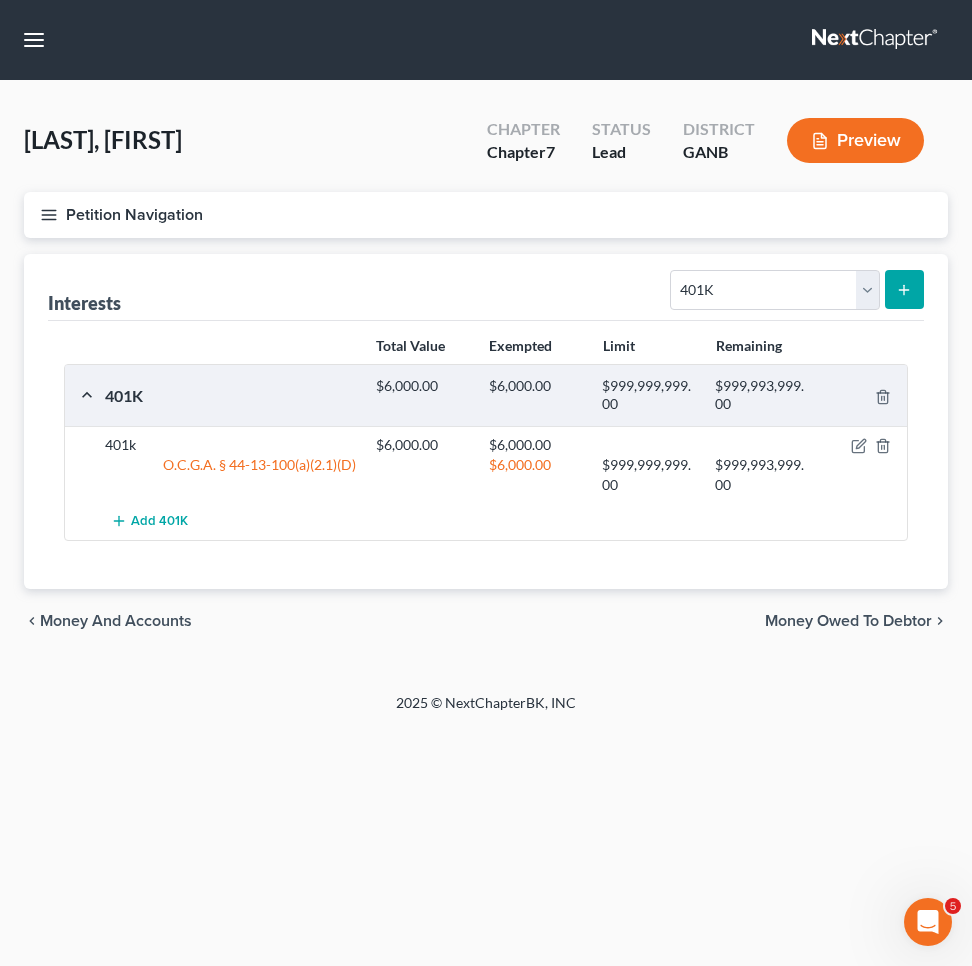 click on "Petition Navigation" at bounding box center [486, 215] 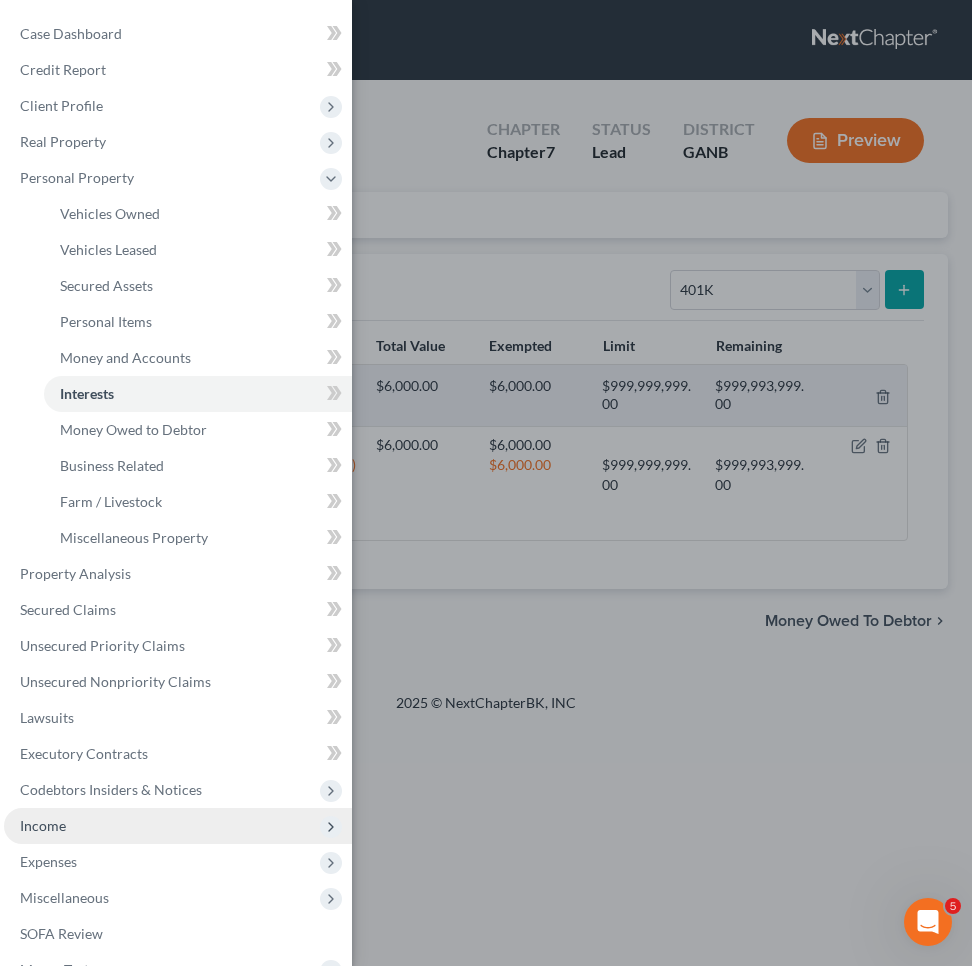 click on "Income" at bounding box center [178, 826] 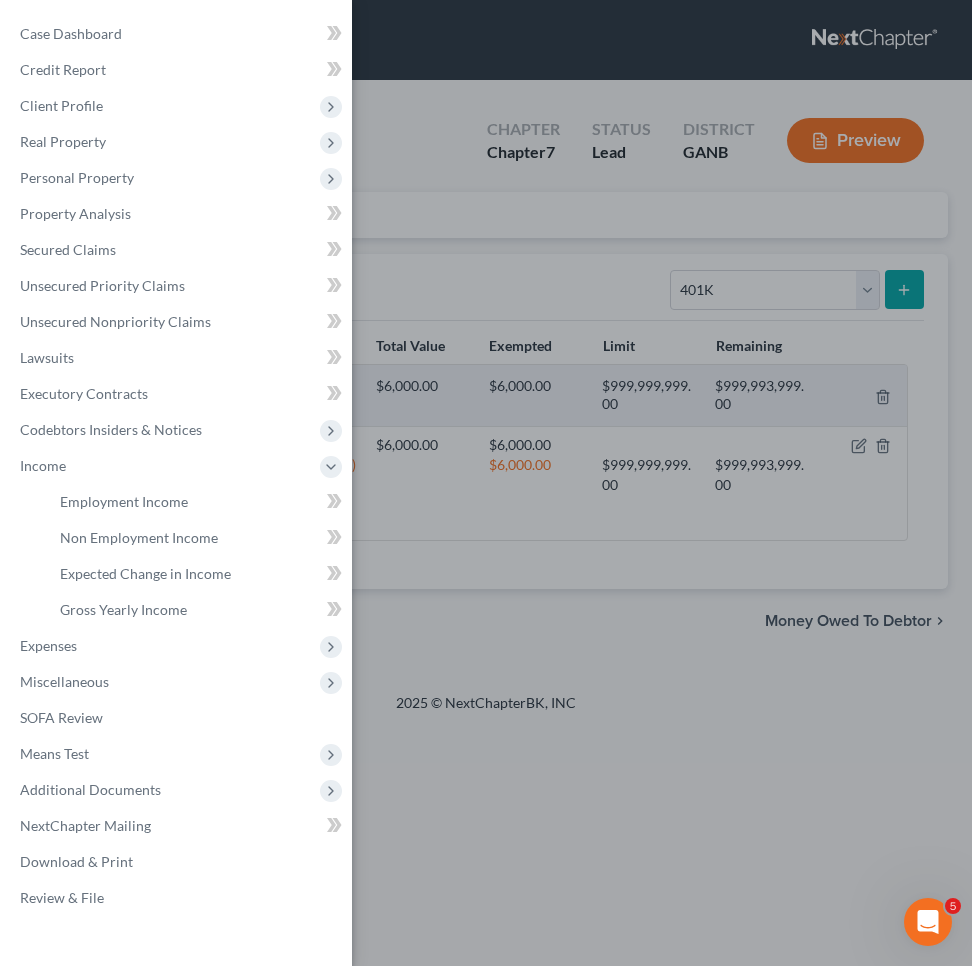click on "Case Dashboard
Payments
Invoices
Payments
Payments
Credit Report
Client Profile" at bounding box center [486, 483] 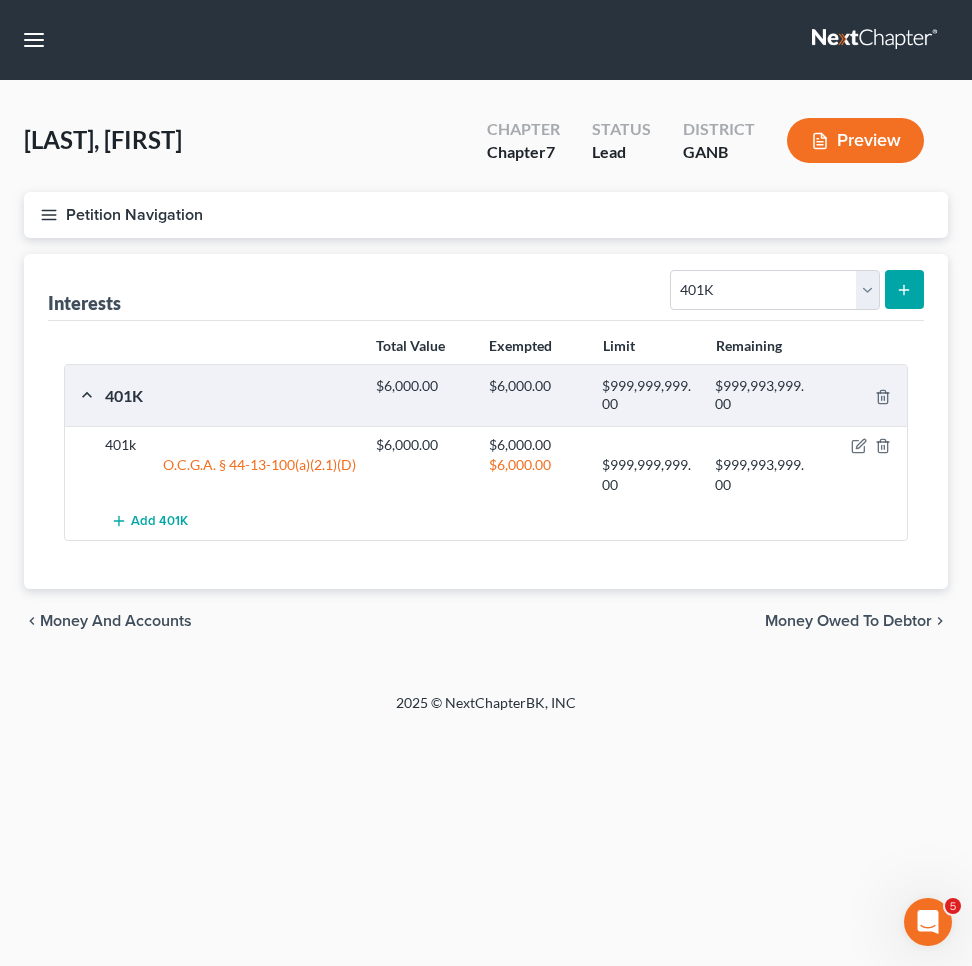 click on "Petition Navigation" at bounding box center [486, 215] 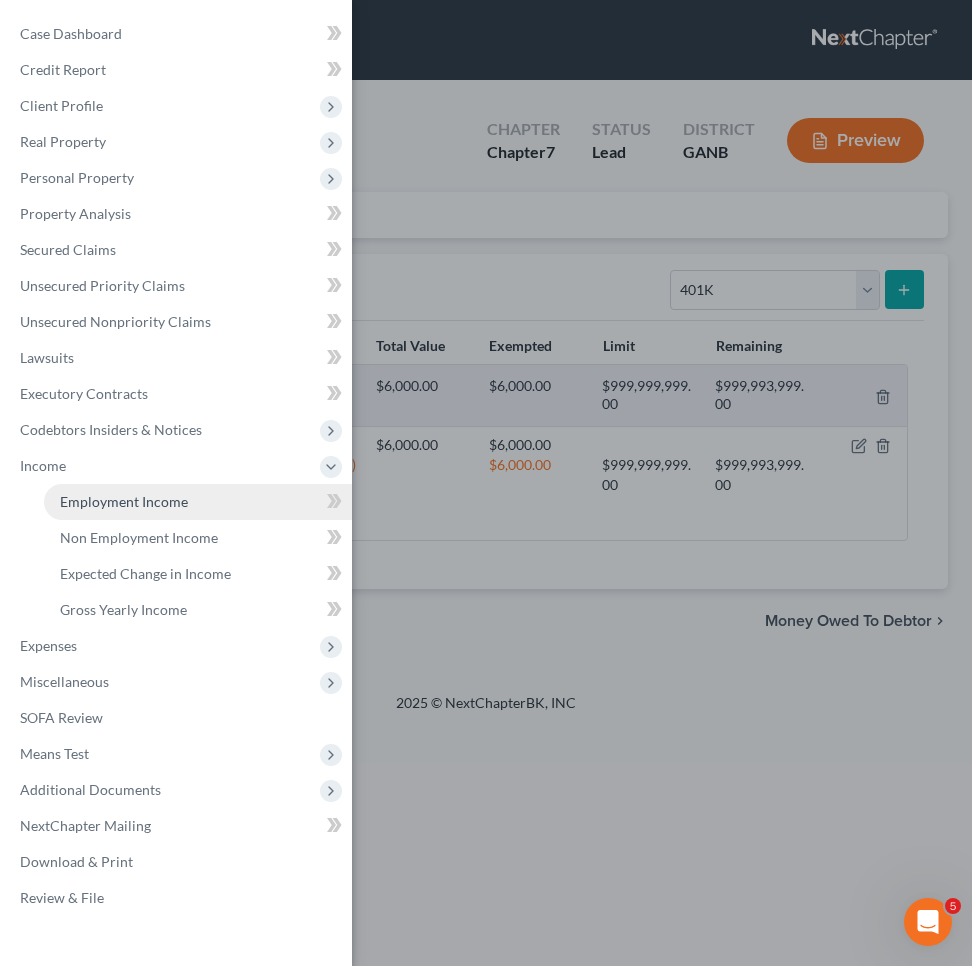 click on "Employment Income" at bounding box center (124, 501) 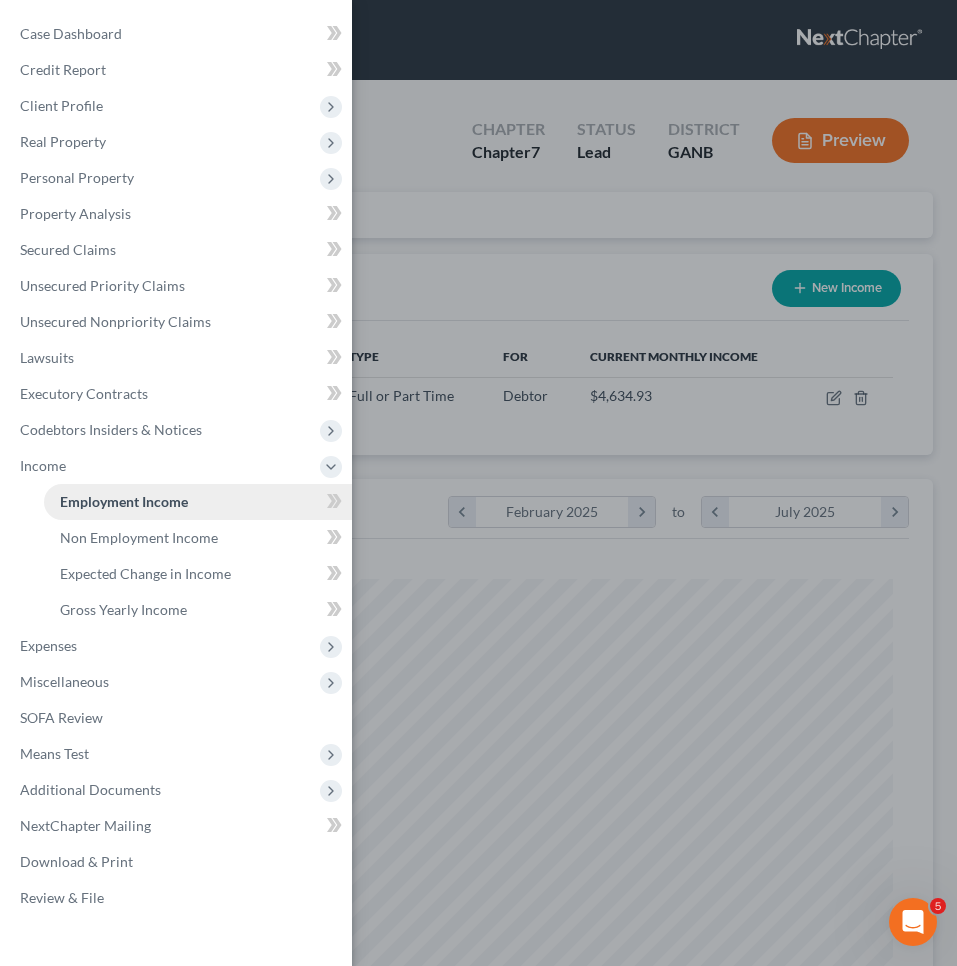 scroll, scrollTop: 999586, scrollLeft: 999131, axis: both 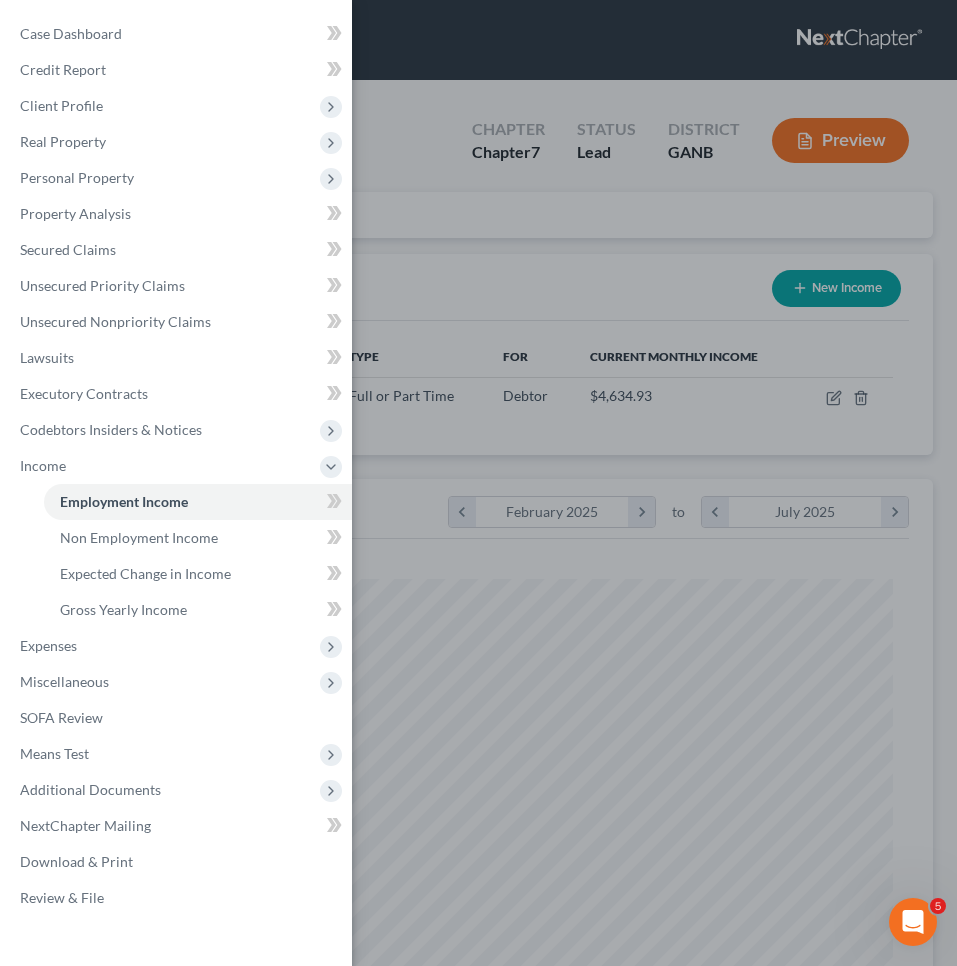 click on "Case Dashboard
Payments
Invoices
Payments
Payments
Credit Report
Client Profile" at bounding box center [478, 483] 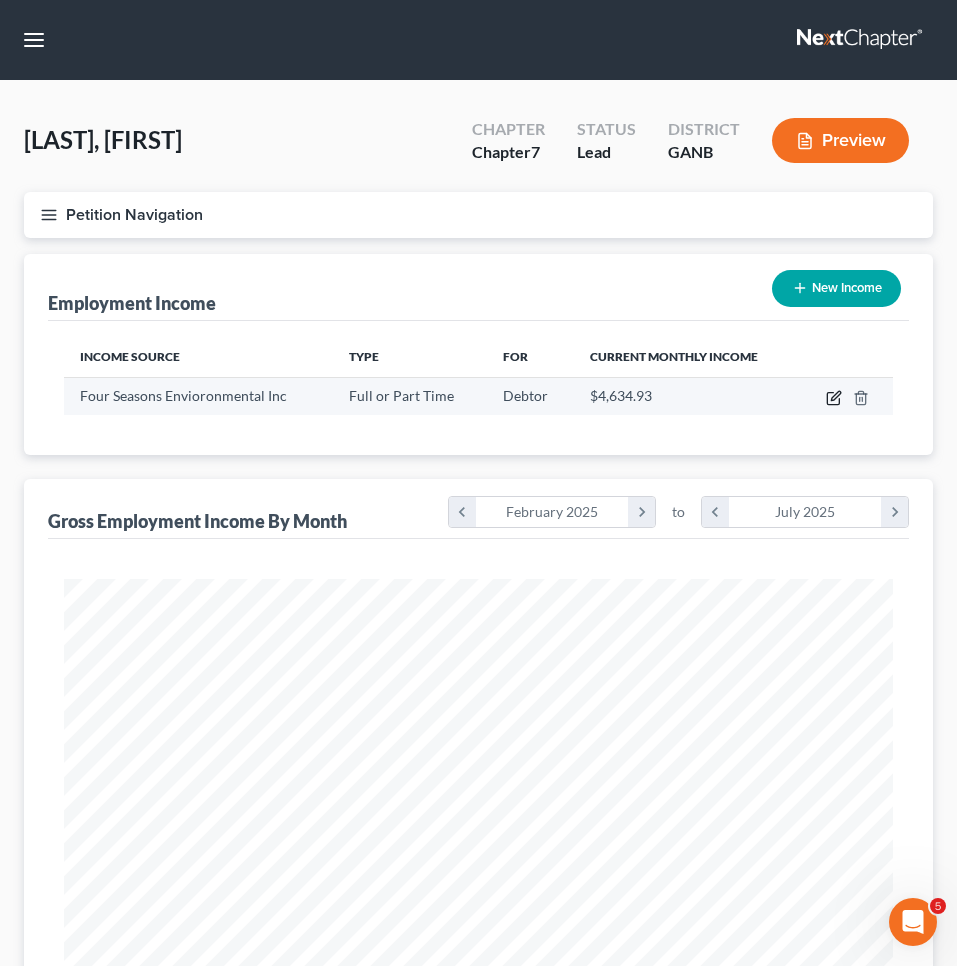 click 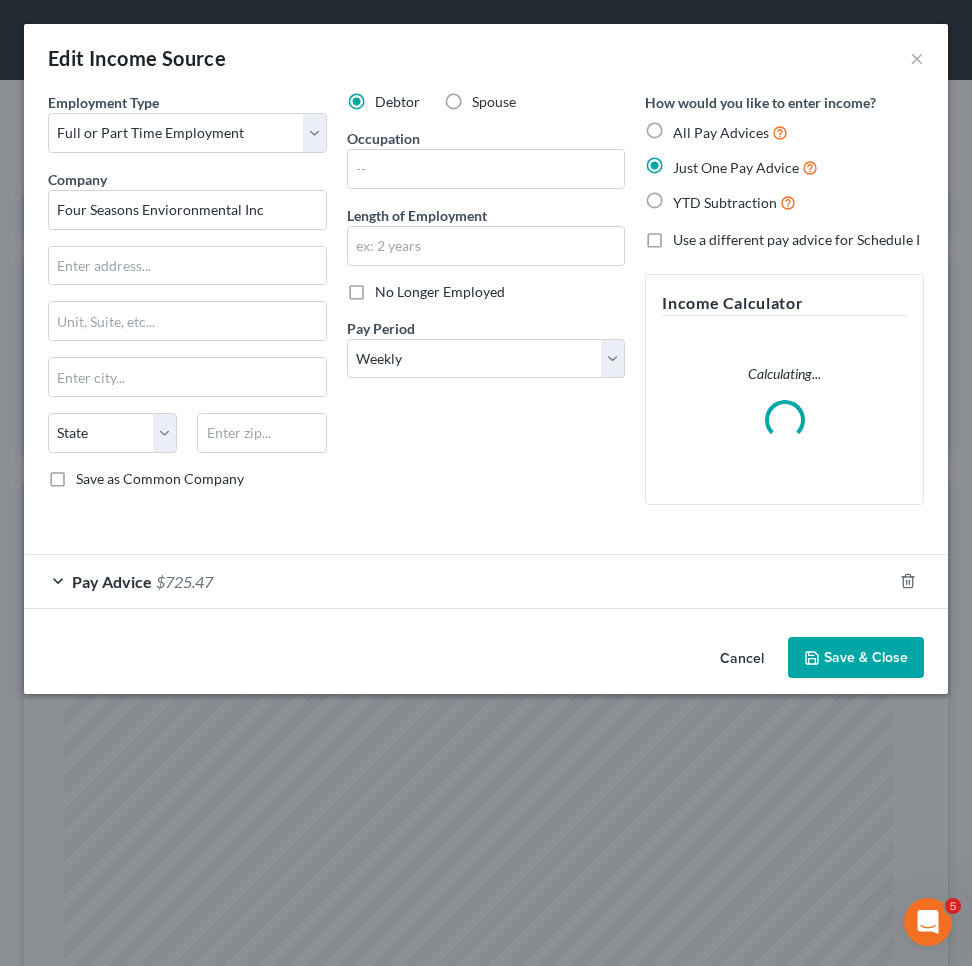 scroll, scrollTop: 999578, scrollLeft: 999116, axis: both 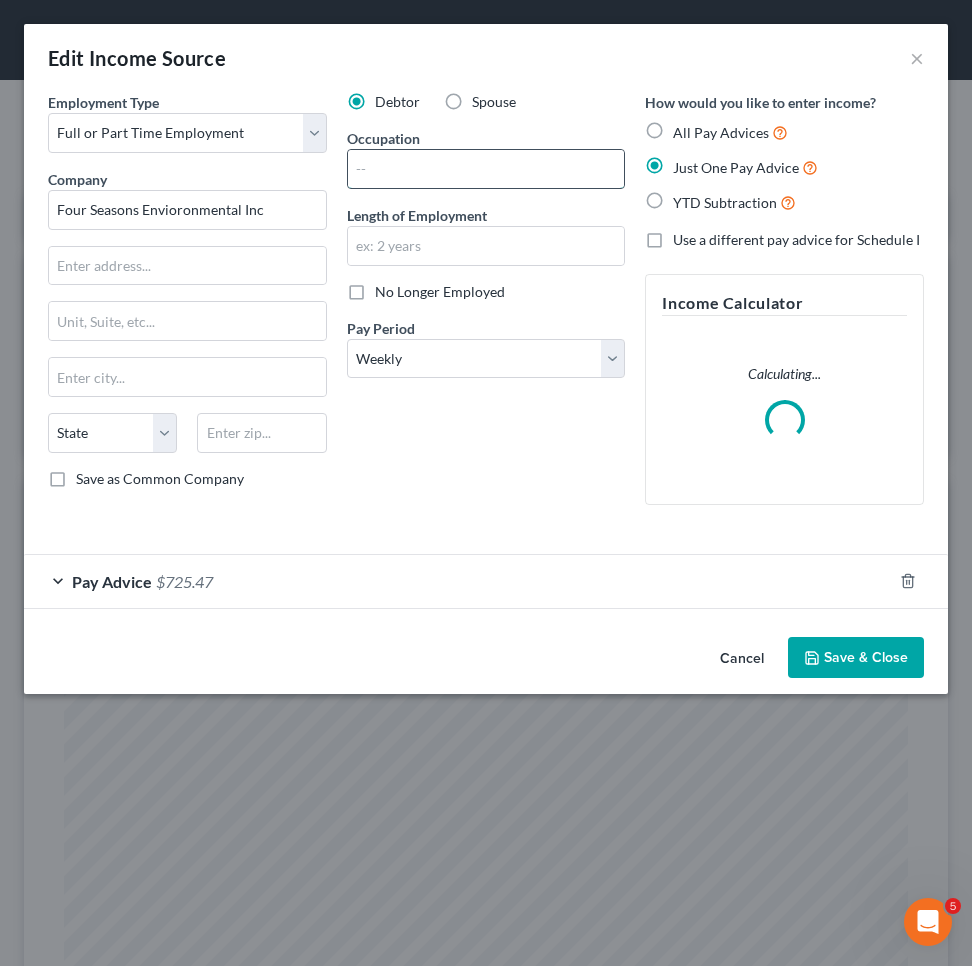 click at bounding box center (486, 169) 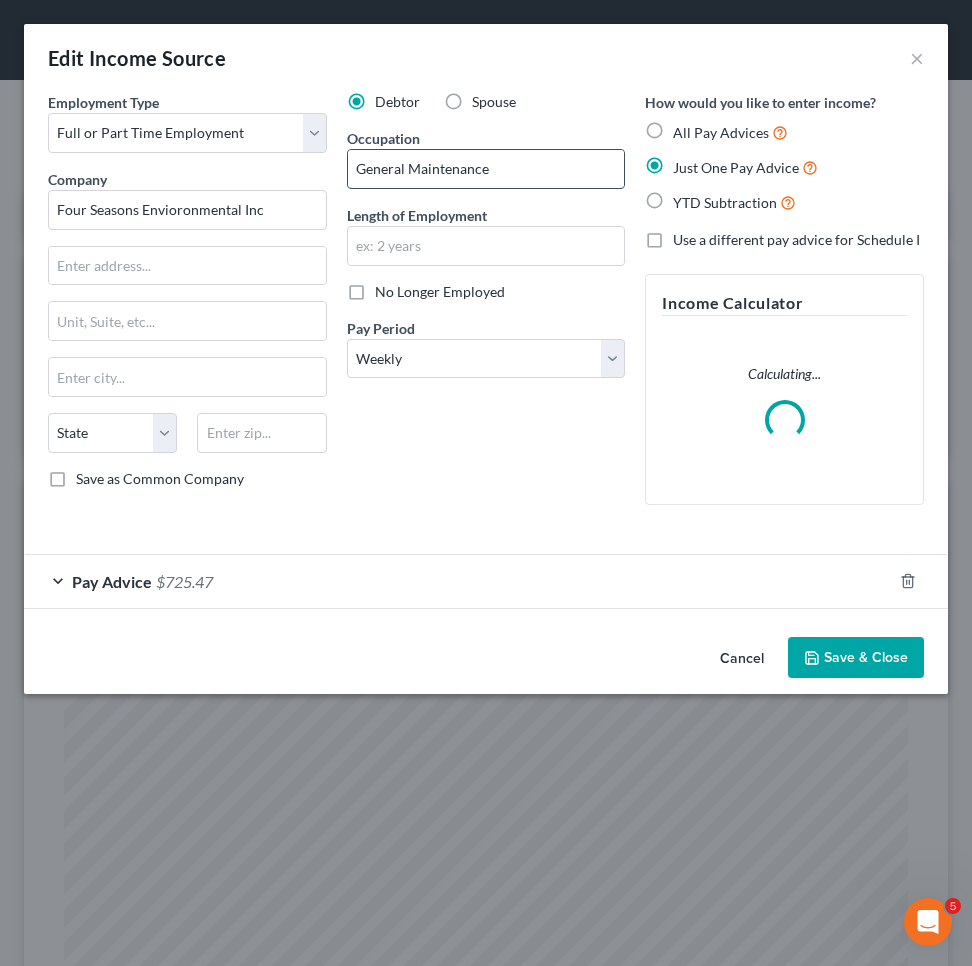 type on "General Maintenance" 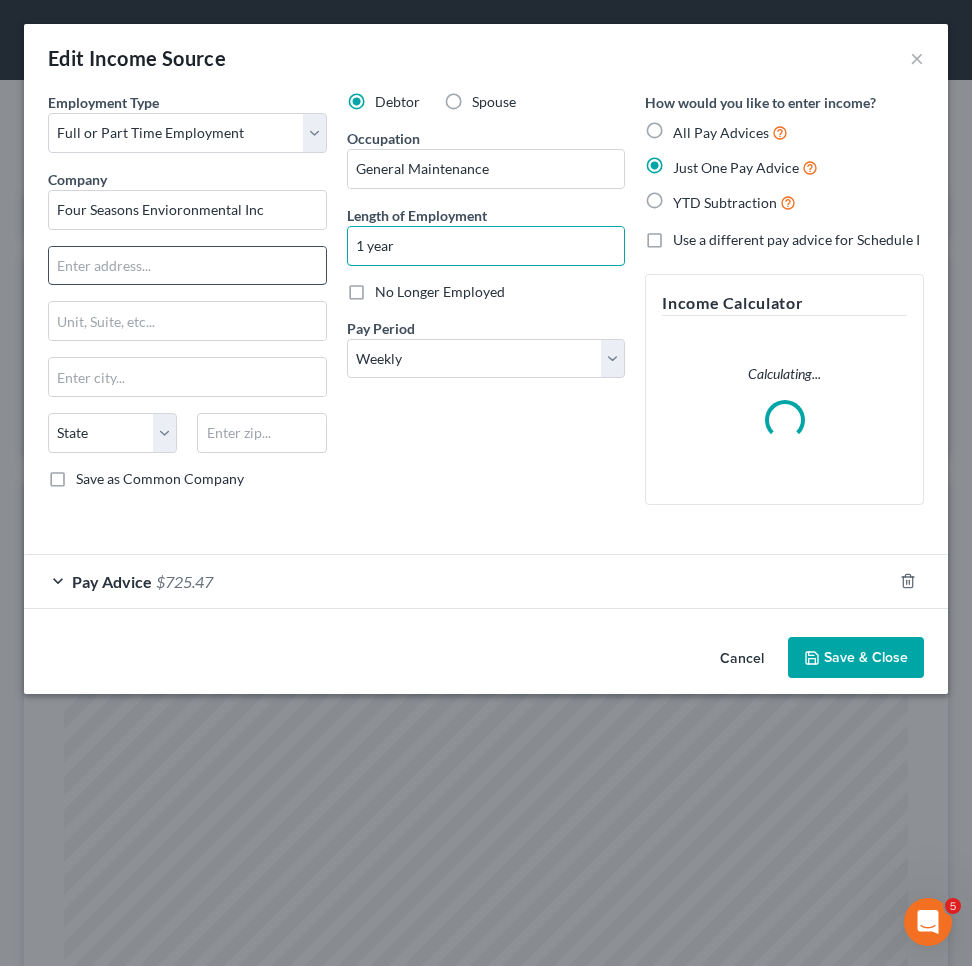 type on "1 year" 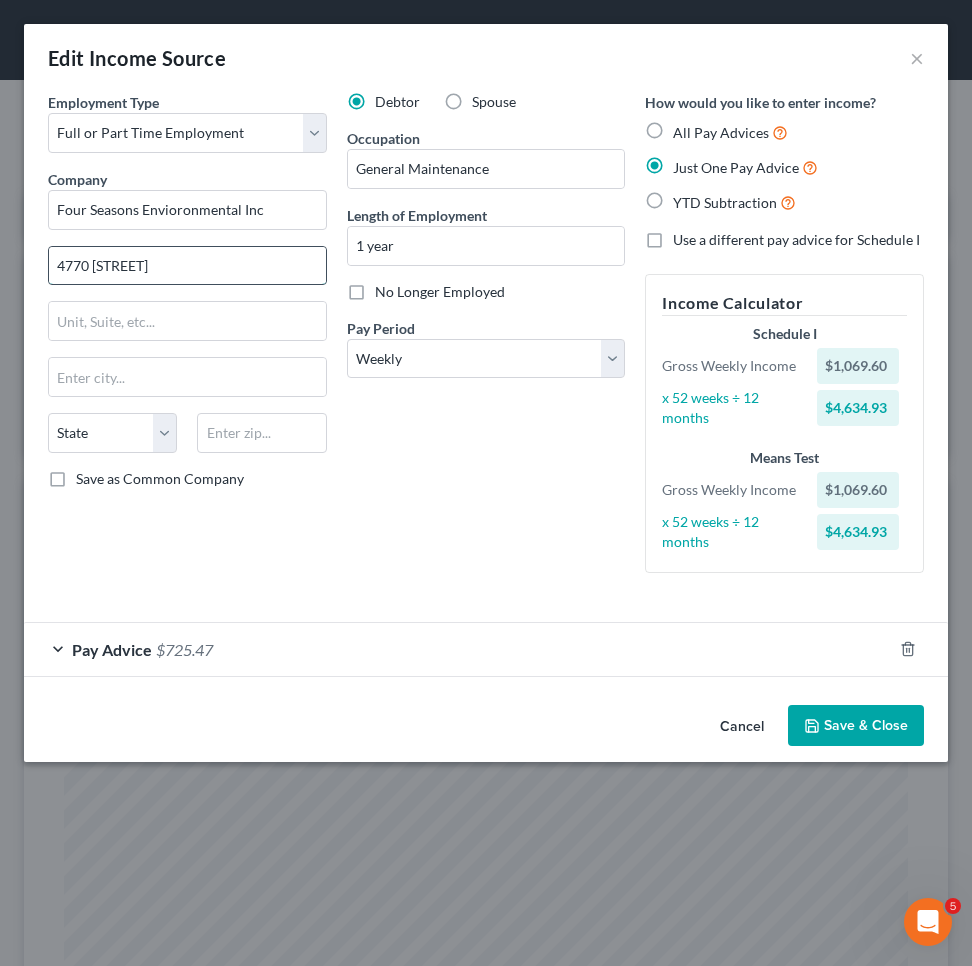 type on "4770 [STREET]" 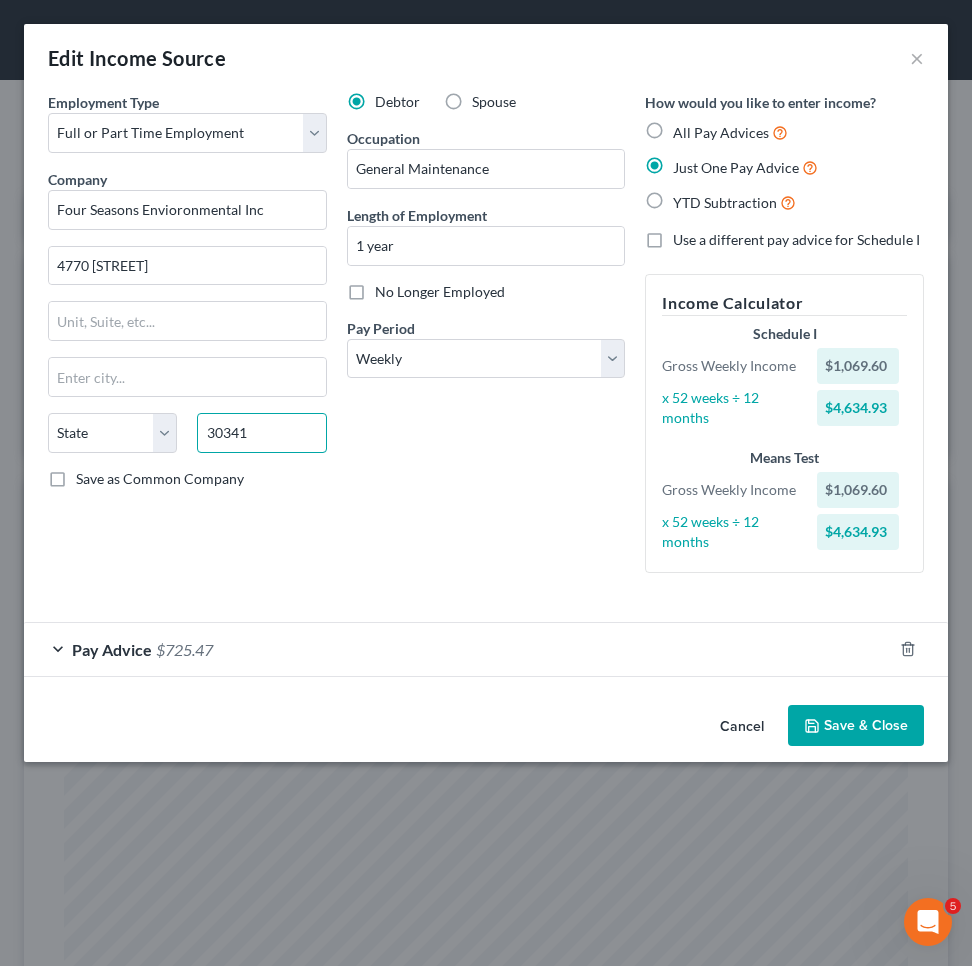 type on "30341" 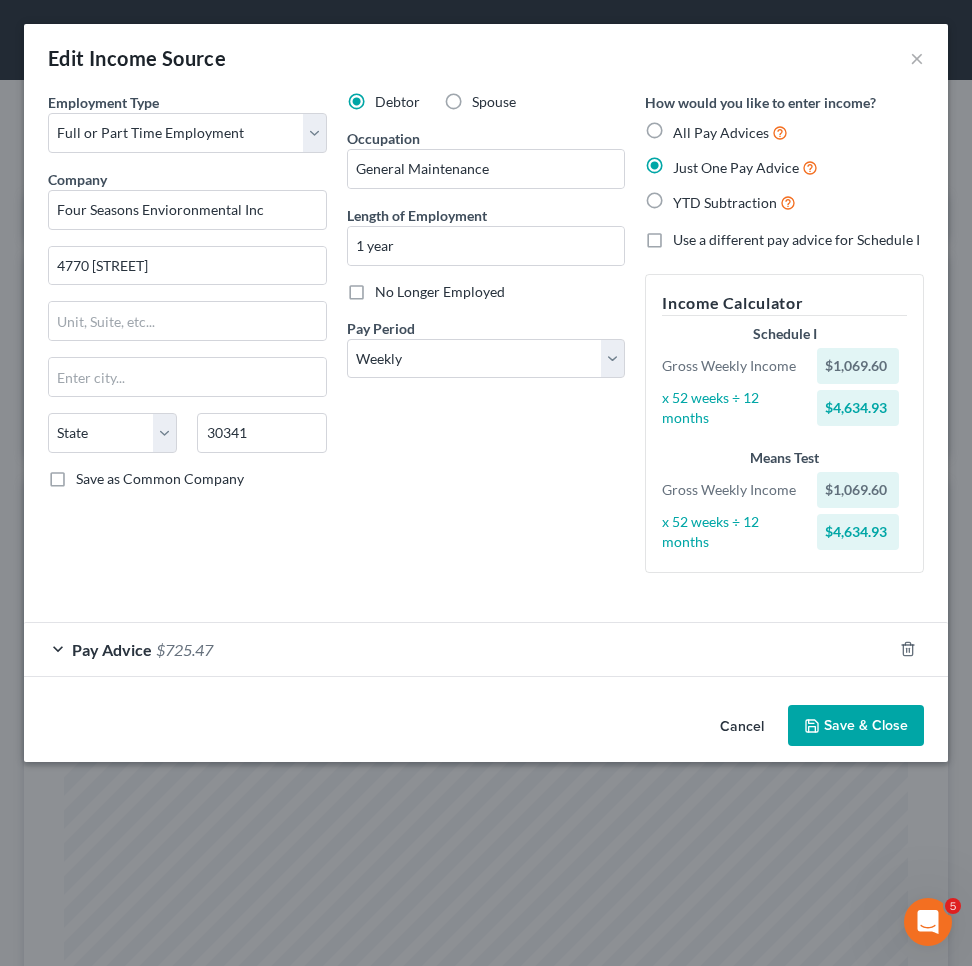 click on "Cancel Save & Close" at bounding box center [486, 730] 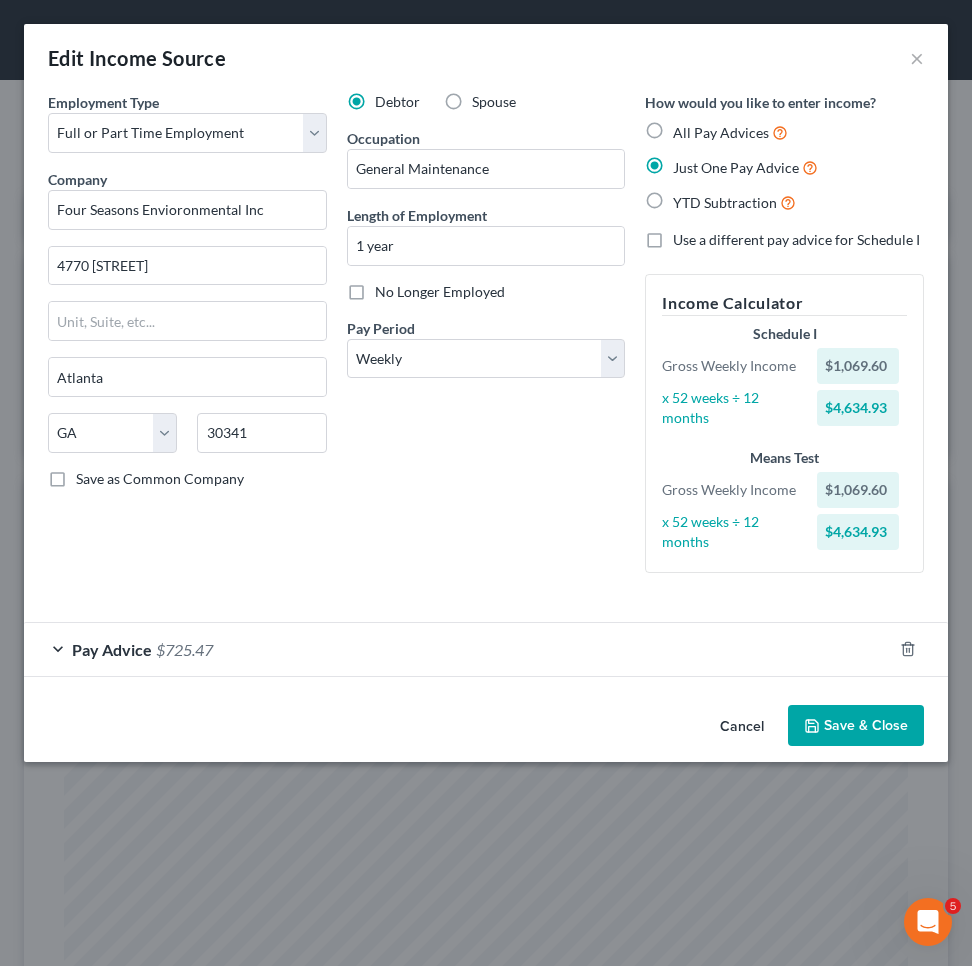 click on "Save & Close" at bounding box center [856, 726] 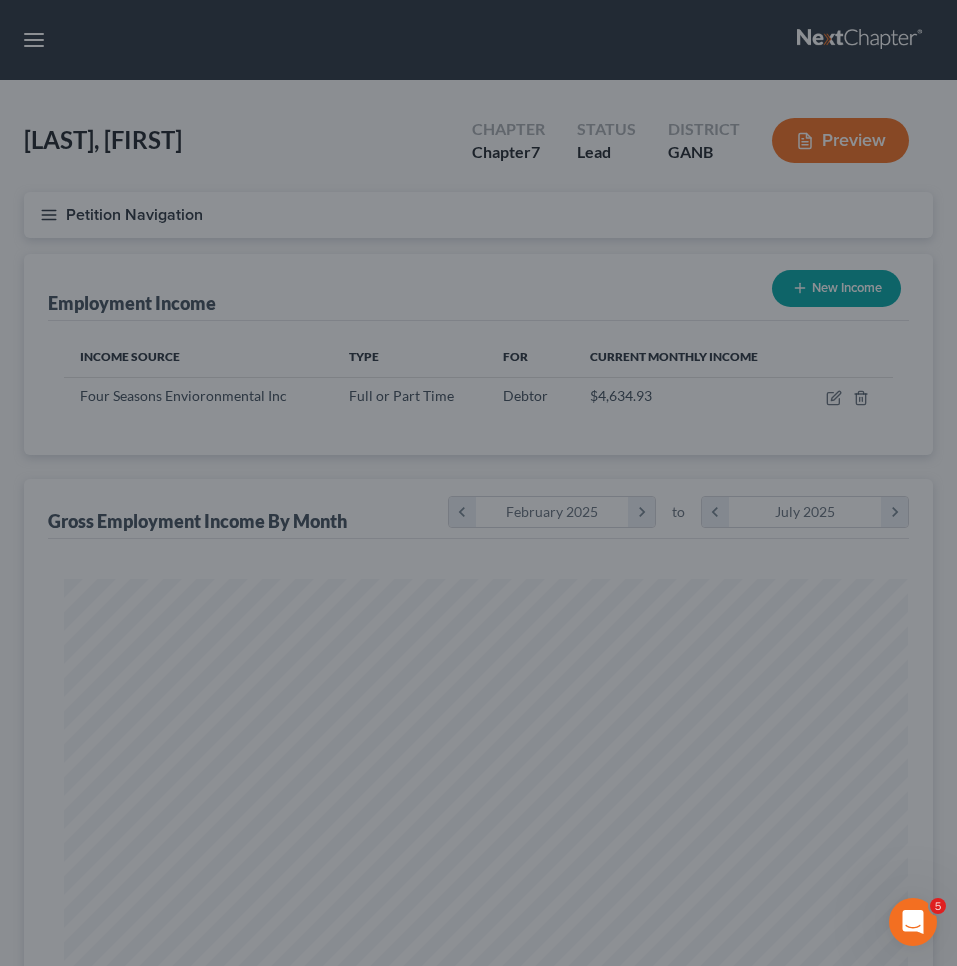 scroll, scrollTop: 414, scrollLeft: 869, axis: both 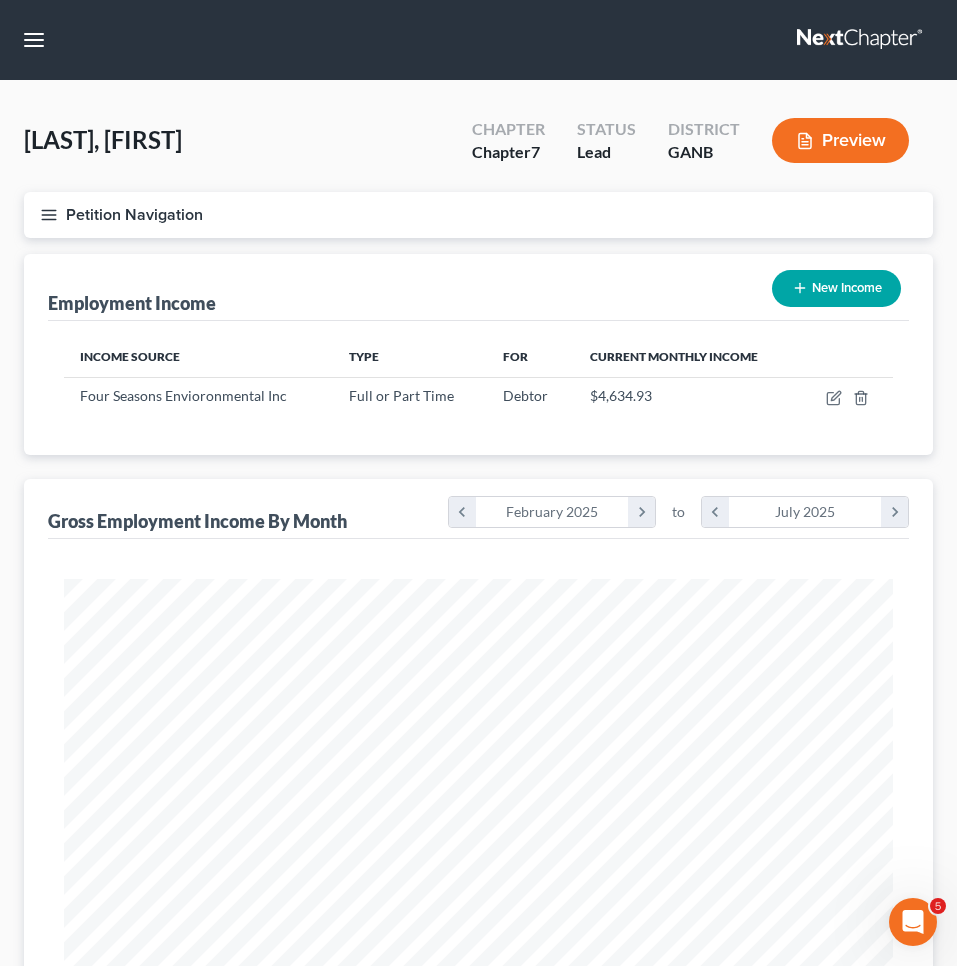 click on "Petition Navigation" at bounding box center (478, 215) 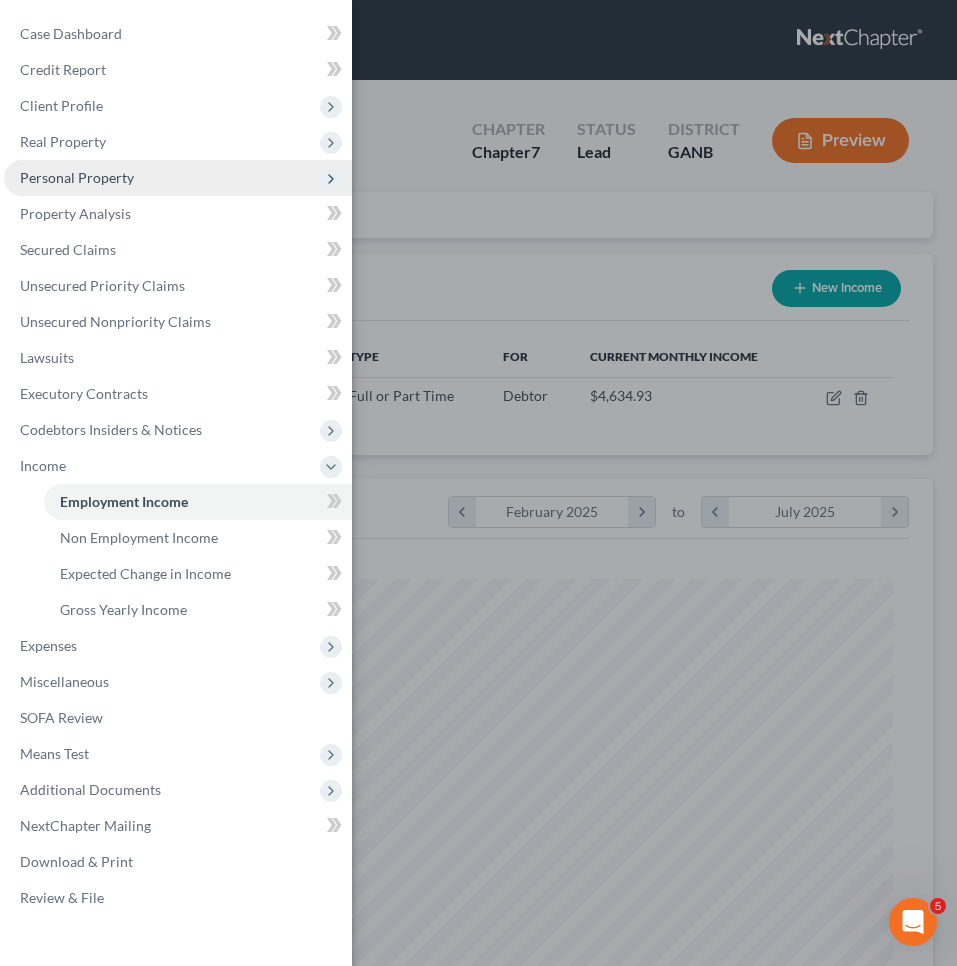 click on "Personal Property" at bounding box center (77, 177) 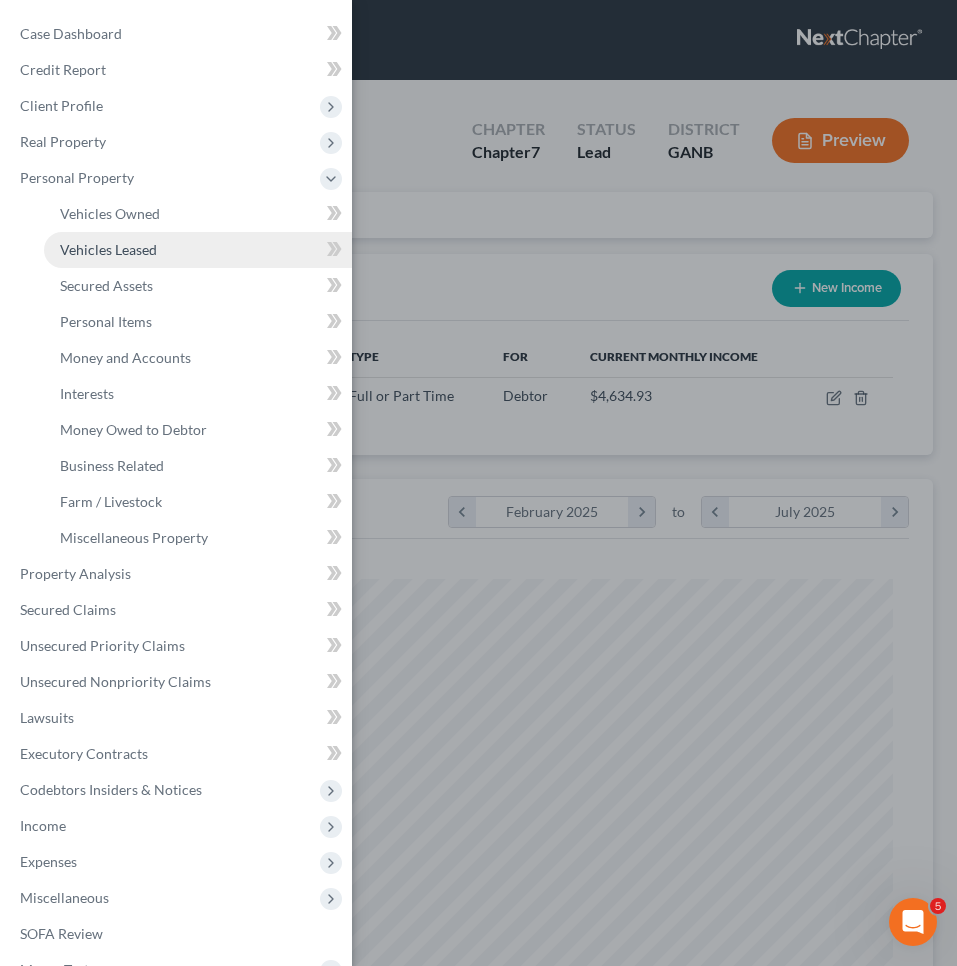 click on "Vehicles Leased" at bounding box center [108, 249] 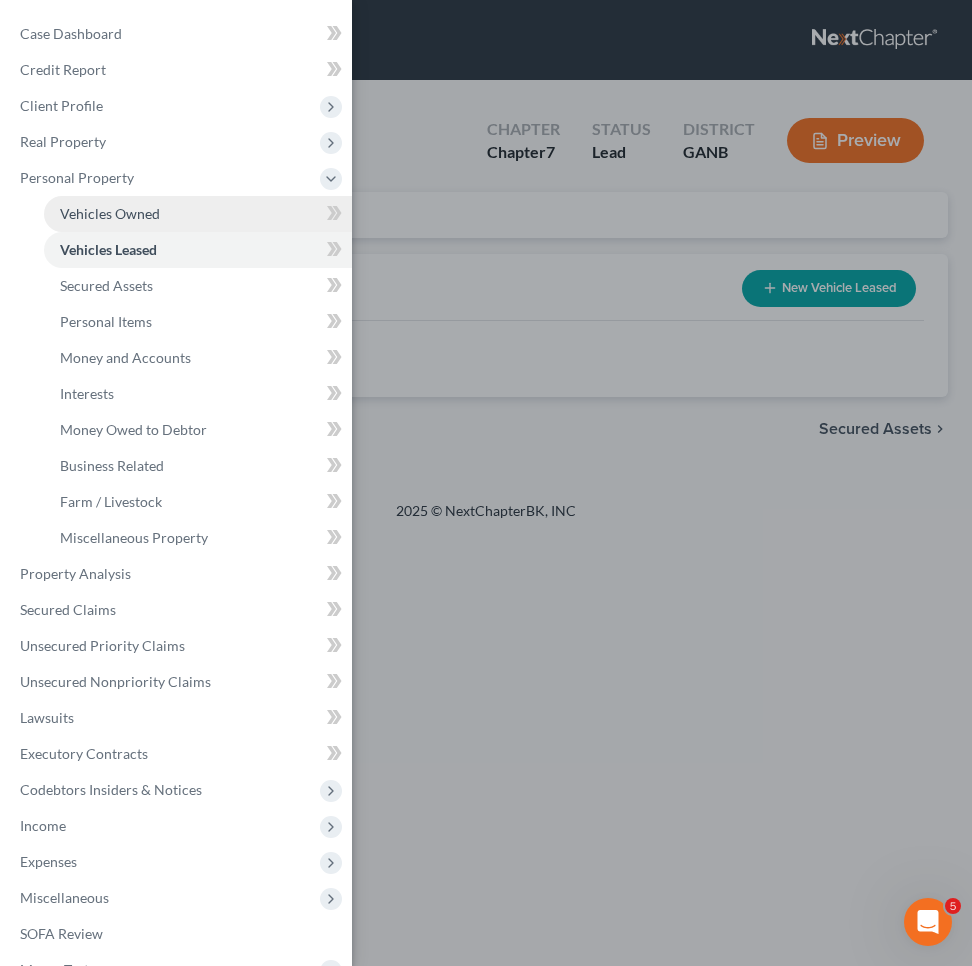 click on "Vehicles Owned" at bounding box center [198, 214] 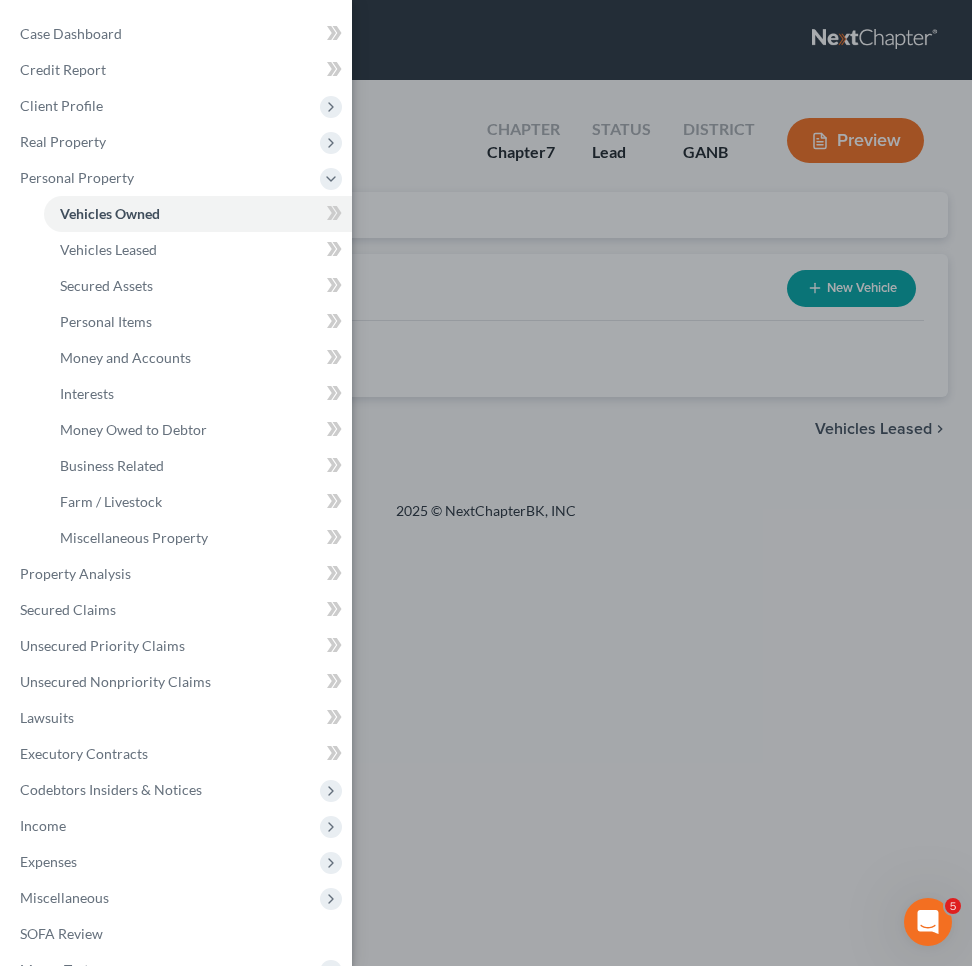 click on "Case Dashboard
Payments
Invoices
Payments
Payments
Credit Report
Client Profile" at bounding box center [486, 483] 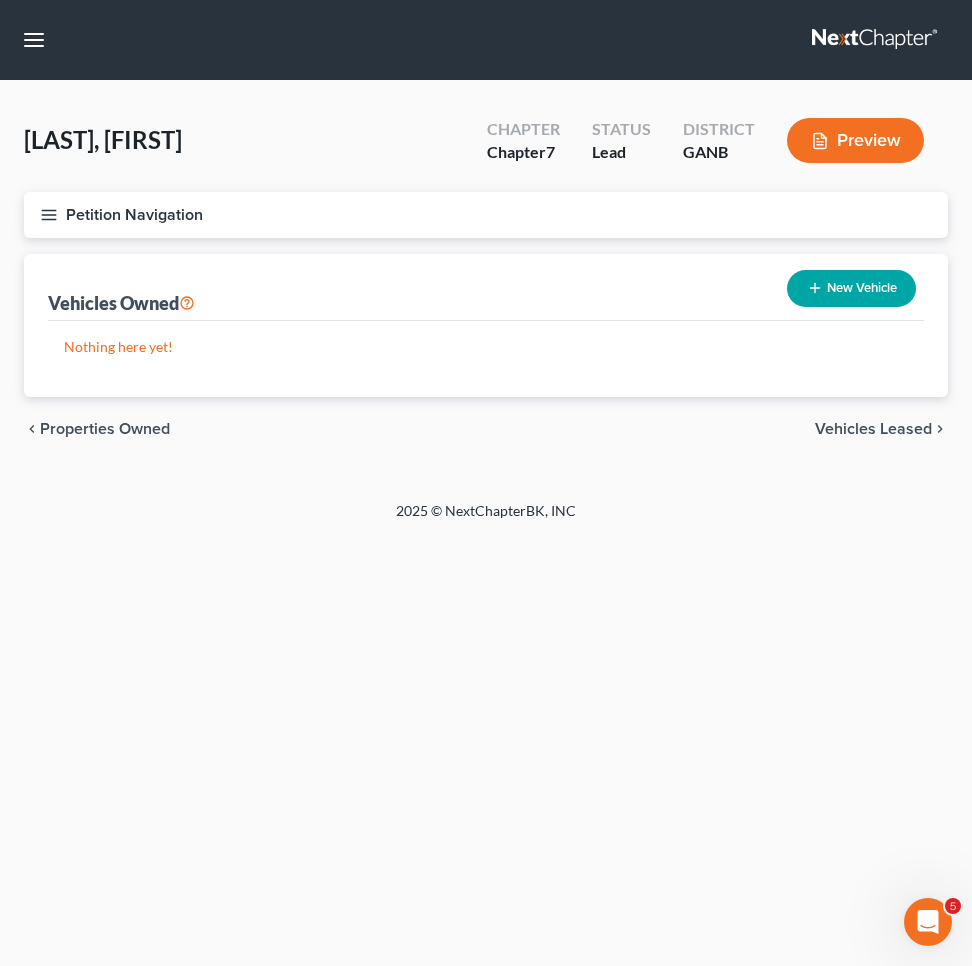 click 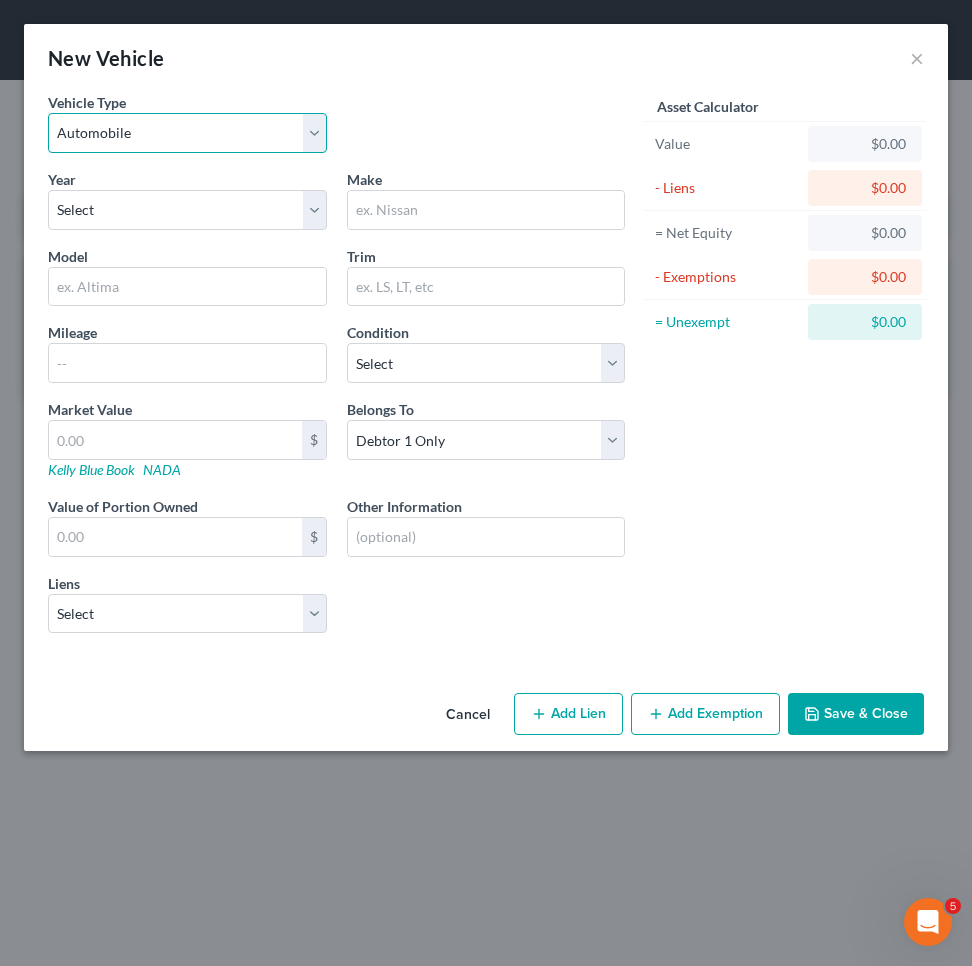 select on "1" 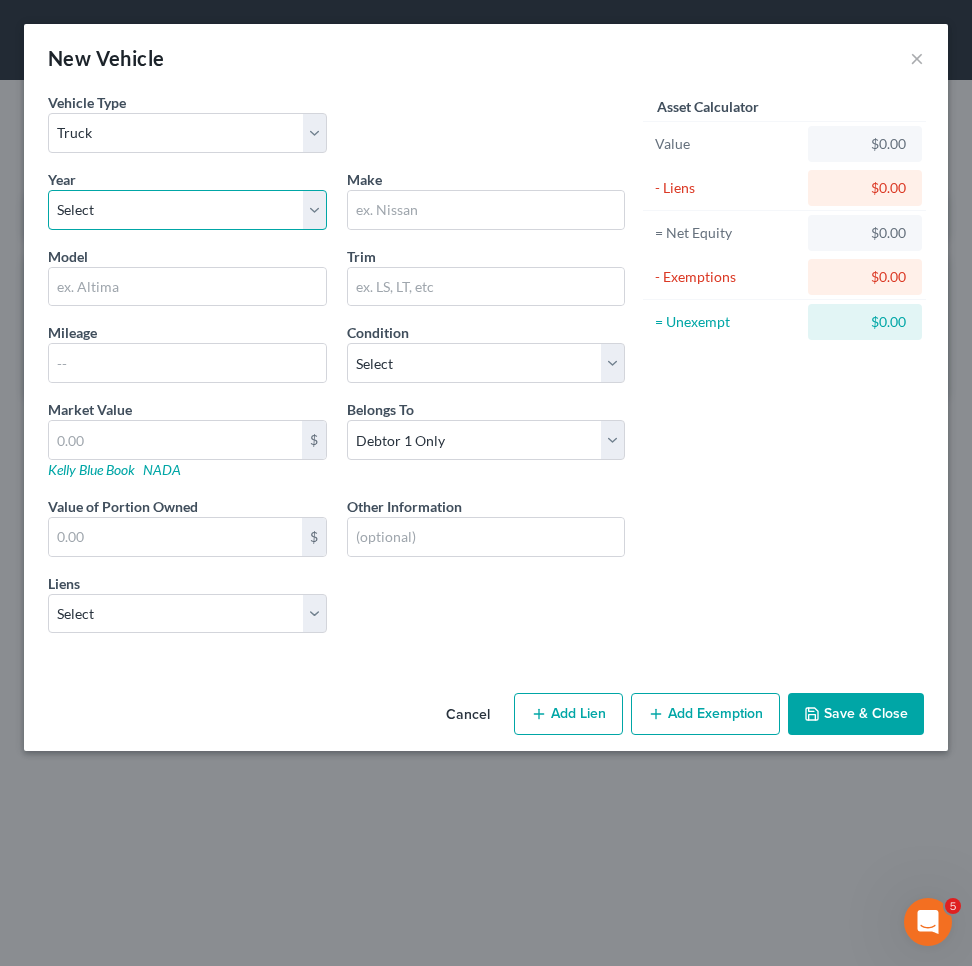 select on "26" 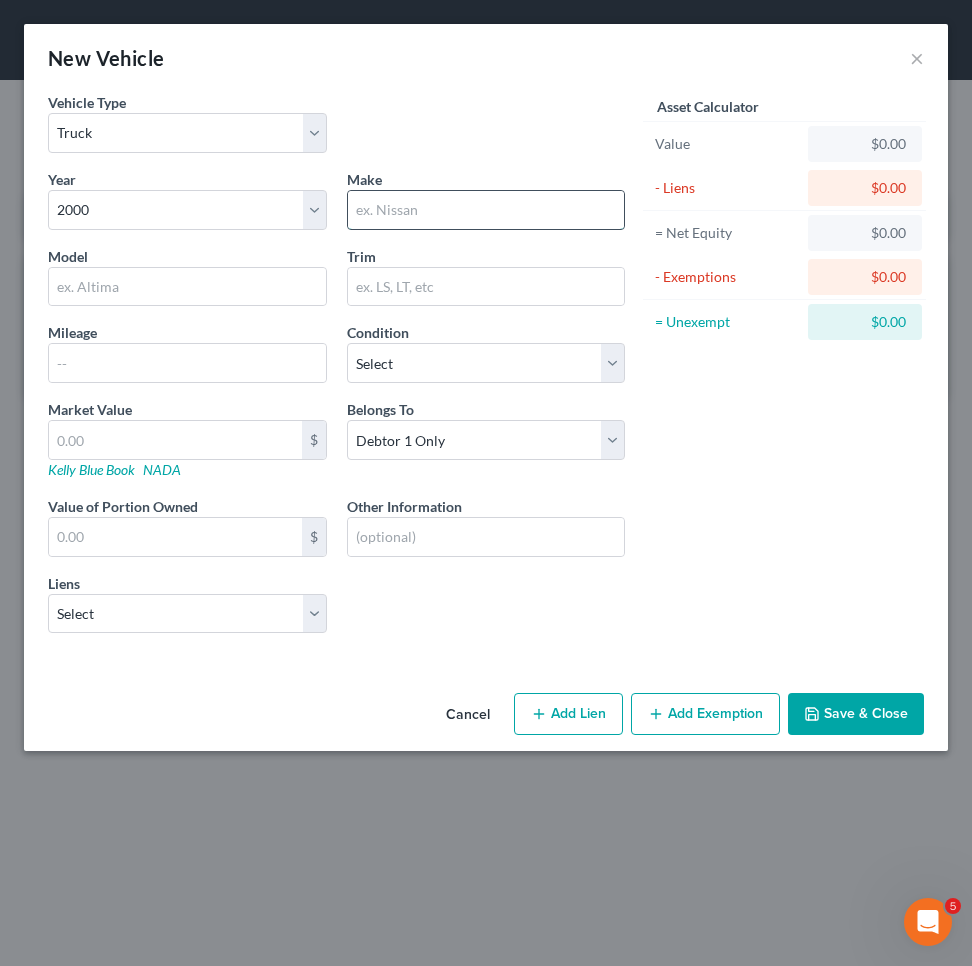 click at bounding box center (486, 210) 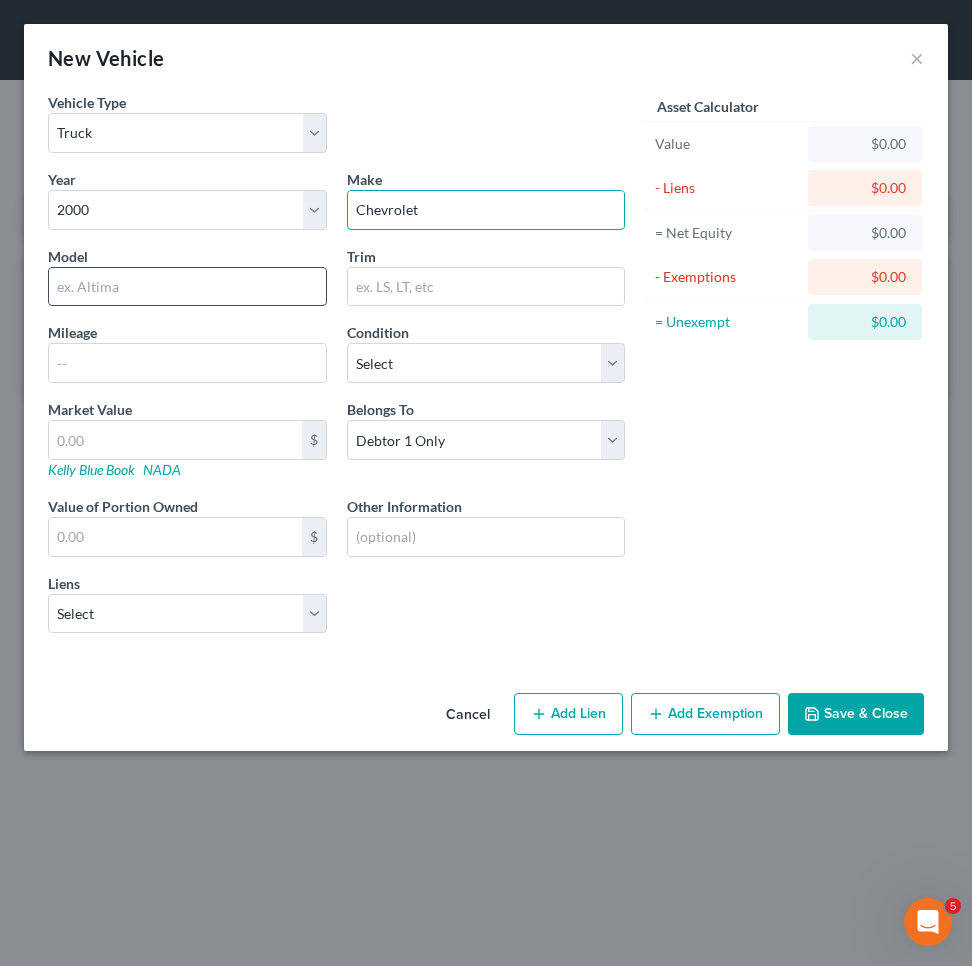 type on "Chevrolet" 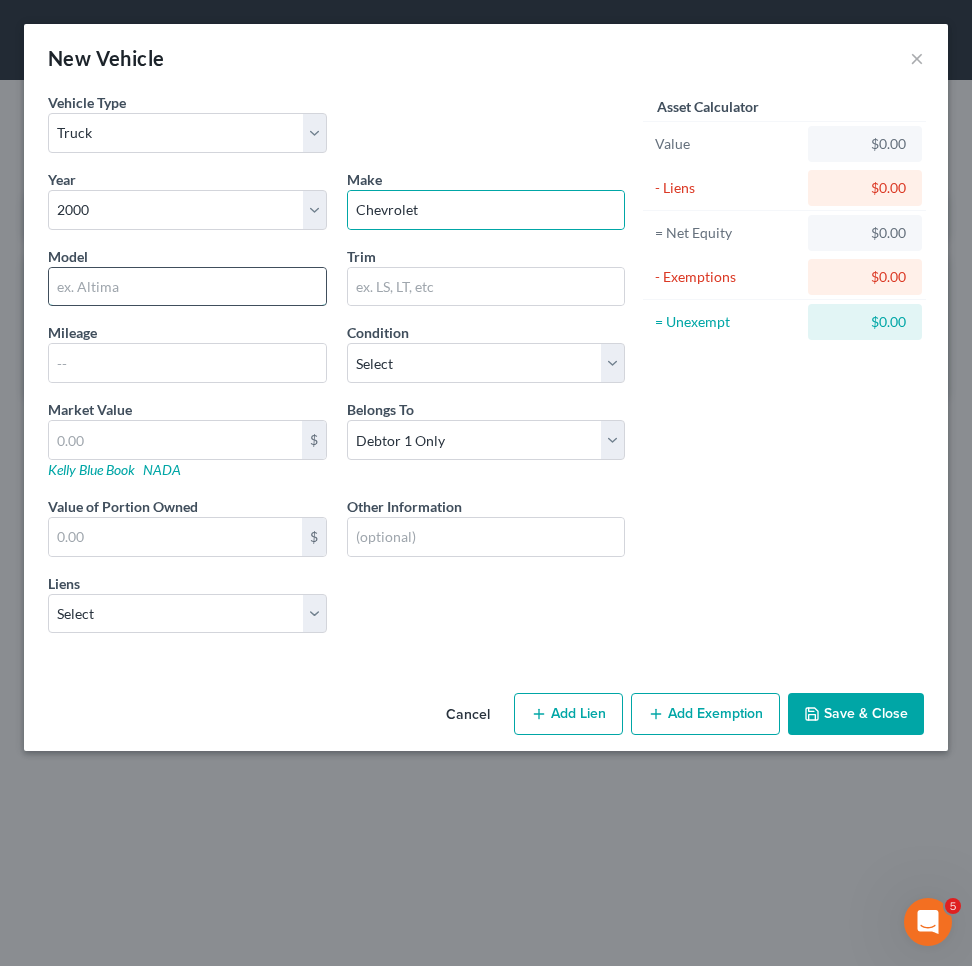 click at bounding box center [187, 287] 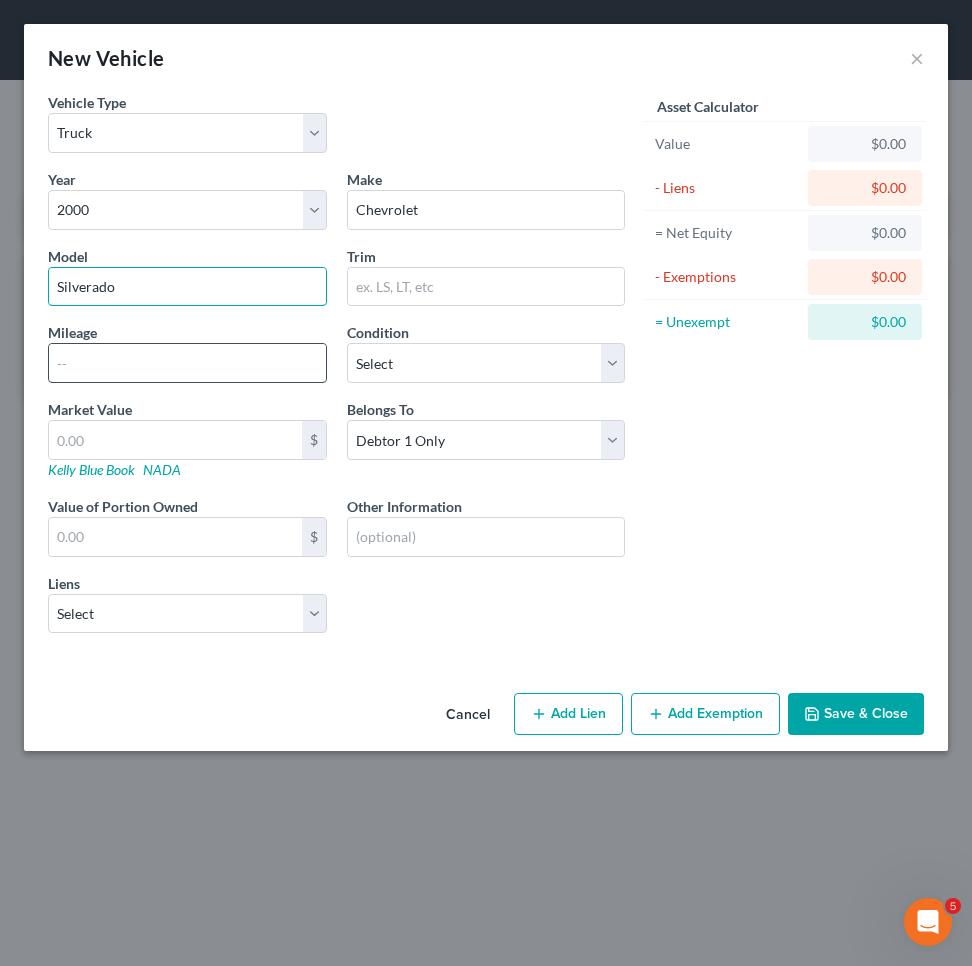 type on "Silverado" 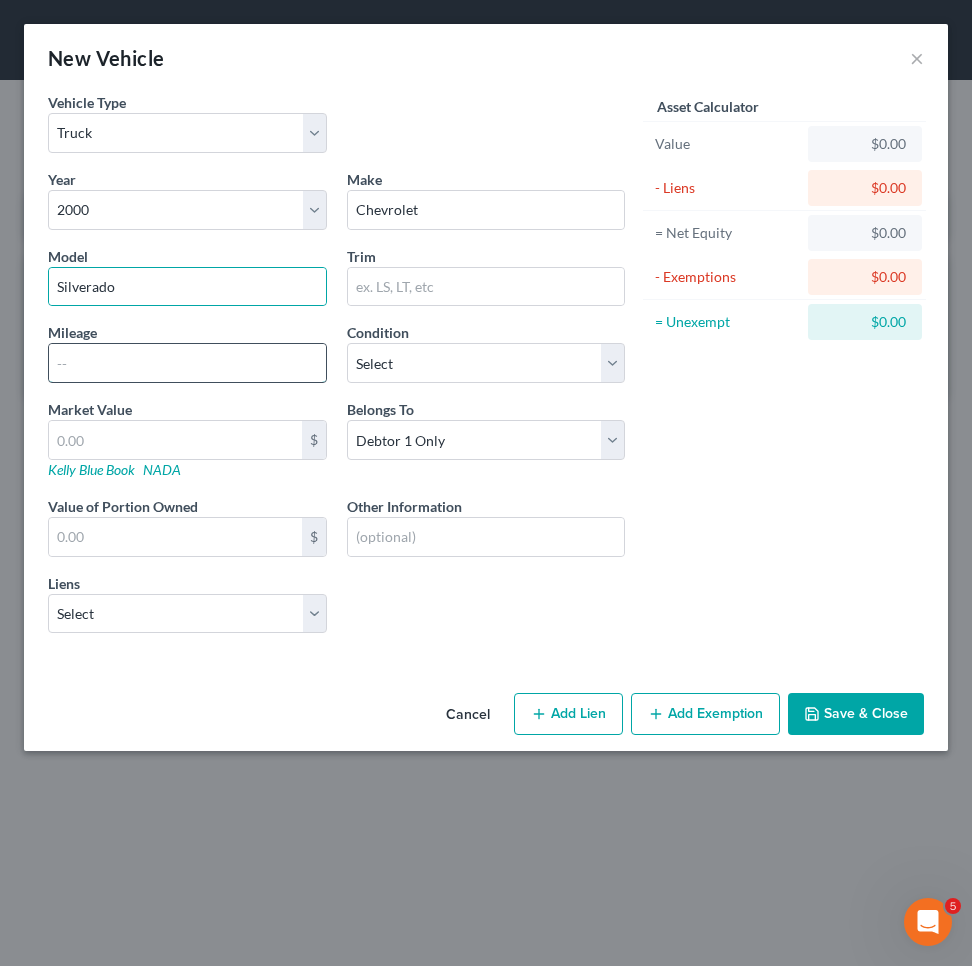 click at bounding box center (187, 363) 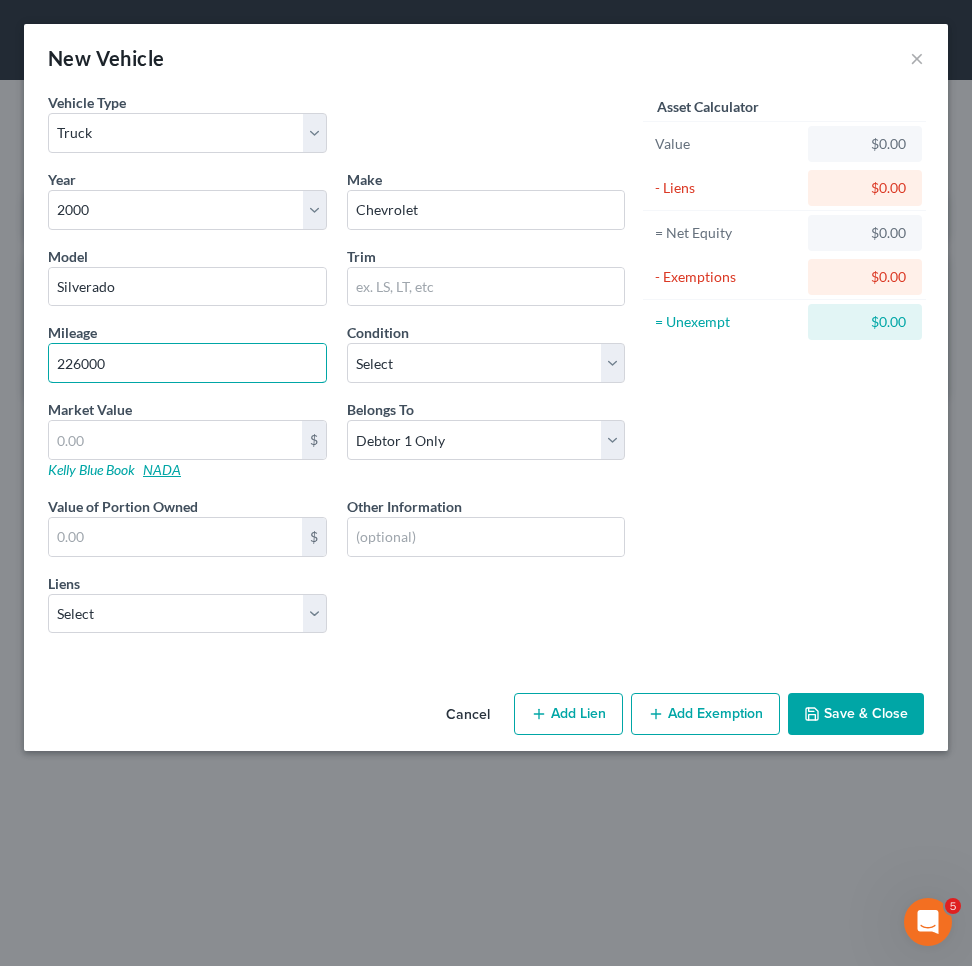 type on "226000" 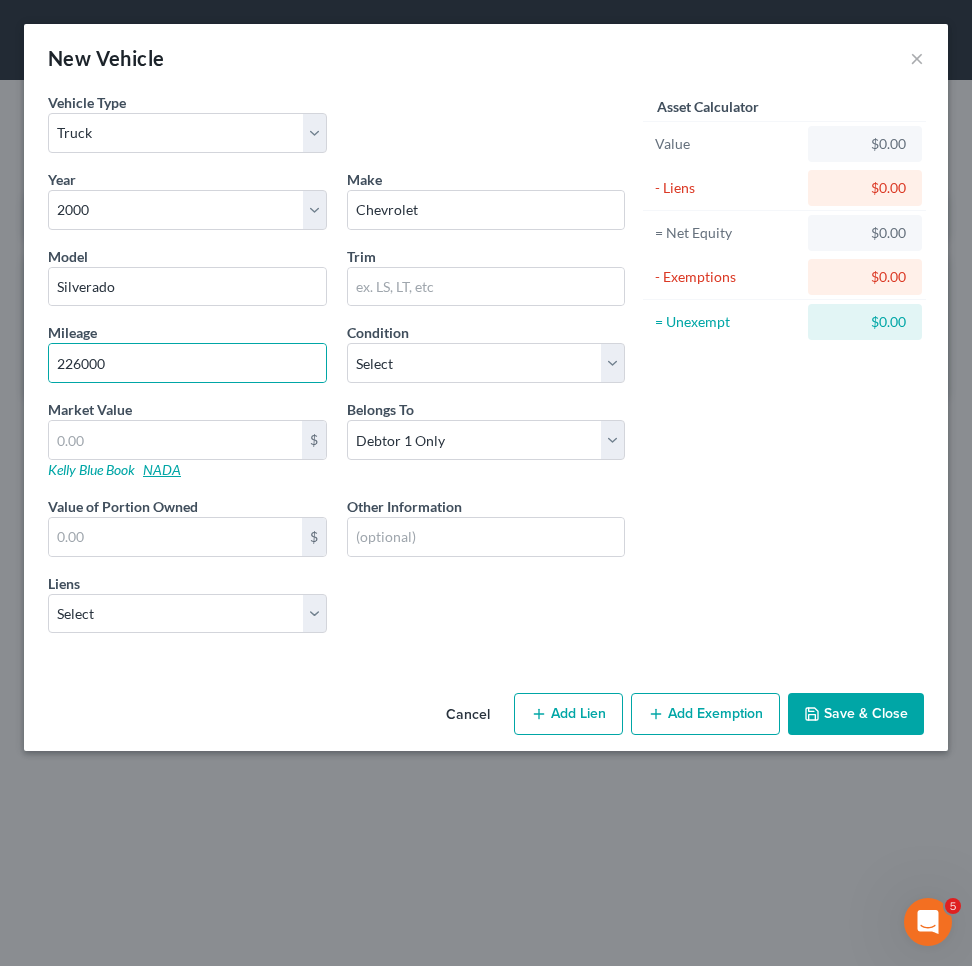 click on "NADA" at bounding box center [162, 469] 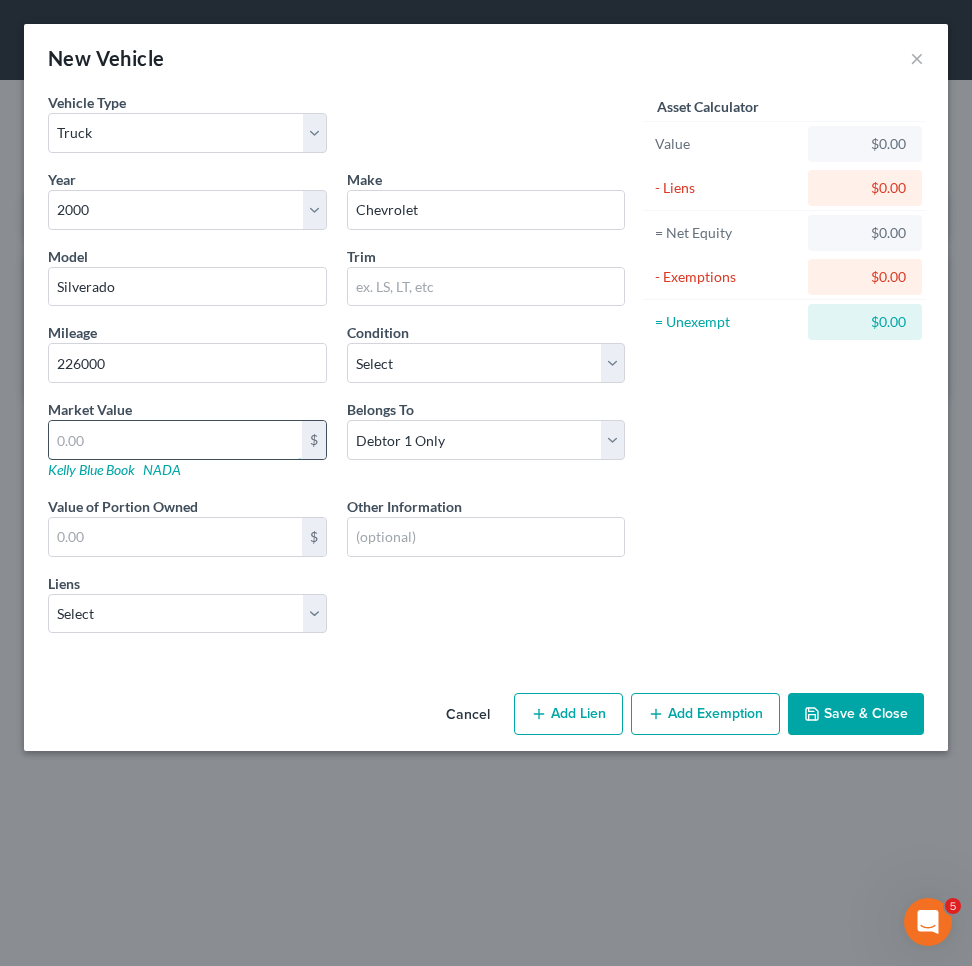 click at bounding box center [175, 440] 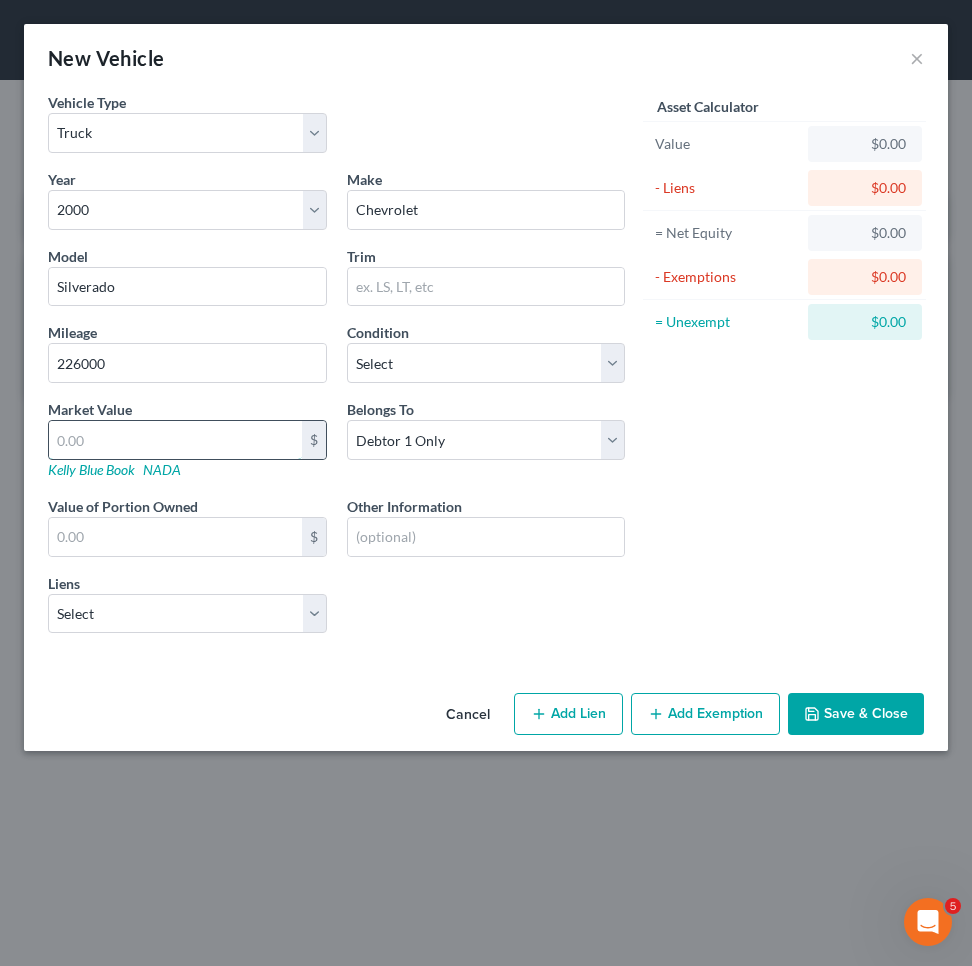 type on "9" 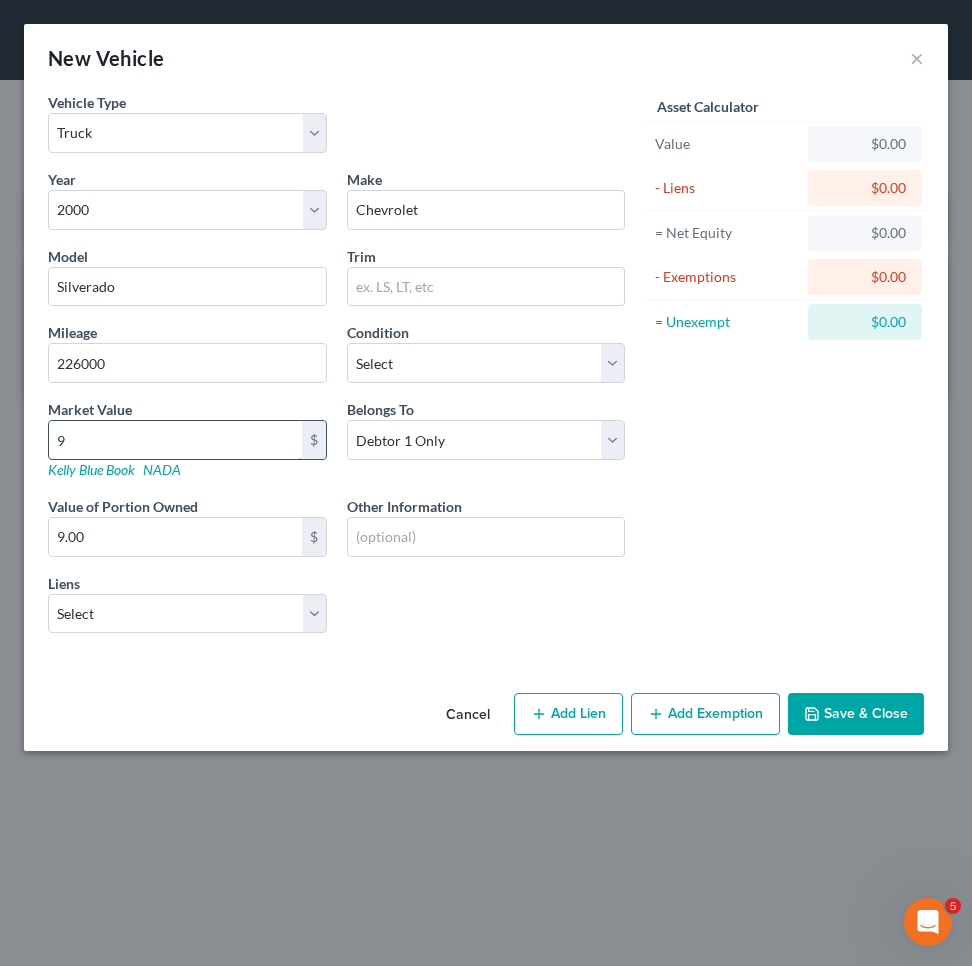 type on "94" 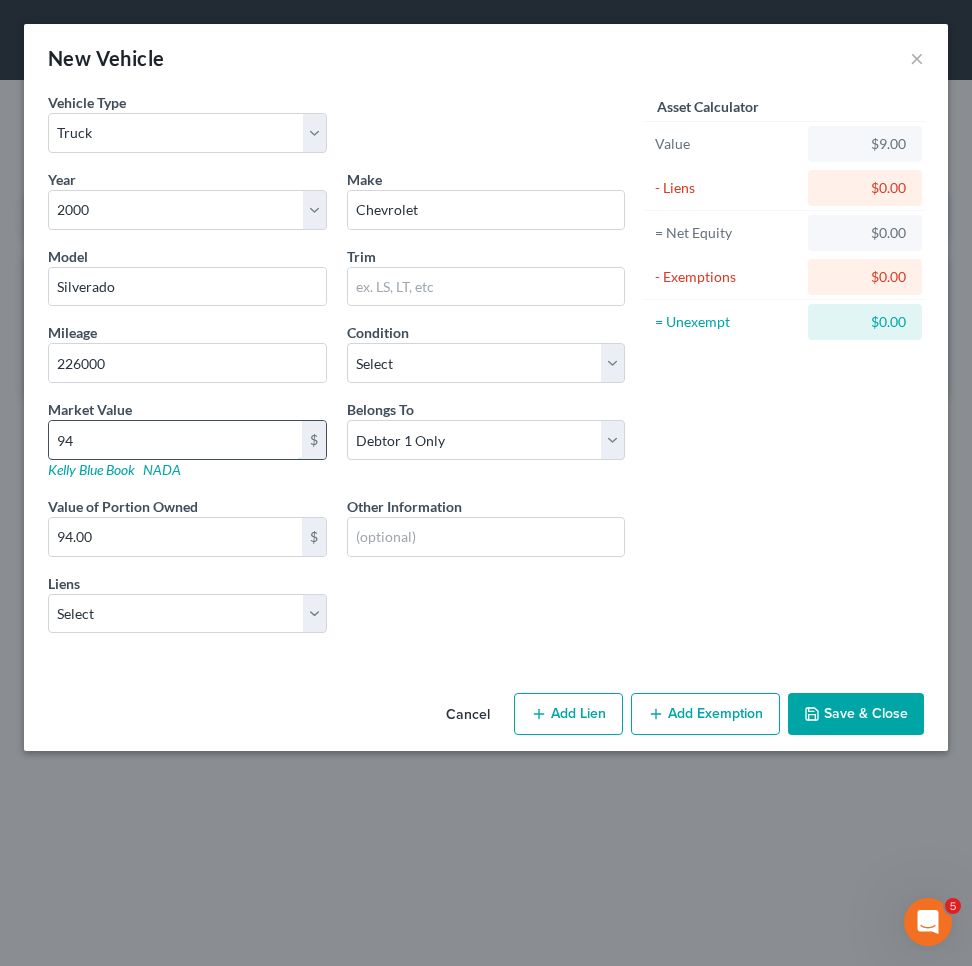 type on "945" 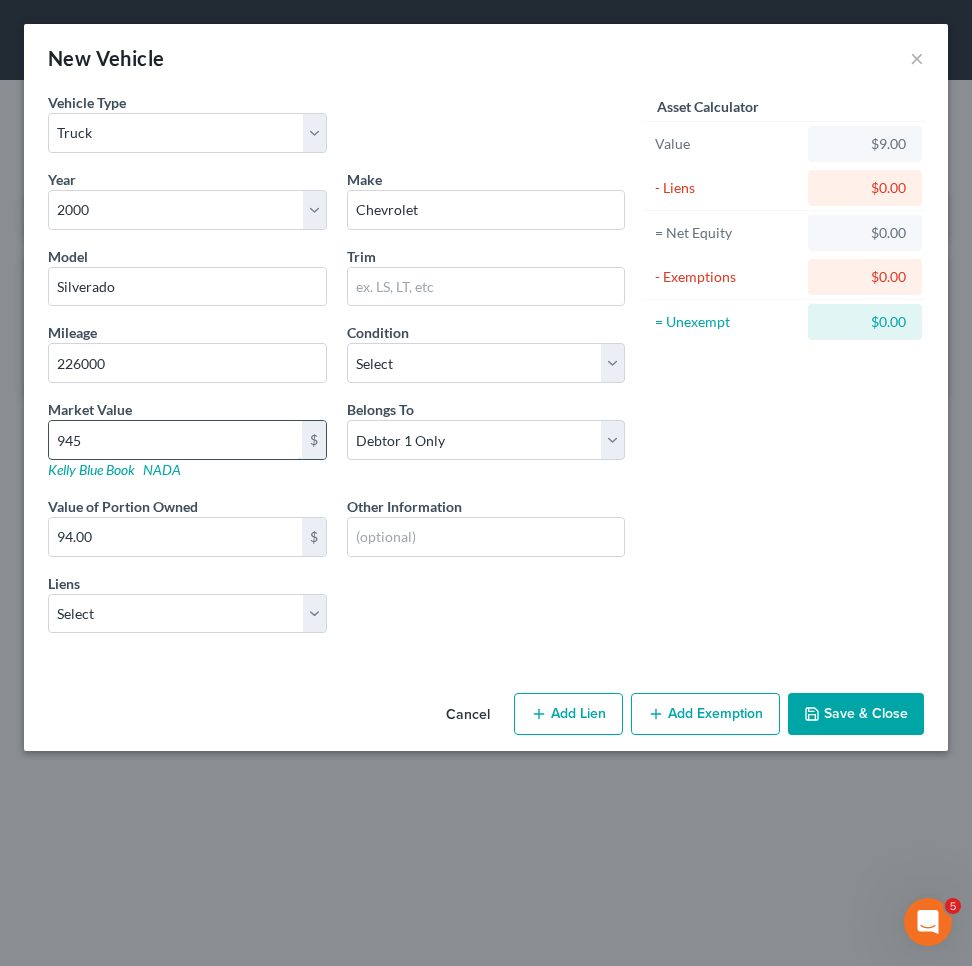 type on "945.00" 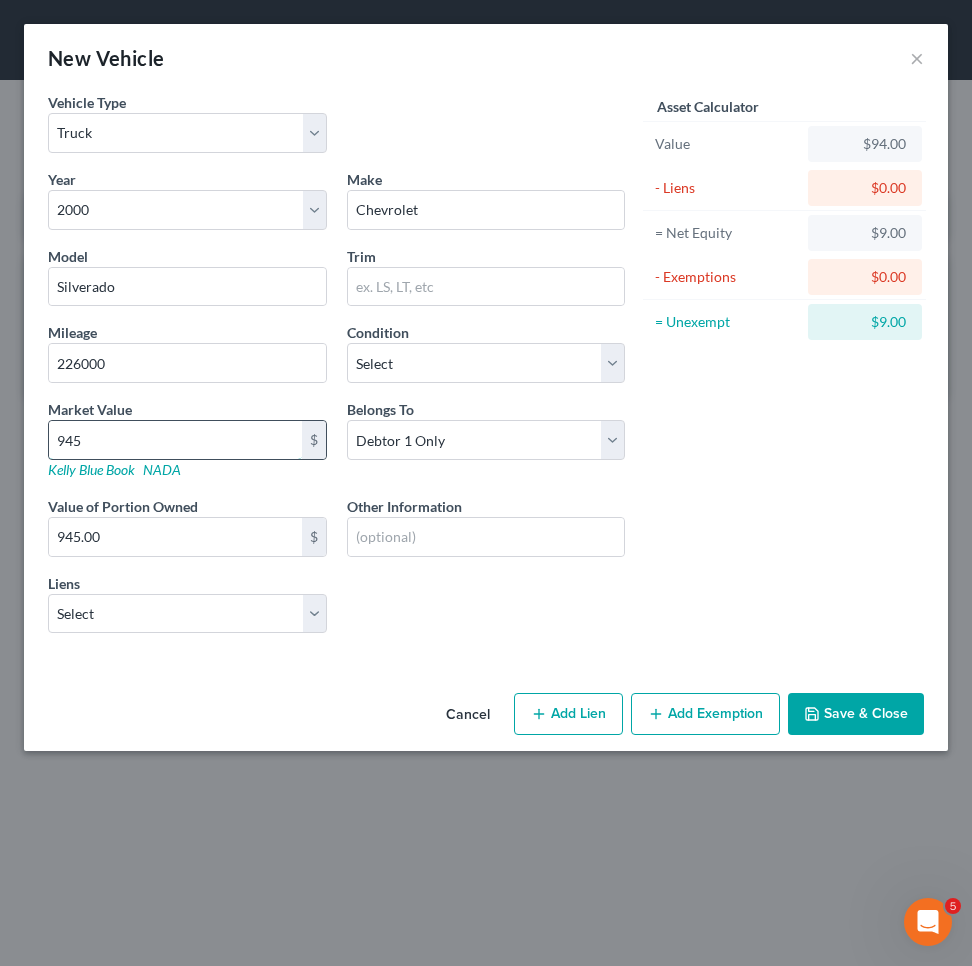 type on "9450" 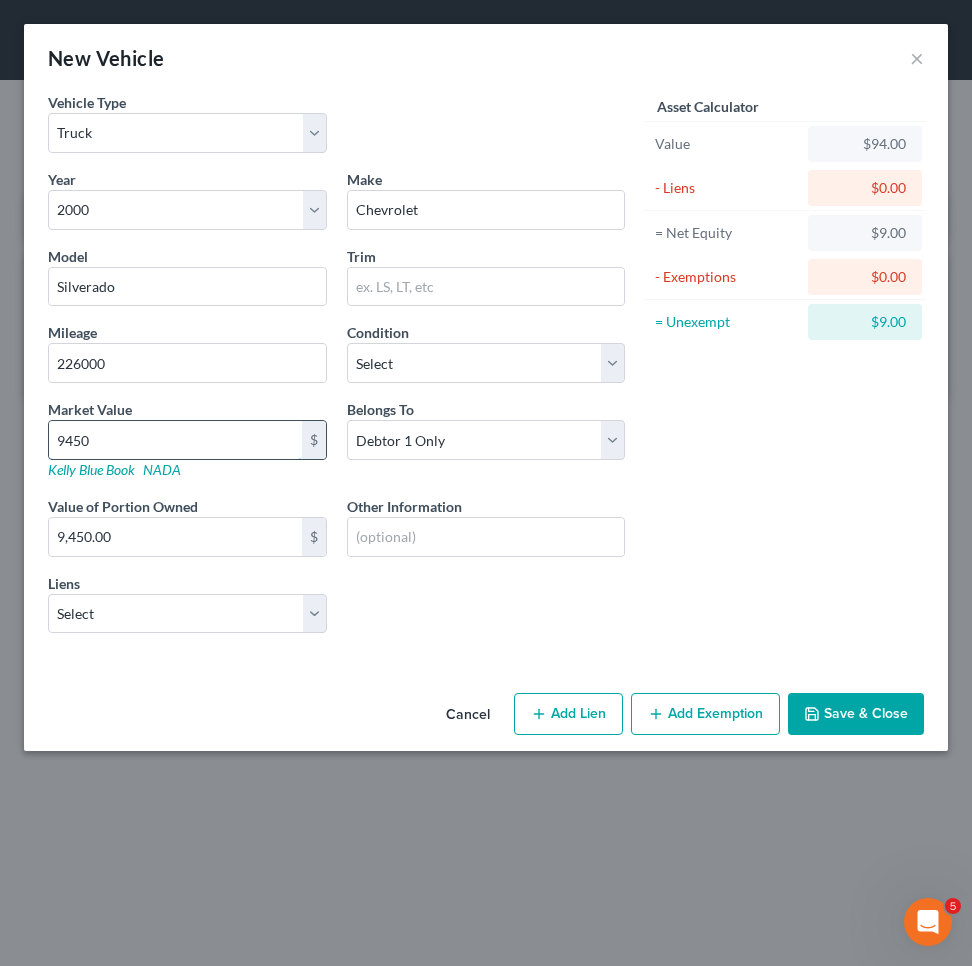 type on "9,450" 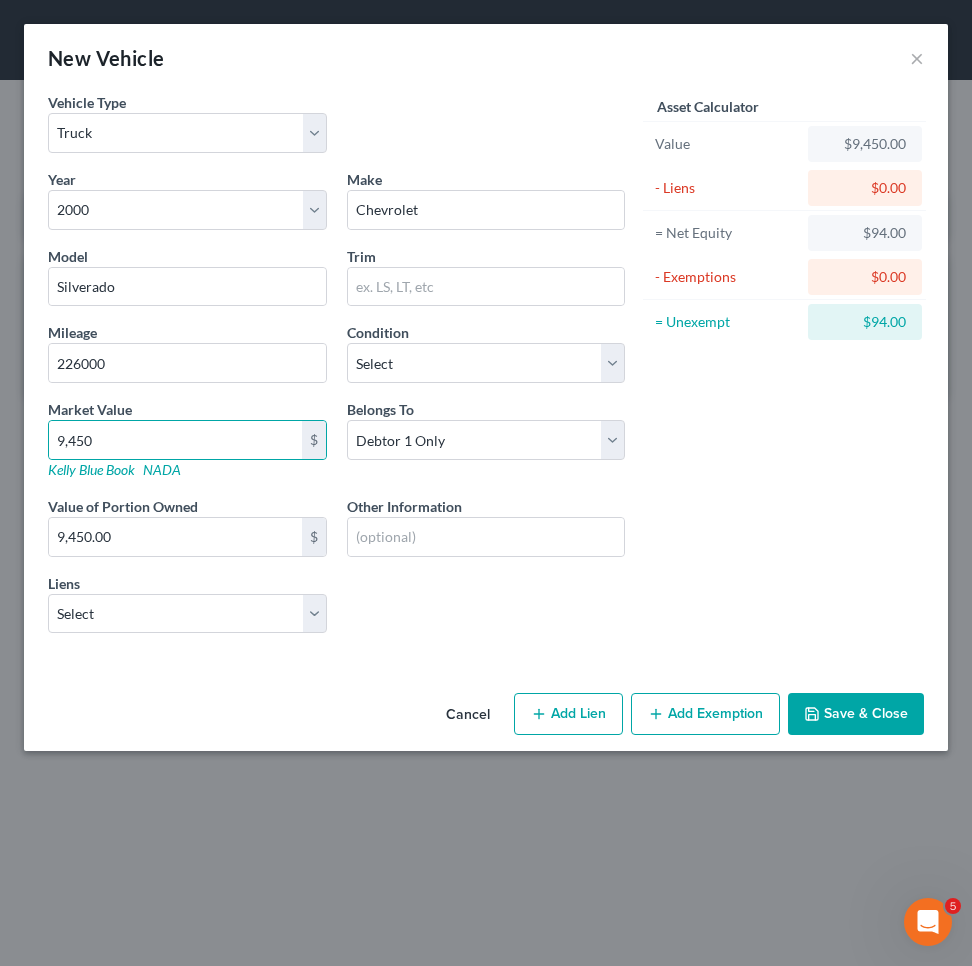 click on "Add Exemption" at bounding box center (705, 714) 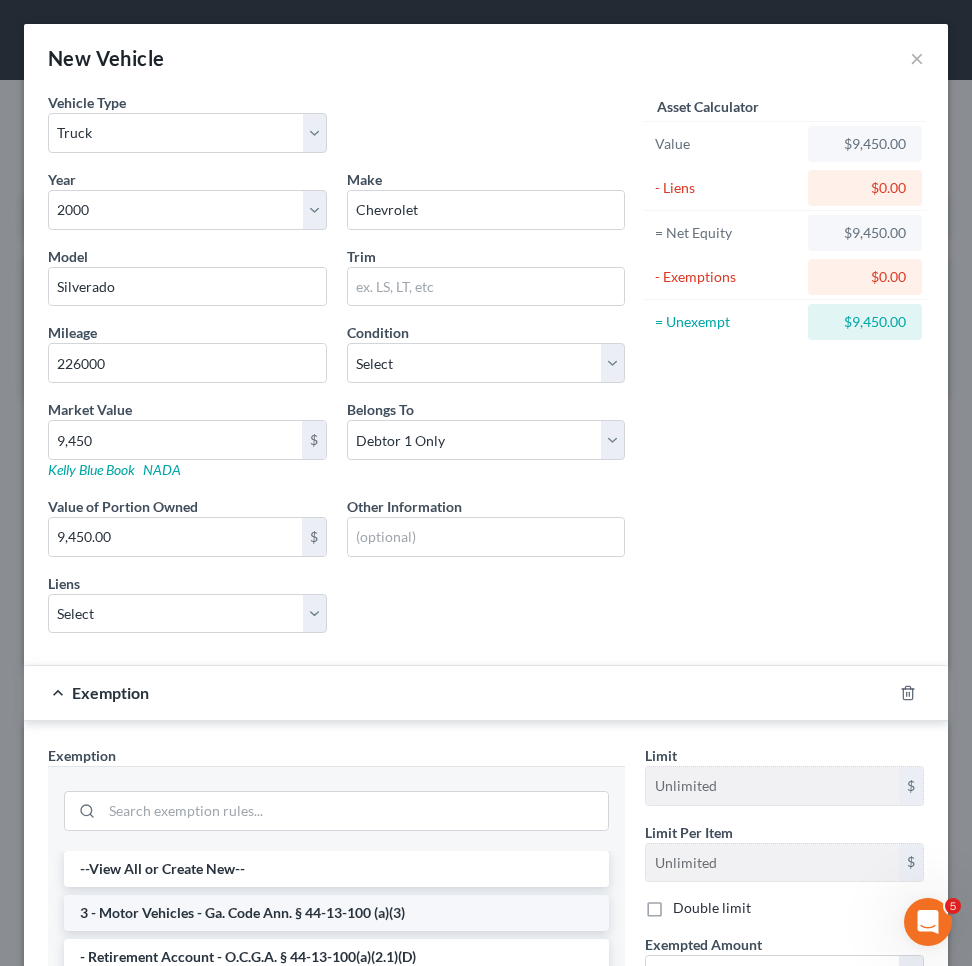click on "3 - Motor Vehicles - Ga. Code Ann. § 44-13-100 (a)(3)" at bounding box center (336, 913) 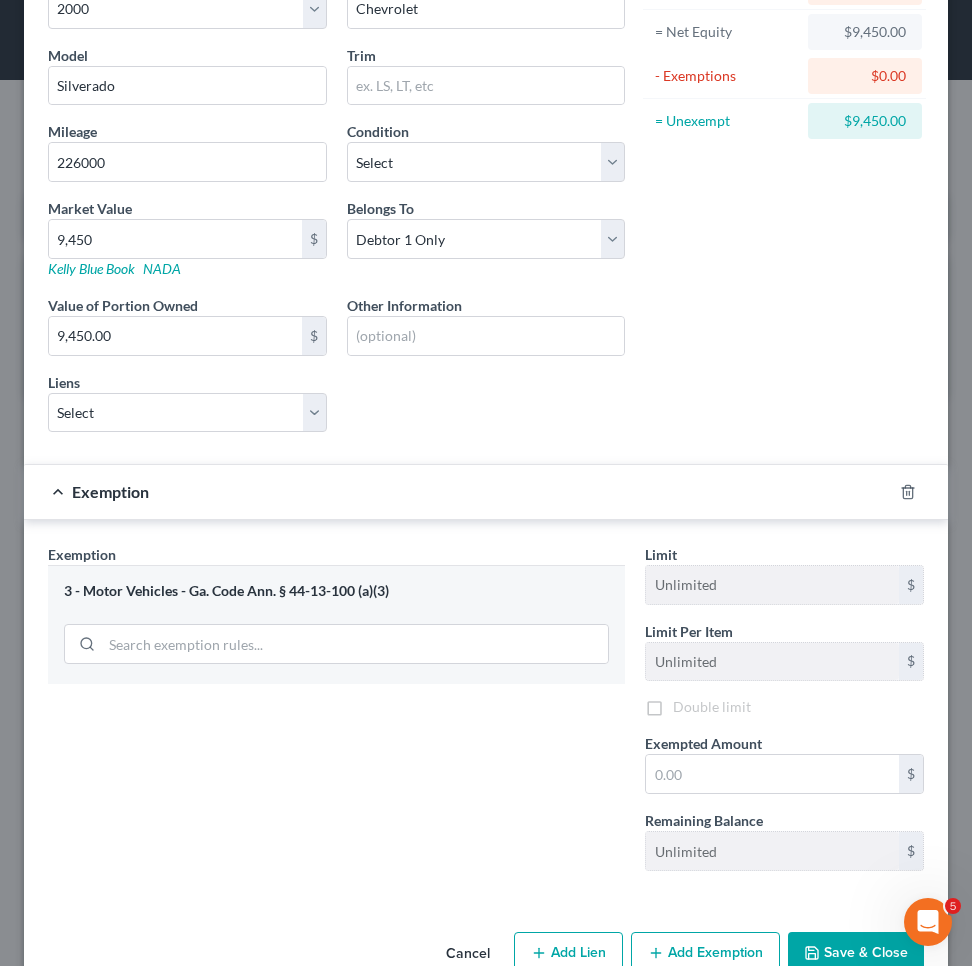 scroll, scrollTop: 223, scrollLeft: 0, axis: vertical 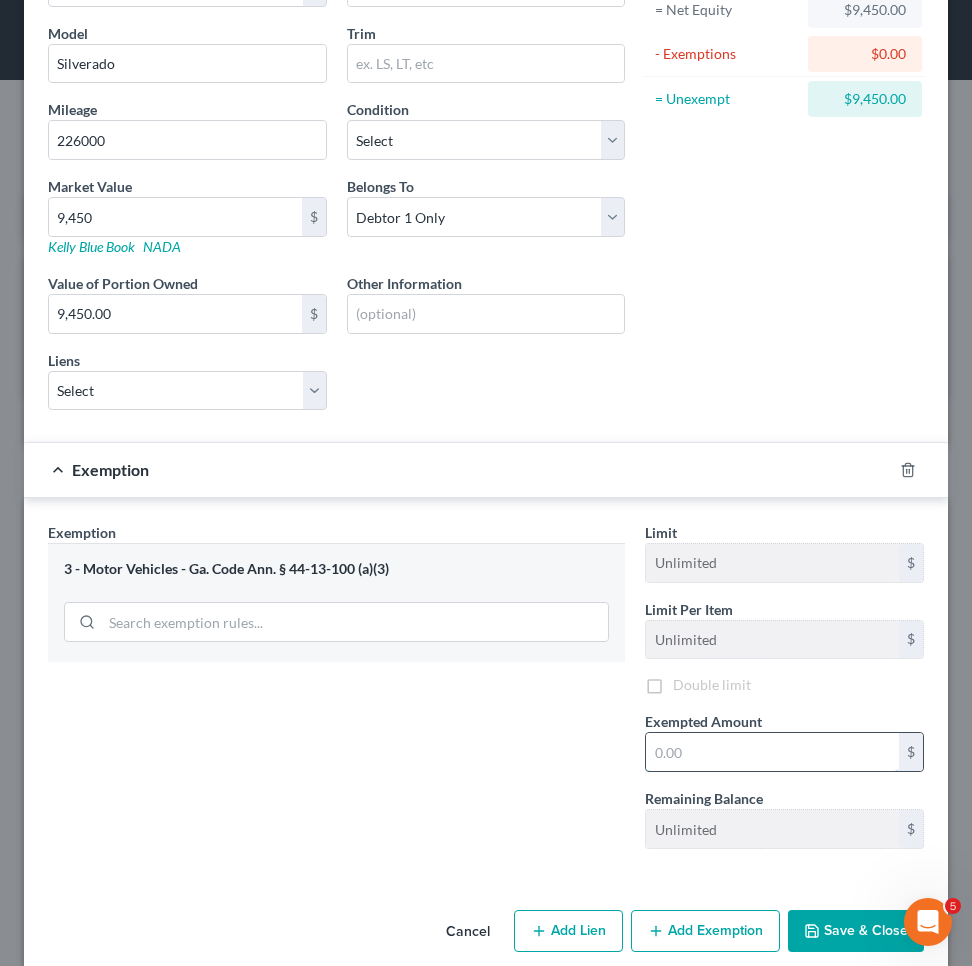 click at bounding box center (772, 752) 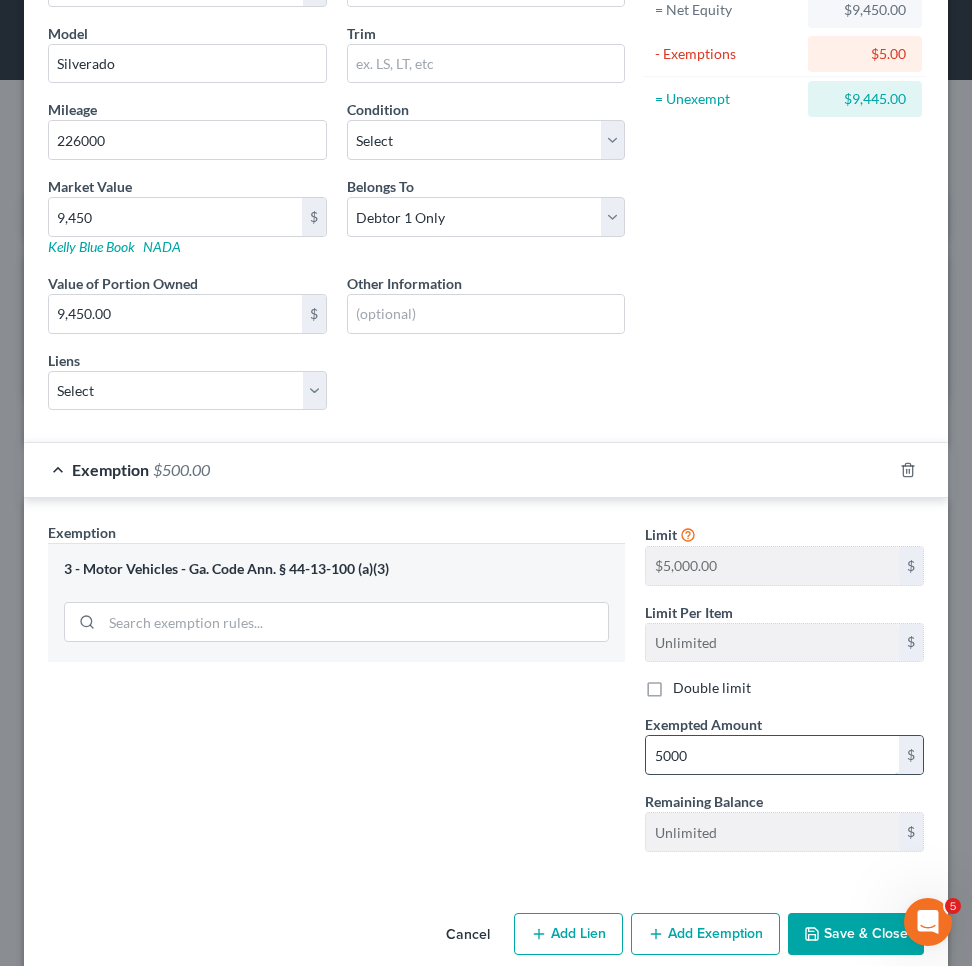type on "5,000" 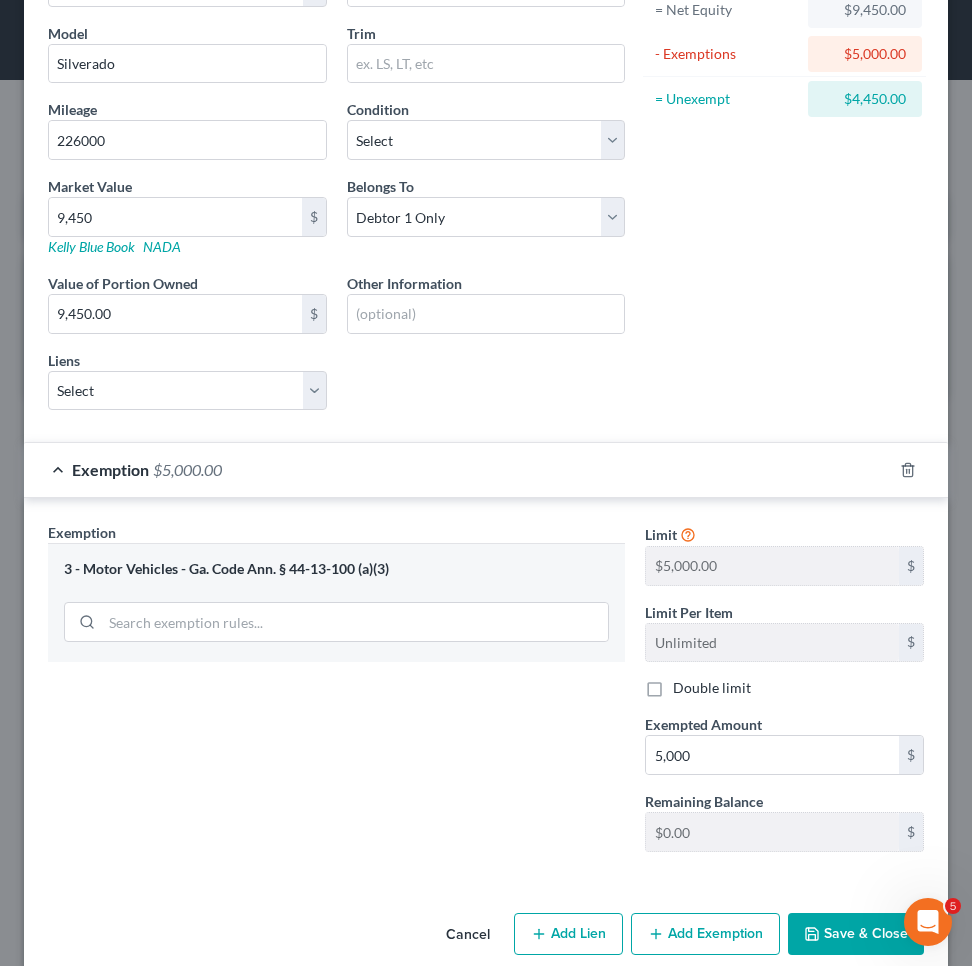 click on "Save & Close" at bounding box center [856, 934] 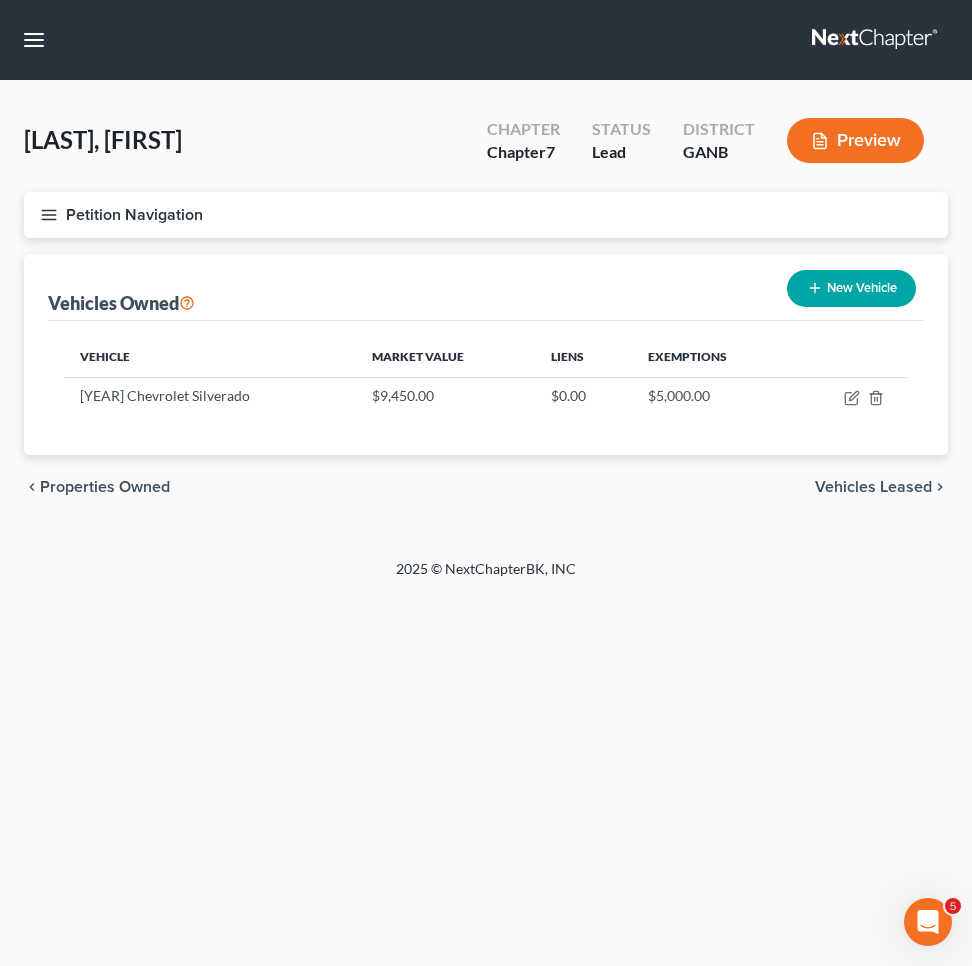 click on "Vehicles Leased" at bounding box center [873, 487] 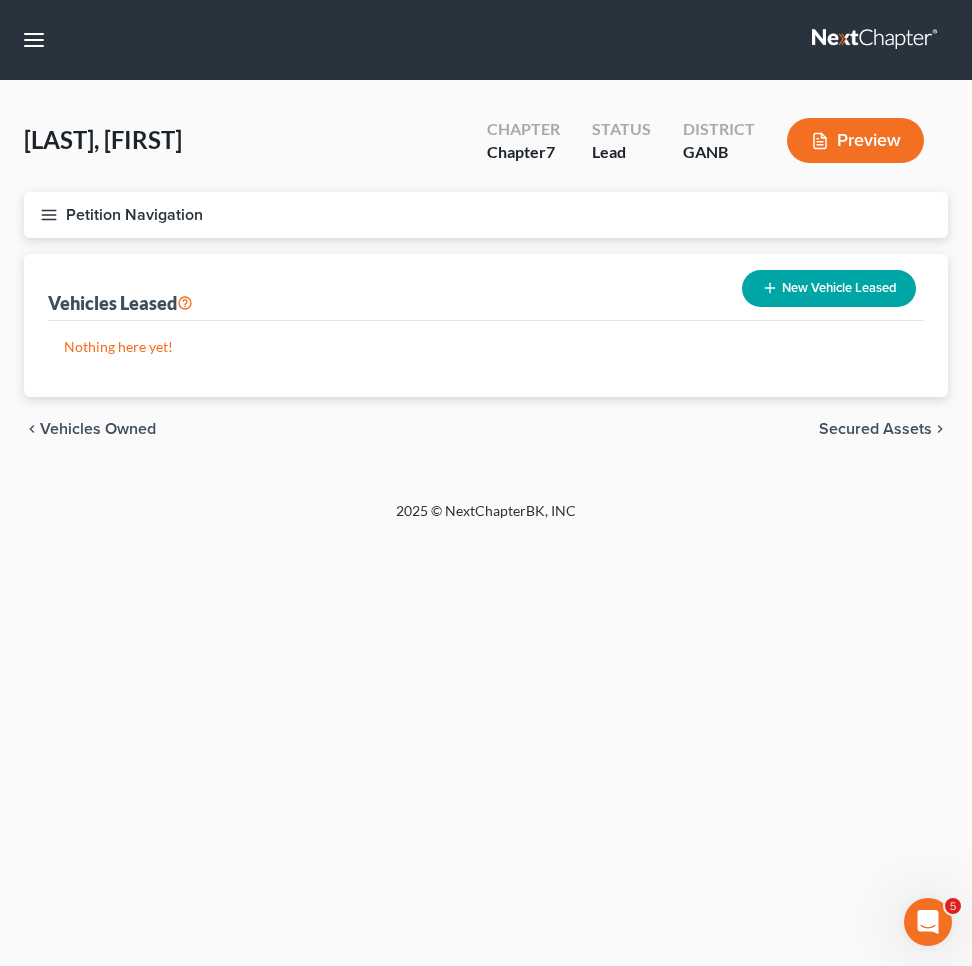 click on "chevron_left
Vehicles Owned
Secured Assets
chevron_right" at bounding box center (486, 429) 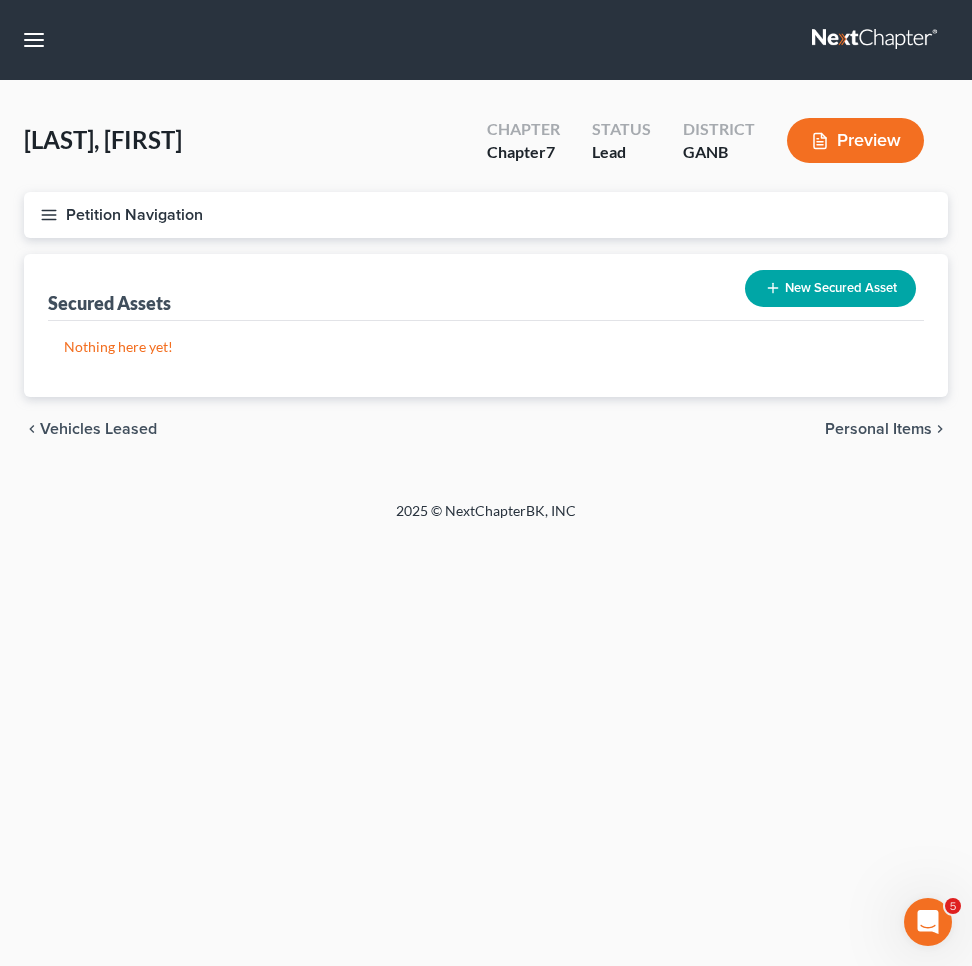 click on "Personal Items" at bounding box center (878, 429) 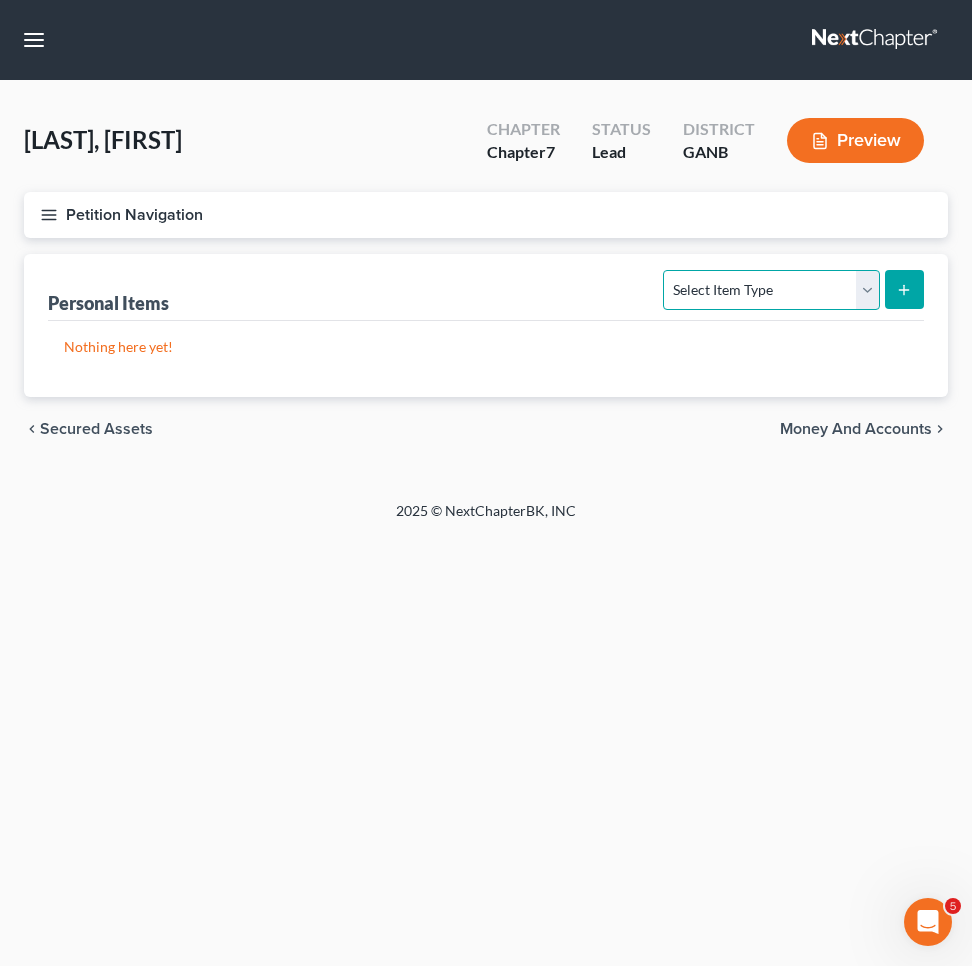 select on "clothing" 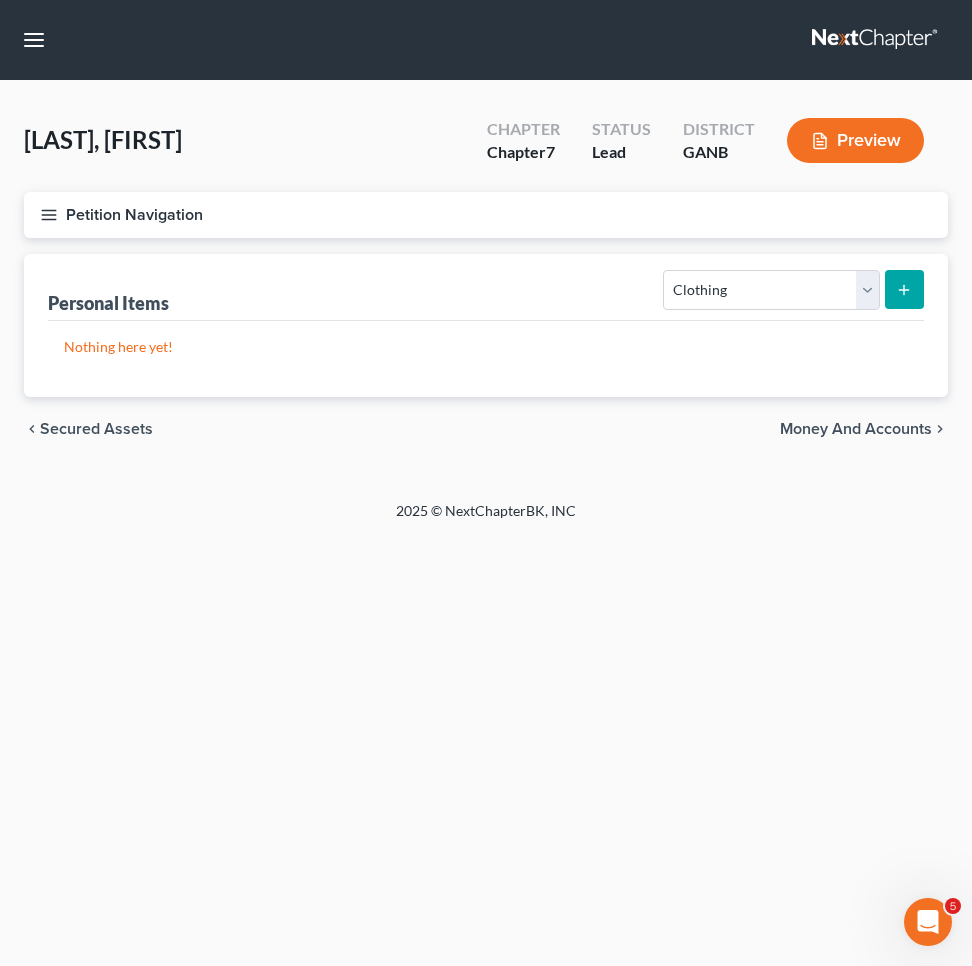 click 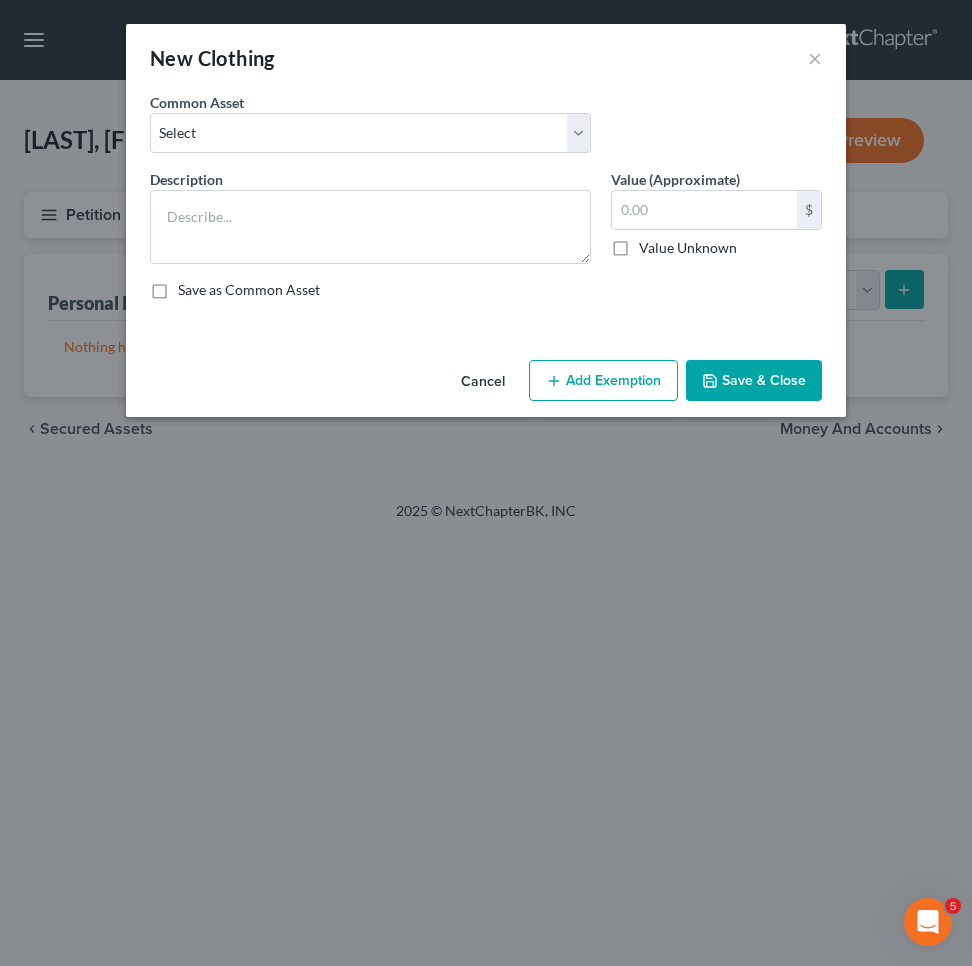 click on "Add Exemption" at bounding box center (603, 381) 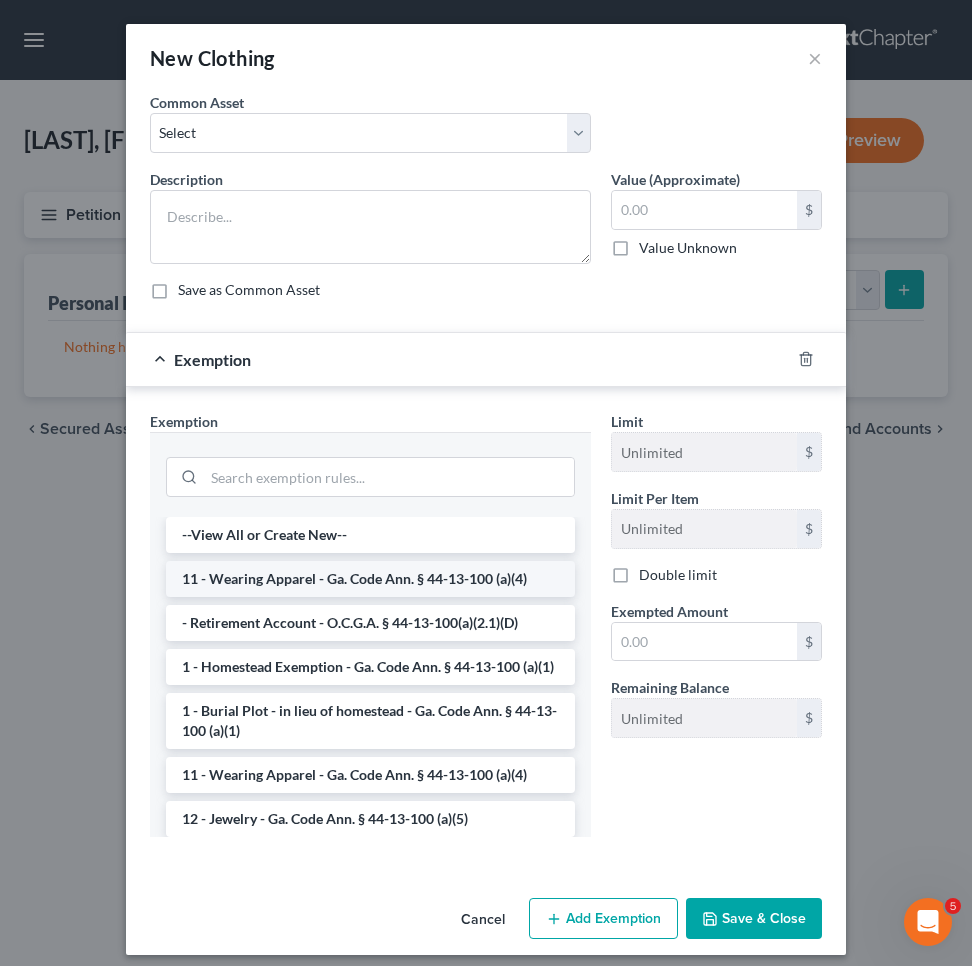 click on "11 - Wearing Apparel - Ga. Code Ann. § 44-13-100 (a)(4)" at bounding box center (370, 579) 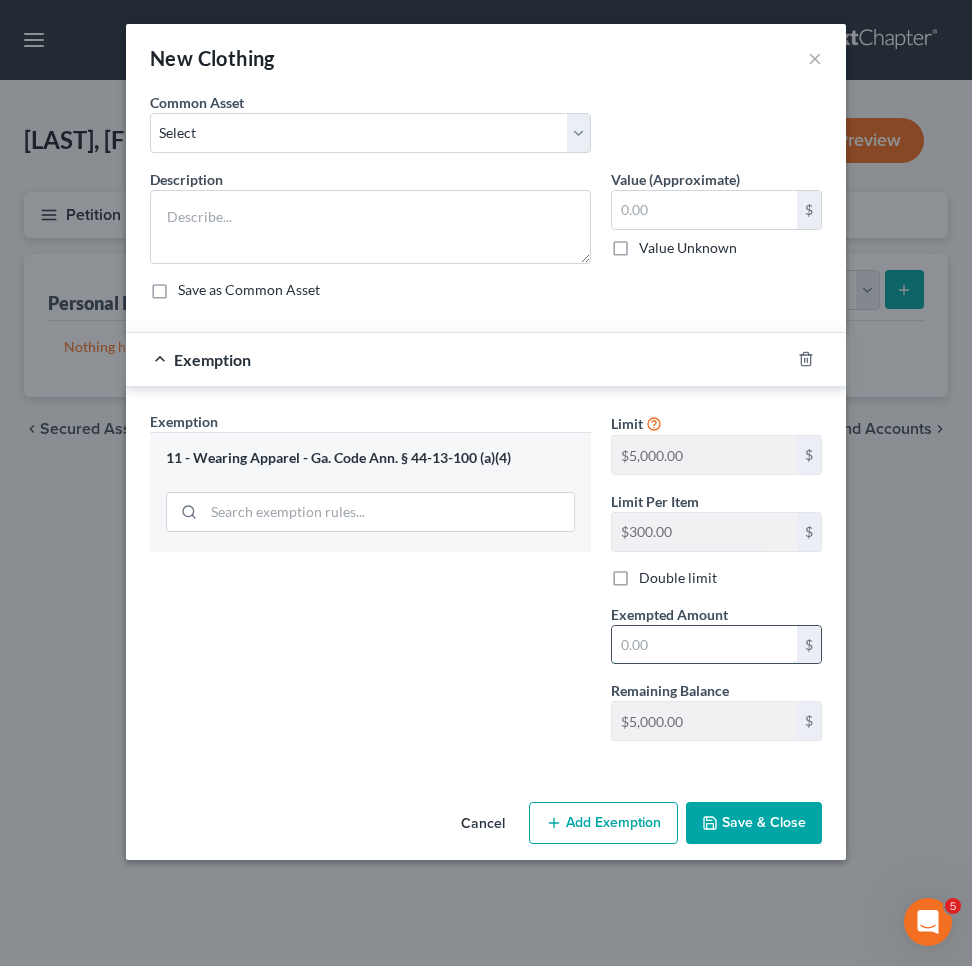 click at bounding box center [704, 645] 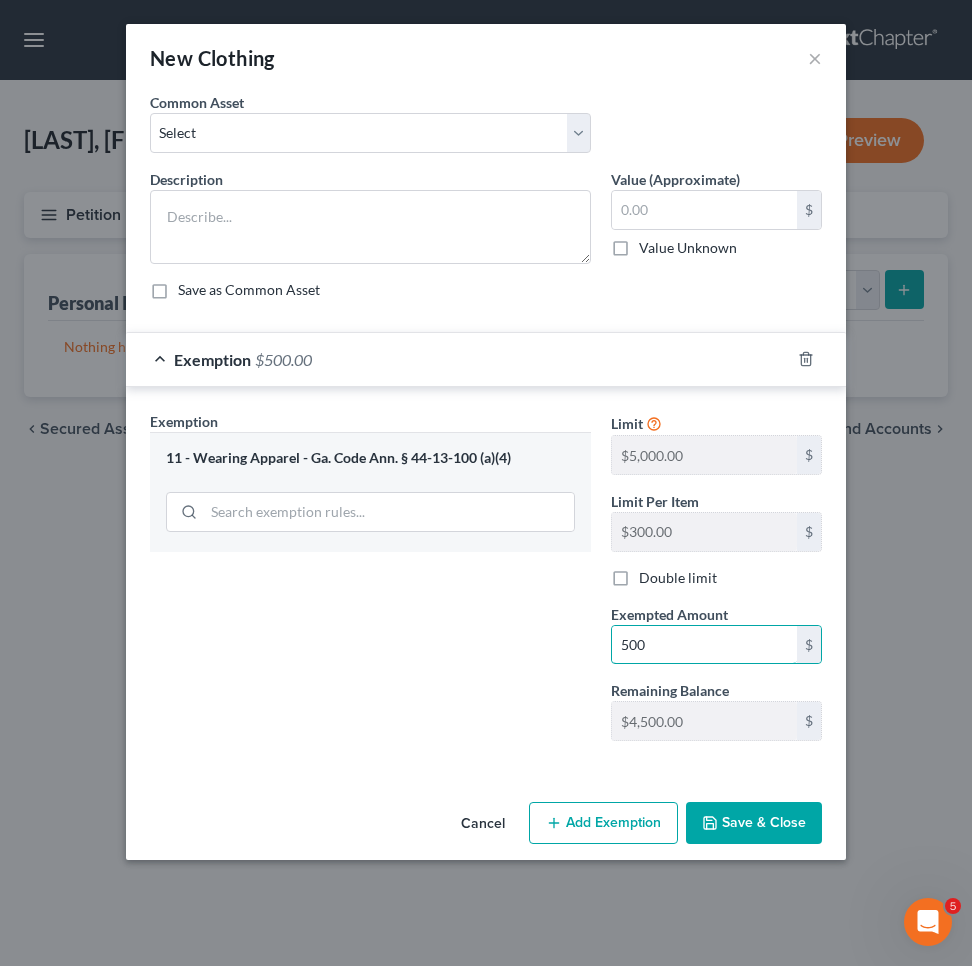 type on "500" 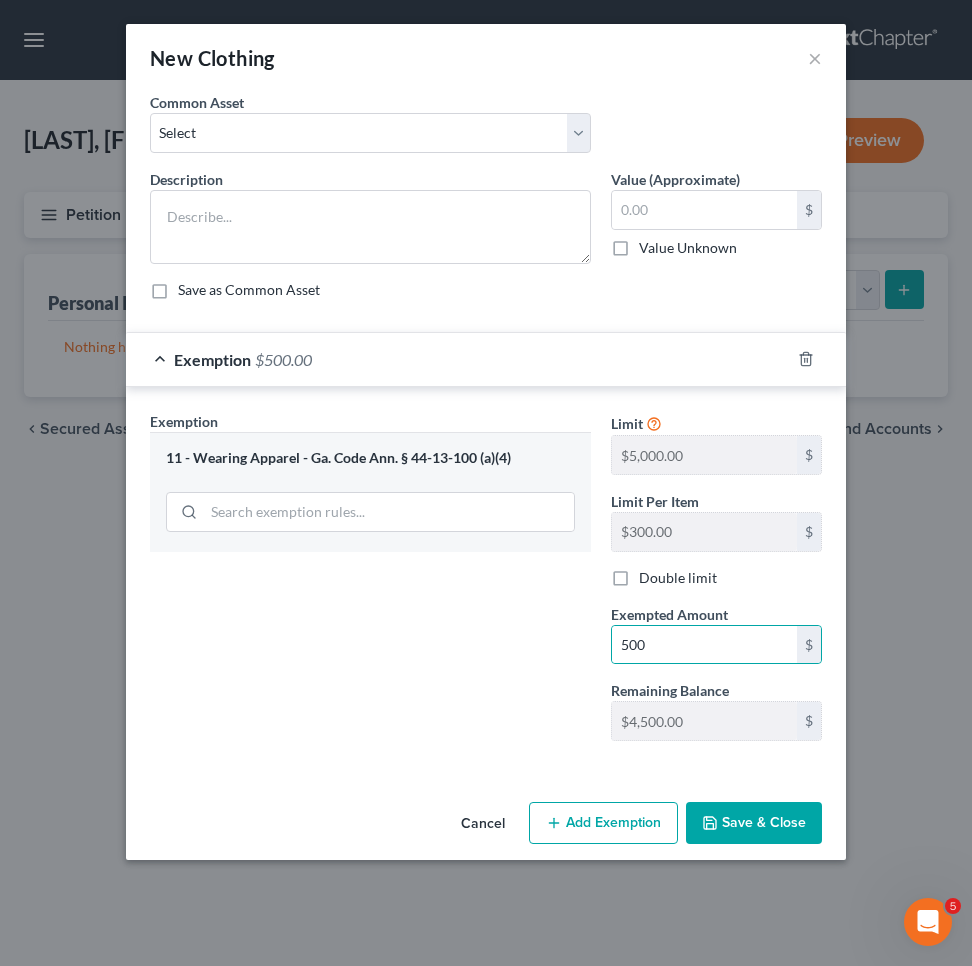 click on "Save & Close" at bounding box center (754, 823) 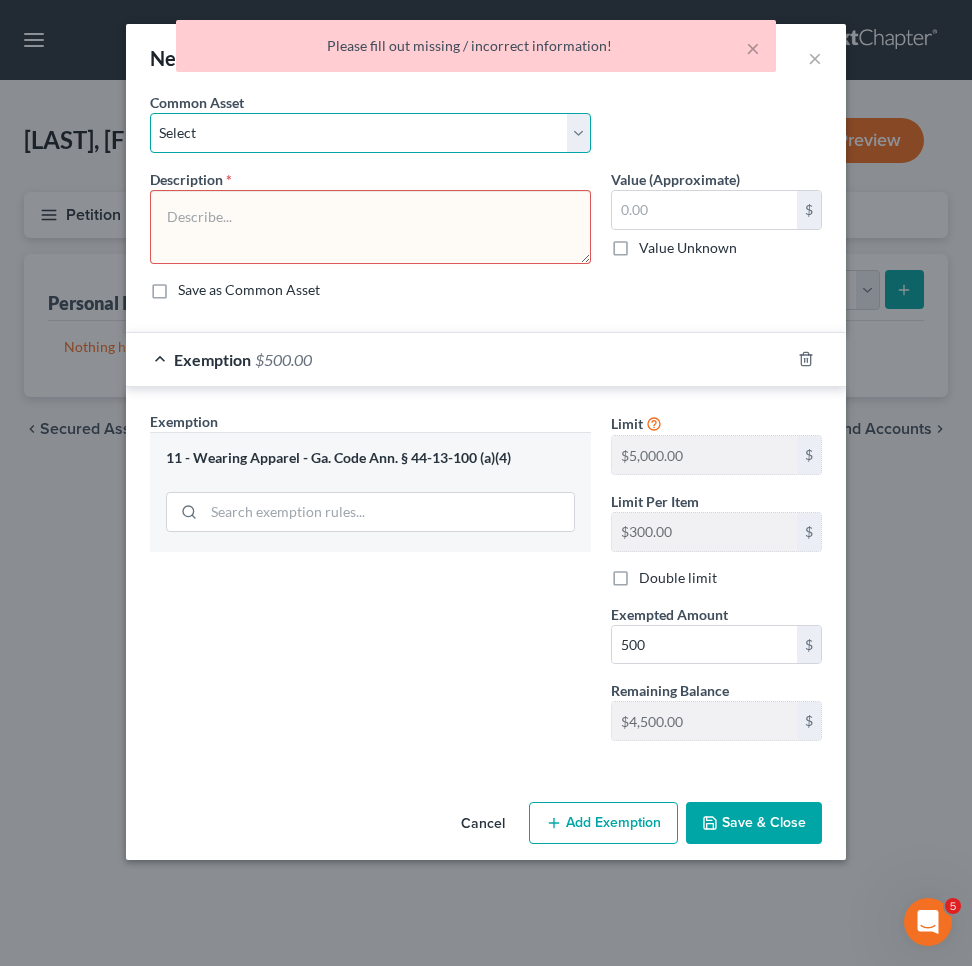 select on "0" 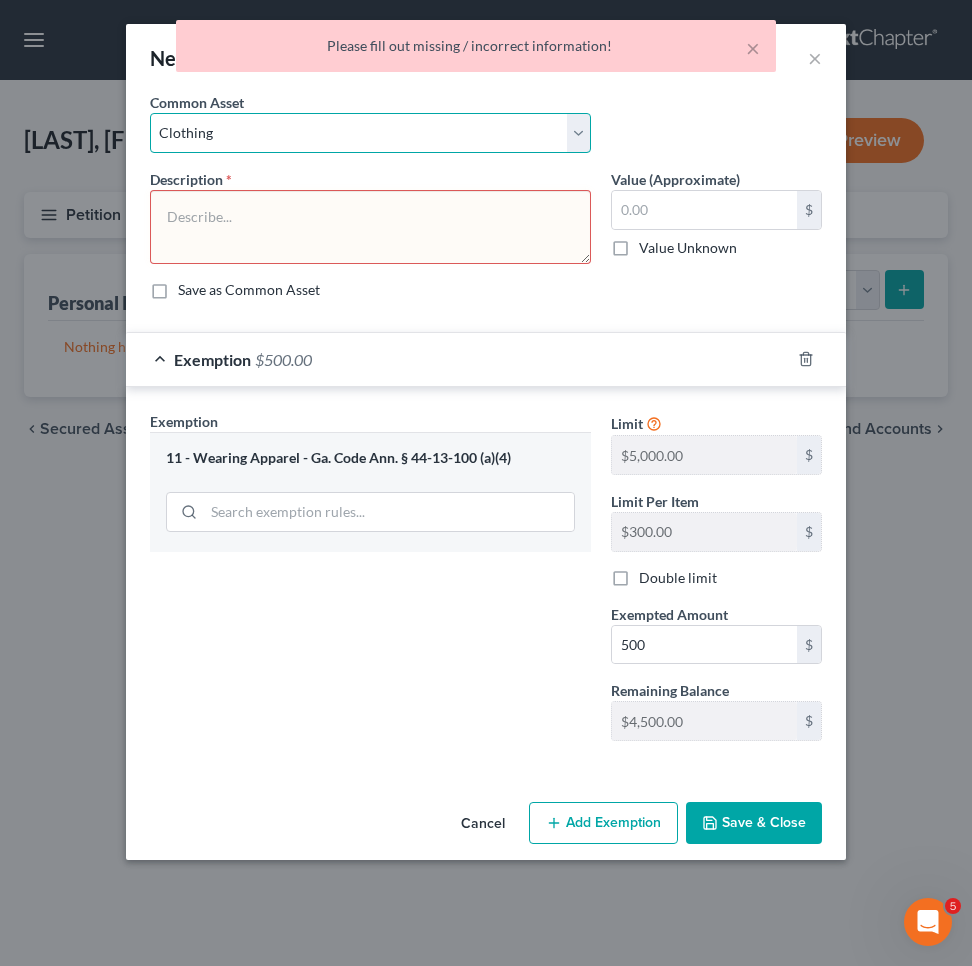 type on "Clothing" 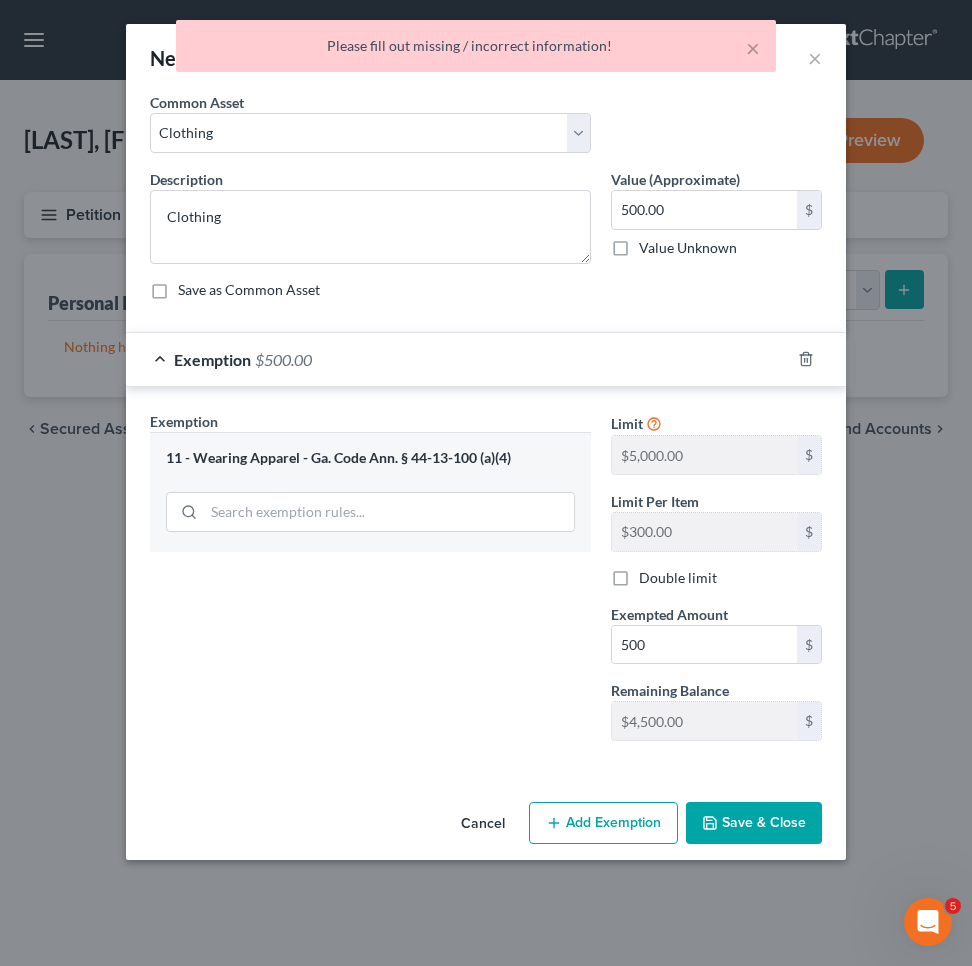 click on "Save & Close" at bounding box center [754, 823] 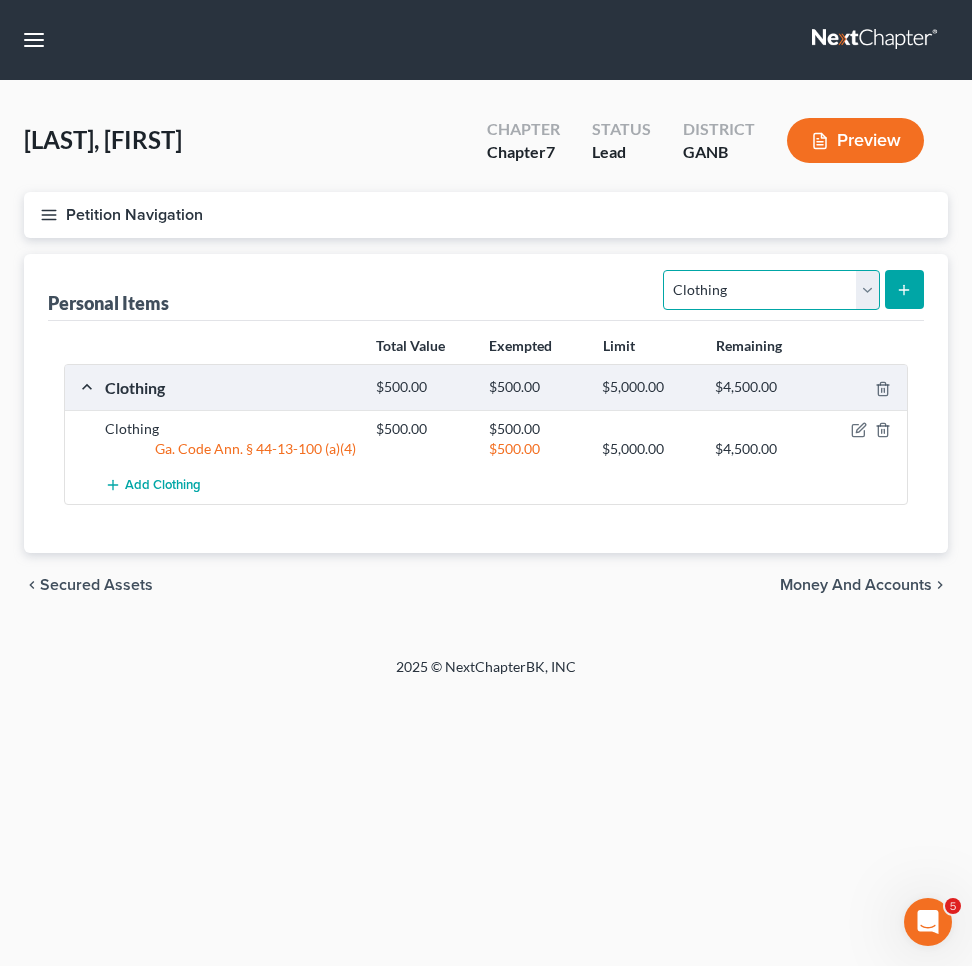 select on "electronics" 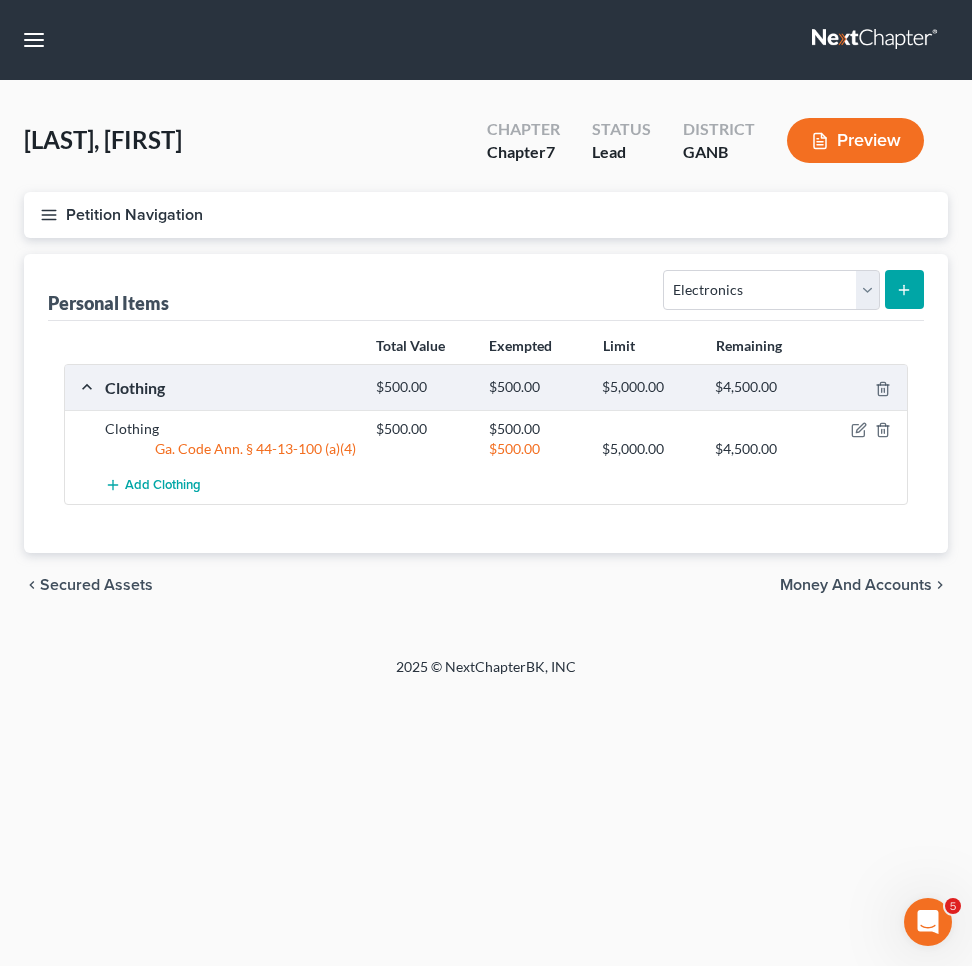 click at bounding box center (904, 289) 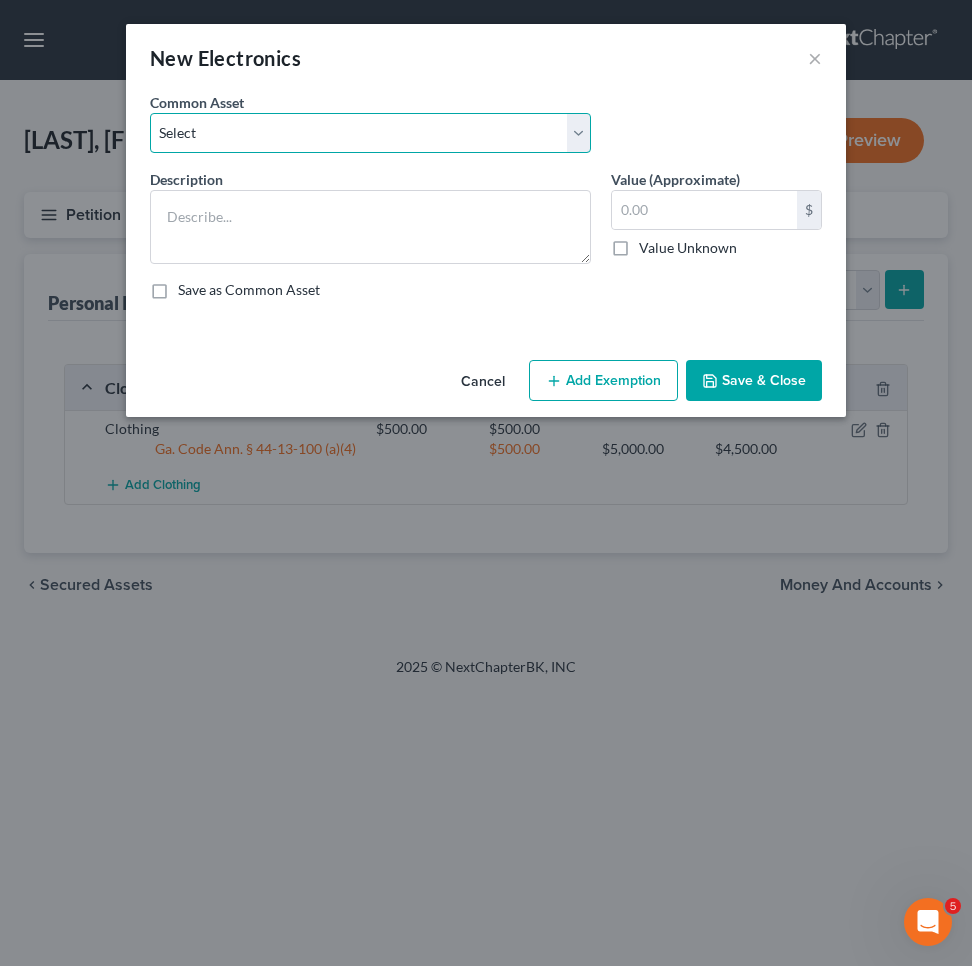 select on "1" 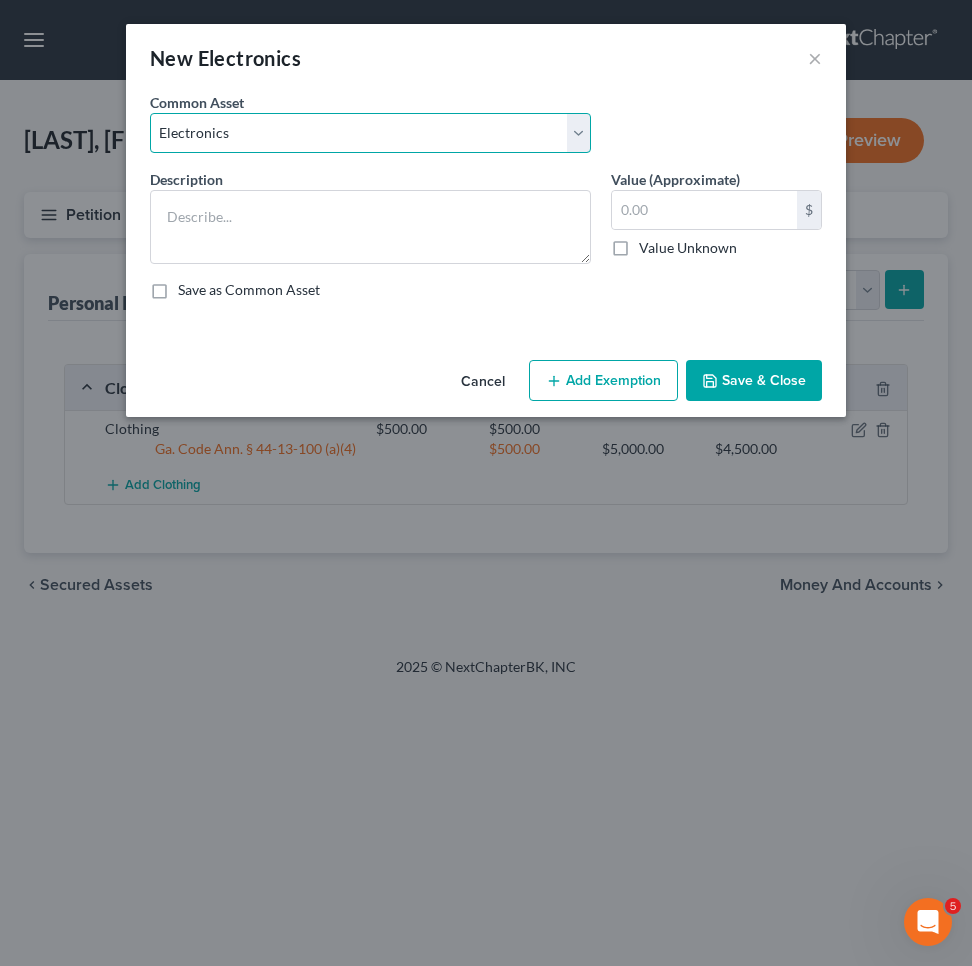 type on "Electronics" 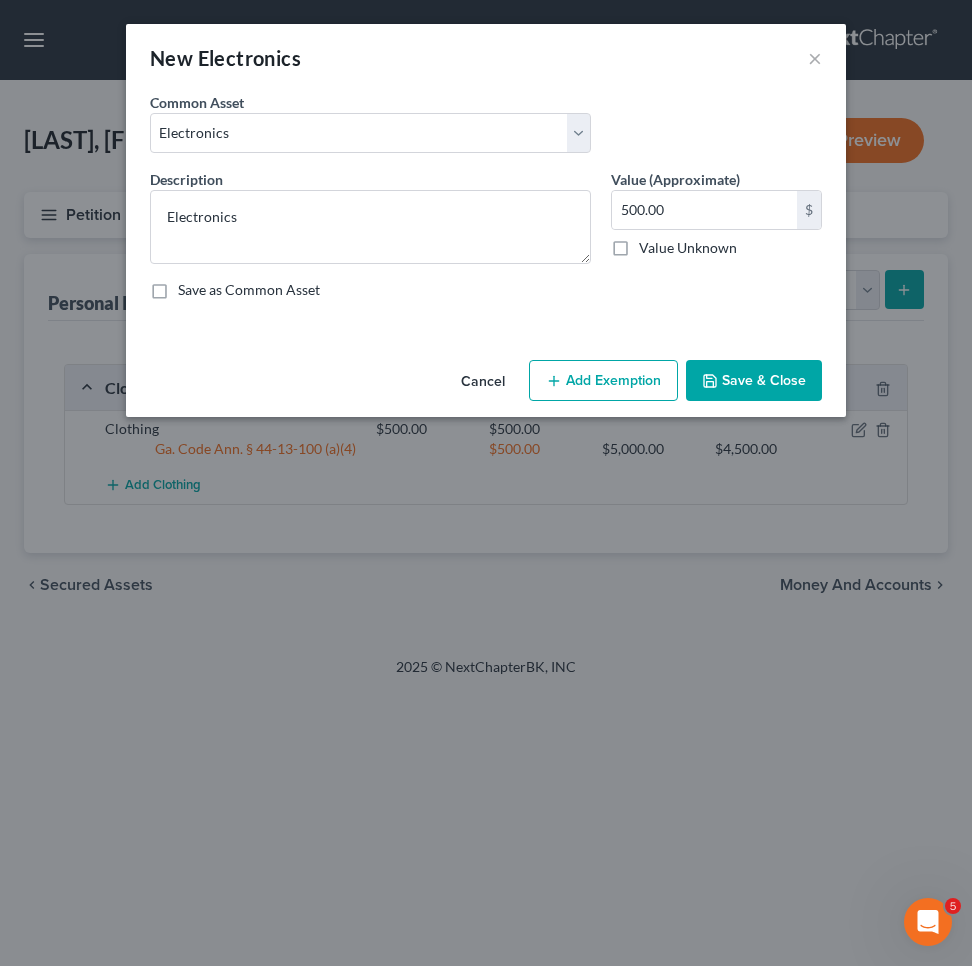 click on "Add Exemption" at bounding box center (603, 381) 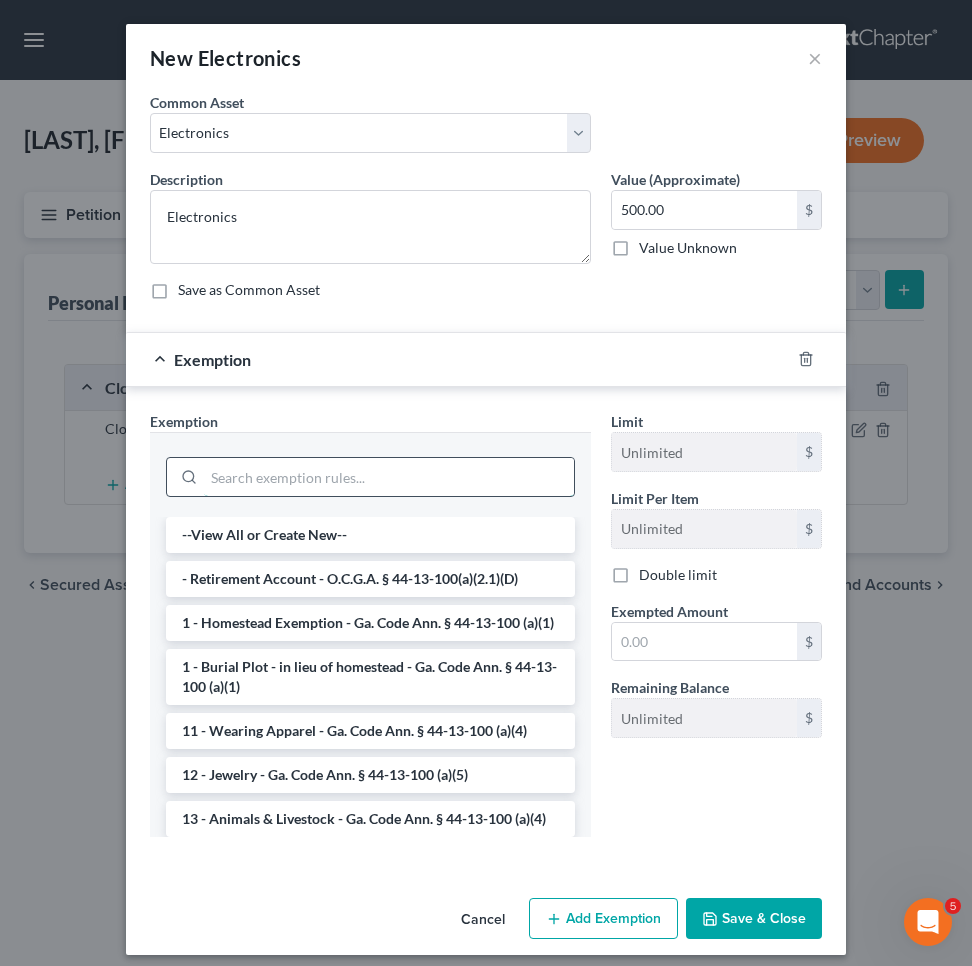 click at bounding box center [389, 477] 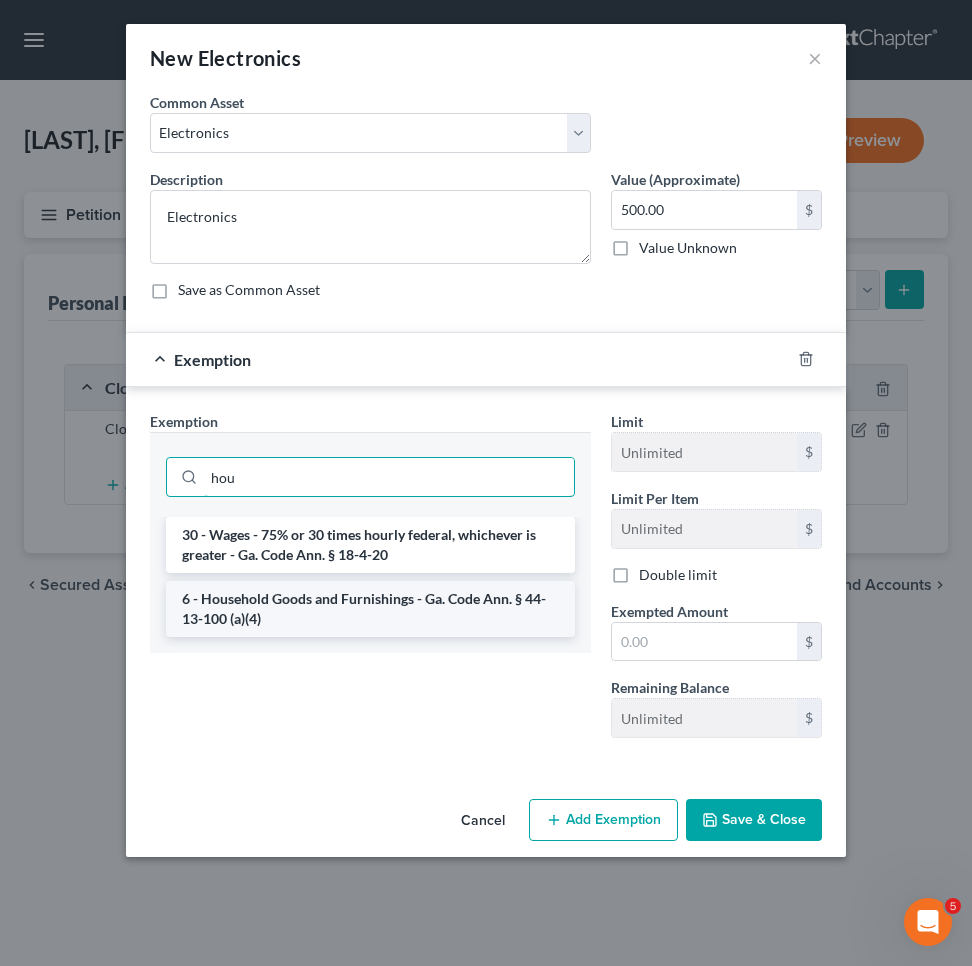 type on "hou" 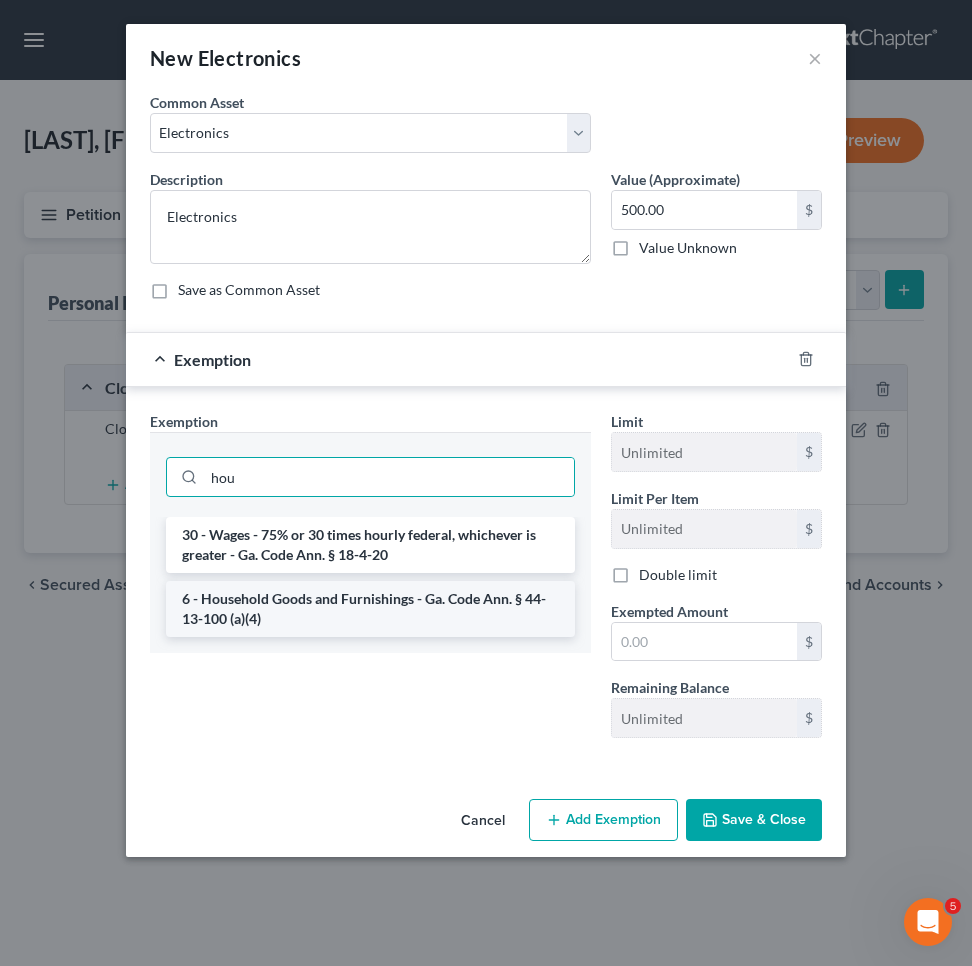 click on "6 - Household Goods and Furnishings - Ga. Code Ann. § 44-13-100 (a)(4)" at bounding box center (370, 609) 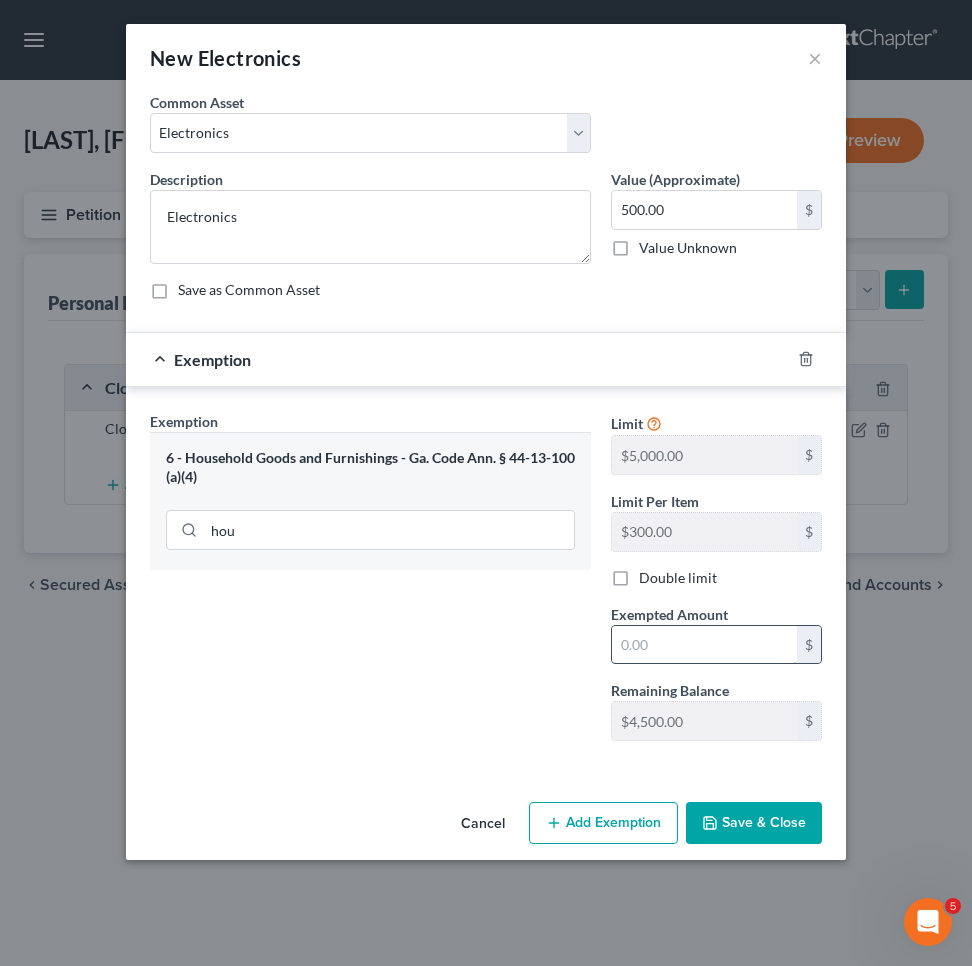 click at bounding box center [704, 645] 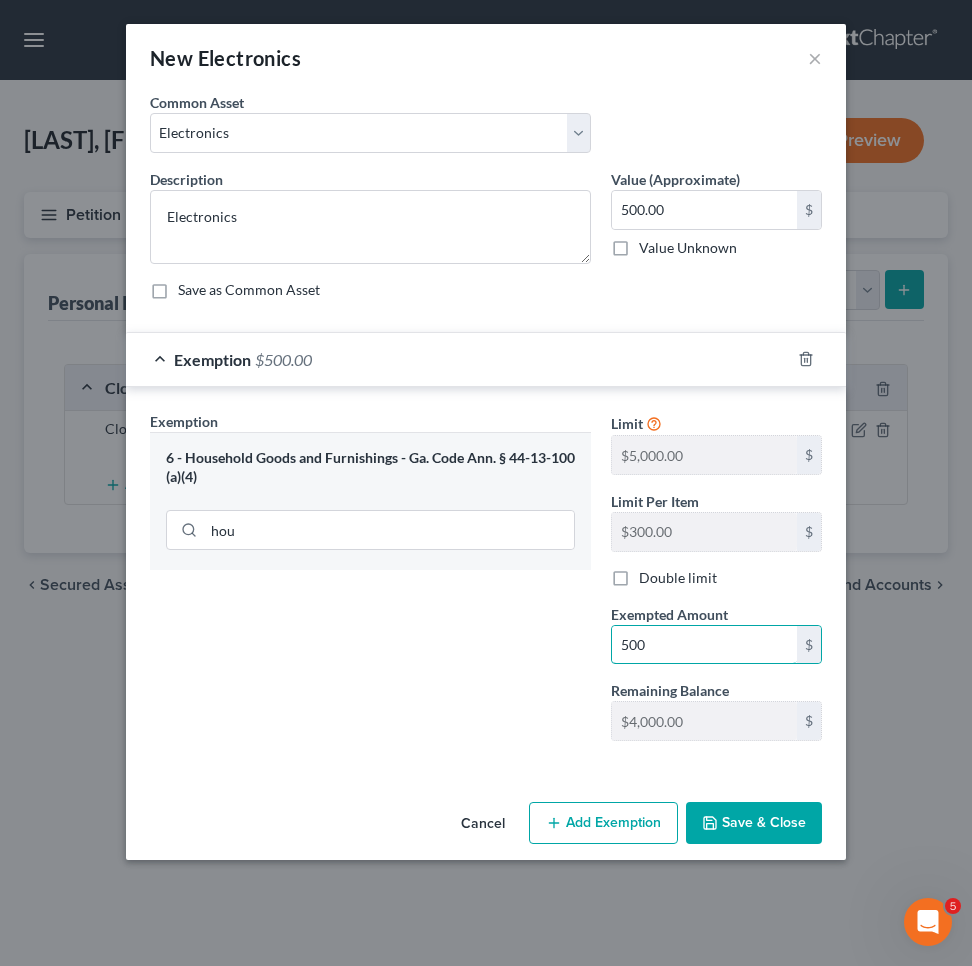 type on "500" 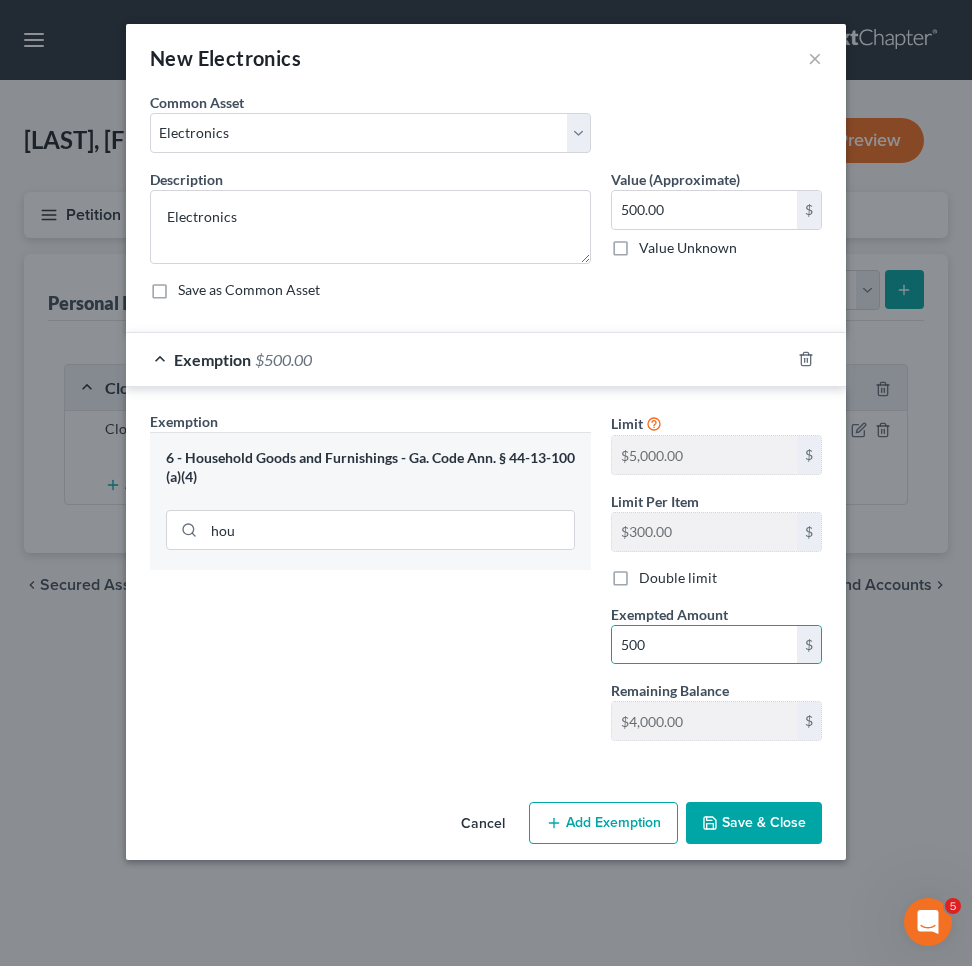 click on "Save & Close" at bounding box center (754, 823) 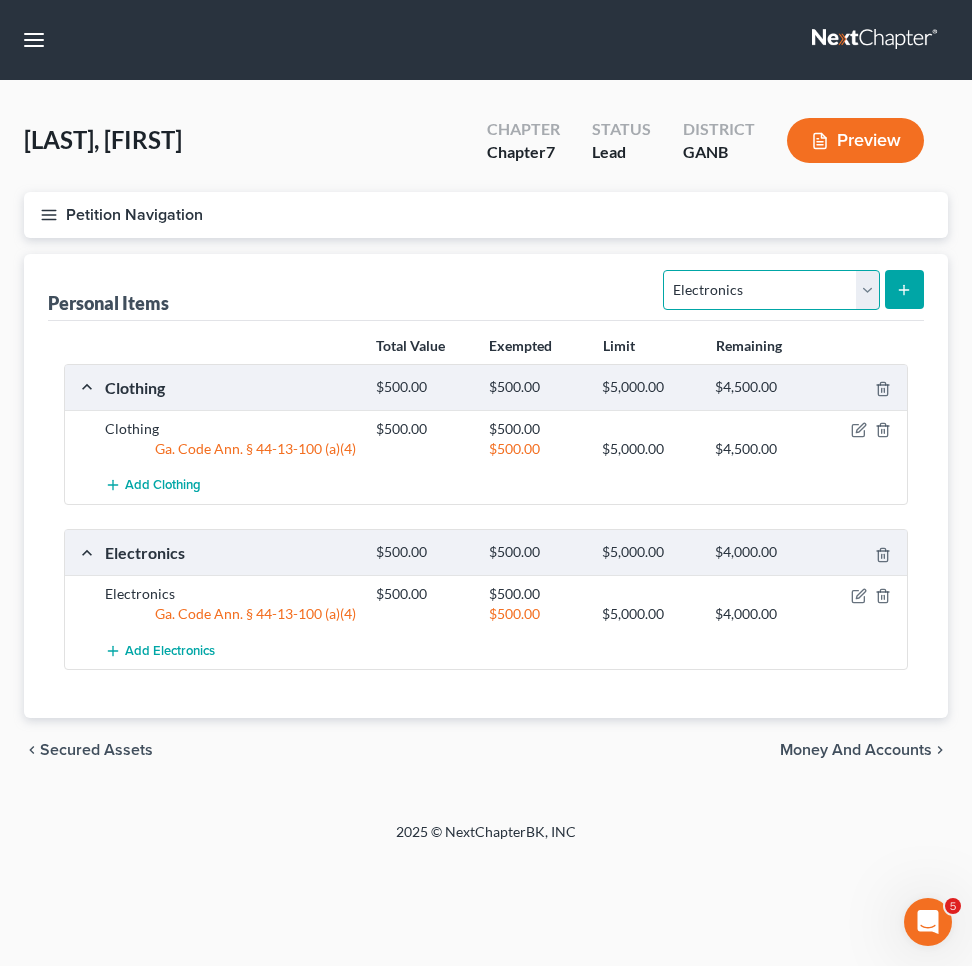 select on "household_goods" 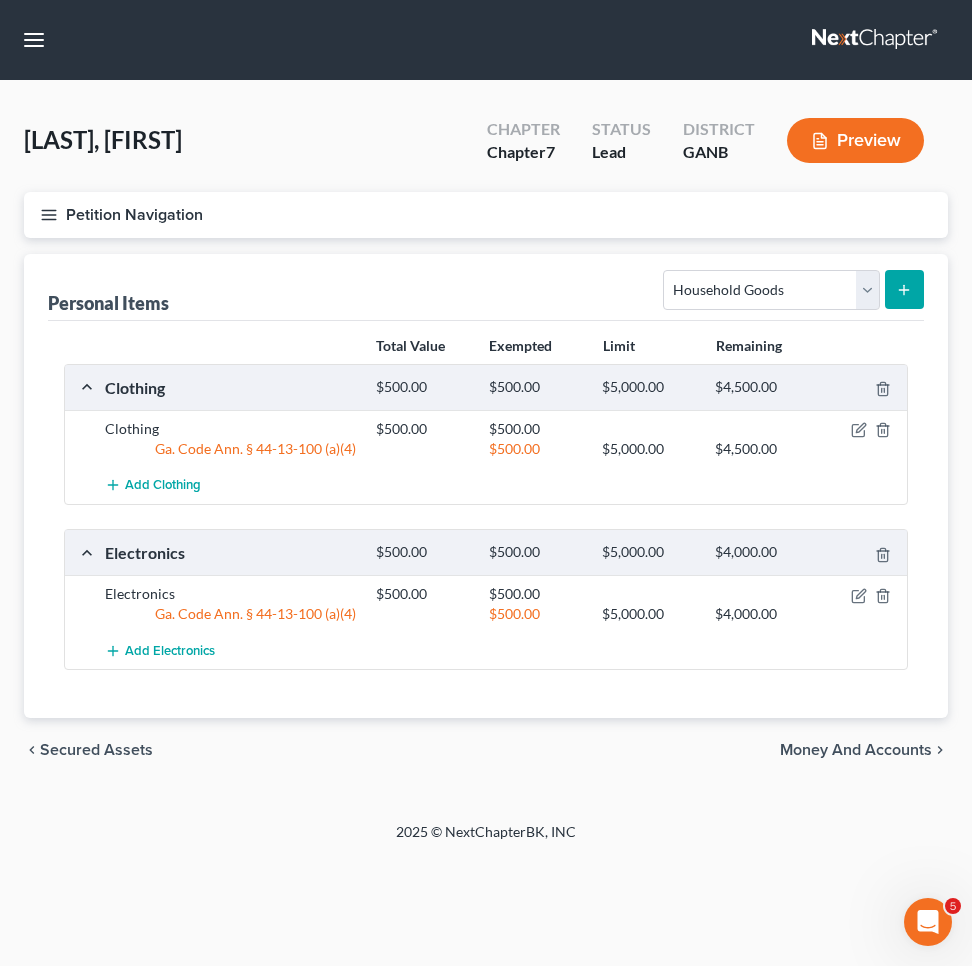 click 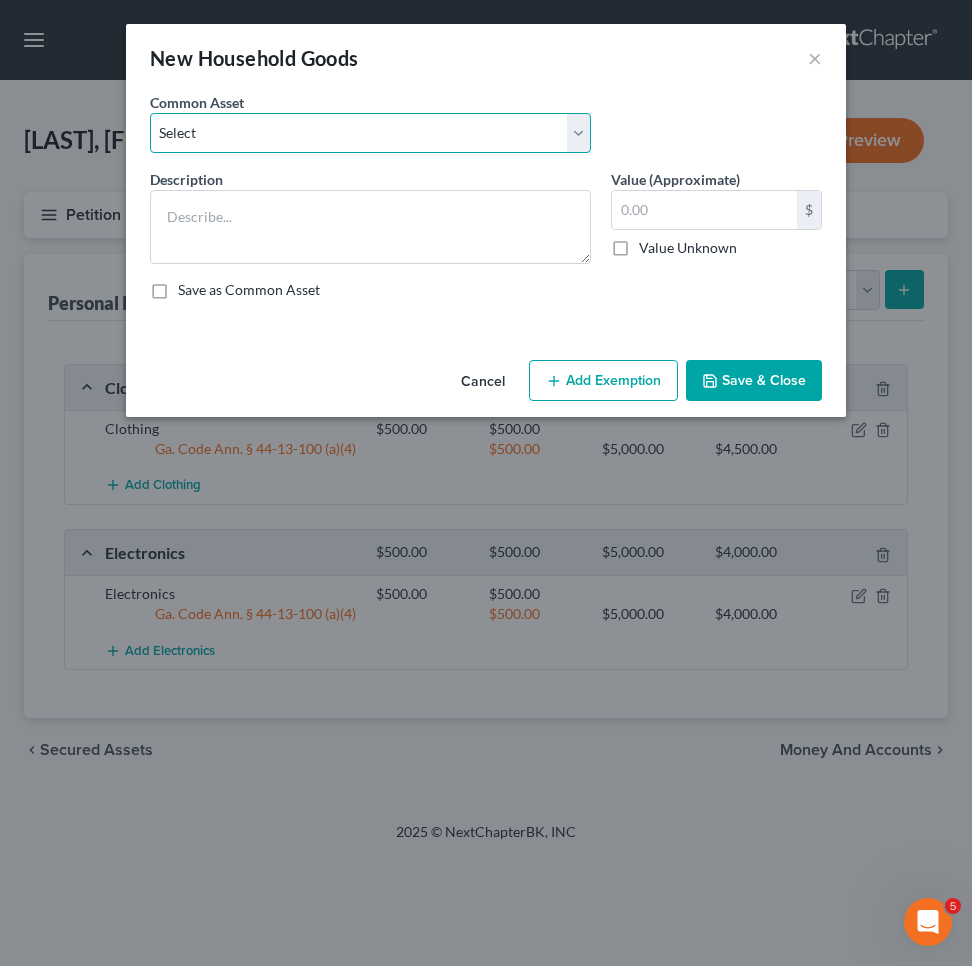 select on "0" 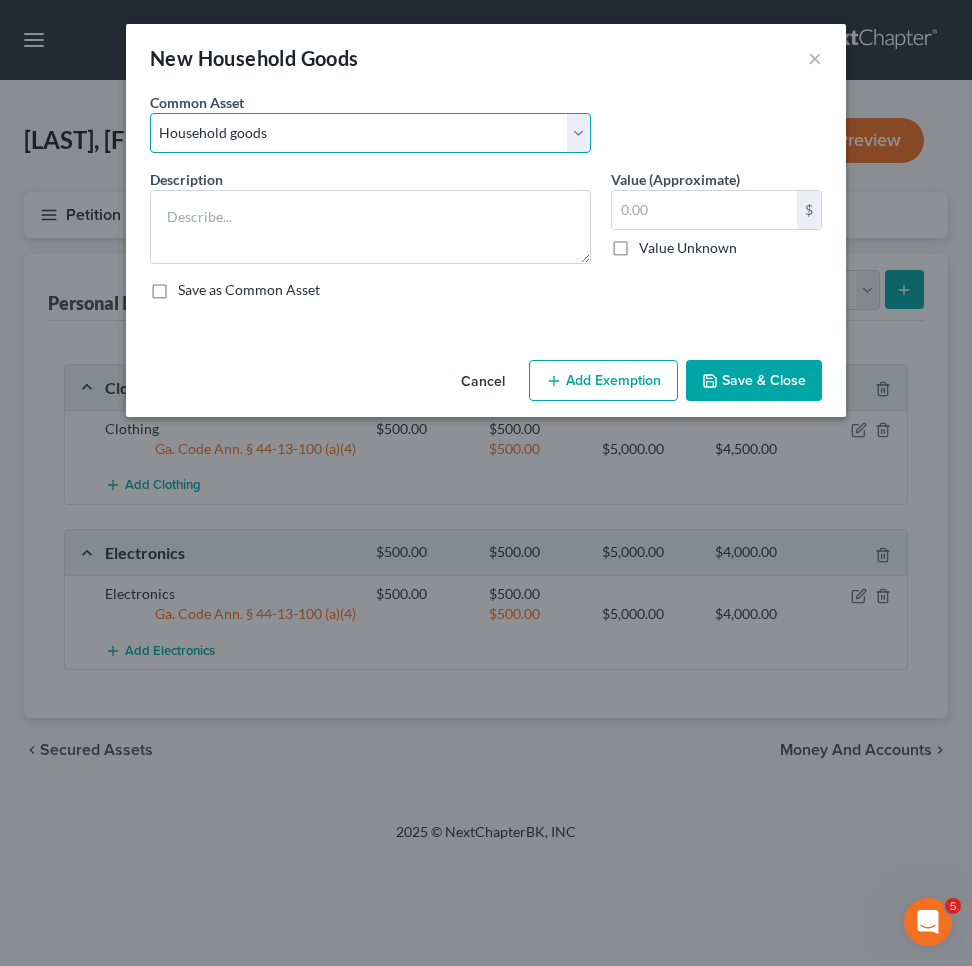 type on "Household goods" 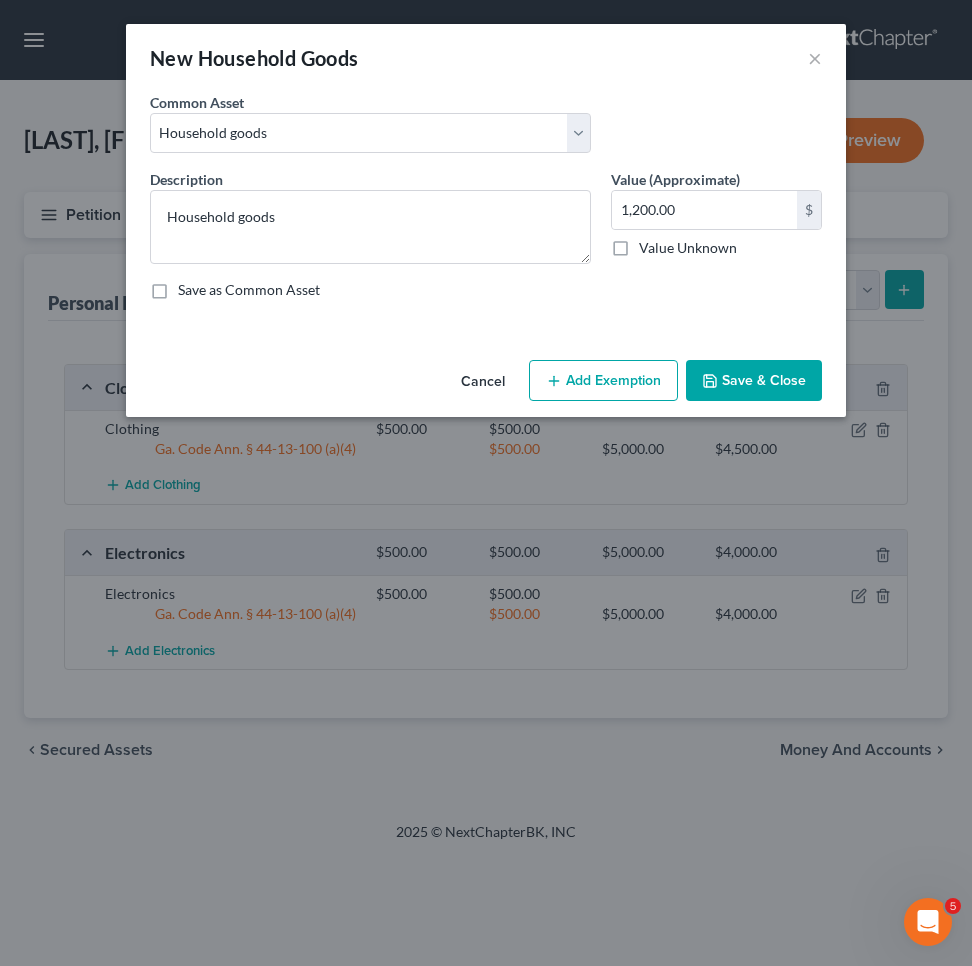 click on "Add Exemption" at bounding box center (603, 381) 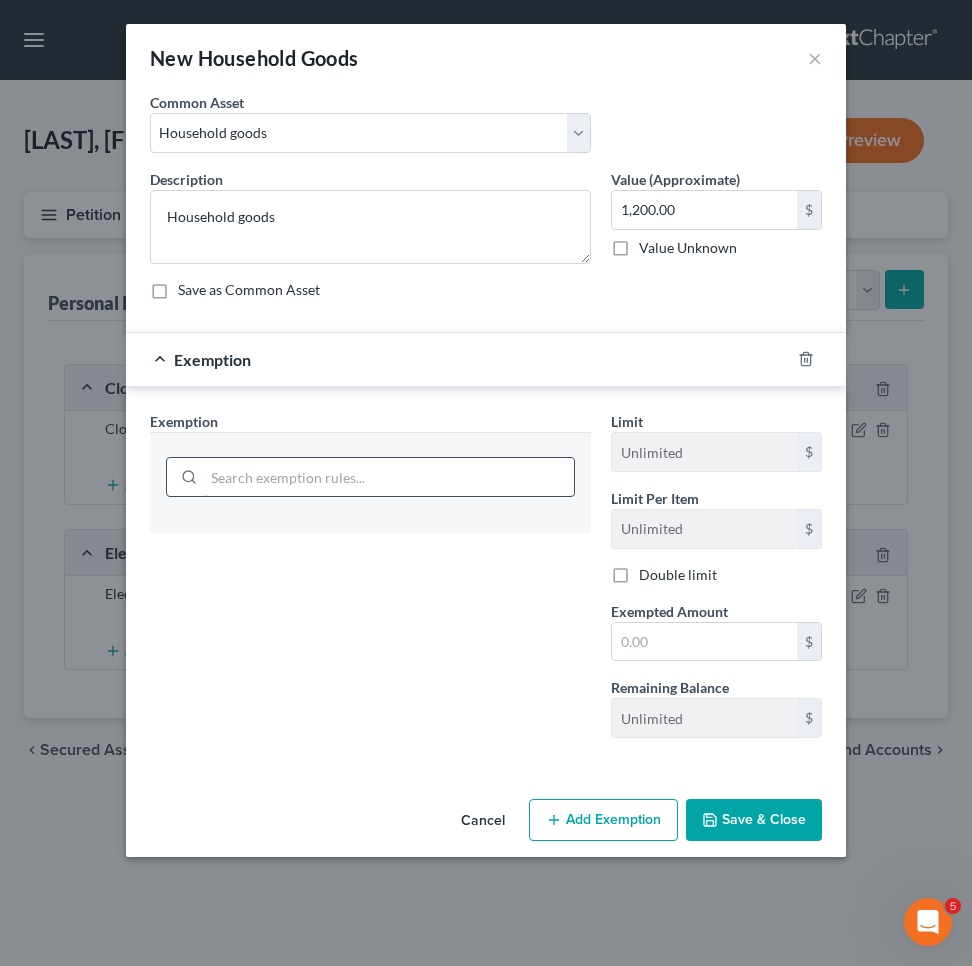 click at bounding box center [389, 477] 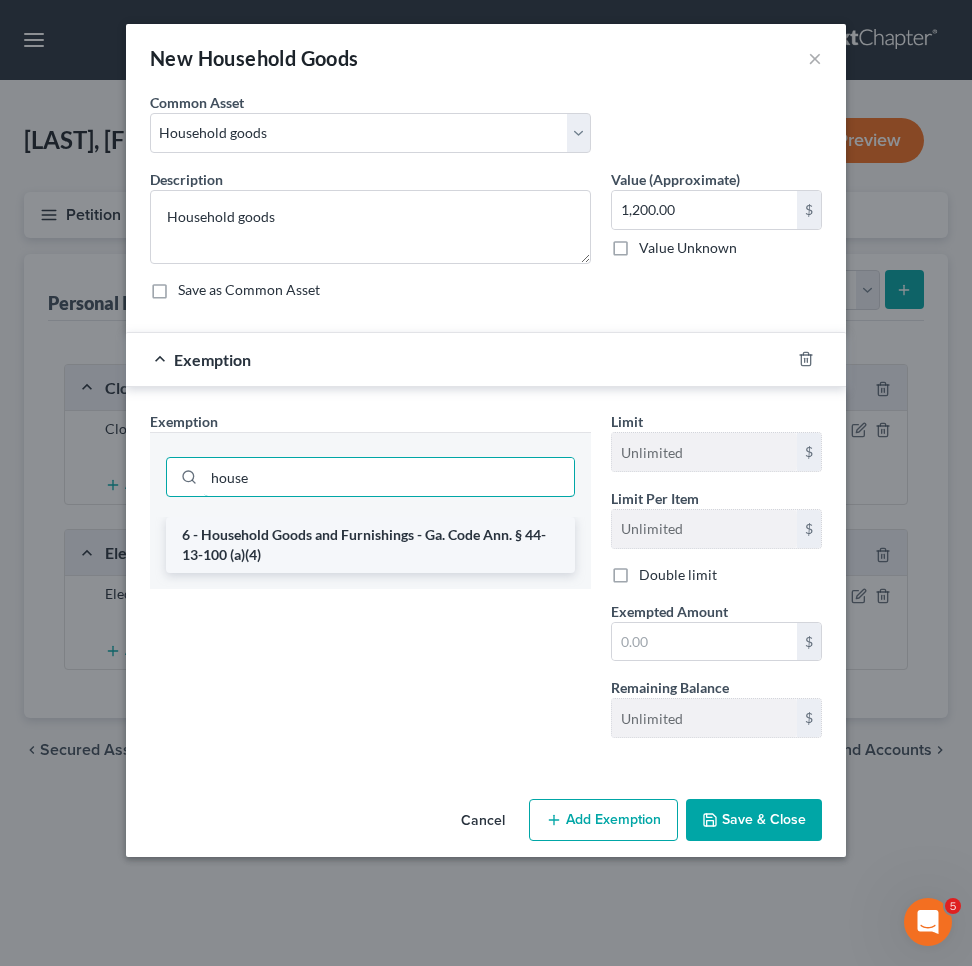 type on "house" 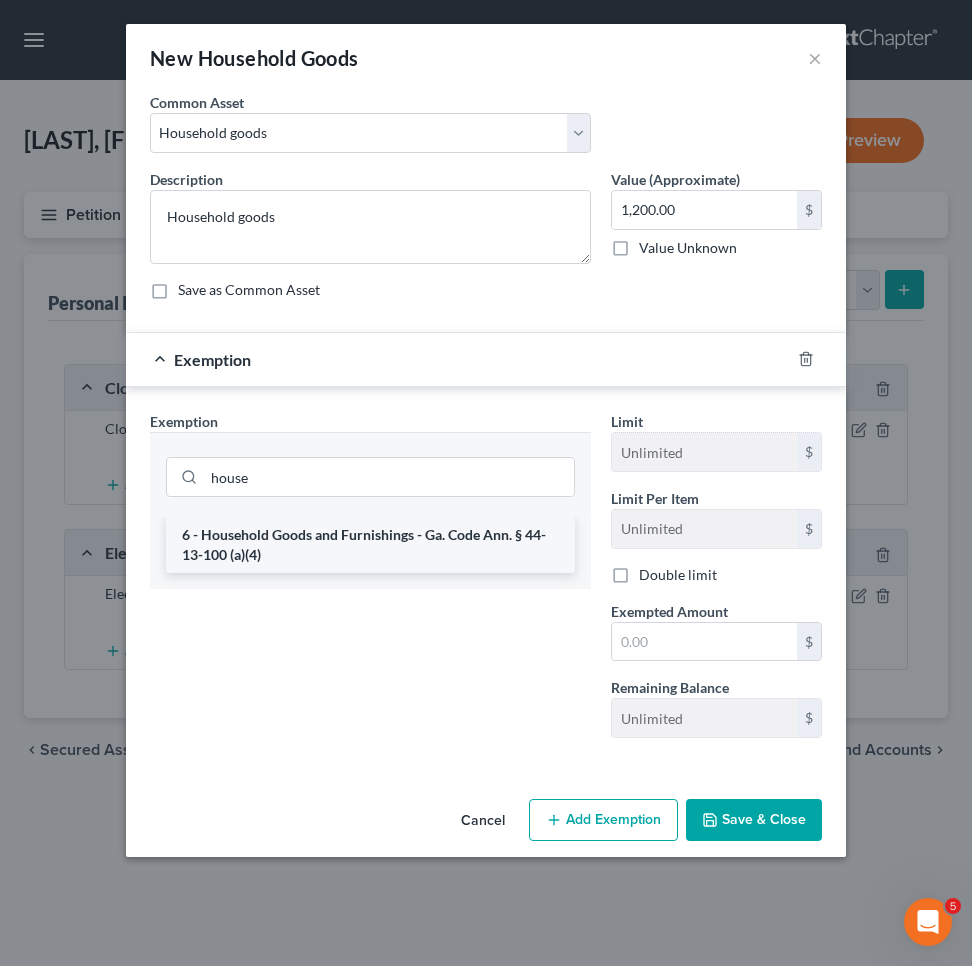 click on "6 - Household Goods and Furnishings - Ga. Code Ann. § 44-13-100 (a)(4)" at bounding box center [370, 545] 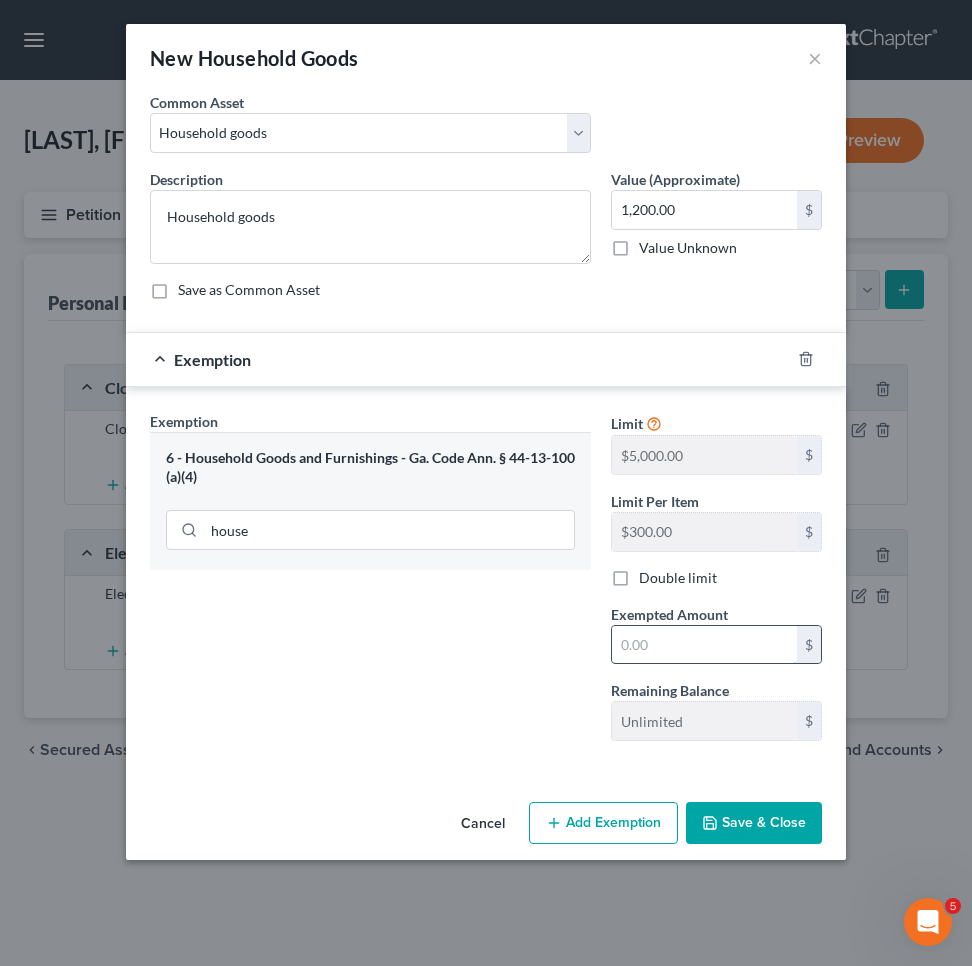 click at bounding box center (704, 645) 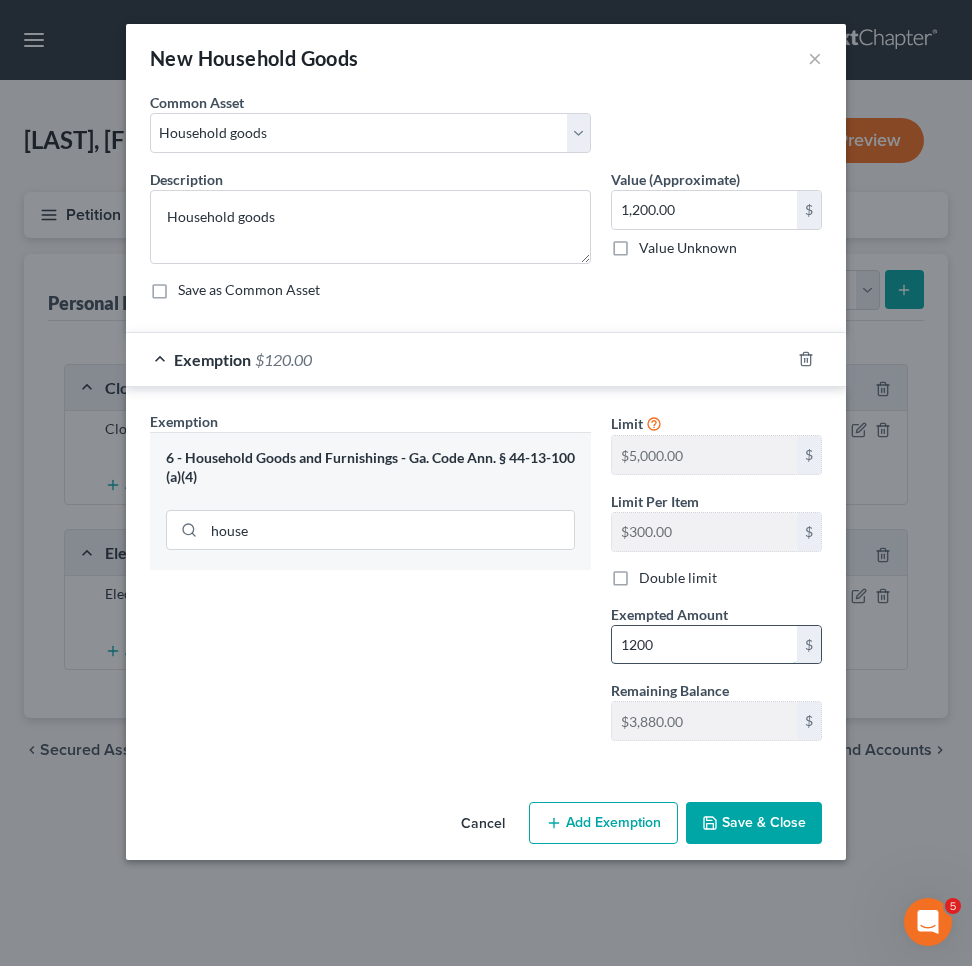 type on "1,200" 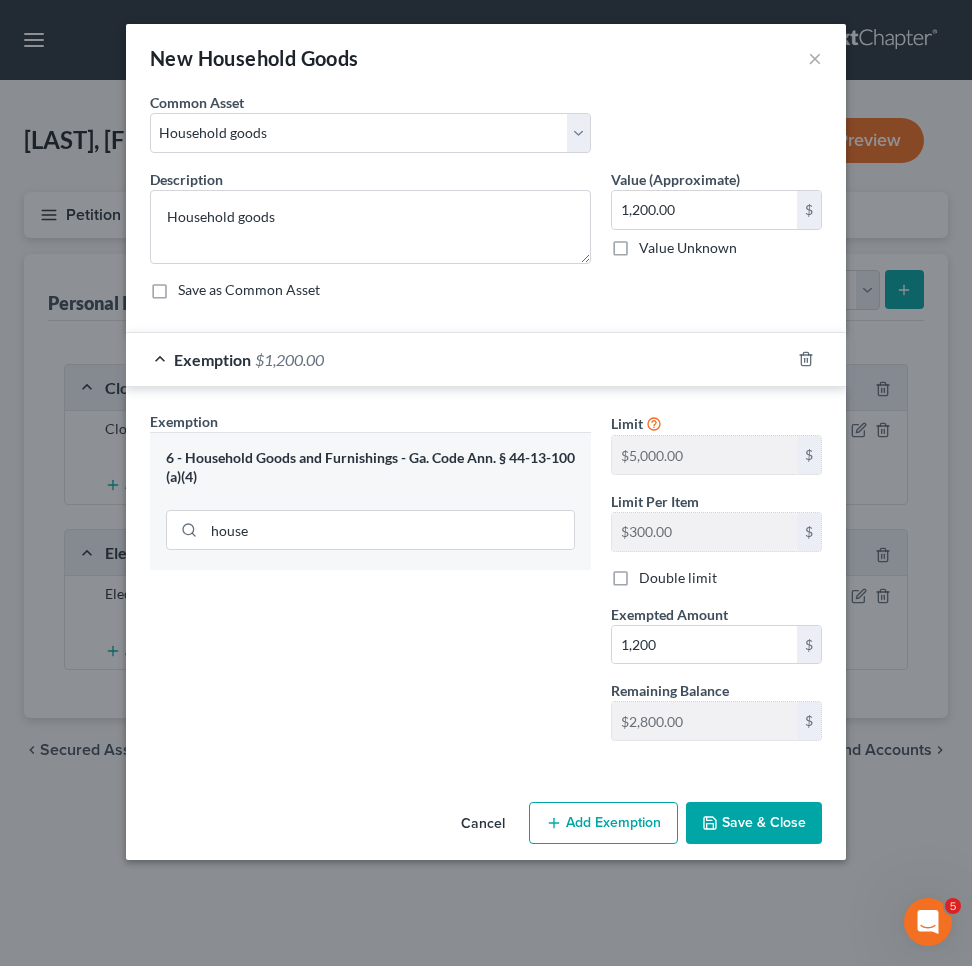 click on "Save & Close" at bounding box center [754, 823] 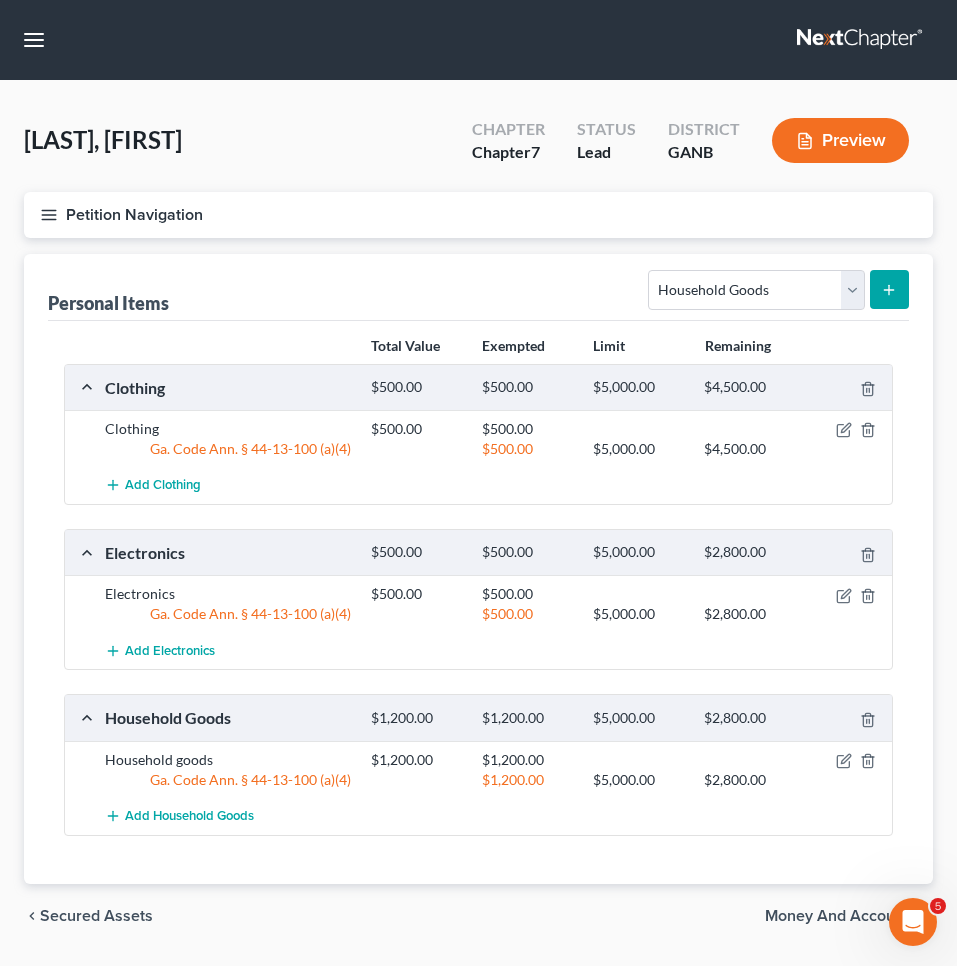 click on "Money and Accounts" at bounding box center (841, 916) 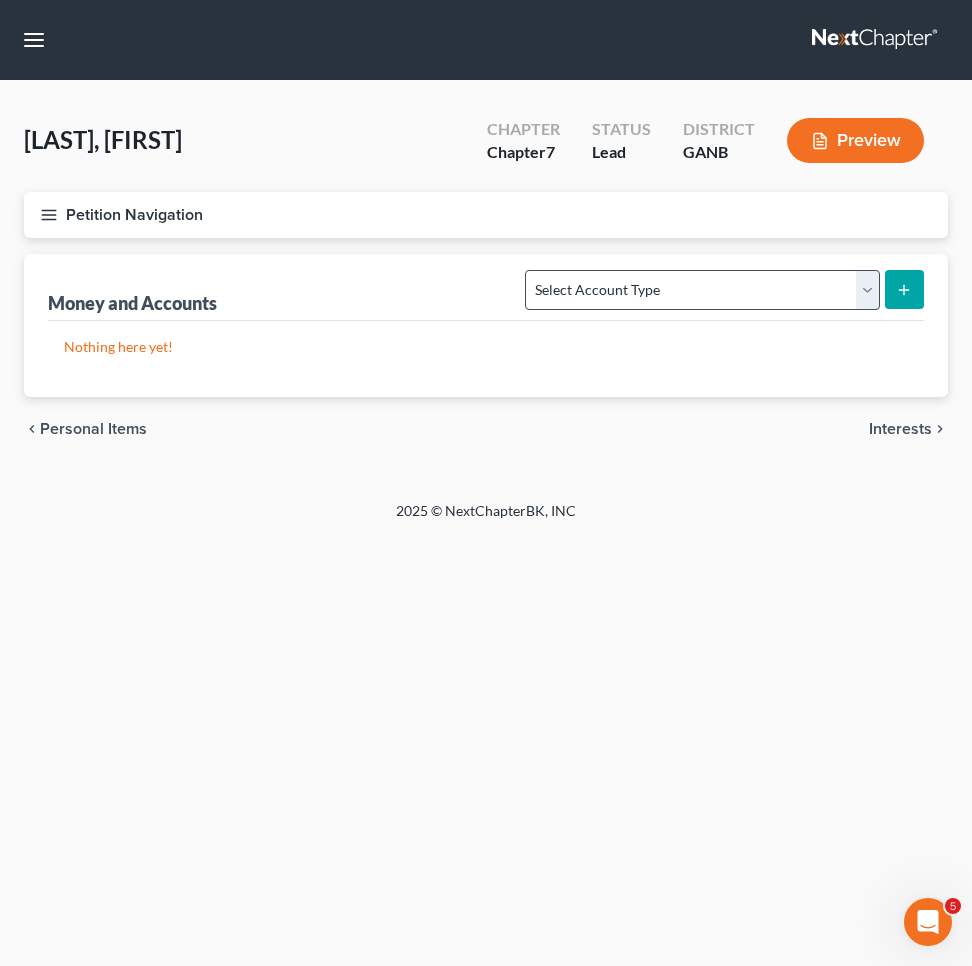 drag, startPoint x: 699, startPoint y: 261, endPoint x: 699, endPoint y: 273, distance: 12 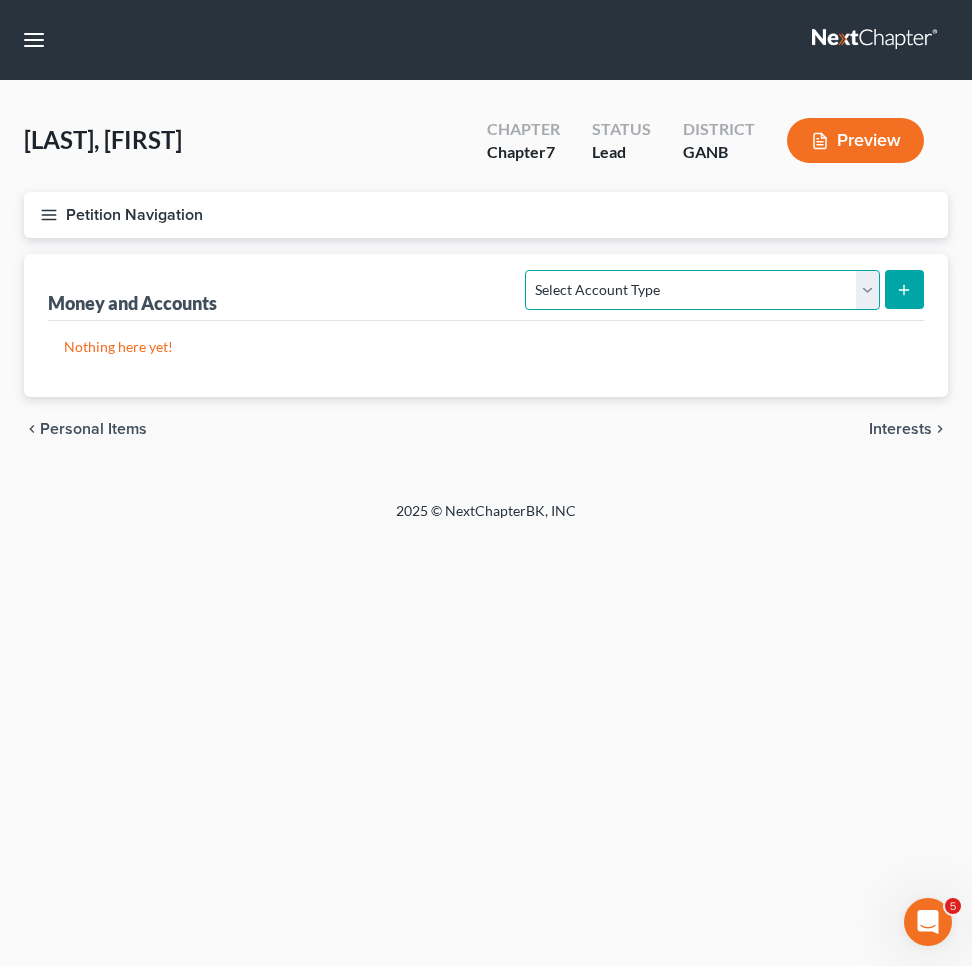 select on "checking" 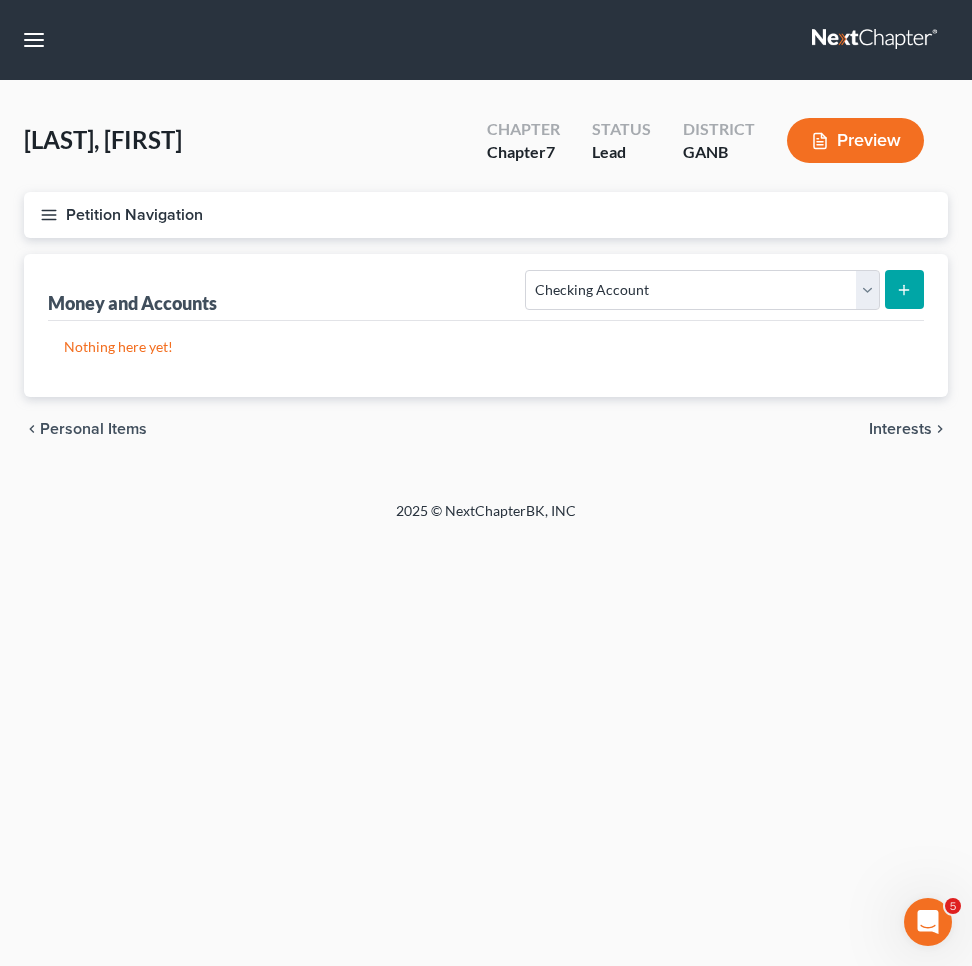 click 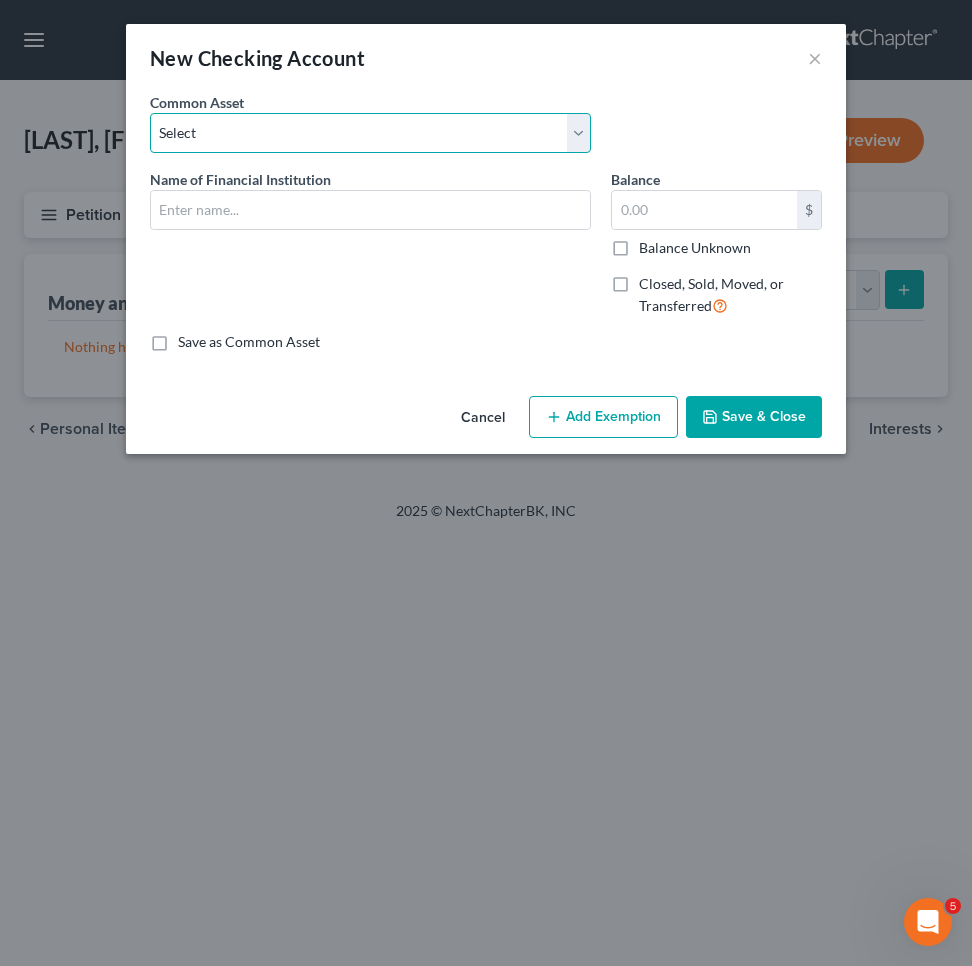 select on "2" 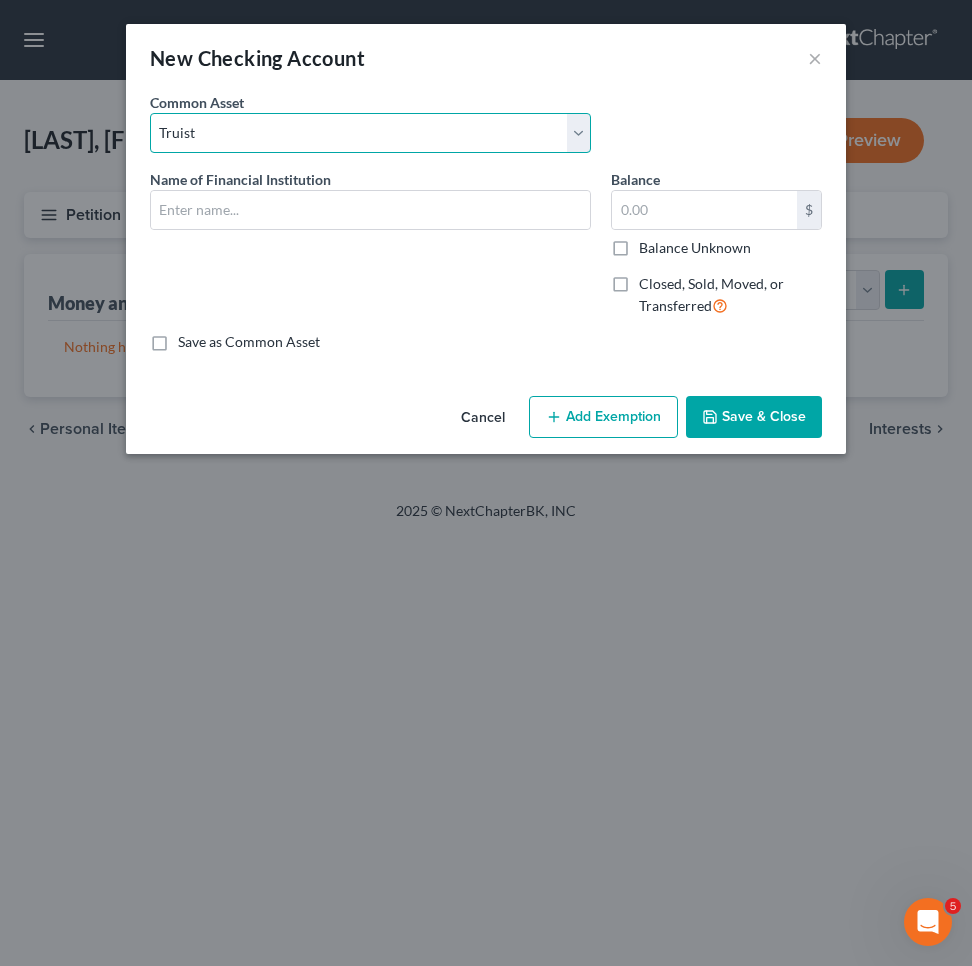 type on "Truist" 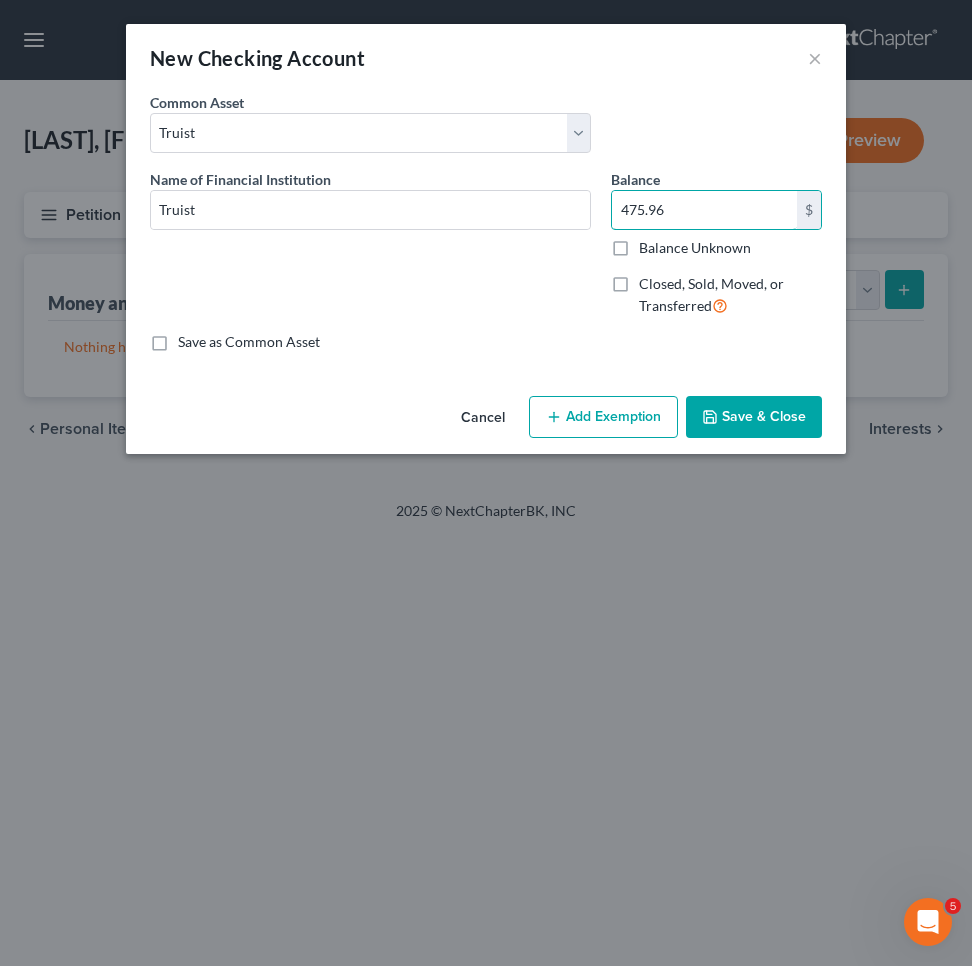 drag, startPoint x: 673, startPoint y: 208, endPoint x: 593, endPoint y: 211, distance: 80.05623 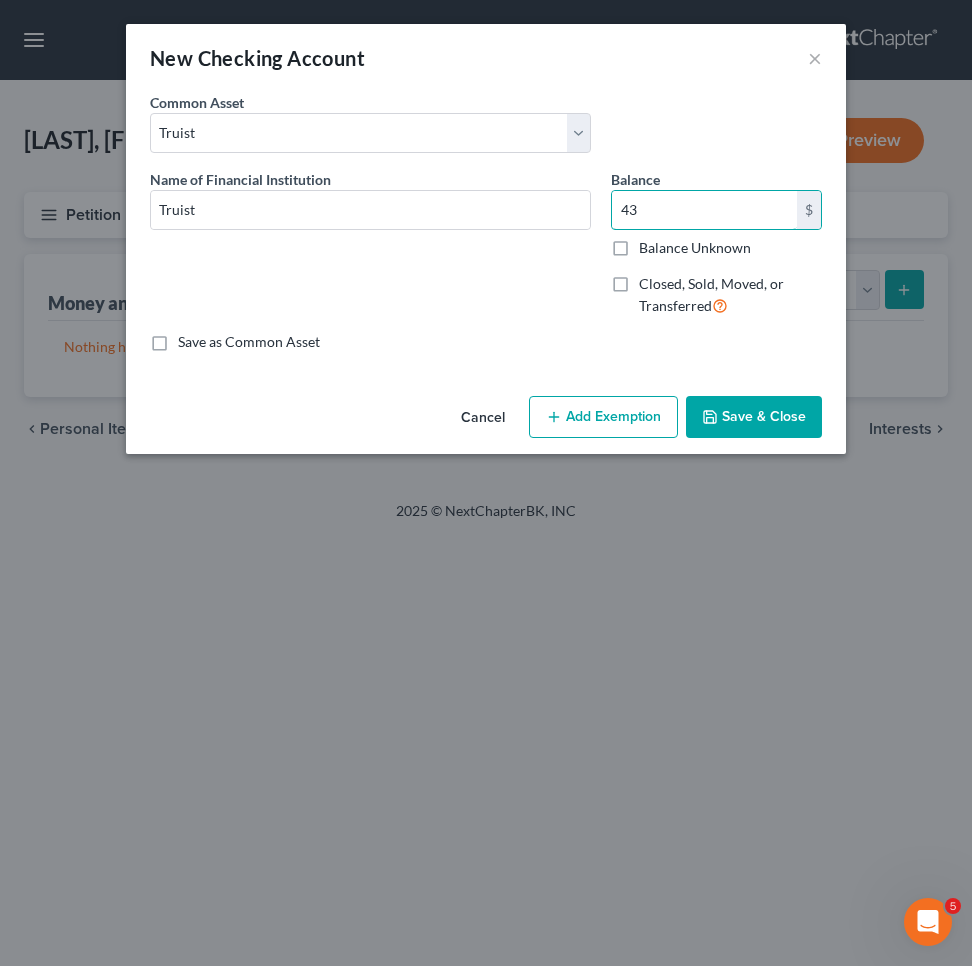 type on "4" 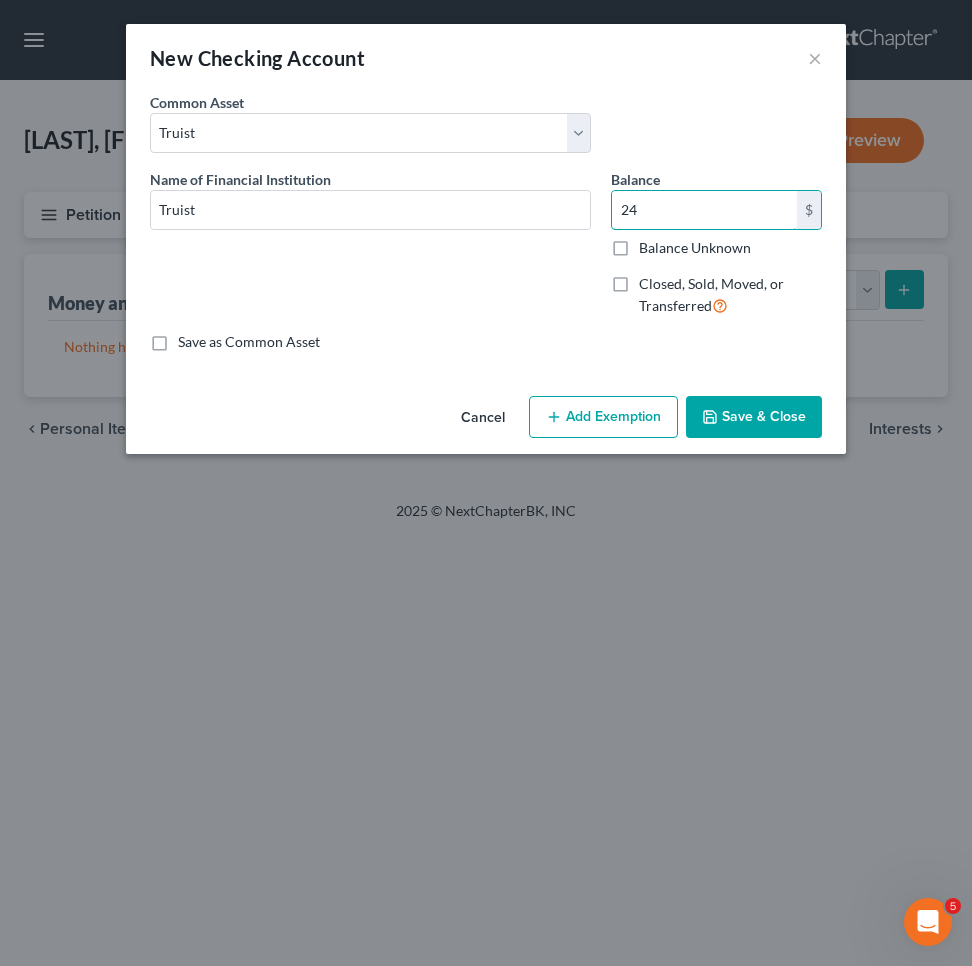 type on "24" 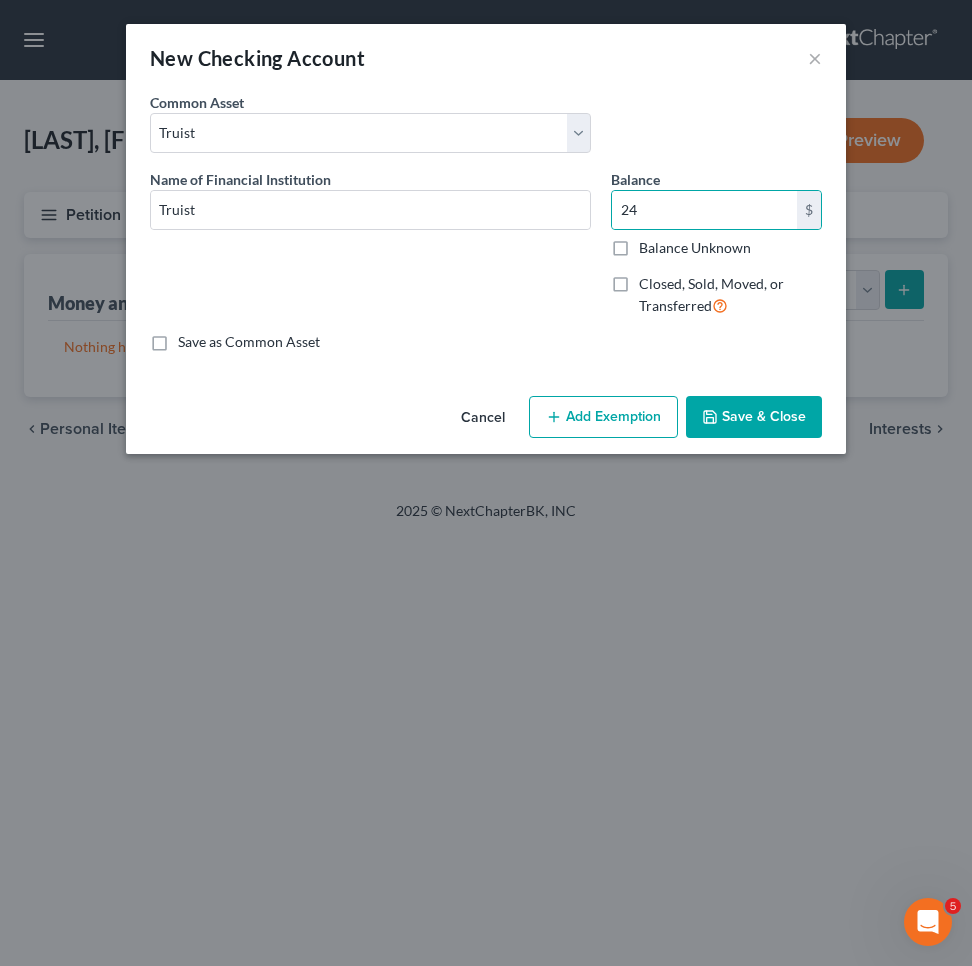click on "Add Exemption" at bounding box center (603, 417) 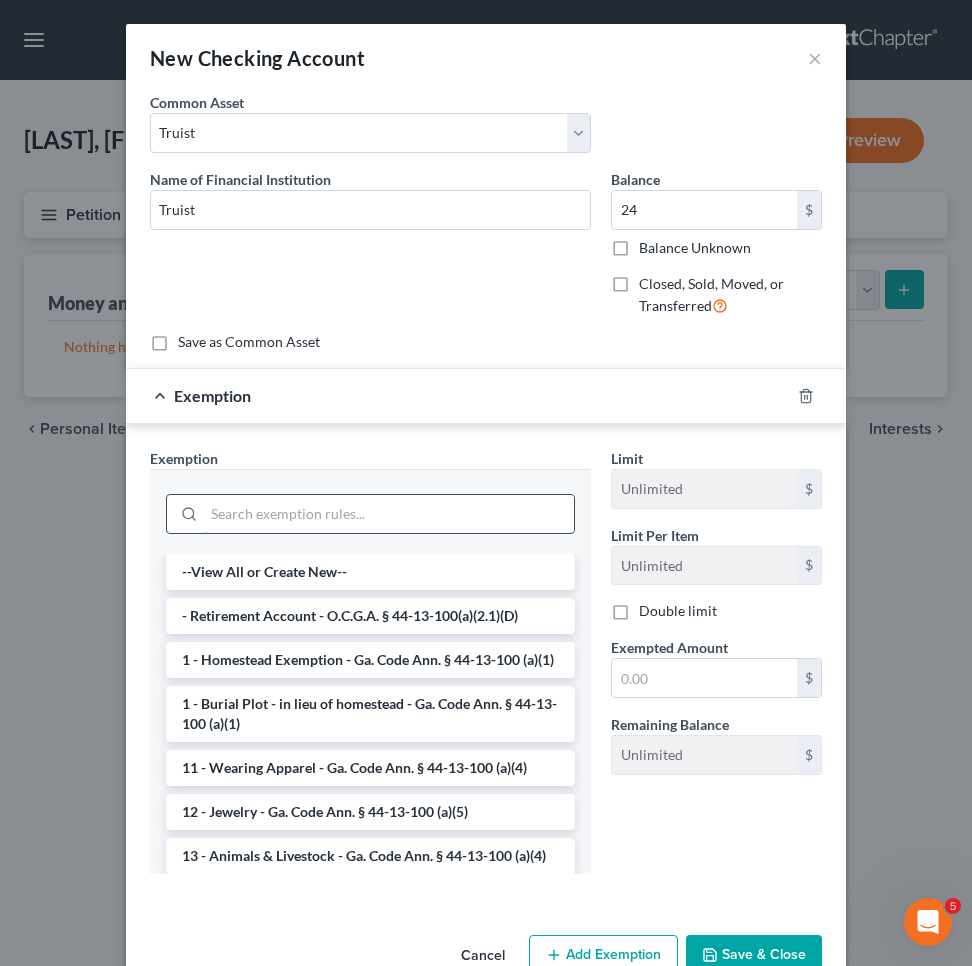 click at bounding box center [389, 514] 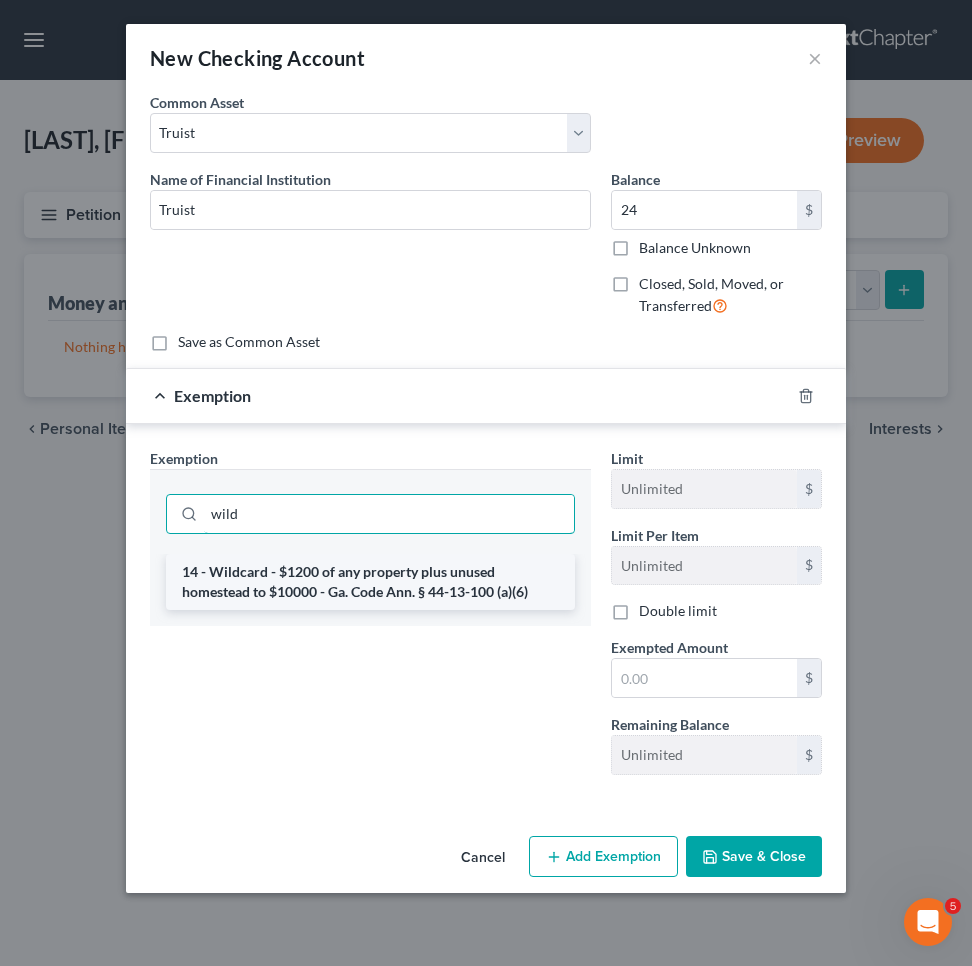 type on "wild" 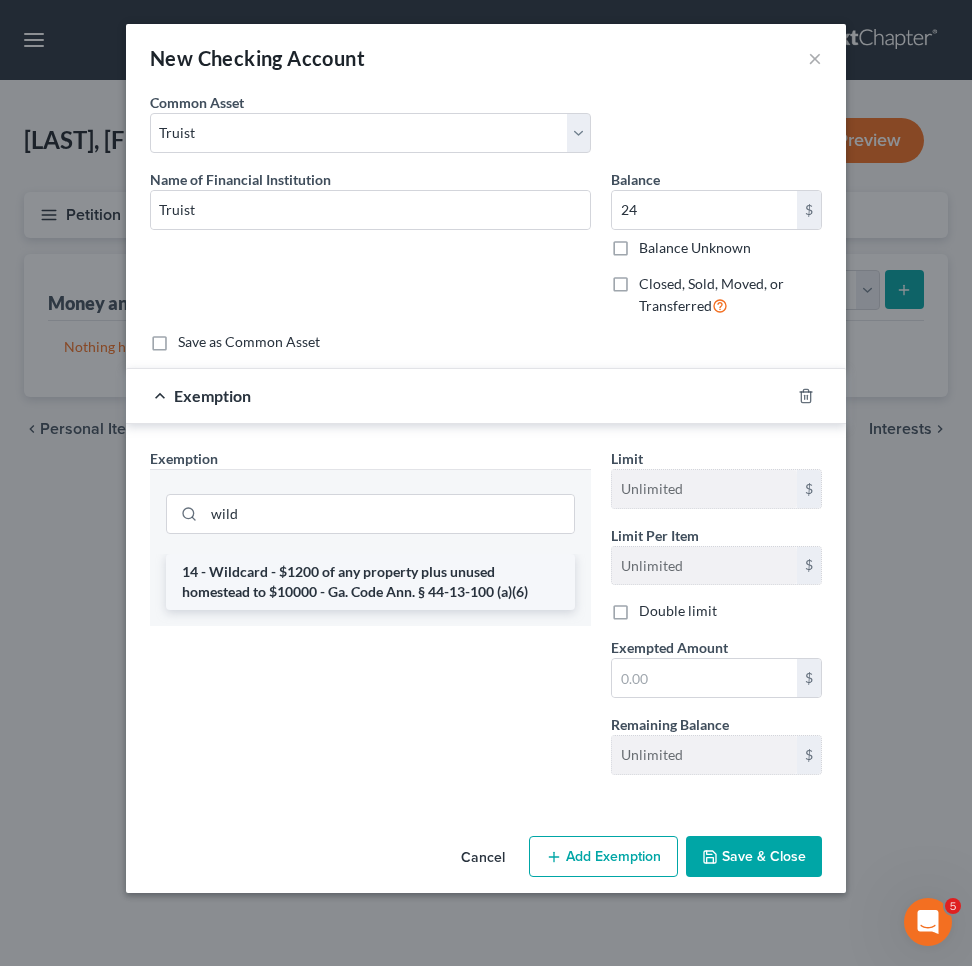 click on "14 - Wildcard -  $1200 of any property plus unused homestead to $10000 - Ga. Code Ann. § 44-13-100 (a)(6)" at bounding box center (370, 582) 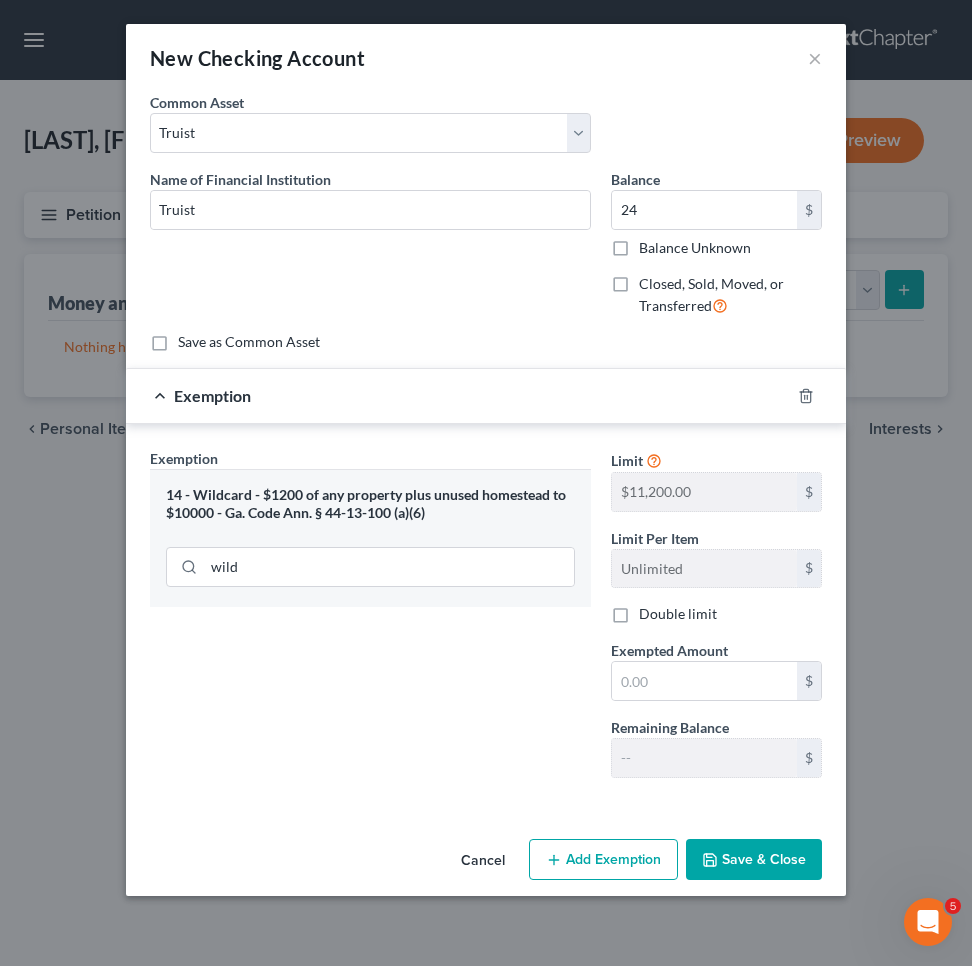 click on "Limit     $11,200.00 $ Limit Per Item Unlimited $ Double limit
Exempted Amount
*
$ Remaining Balance $" at bounding box center [716, 621] 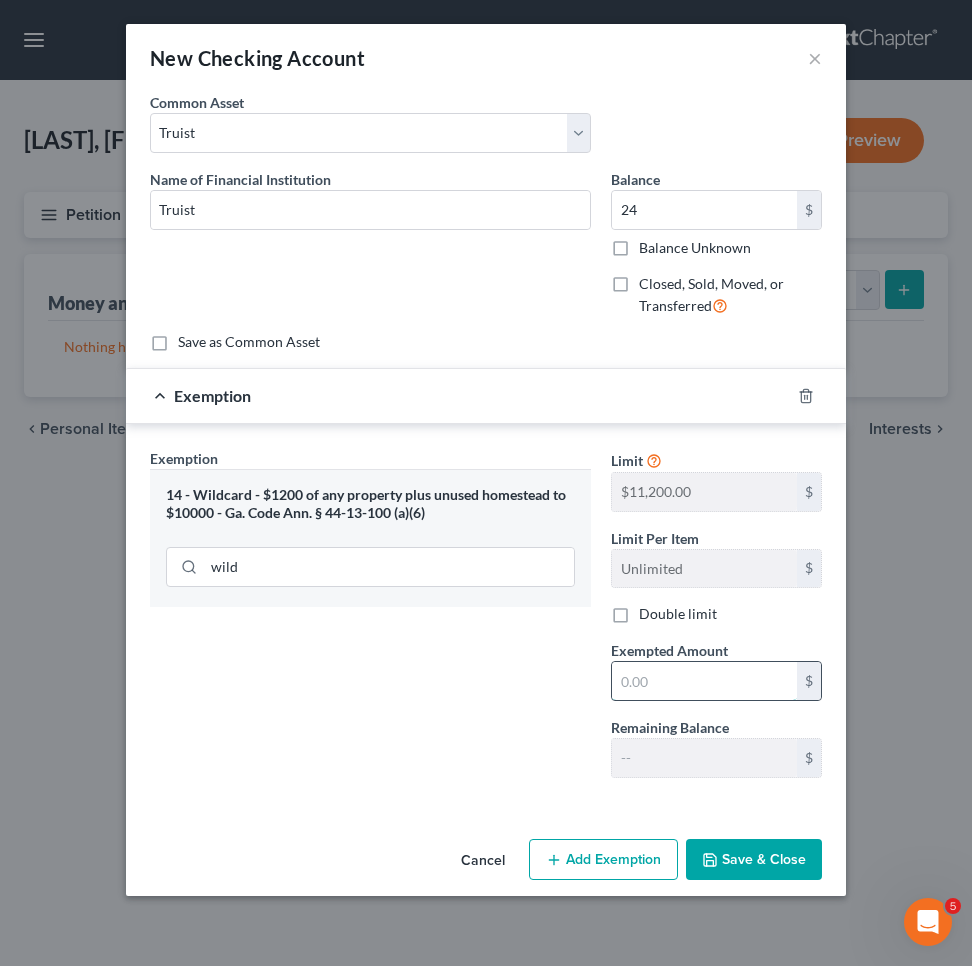 click at bounding box center (704, 681) 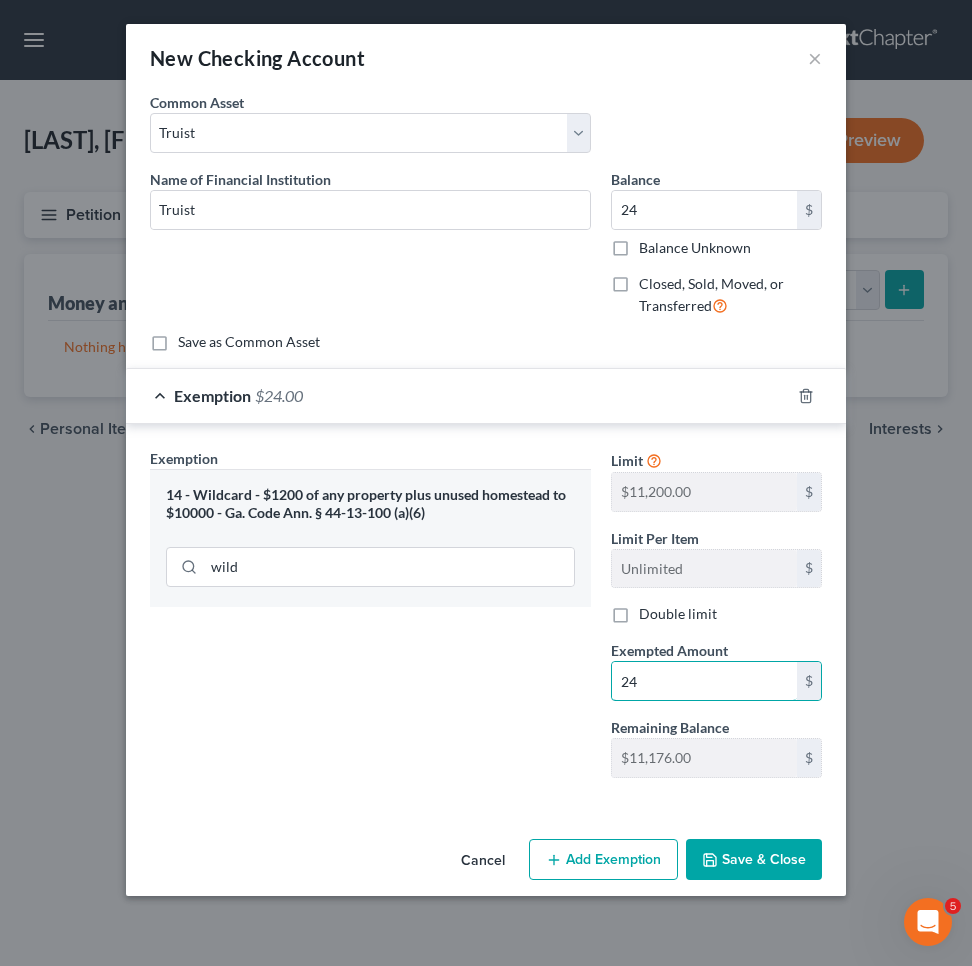 type on "24" 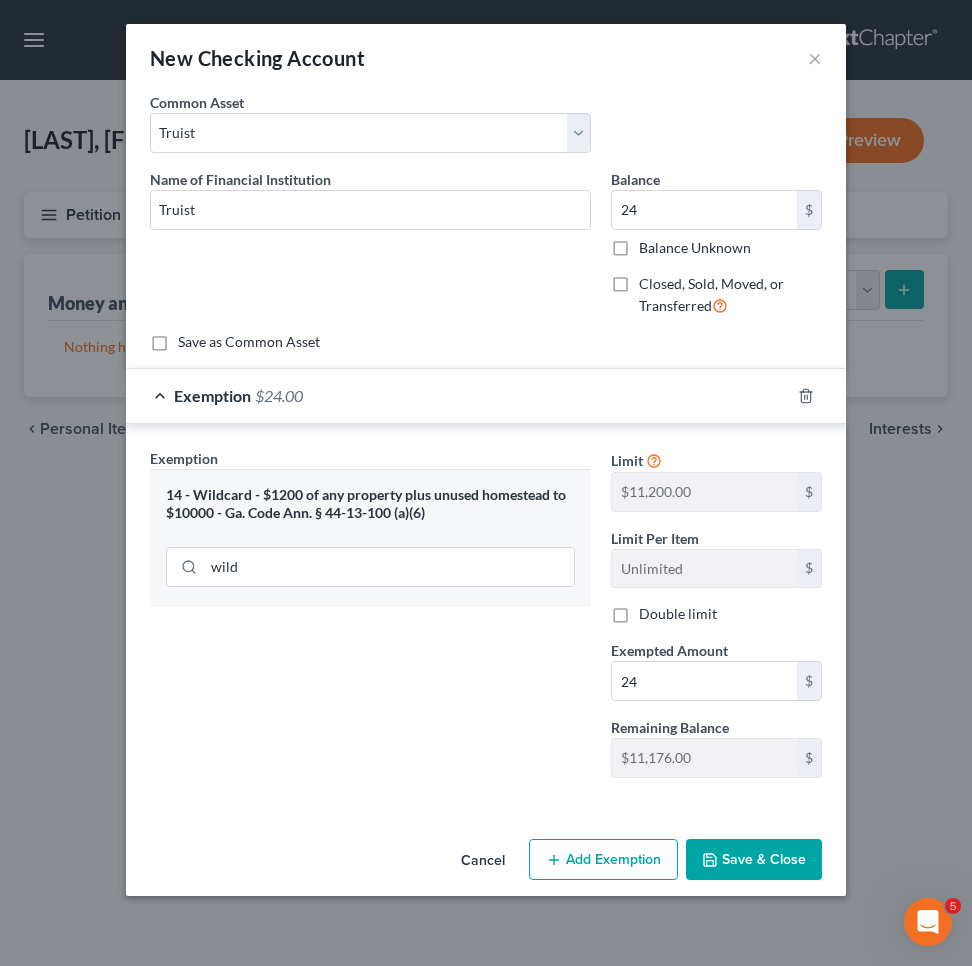 click on "Save & Close" at bounding box center [754, 860] 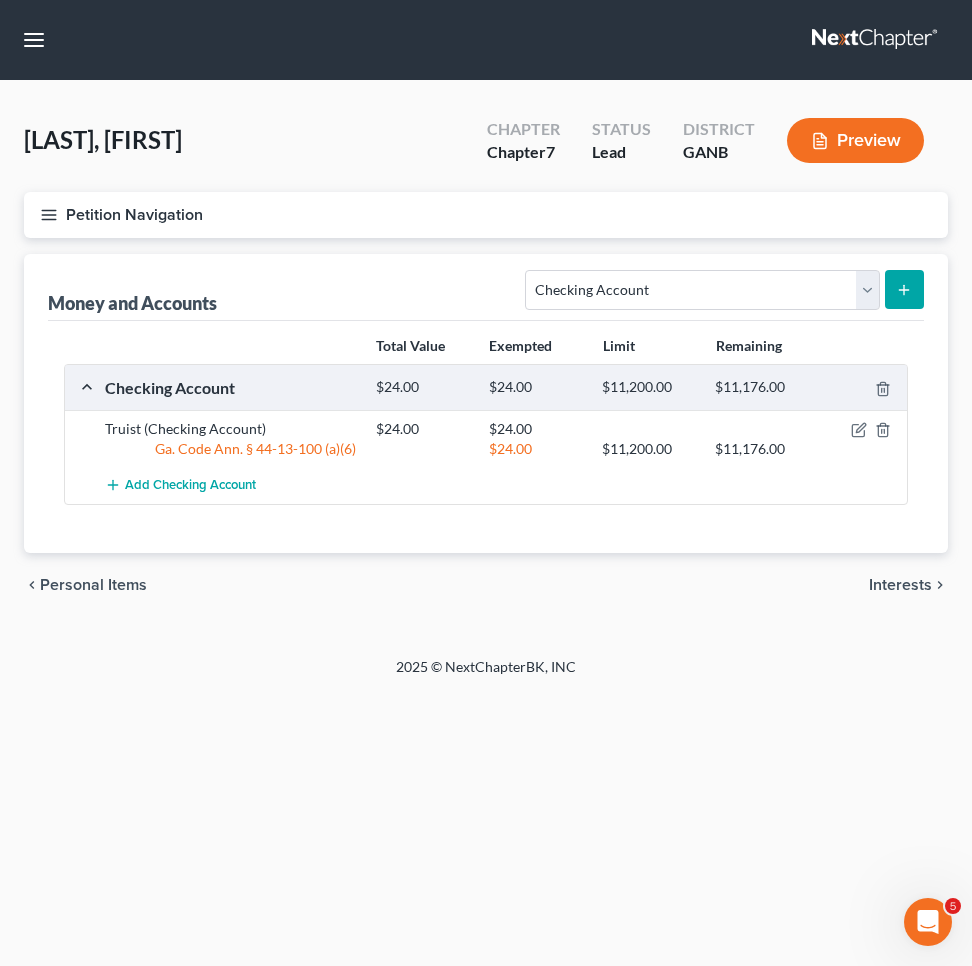 click on "Petition Navigation" at bounding box center [486, 215] 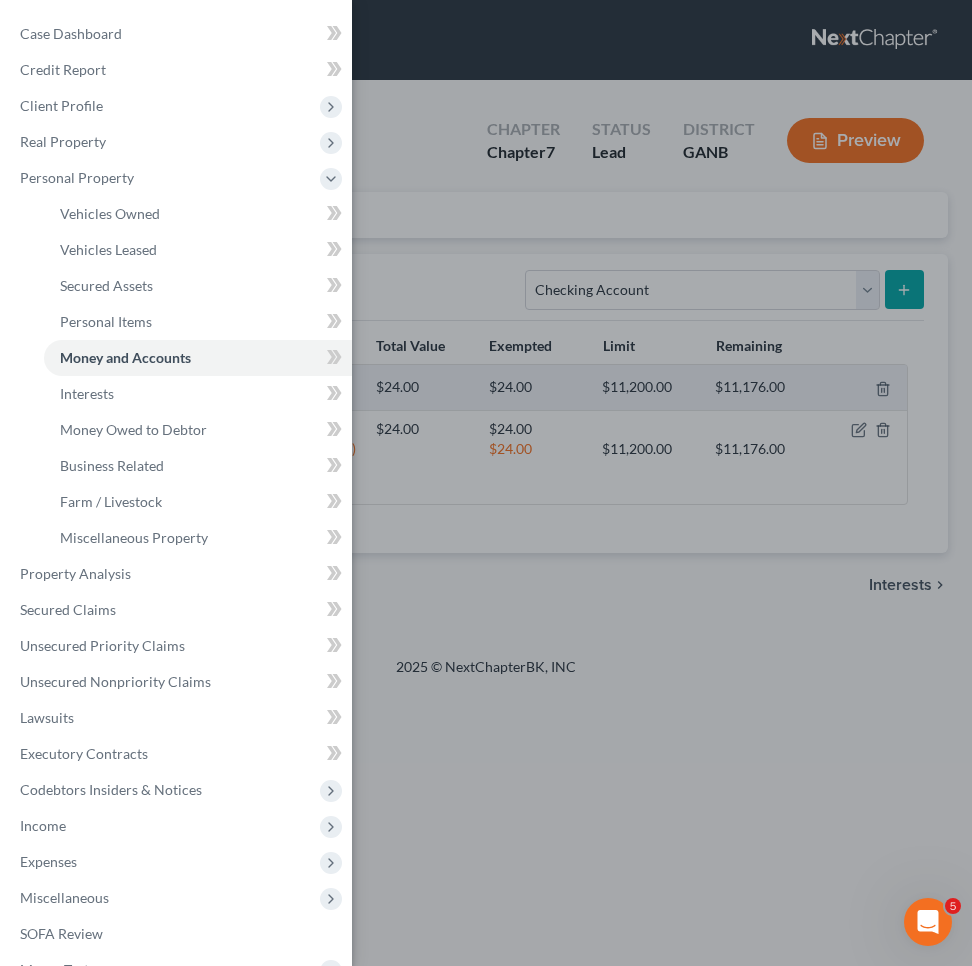 click on "Vehicles Owned" at bounding box center [110, 213] 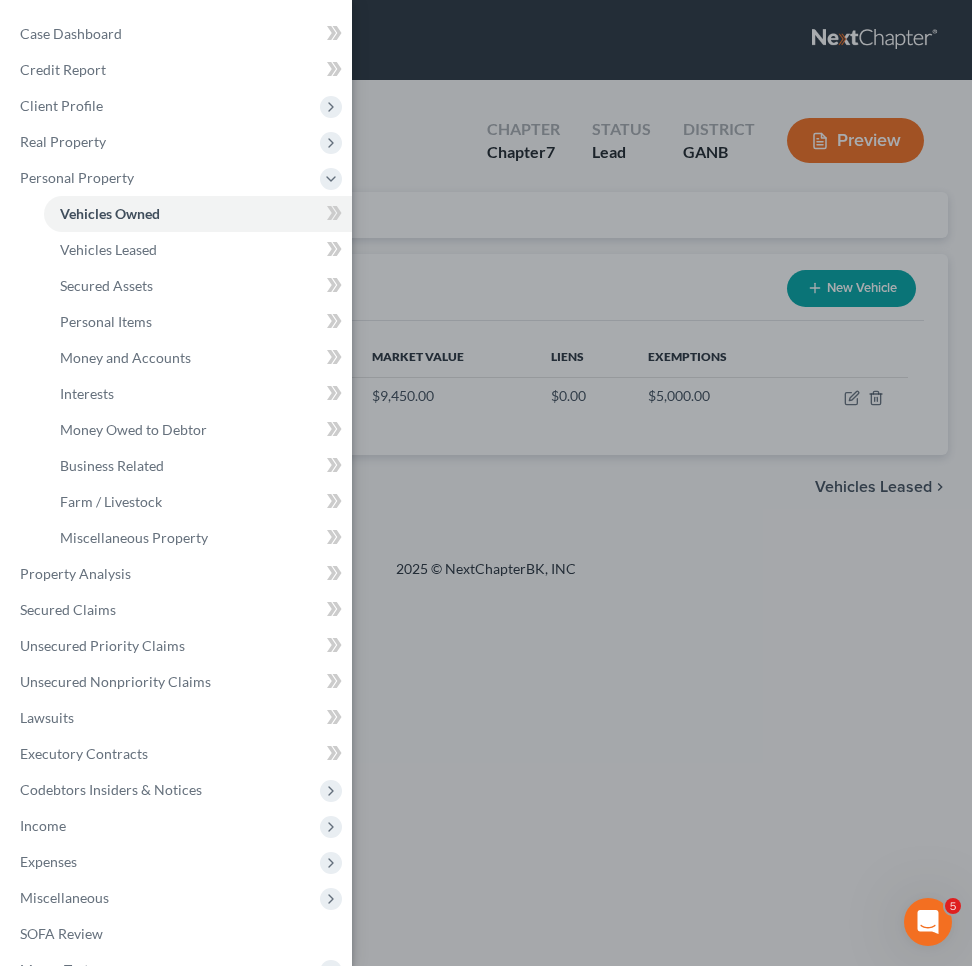 click on "Case Dashboard
Payments
Invoices
Payments
Payments
Credit Report
Client Profile" at bounding box center (486, 483) 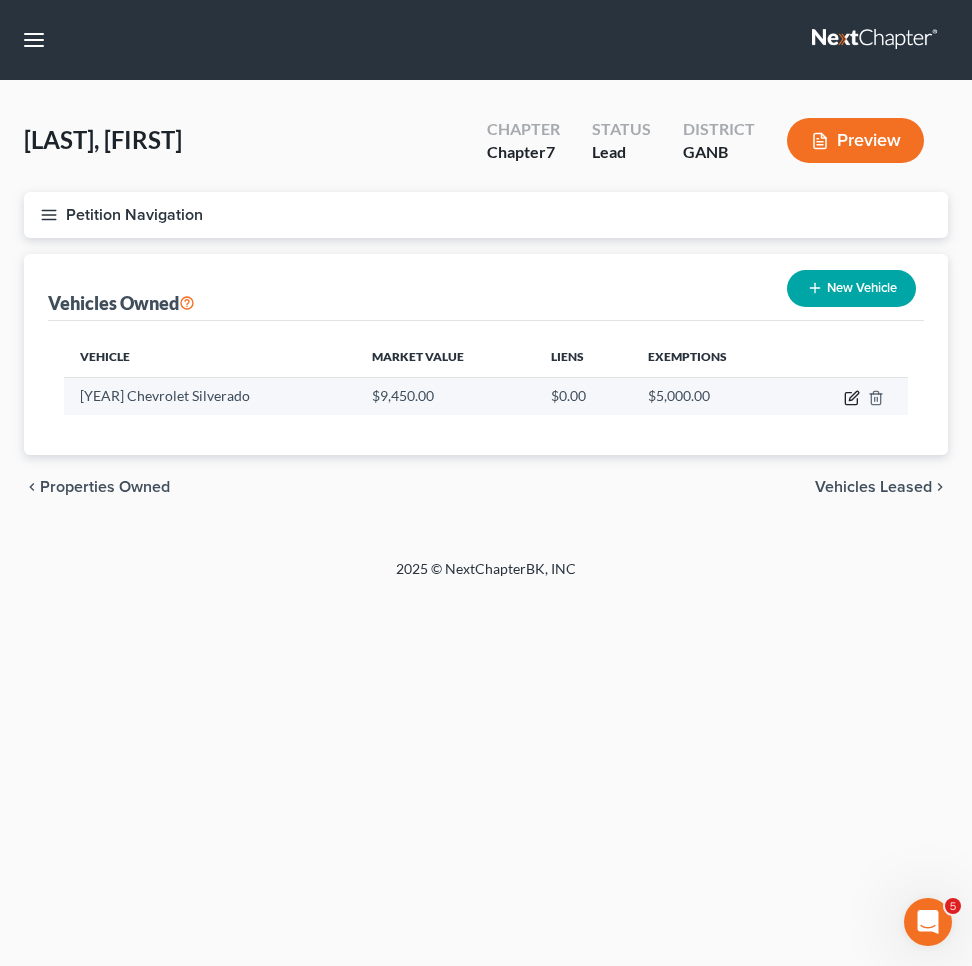 click 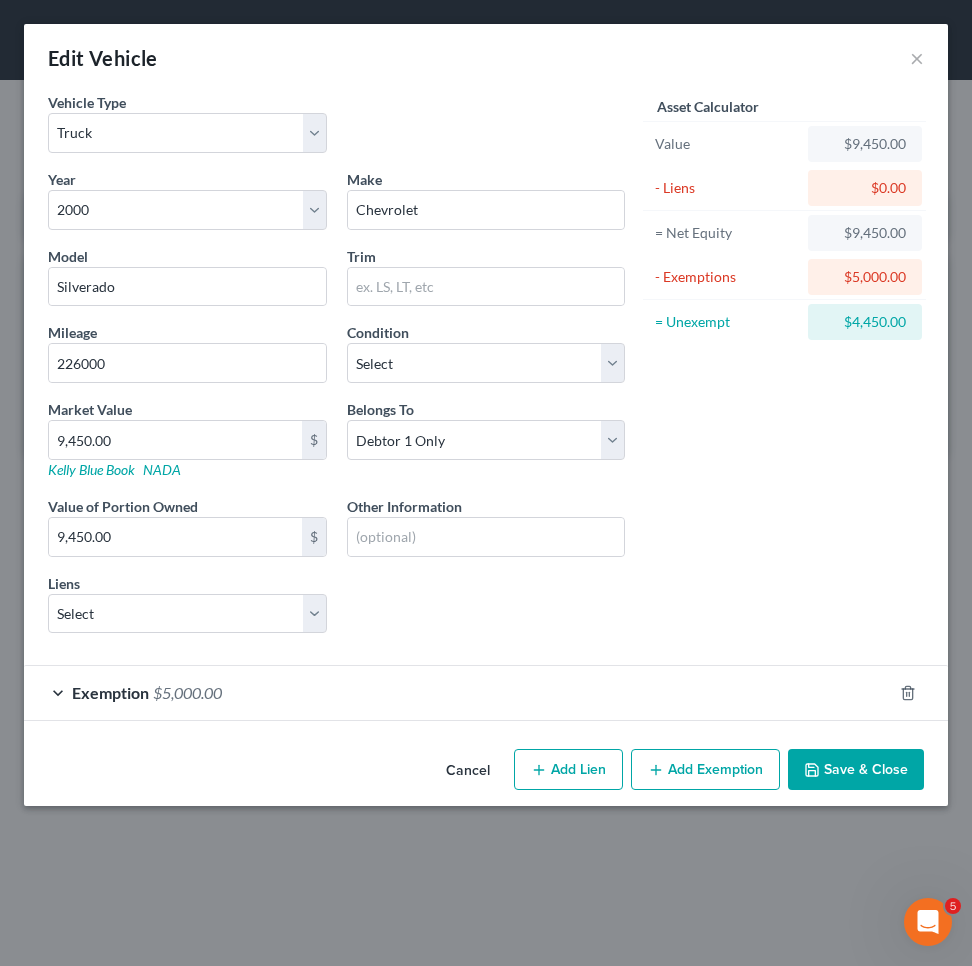 click on "Add Exemption" at bounding box center [705, 770] 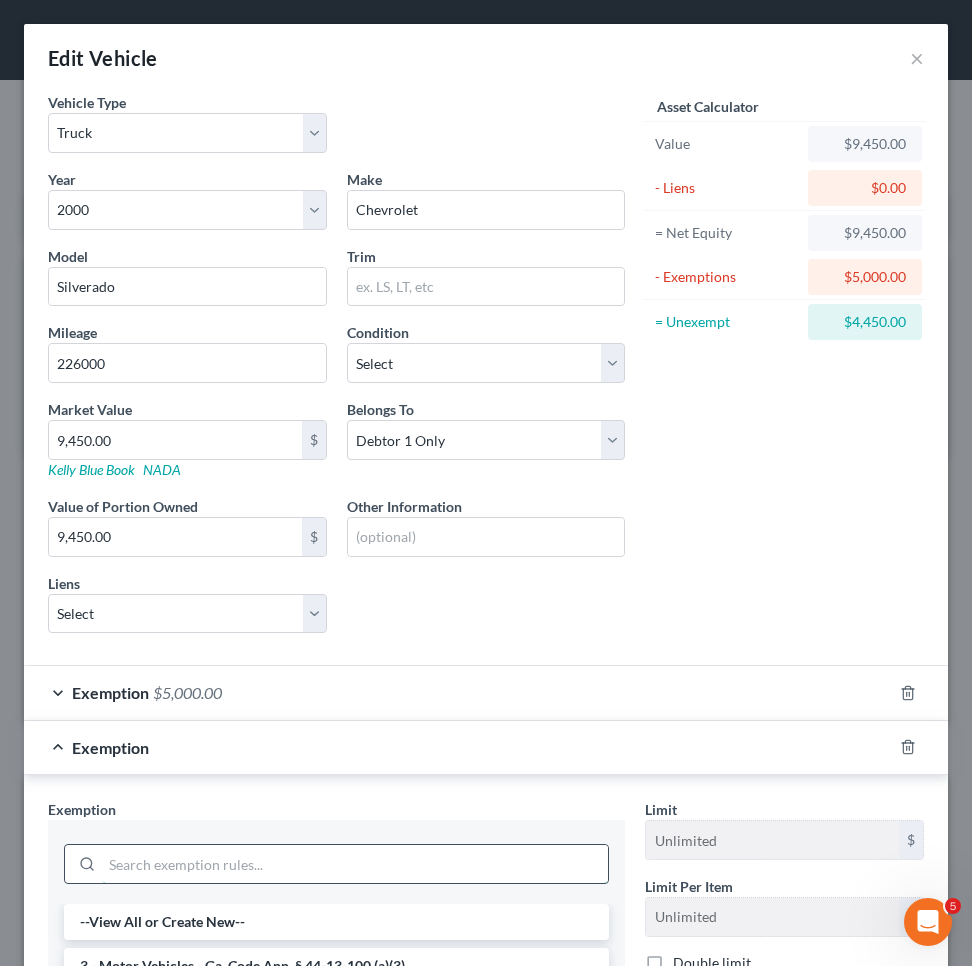 click at bounding box center [355, 864] 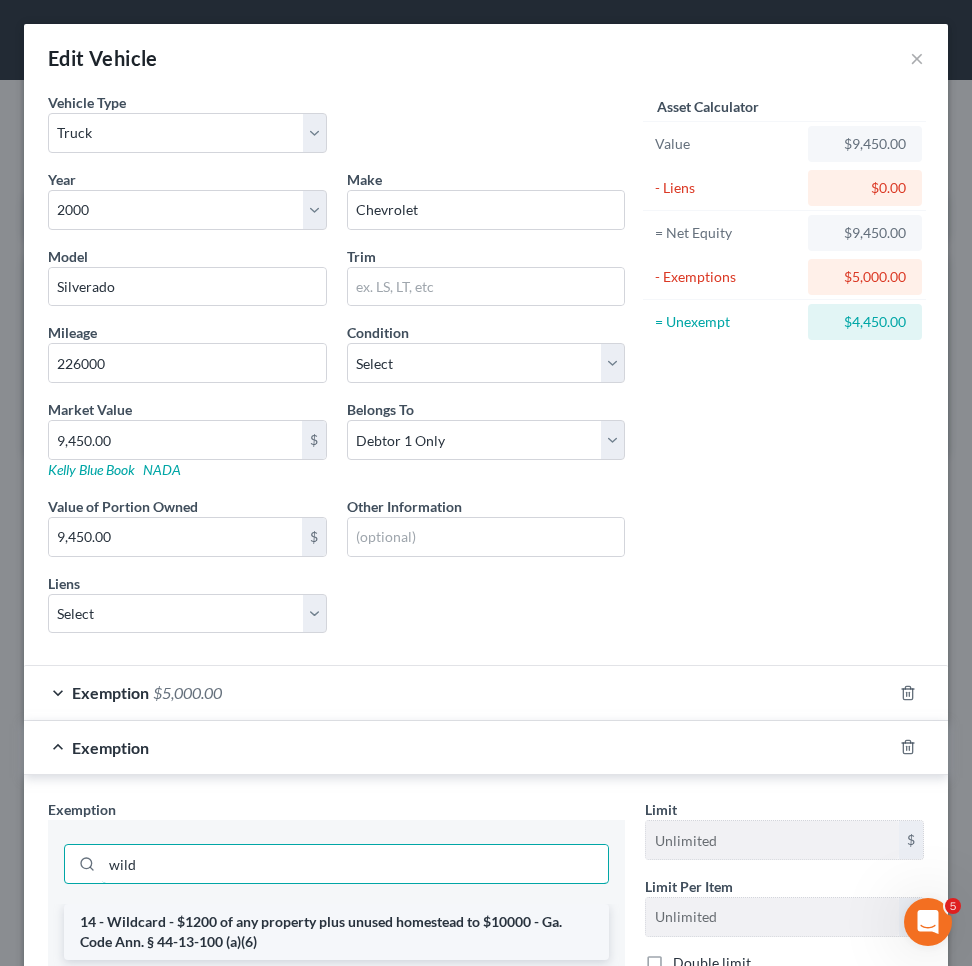 type on "wild" 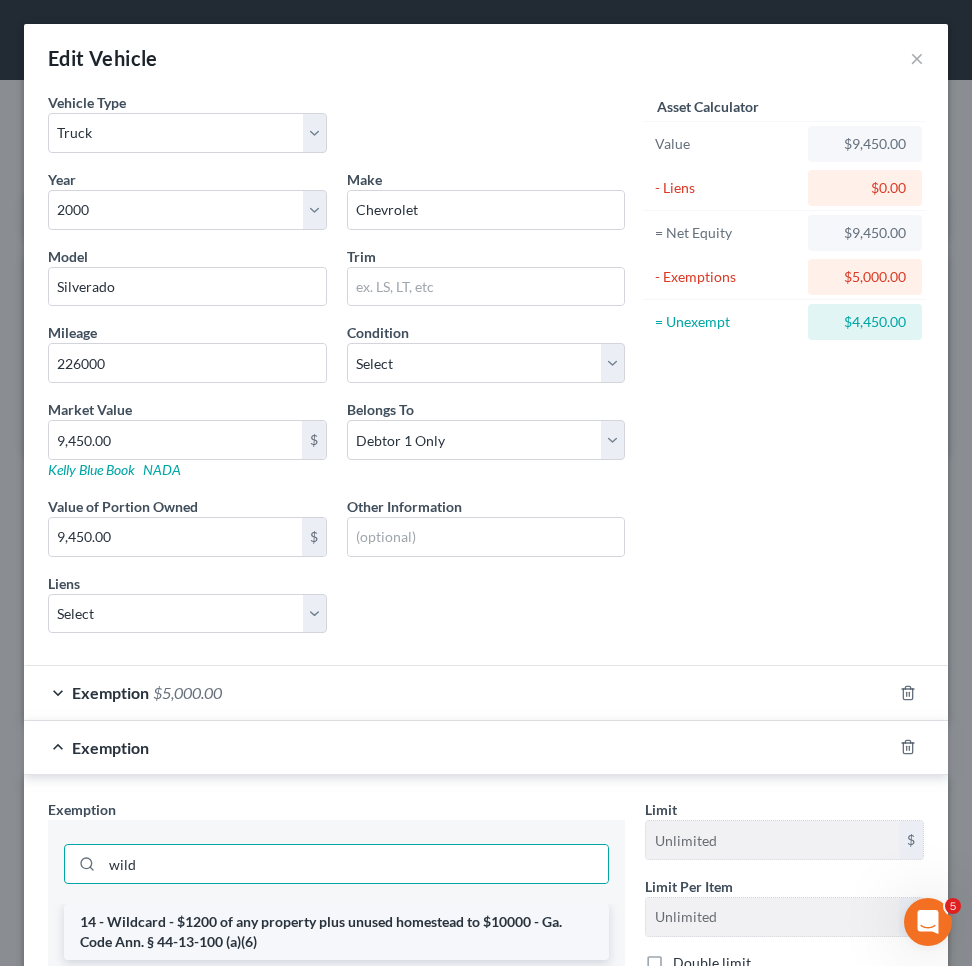 click on "14 - Wildcard -  $1200 of any property plus unused homestead to $10000 - Ga. Code Ann. § 44-13-100 (a)(6)" at bounding box center (336, 932) 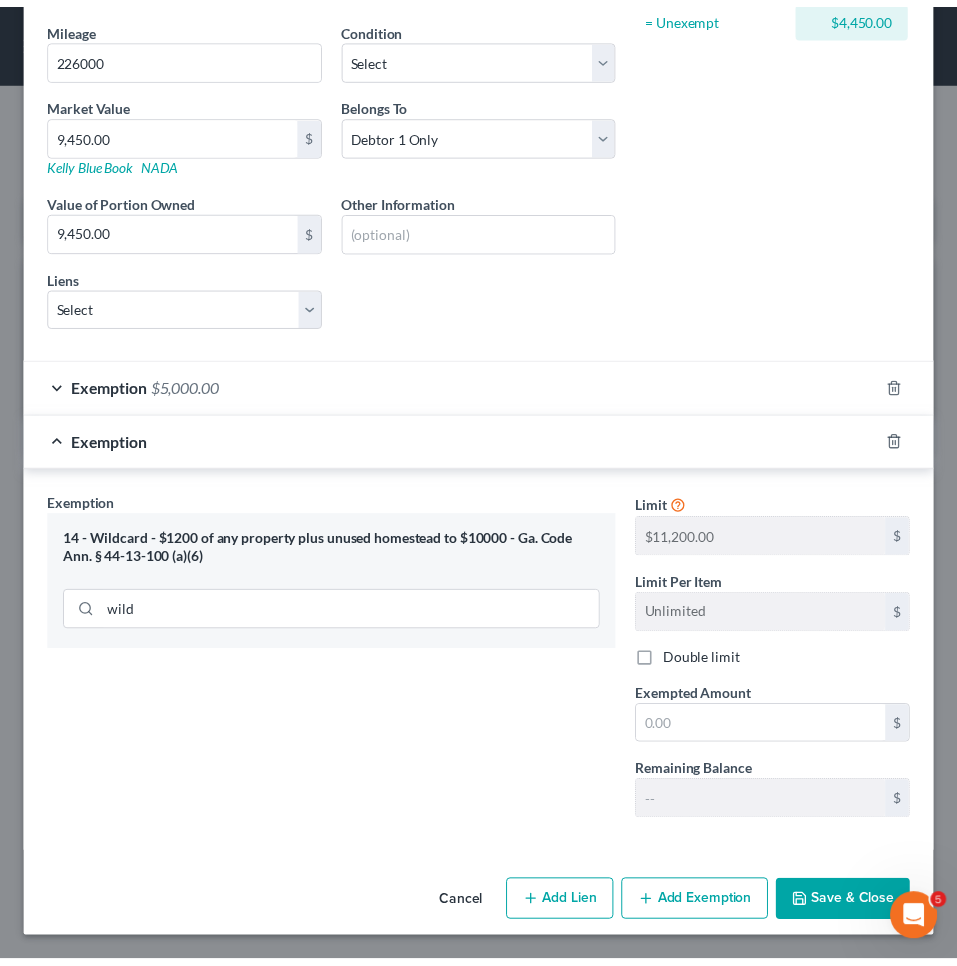 scroll, scrollTop: 305, scrollLeft: 0, axis: vertical 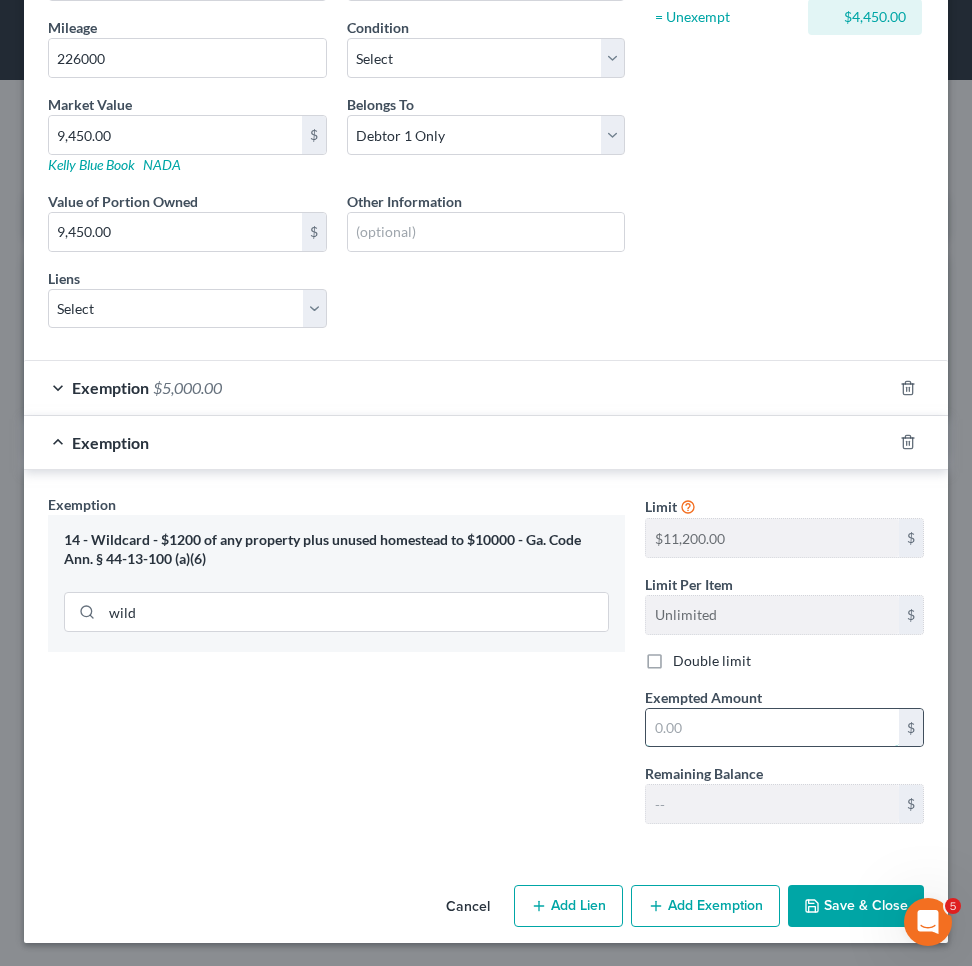 click at bounding box center [772, 728] 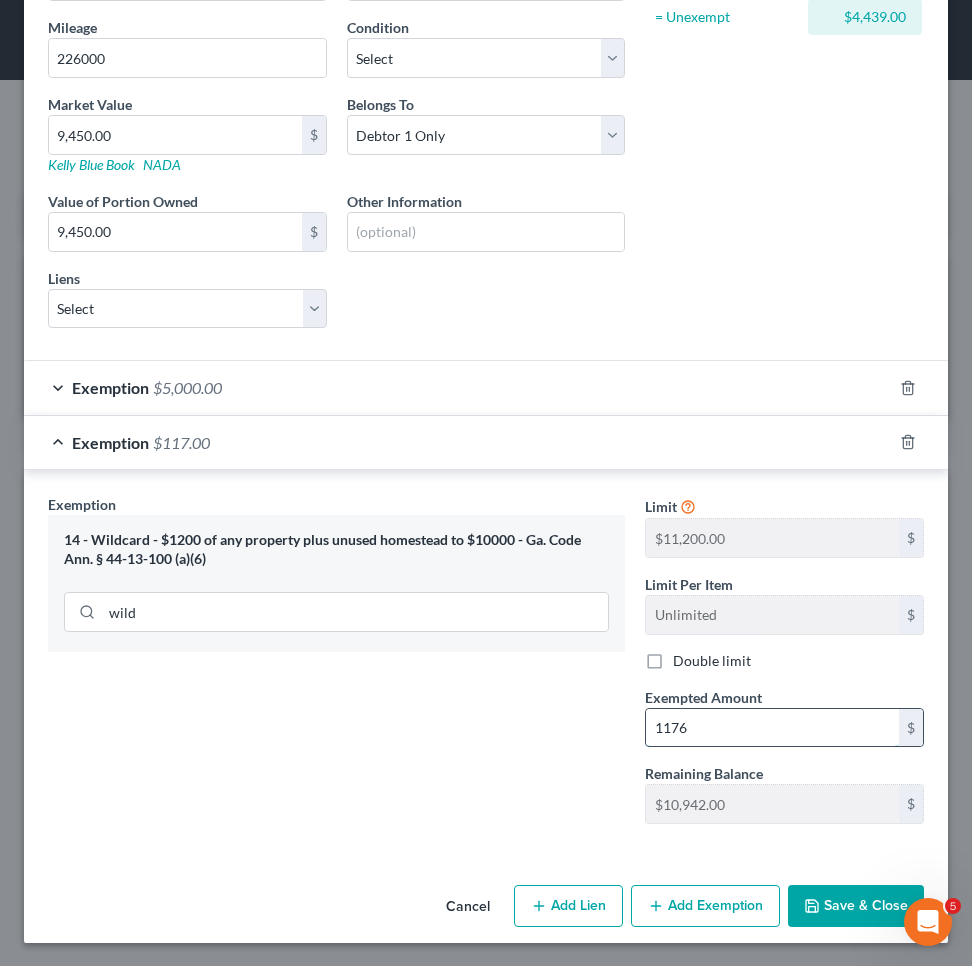 type on "1,176" 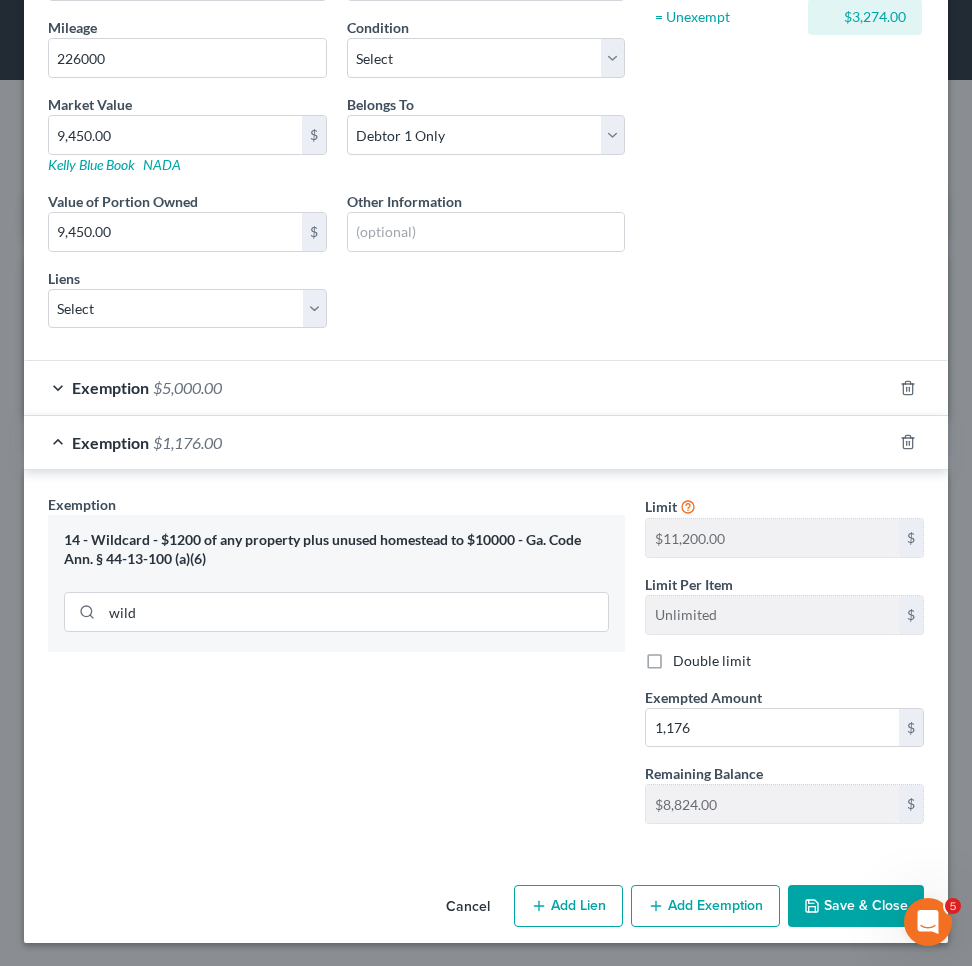 click on "Save & Close" at bounding box center (856, 906) 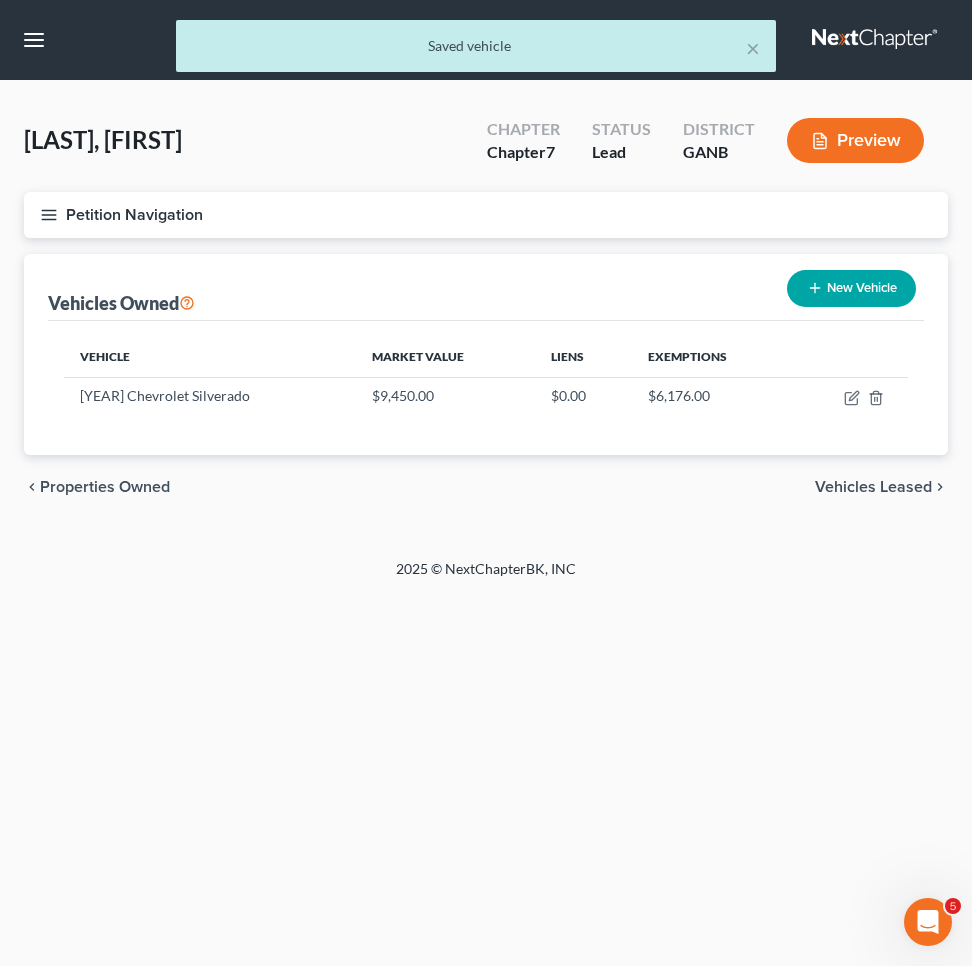 click on "Petition Navigation" at bounding box center [486, 215] 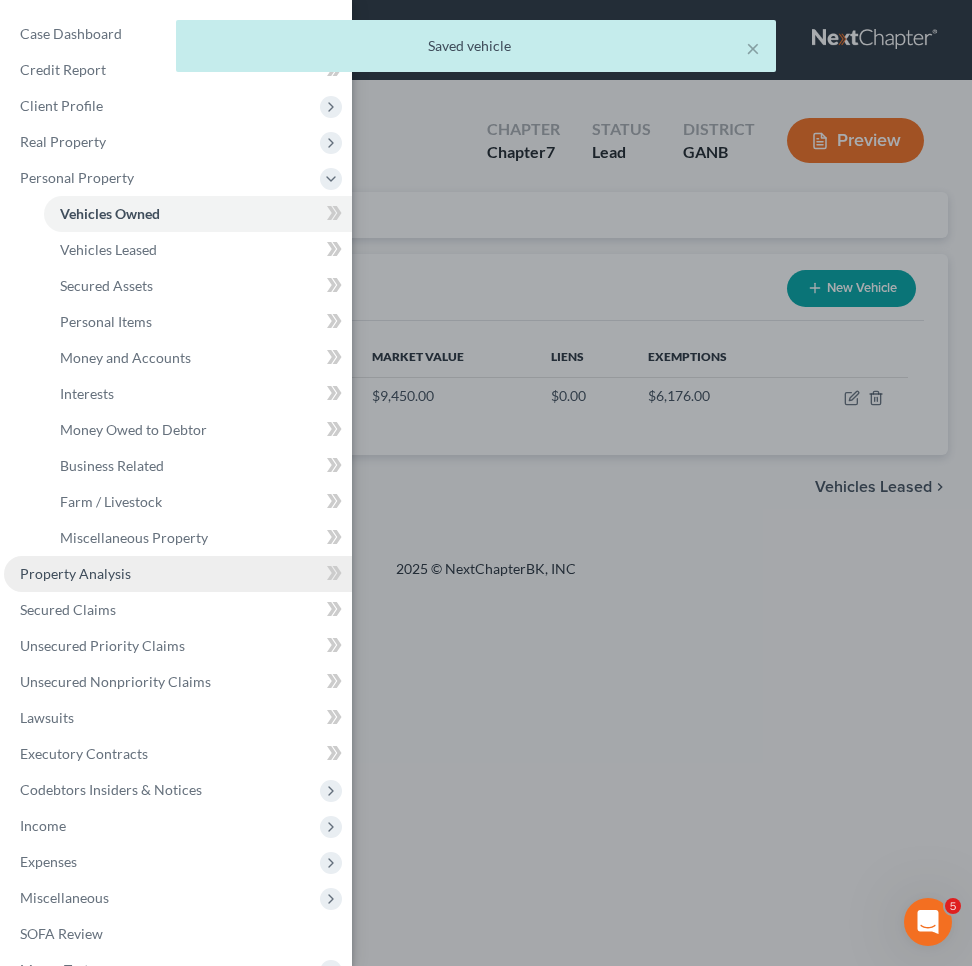 click on "Property Analysis" at bounding box center (178, 574) 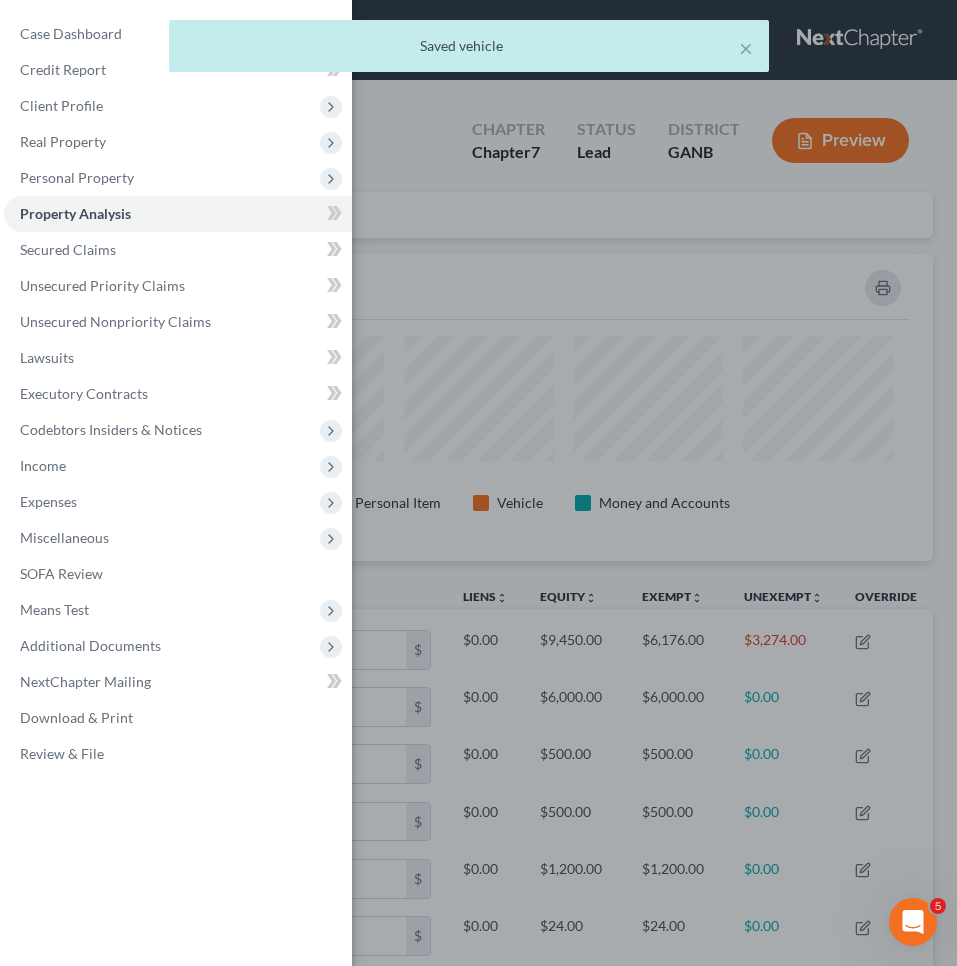 scroll, scrollTop: 999693, scrollLeft: 999091, axis: both 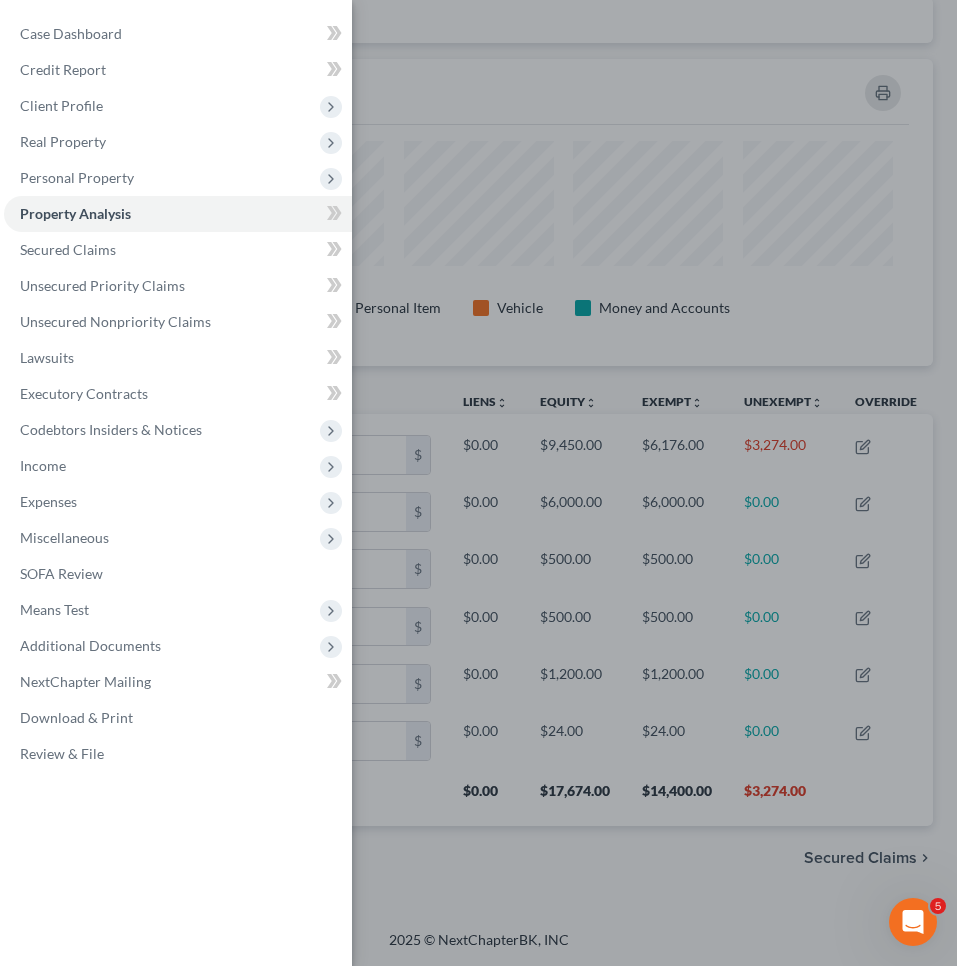 click on "Case Dashboard
Payments
Invoices
Payments
Payments
Credit Report
Client Profile" at bounding box center [478, 483] 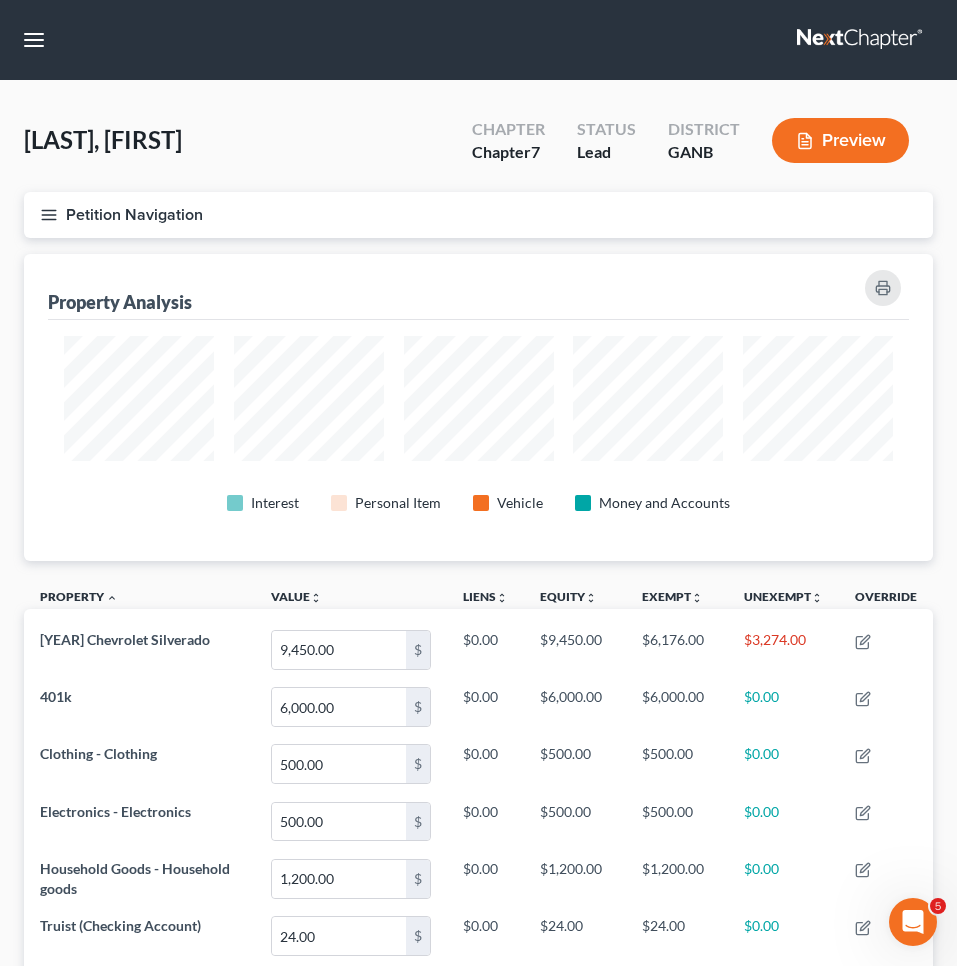 scroll, scrollTop: 0, scrollLeft: 0, axis: both 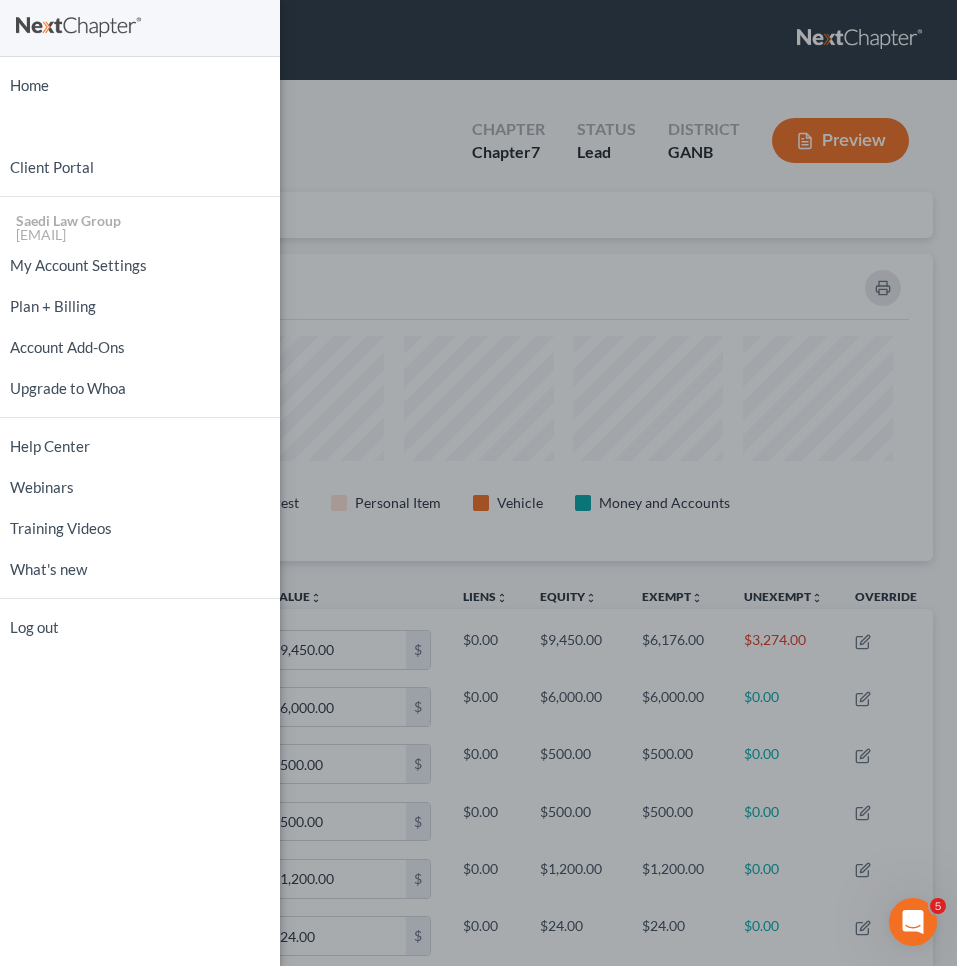 click on "New Vehicle × Vehicle Type Select Automobile Truck Trailer Watercraft Aircraft Motor Home Atv Other Vehicle Year Select 2026 2025 2024 2023 2022 2021 2020 2019 2018 2017 2016 2015 2014 2013 2012 2011 2010 2009 2008 2007 2006 2005 2004 2003 2002 2001 2000 1999 1998 1997 1996 1995 1994 1993 1992 1991 1990 1989 1988 1987 1986 1985 1984 1983 1982 1981 1980 1979 1978 1977 1976 1975 1974 1973 1972 1971 1970 1969 1968 1967 1966 1965 1964 1963 1962 1961 1960 1959 1958 1957 1956 1955 1954 1953 1952 1951 1950 1949 1948 1947 1946 1945 1944 1943 1942 1941 1940 1939 1938 1937 1936 1935 1934 1933 1932 1931 1930 1929 1928 1927 1926 1925 1924 1923 1922 1921 1920 1919 1918 1917 1916 1915 1914 1913 1912 1911 1910 1909 1908 1907 1906 1905 1904 1903 1902 1901
Make
*
Toyota Model Camry Trim Mileage 105000 Condition Select Excellent Very Good Good Fair Poor Market Value $ Kelly Blue Book NADA
Belongs To
*
Select Debtor 1 Only Debtor 2 Only Debtor 1 And Debtor 2 Only Community Property $
Liens" at bounding box center [140, 356] 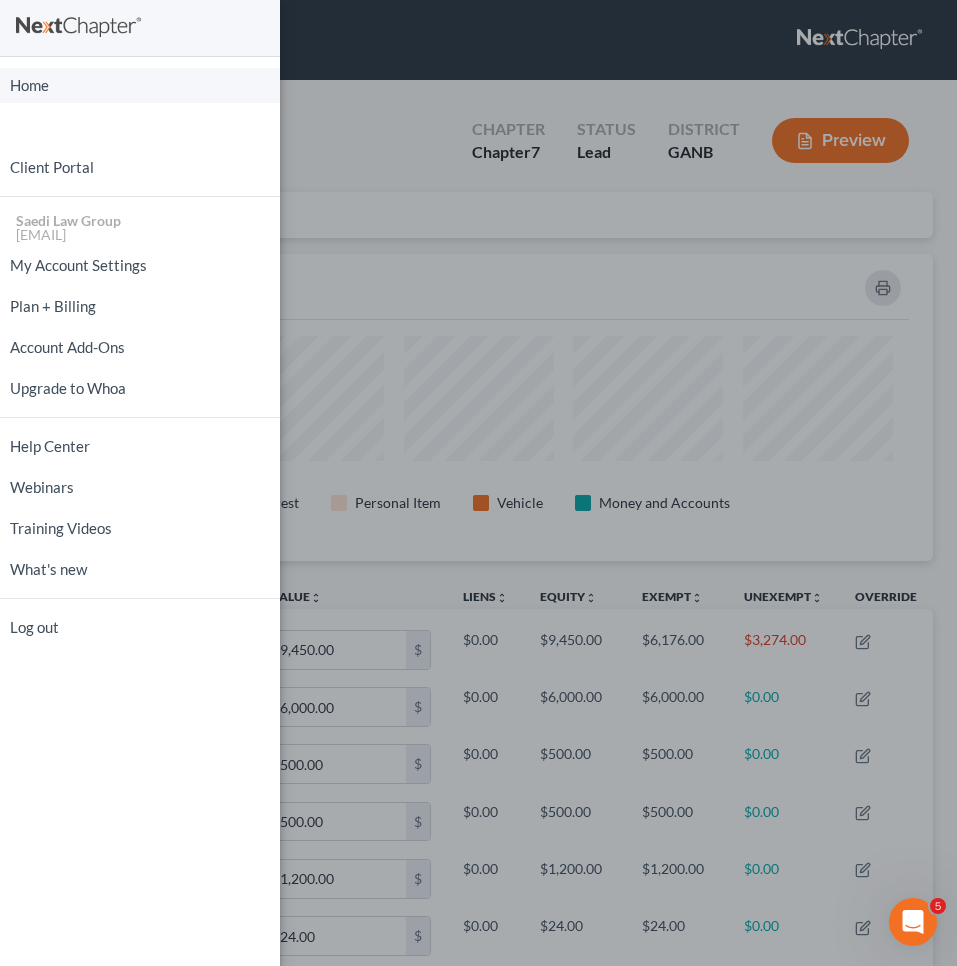 click on "Home" at bounding box center (140, 85) 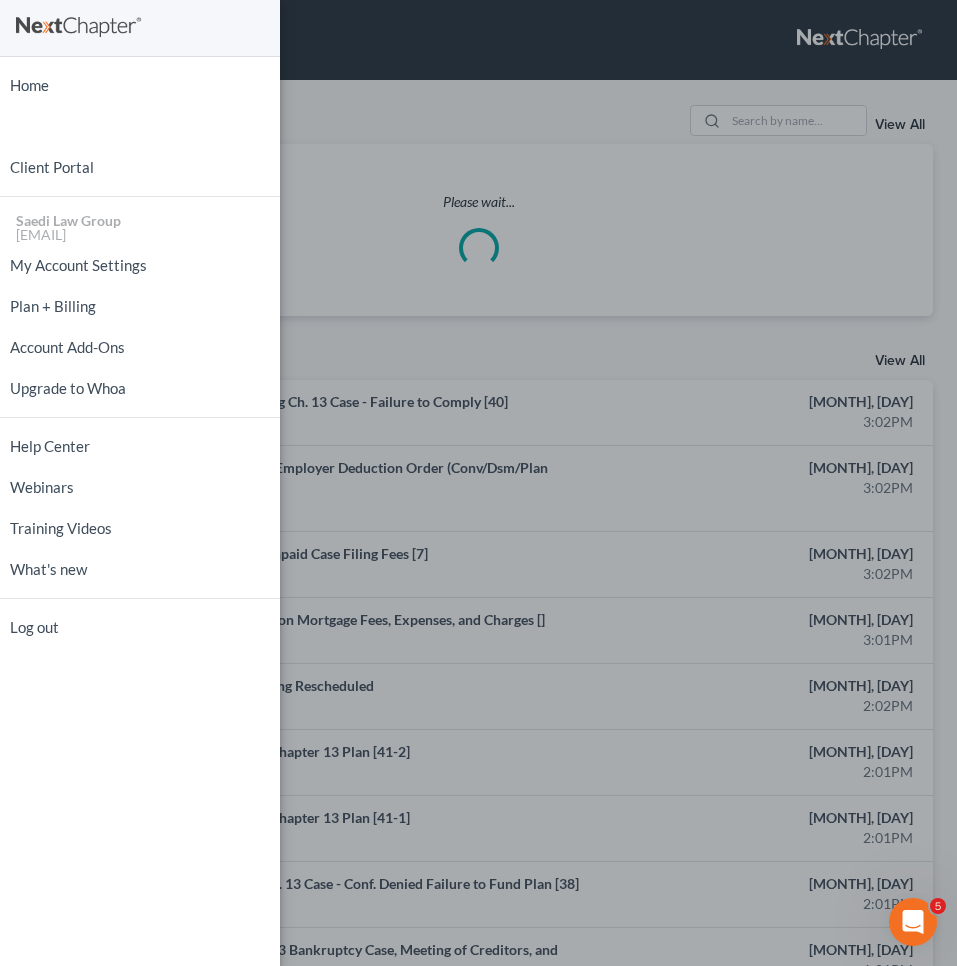 click on "New Vehicle × Vehicle Type Select Automobile Truck Trailer Watercraft Aircraft Motor Home Atv Other Vehicle Year Select 2026 2025 2024 2023 2022 2021 2020 2019 2018 2017 2016 2015 2014 2013 2012 2011 2010 2009 2008 2007 2006 2005 2004 2003 2002 2001 2000 1999 1998 1997 1996 1995 1994 1993 1992 1991 1990 1989 1988 1987 1986 1985 1984 1983 1982 1981 1980 1979 1978 1977 1976 1975 1974 1973 1972 1971 1970 1969 1968 1967 1966 1965 1964 1963 1962 1961 1960 1959 1958 1957 1956 1955 1954 1953 1952 1951 1950 1949 1948 1947 1946 1945 1944 1943 1942 1941 1940 1939 1938 1937 1936 1935 1934 1933 1932 1931 1930 1929 1928 1927 1926 1925 1924 1923 1922 1921 1920 1919 1918 1917 1916 1915 1914 1913 1912 1911 1910 1909 1908 1907 1906 1905 1904 1903 1902 1901
Make
*
Toyota Model Camry Trim Mileage 105000 Condition Select Excellent Very Good Good Fair Poor Market Value $ Kelly Blue Book NADA
Belongs To
*
Select Debtor 1 Only Debtor 2 Only Debtor 1 And Debtor 2 Only Community Property $
Liens" at bounding box center [478, 483] 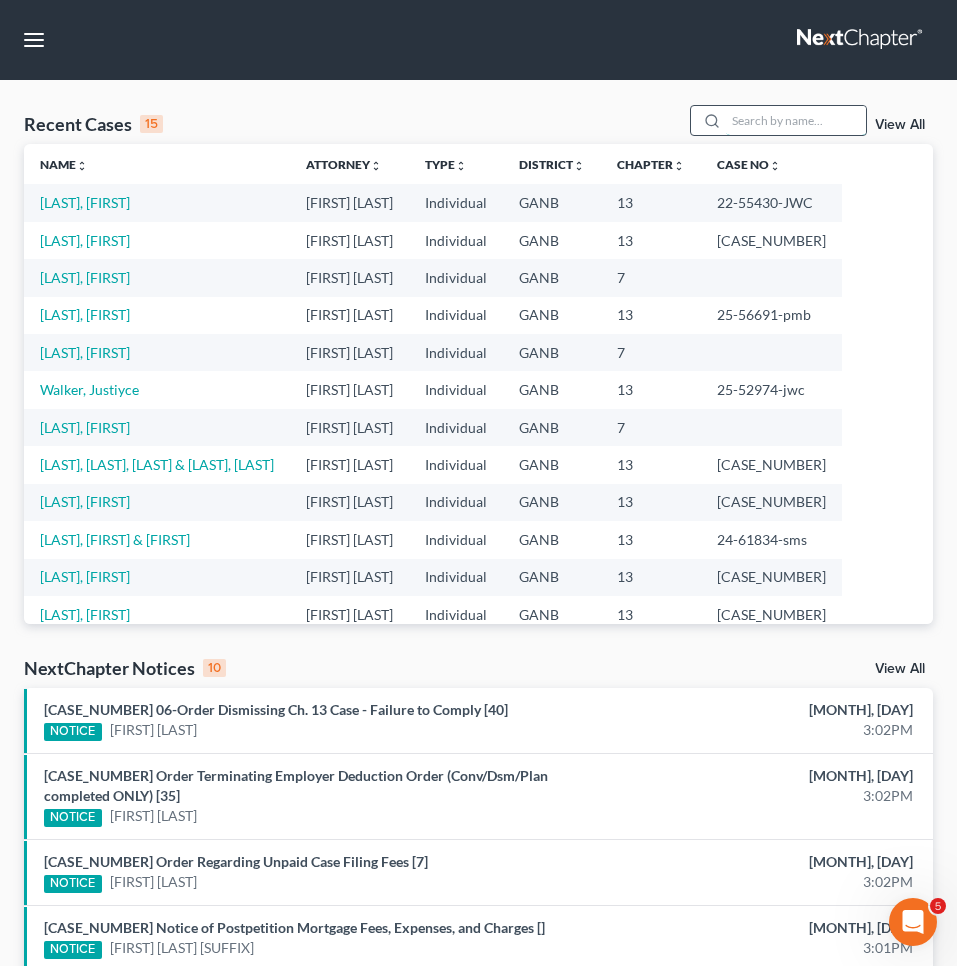 click at bounding box center [796, 120] 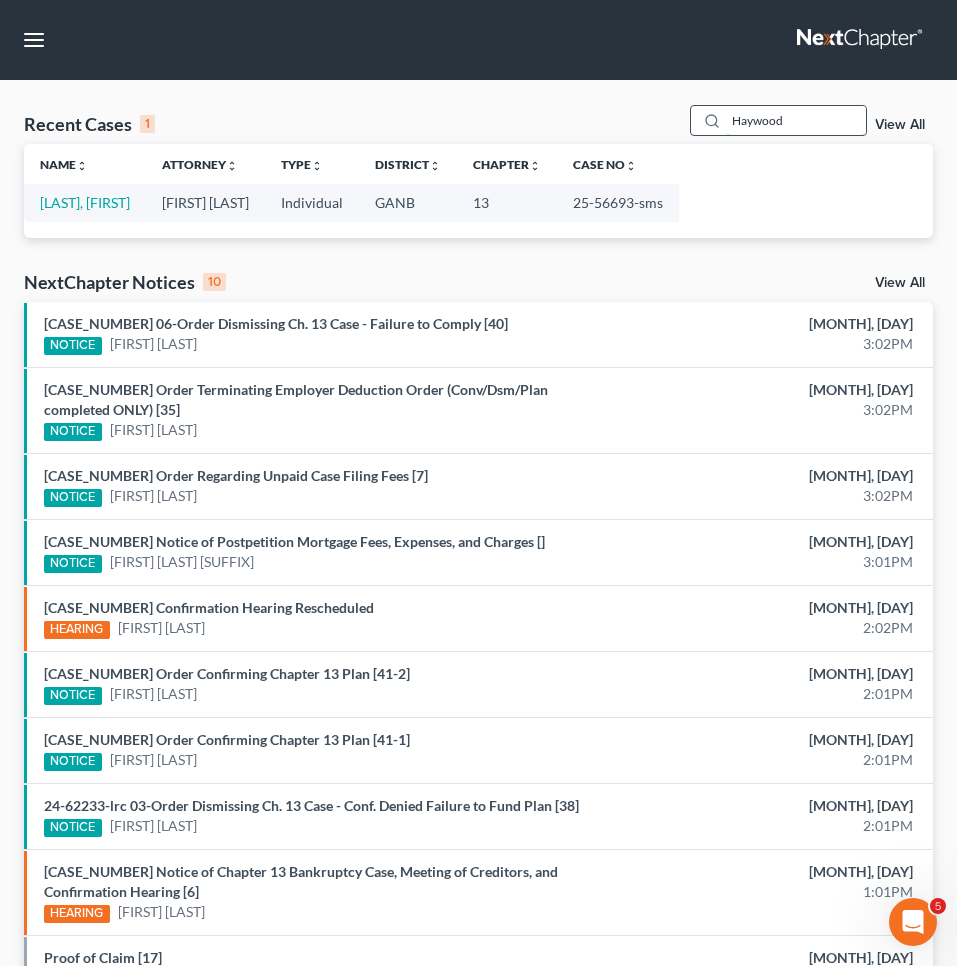 type on "Haywood" 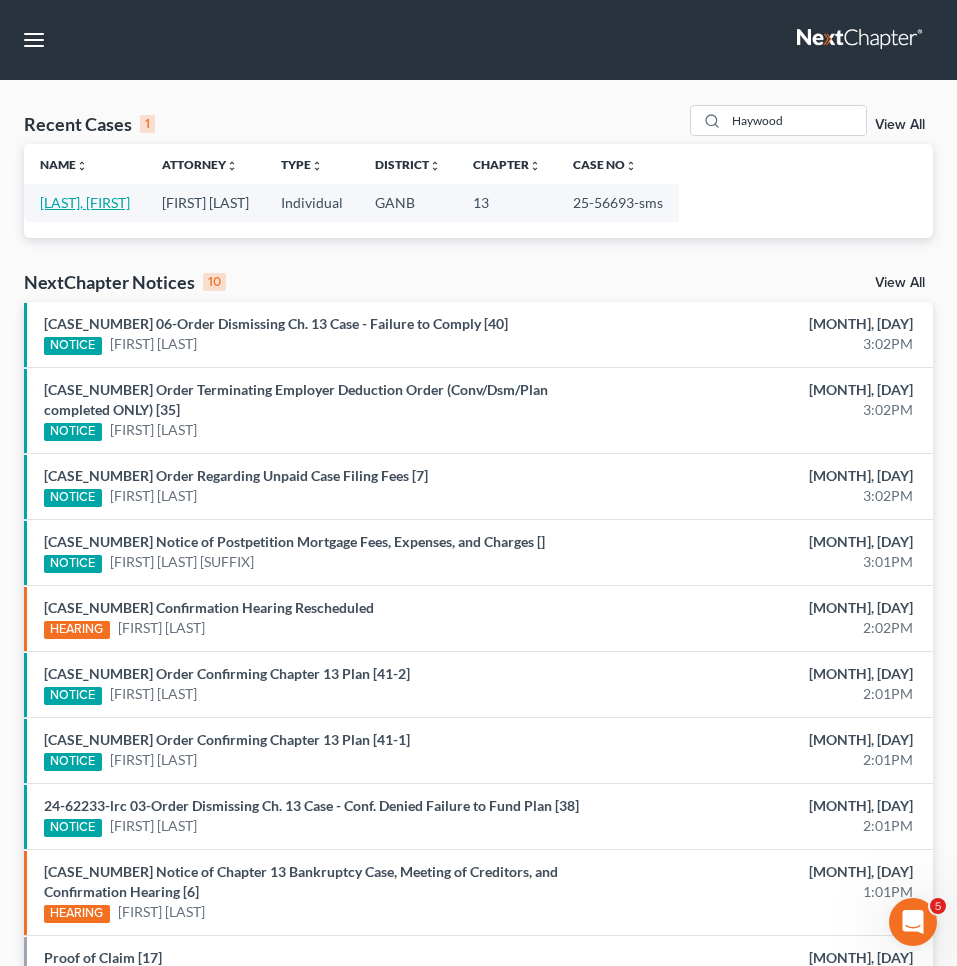 drag, startPoint x: 772, startPoint y: 121, endPoint x: 125, endPoint y: 199, distance: 651.68475 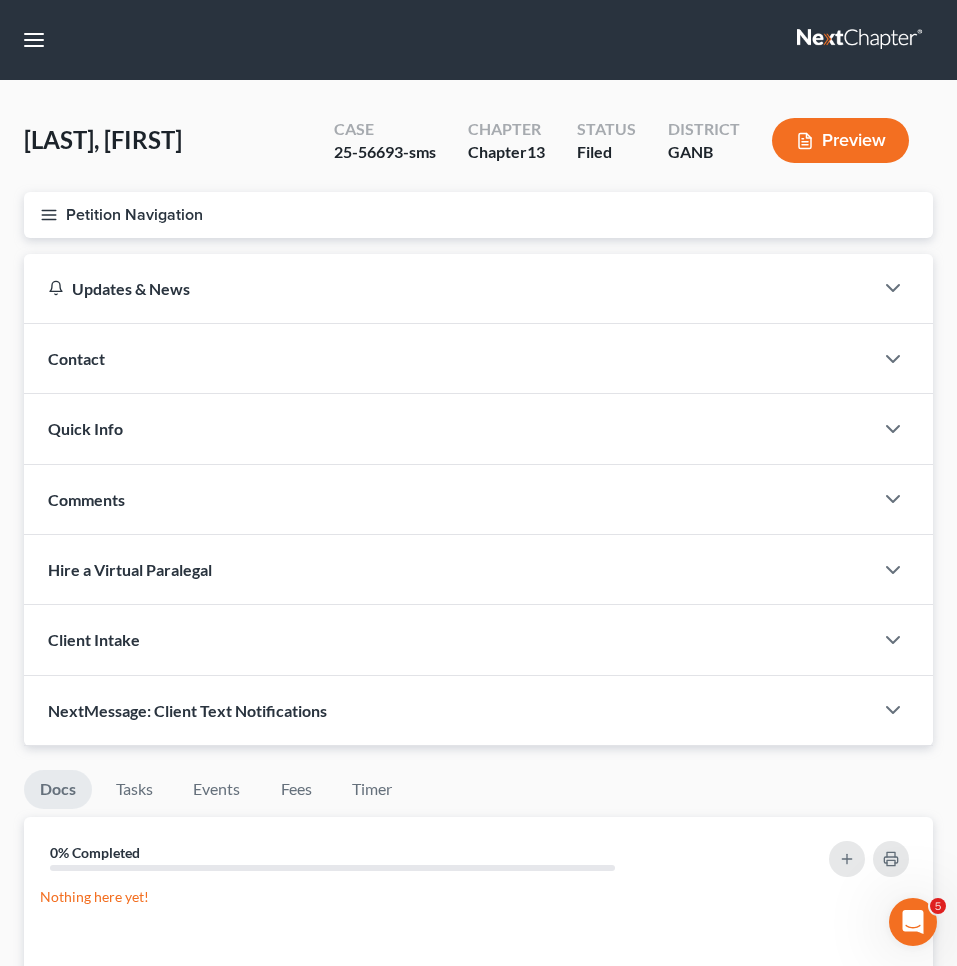 click on "Petition Navigation" at bounding box center [478, 215] 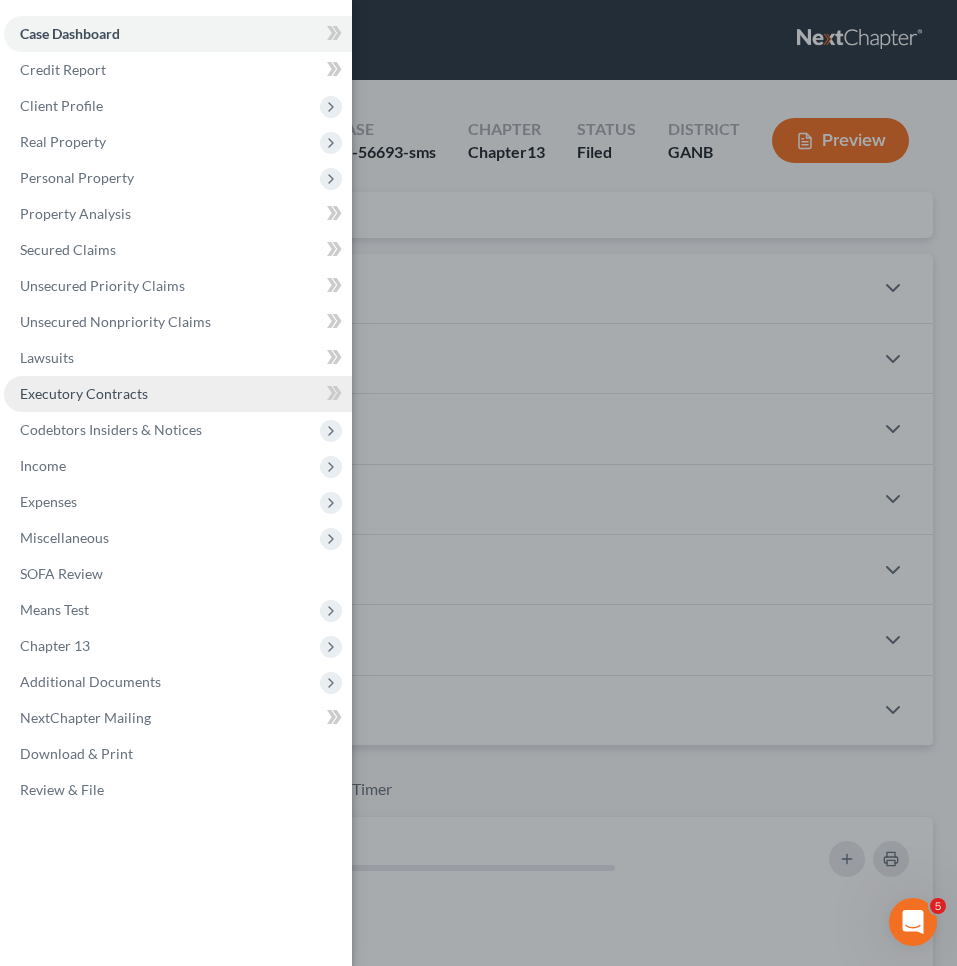scroll, scrollTop: 6, scrollLeft: 0, axis: vertical 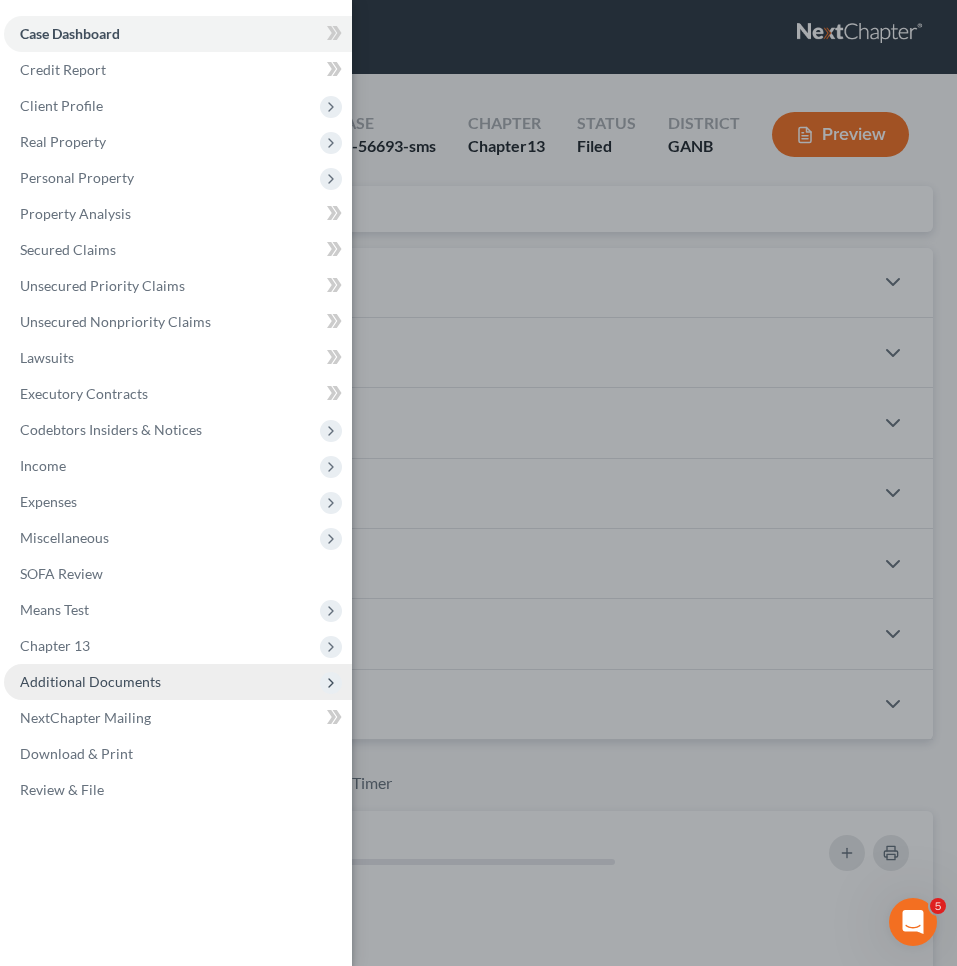 click on "Additional Documents" at bounding box center (90, 681) 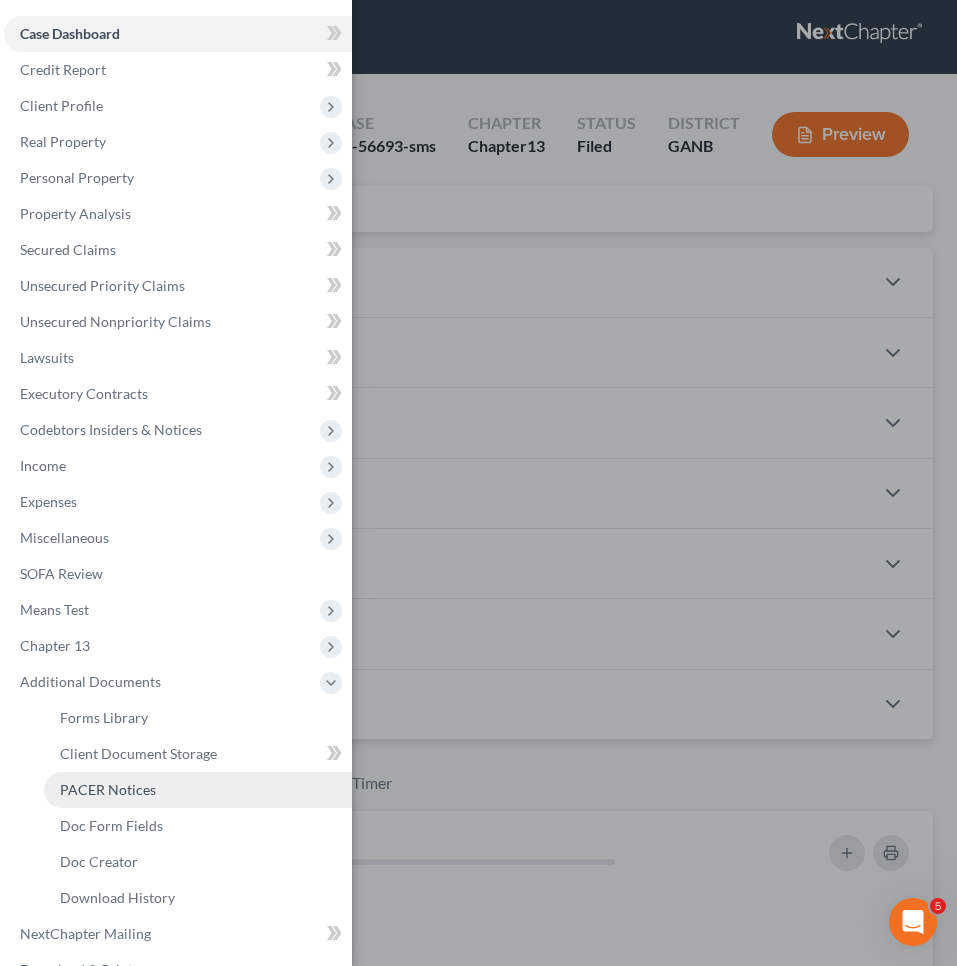 click on "PACER Notices" at bounding box center (108, 789) 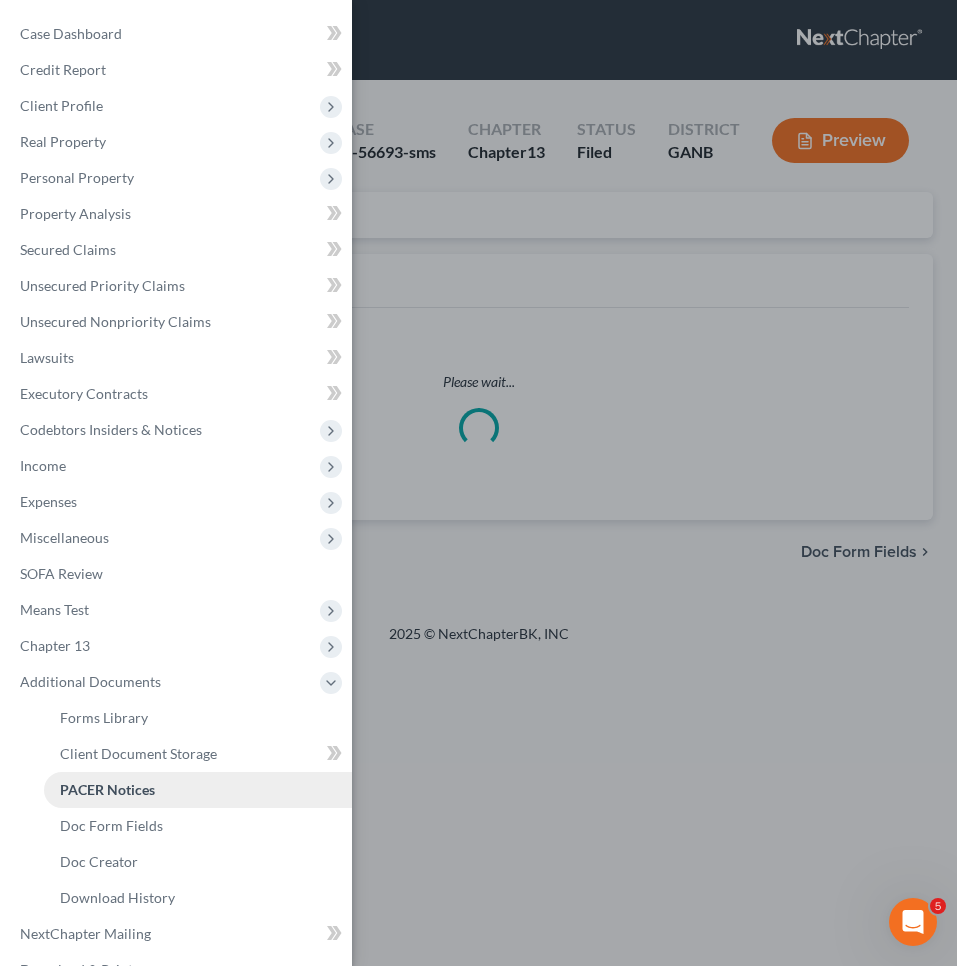 scroll, scrollTop: 0, scrollLeft: 0, axis: both 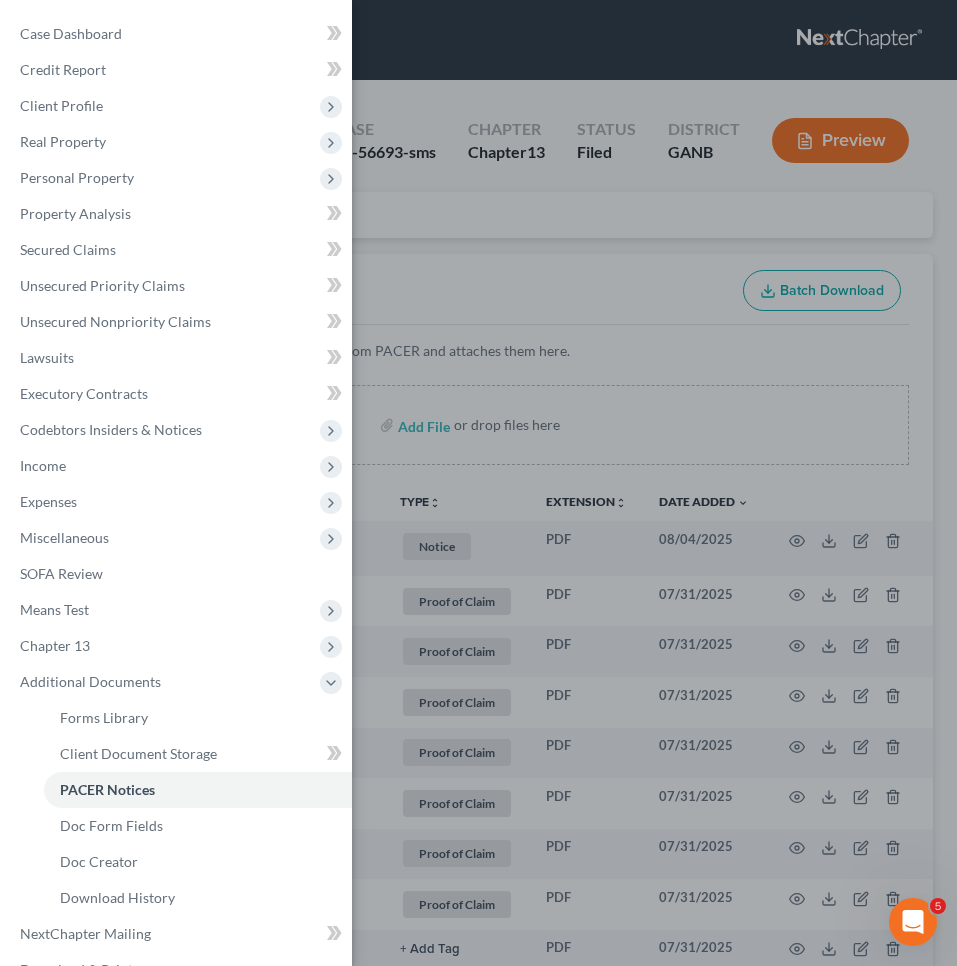 click on "Case Dashboard
Payments
Invoices
Payments
Payments
Credit Report
Client Profile" at bounding box center [478, 483] 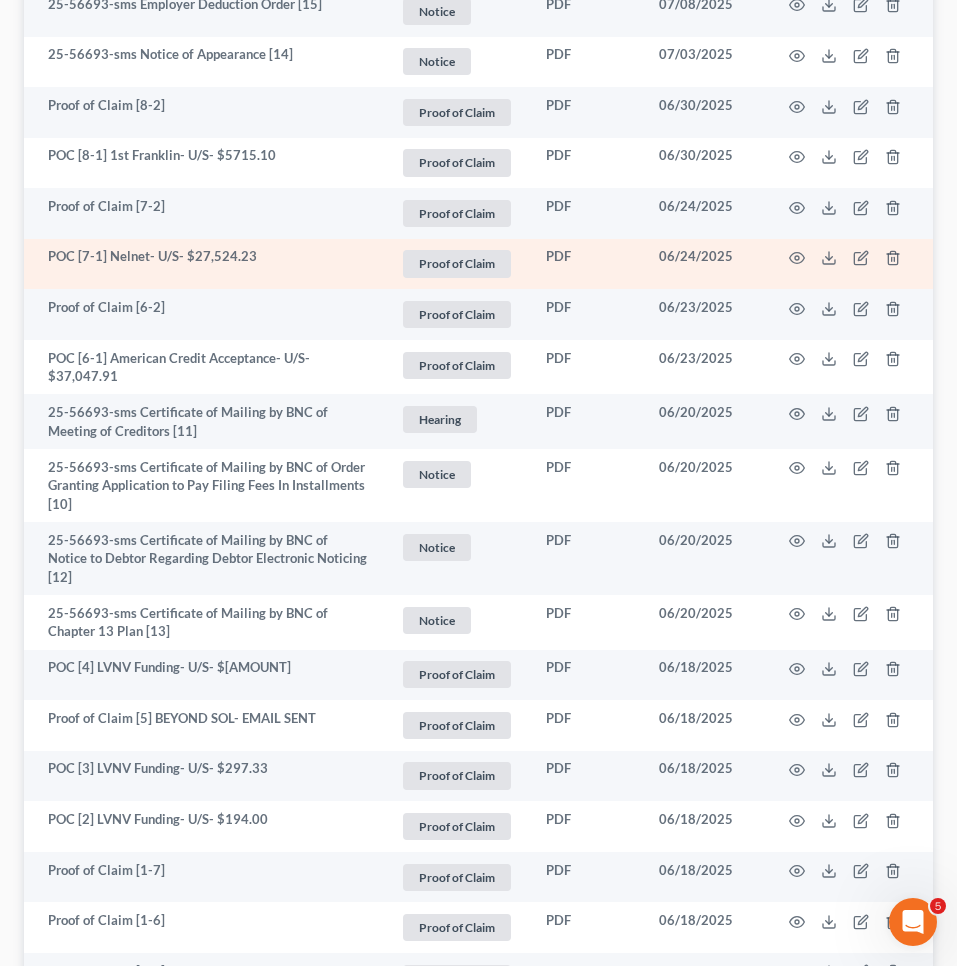scroll, scrollTop: 1370, scrollLeft: 0, axis: vertical 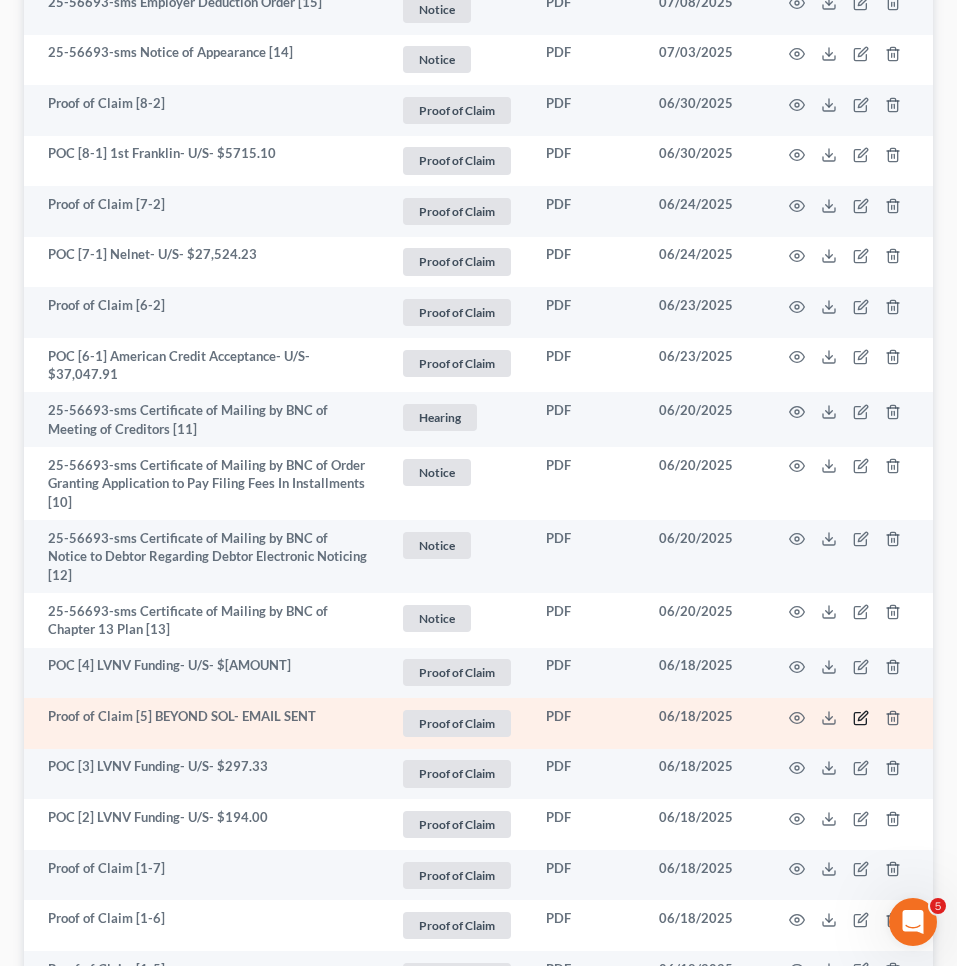 click 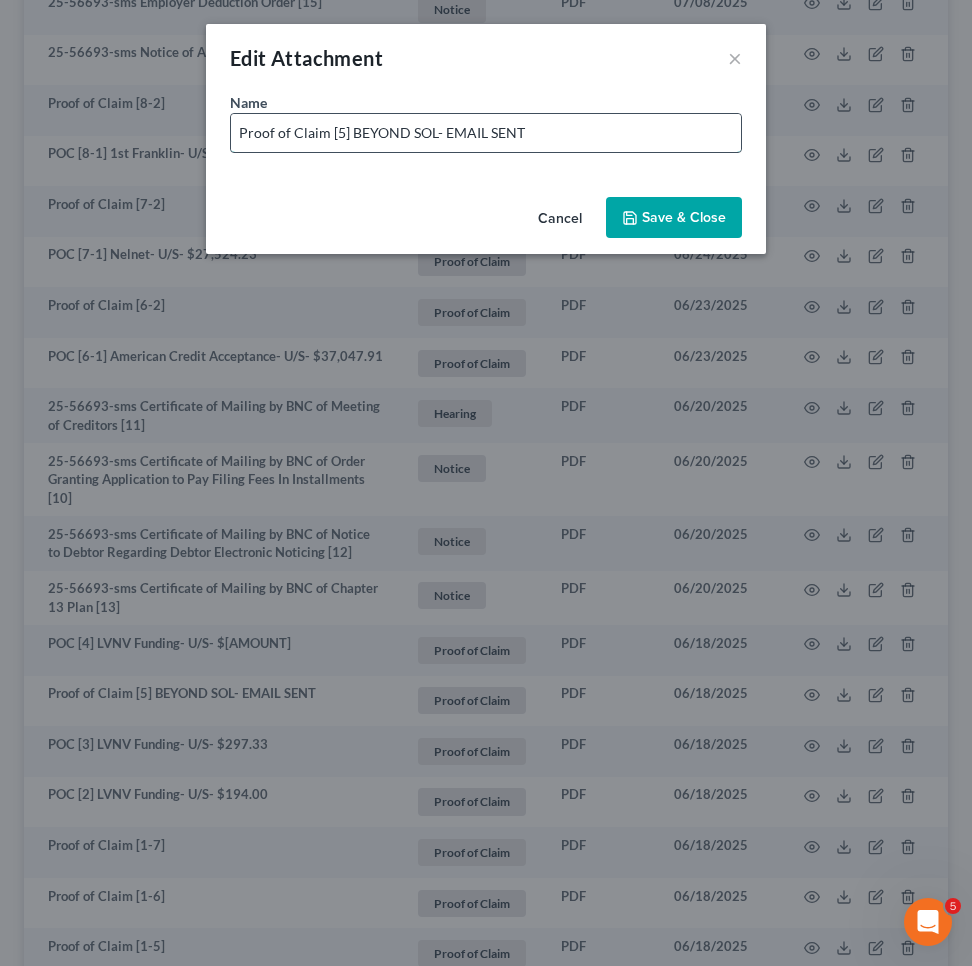 click on "Proof of Claim [5] BEYOND SOL- EMAIL SENT" at bounding box center [486, 133] 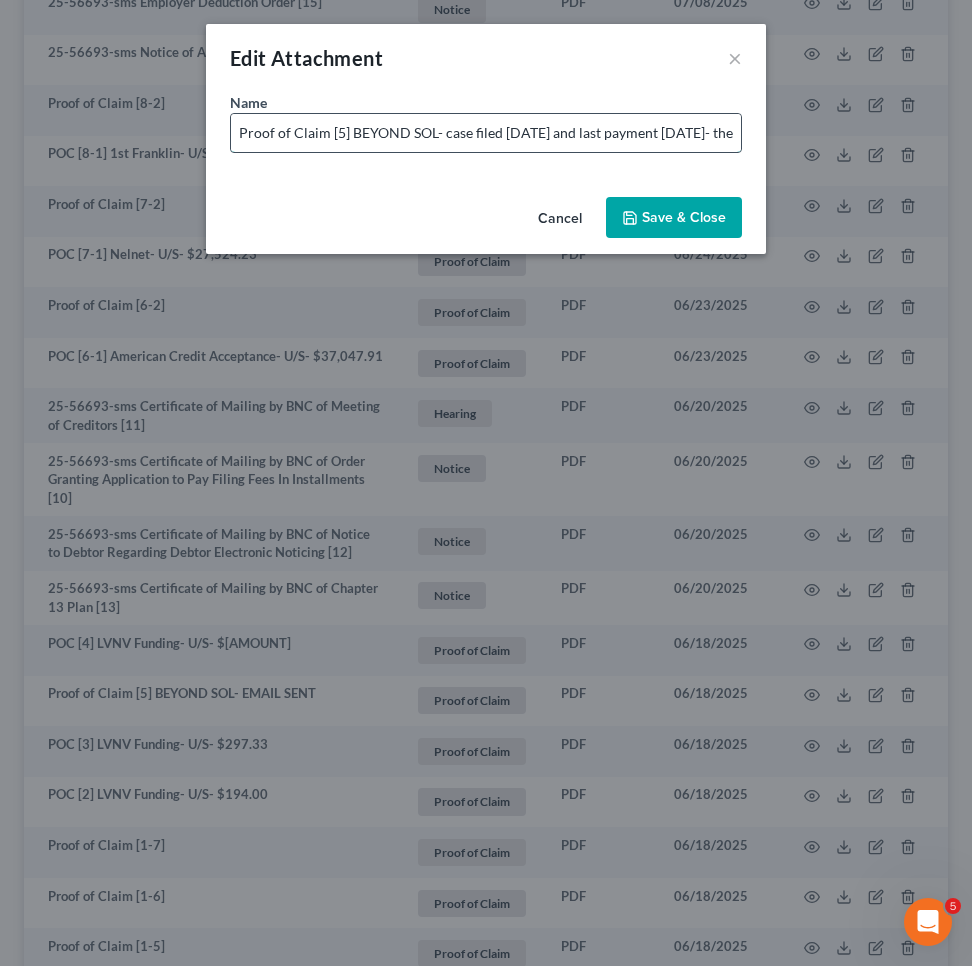 type on "Proof of Claim [5] BEYOND SOL- case filed [DATE] and last payment [DATE]- they state still valid" 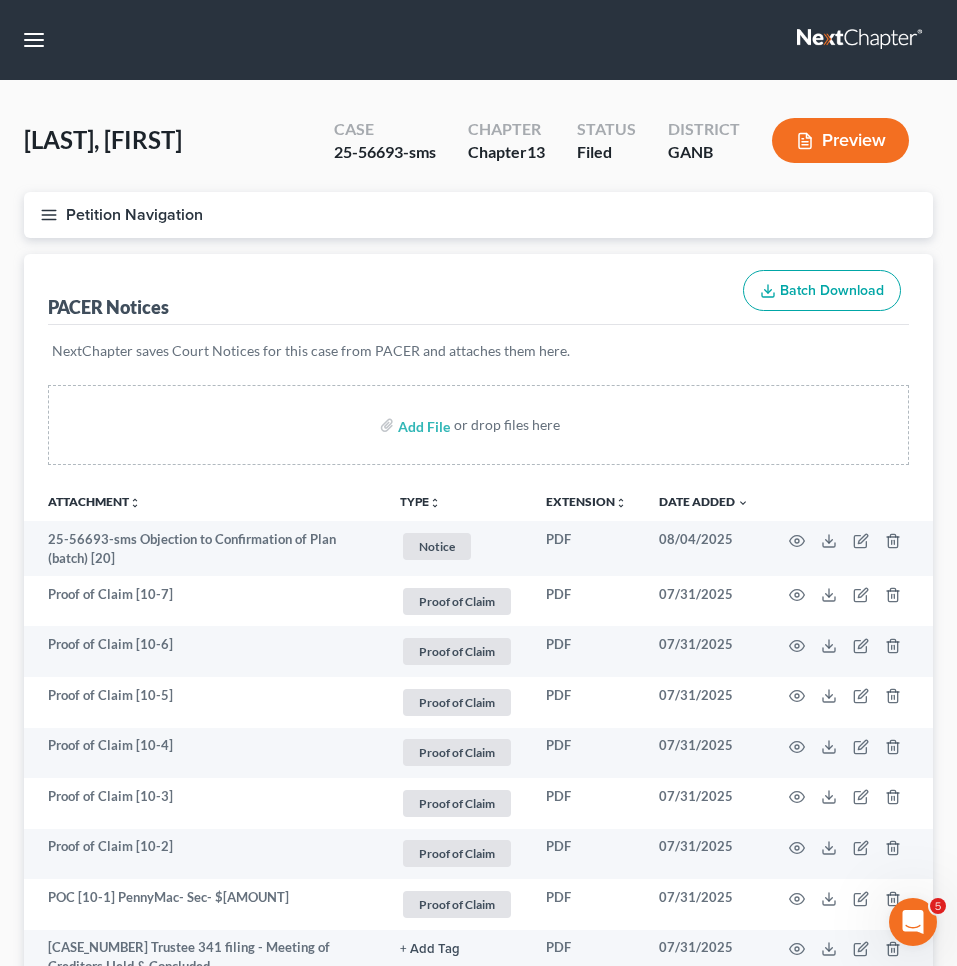scroll, scrollTop: 0, scrollLeft: 0, axis: both 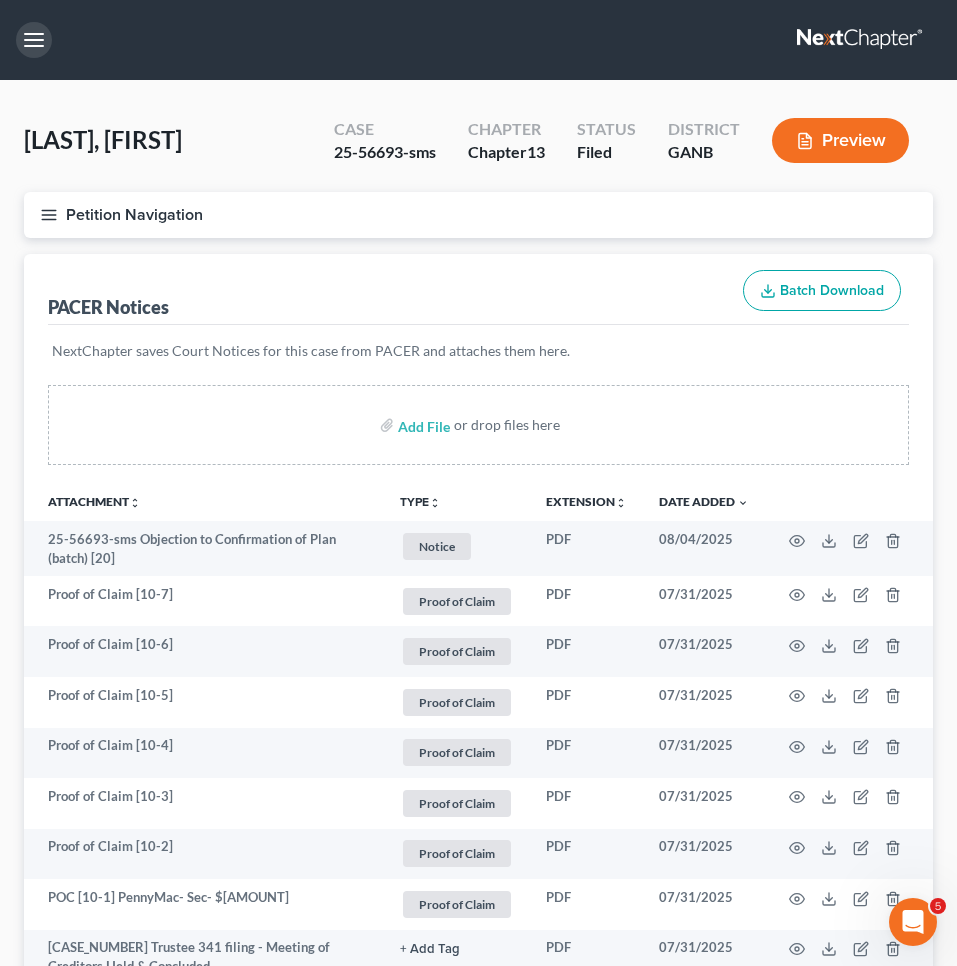 click at bounding box center [34, 40] 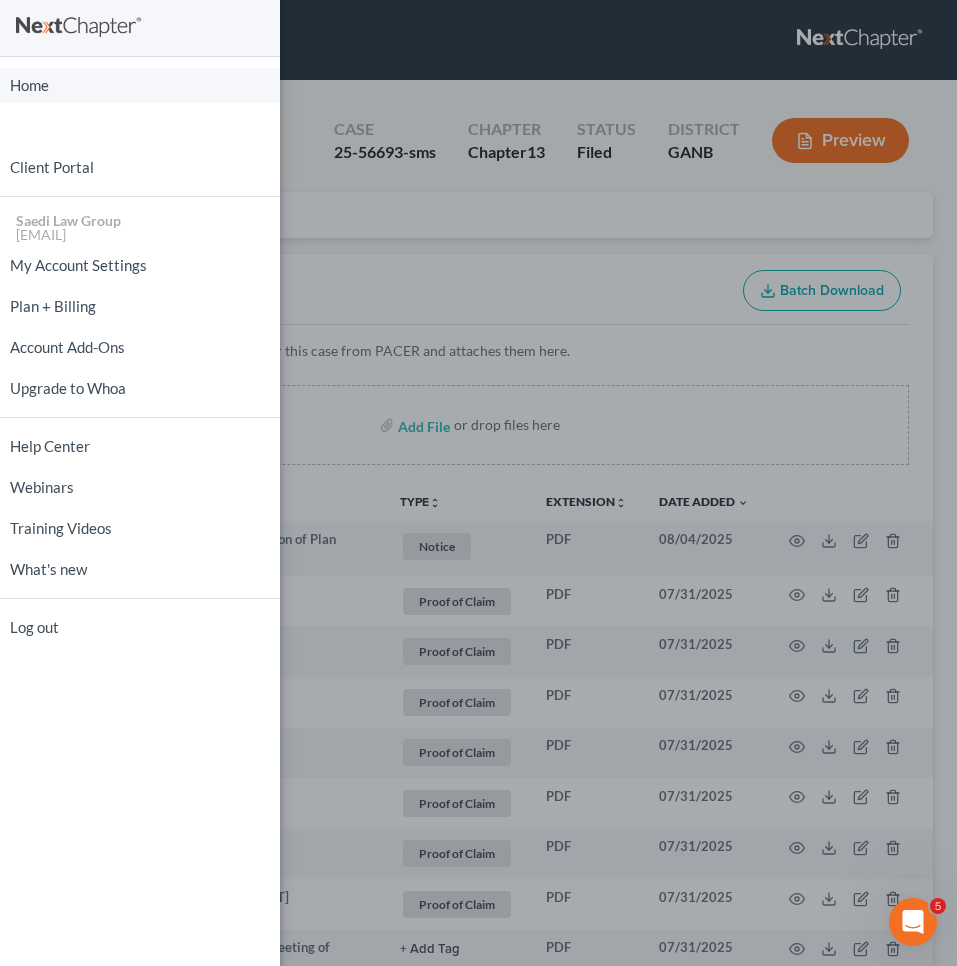 click on "Home" at bounding box center (140, 85) 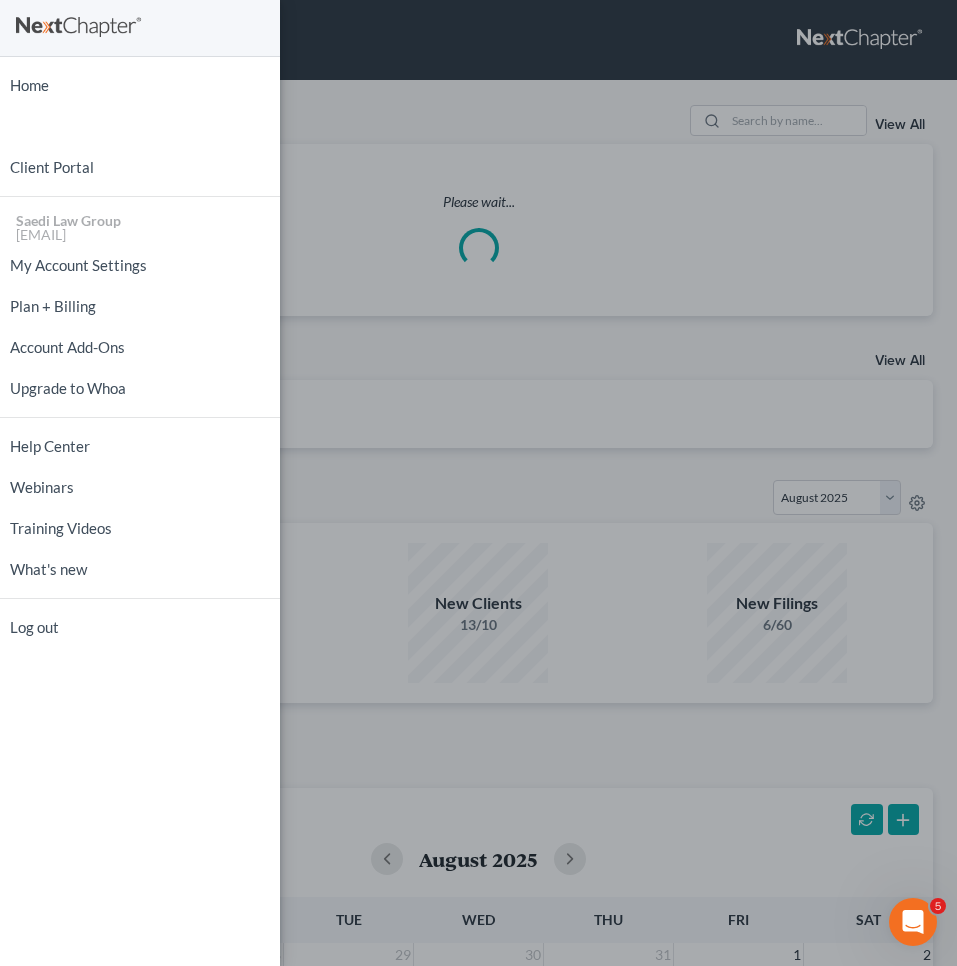 click on "New Vehicle × Vehicle Type Select Automobile Truck Trailer Watercraft Aircraft Motor Home Atv Other Vehicle Year Select 2026 2025 2024 2023 2022 2021 2020 2019 2018 2017 2016 2015 2014 2013 2012 2011 2010 2009 2008 2007 2006 2005 2004 2003 2002 2001 2000 1999 1998 1997 1996 1995 1994 1993 1992 1991 1990 1989 1988 1987 1986 1985 1984 1983 1982 1981 1980 1979 1978 1977 1976 1975 1974 1973 1972 1971 1970 1969 1968 1967 1966 1965 1964 1963 1962 1961 1960 1959 1958 1957 1956 1955 1954 1953 1952 1951 1950 1949 1948 1947 1946 1945 1944 1943 1942 1941 1940 1939 1938 1937 1936 1935 1934 1933 1932 1931 1930 1929 1928 1927 1926 1925 1924 1923 1922 1921 1920 1919 1918 1917 1916 1915 1914 1913 1912 1911 1910 1909 1908 1907 1906 1905 1904 1903 1902 1901
Make
*
Toyota Model Camry Trim Mileage 105000 Condition Select Excellent Very Good Good Fair Poor Market Value $ Kelly Blue Book NADA
Belongs To
*
Select Debtor 1 Only Debtor 2 Only Debtor 1 And Debtor 2 Only Community Property $
Liens" at bounding box center (478, 483) 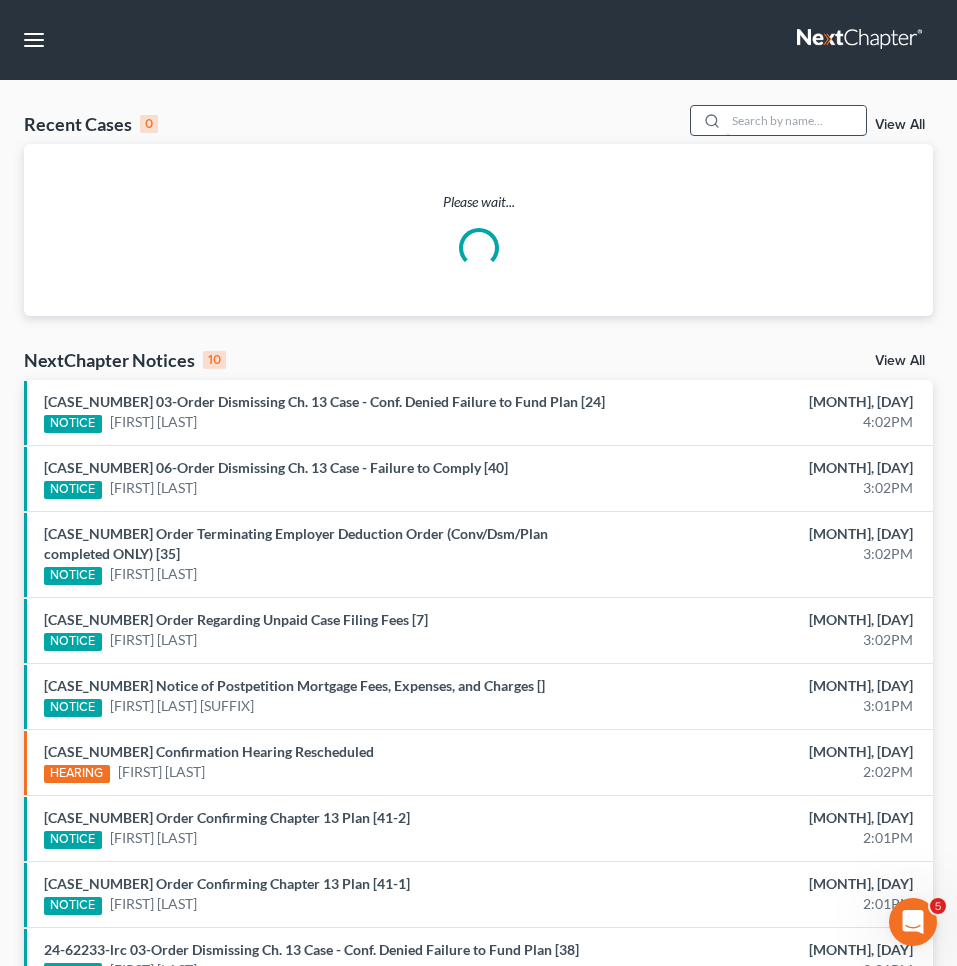 click at bounding box center (796, 120) 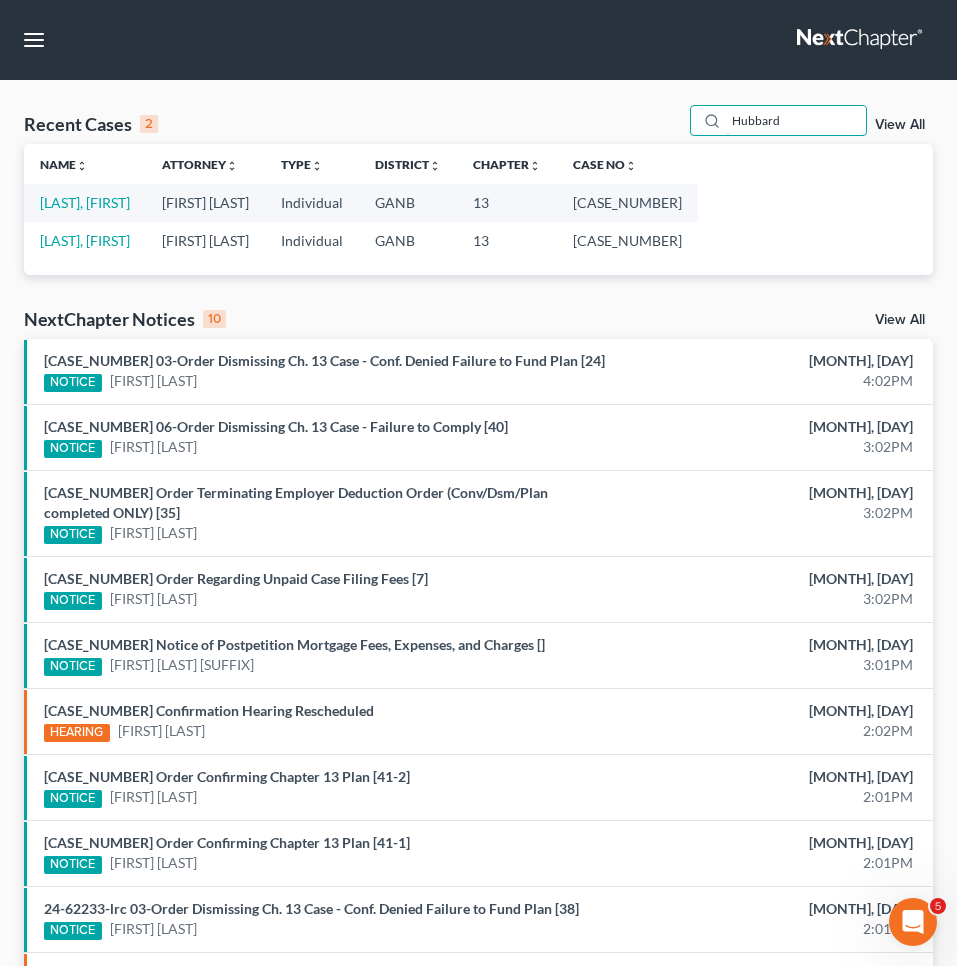 type on "Hubbard" 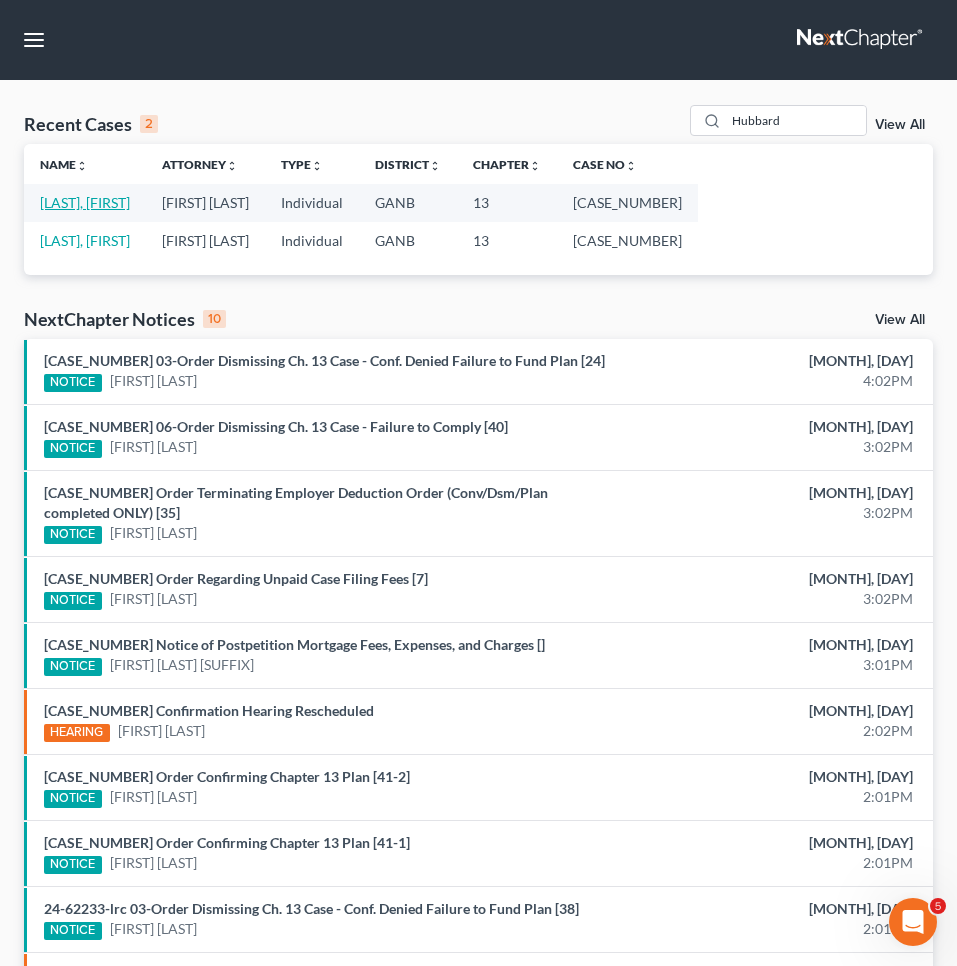 drag, startPoint x: 802, startPoint y: 152, endPoint x: 105, endPoint y: 202, distance: 698.7911 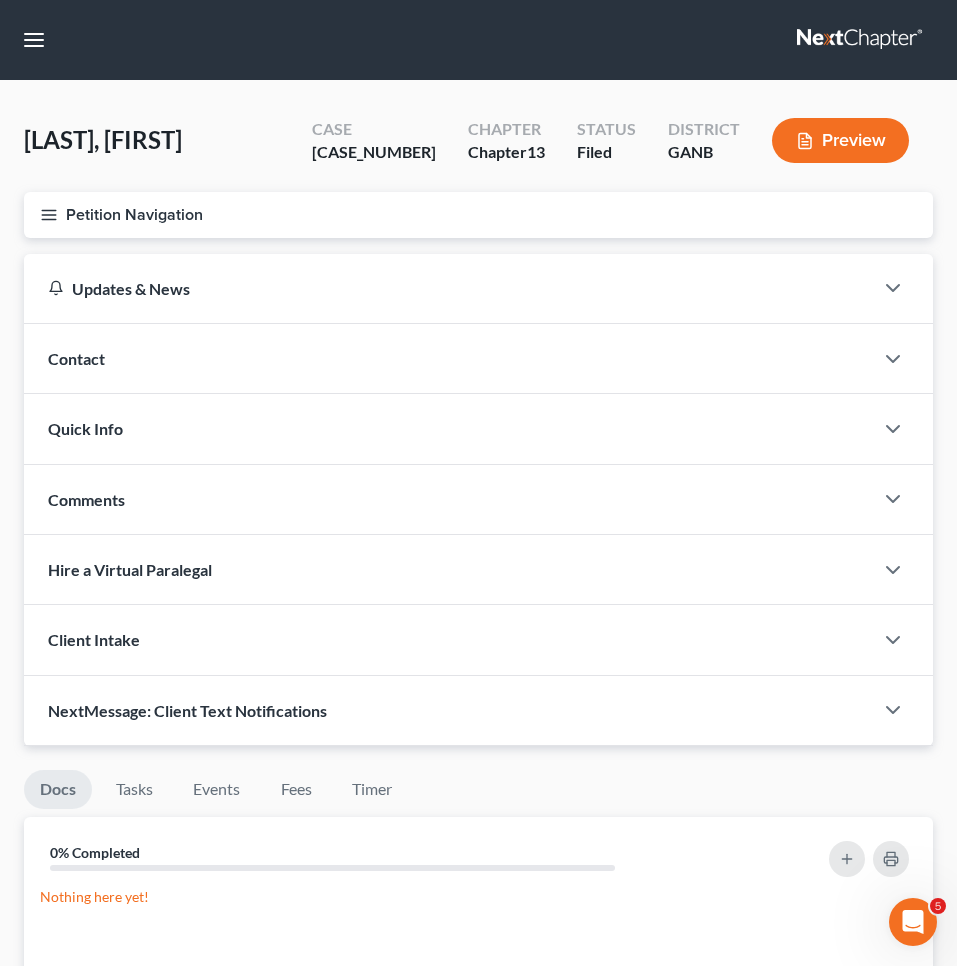 click on "Petition Navigation" at bounding box center [478, 215] 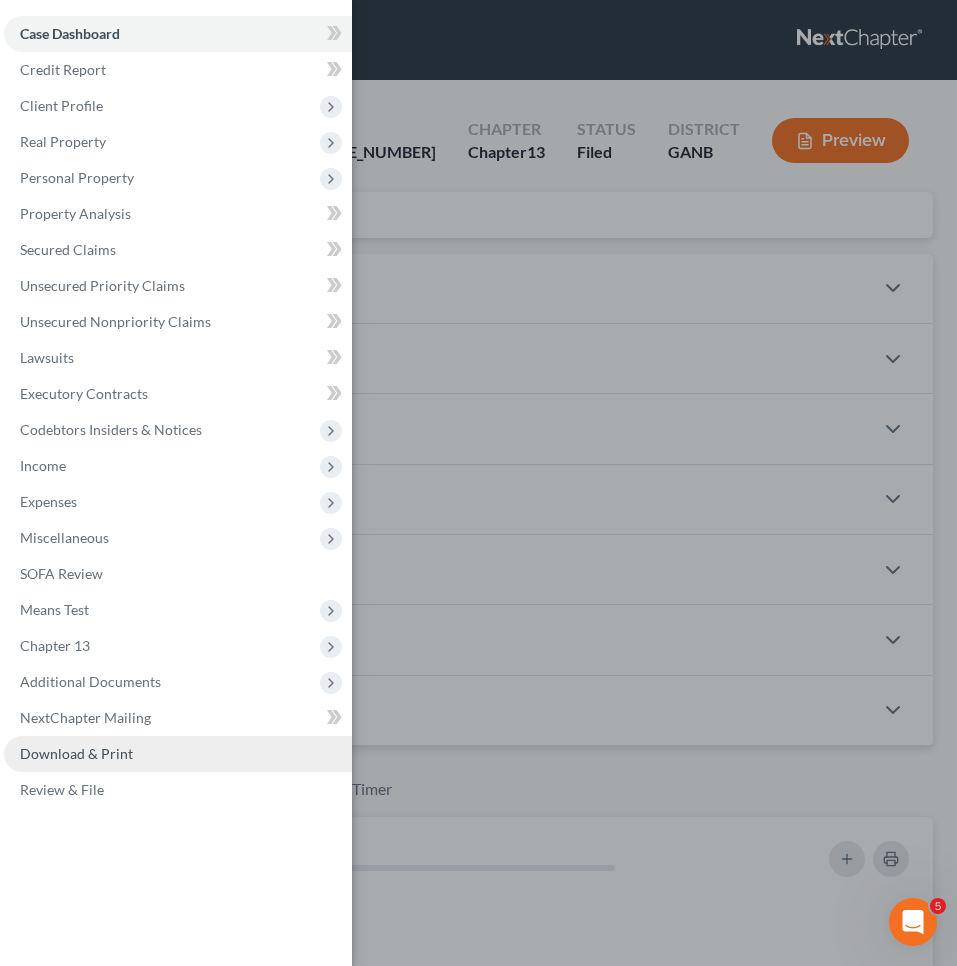 click on "Download & Print" at bounding box center [178, 754] 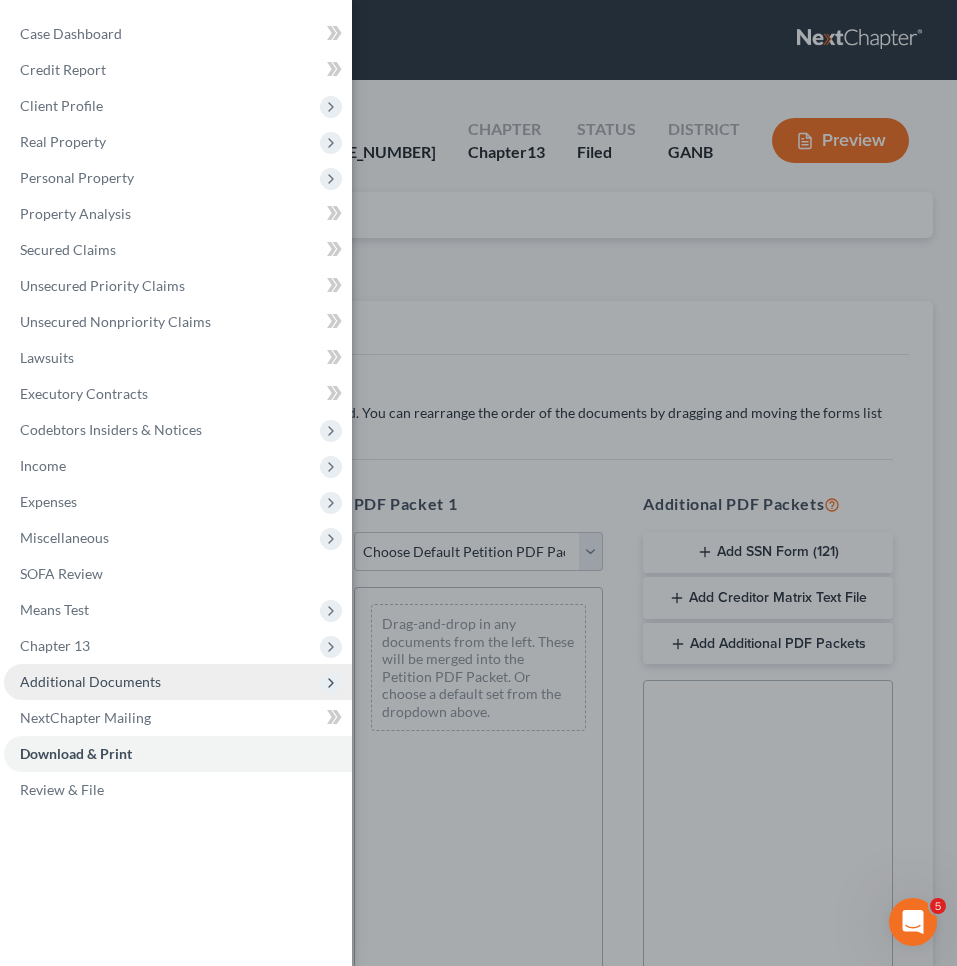 click on "Additional Documents" at bounding box center [90, 681] 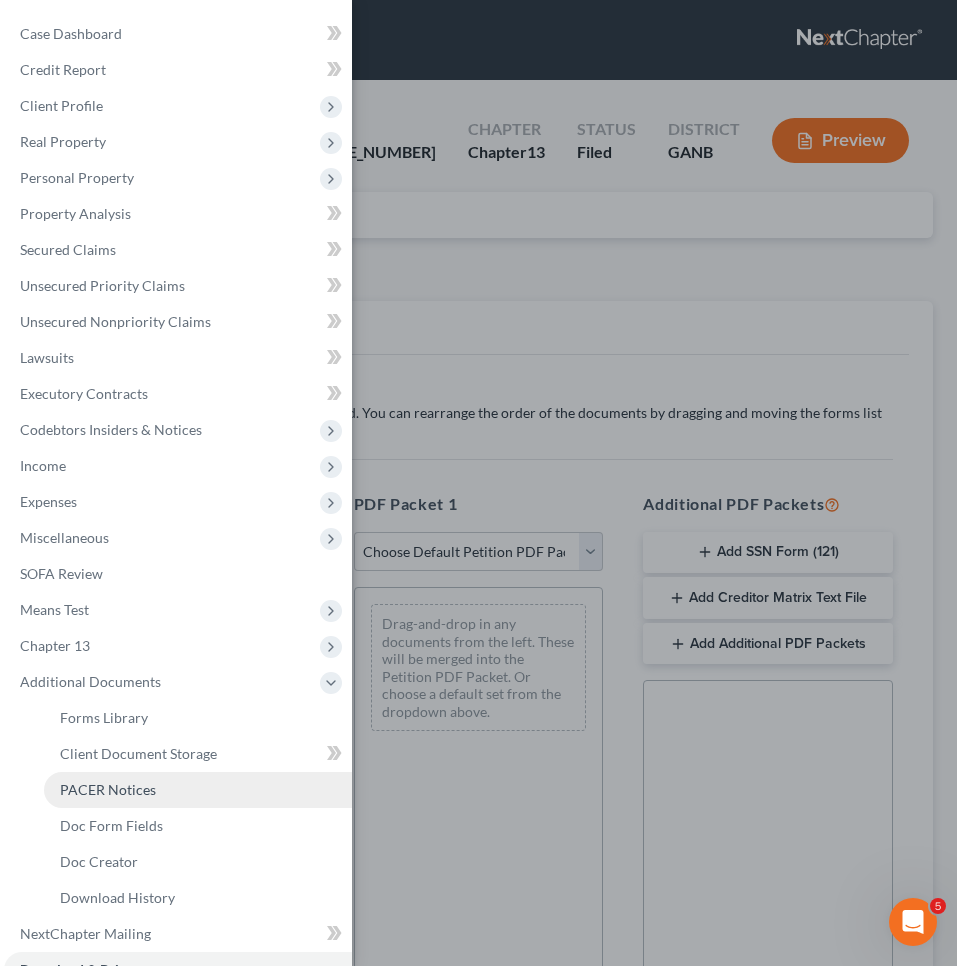 click on "PACER Notices" at bounding box center [108, 789] 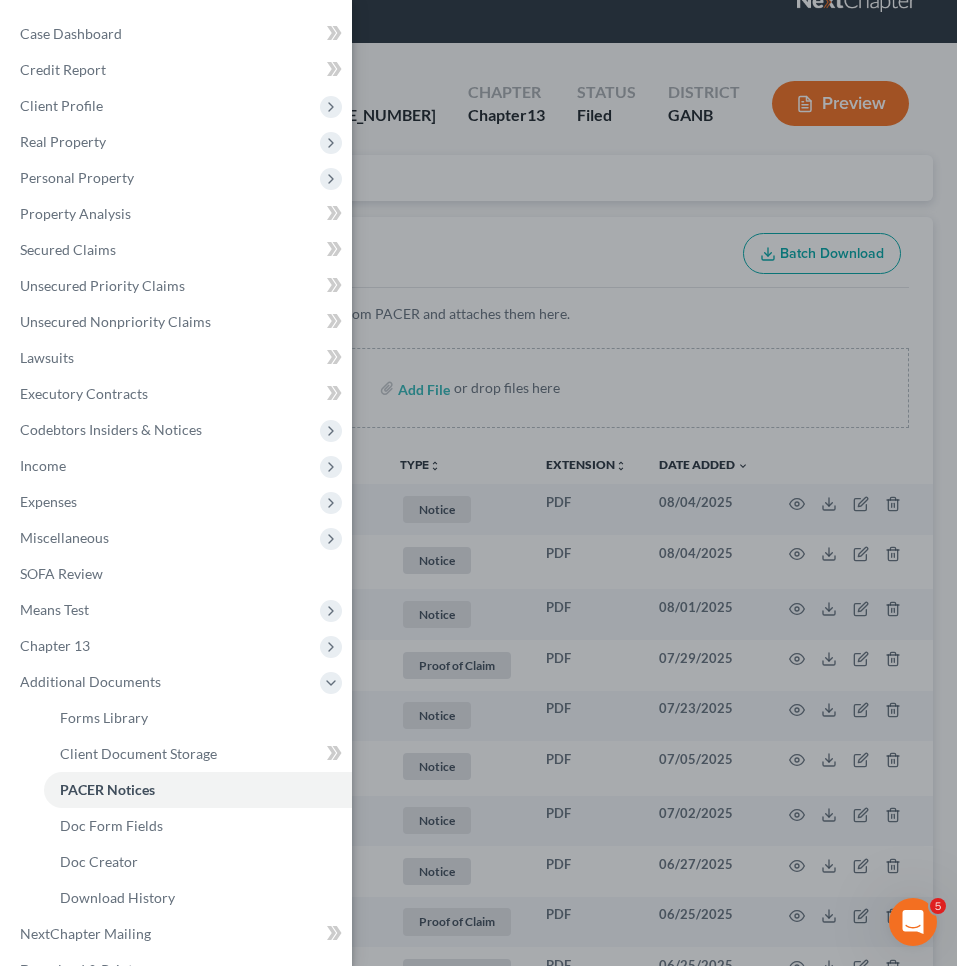 scroll, scrollTop: 38, scrollLeft: 0, axis: vertical 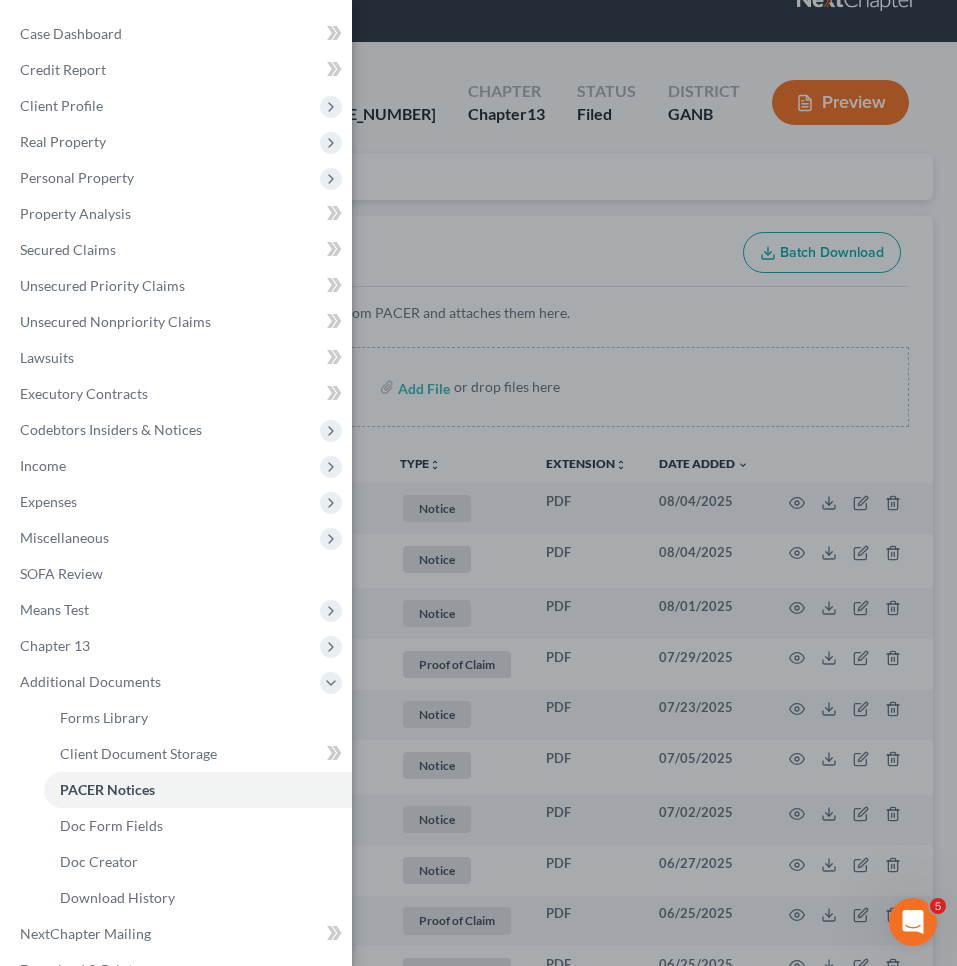 click on "Case Dashboard
Payments
Invoices
Payments
Payments
Credit Report
Client Profile" at bounding box center (478, 483) 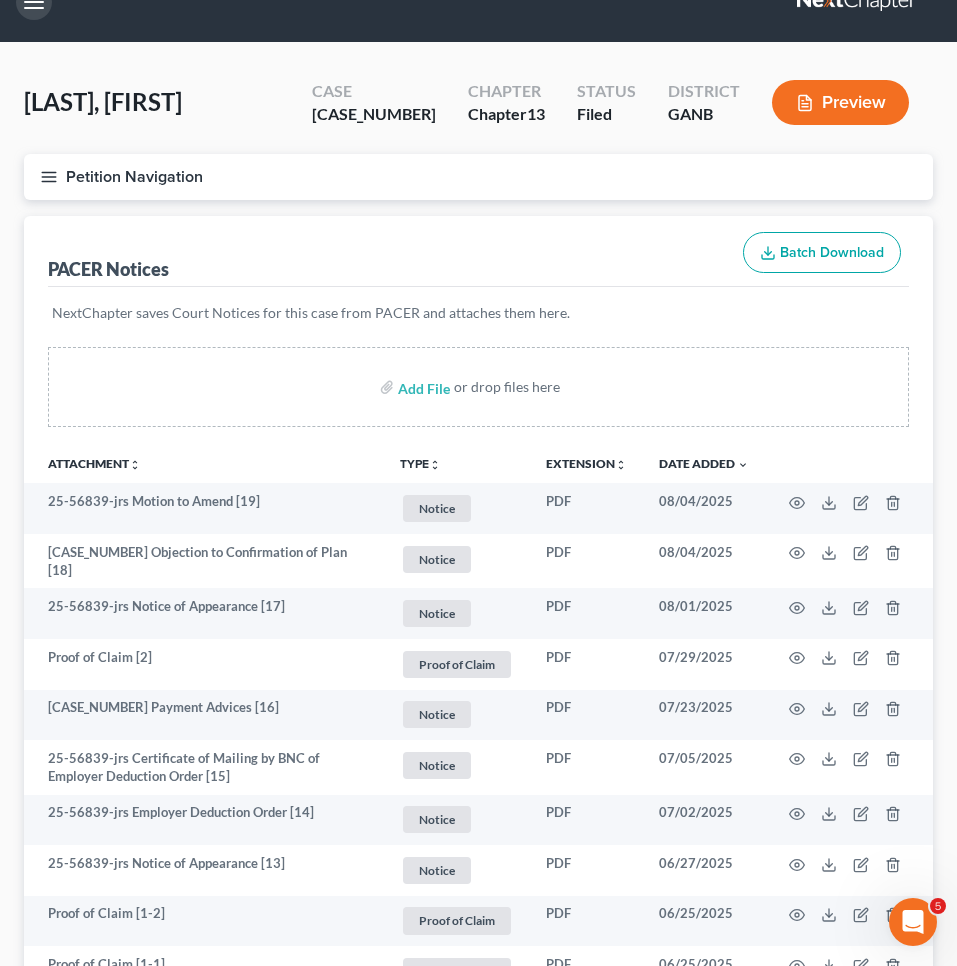 click at bounding box center (34, 2) 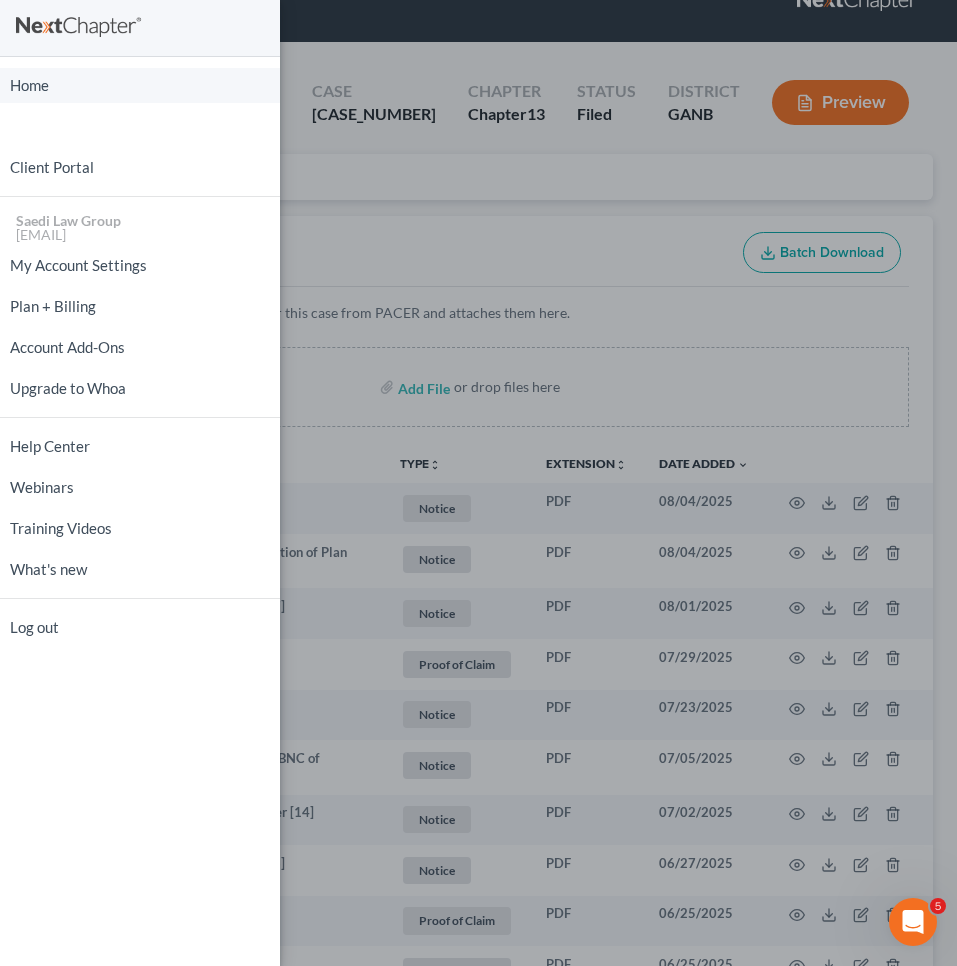 click on "Home" at bounding box center [140, 85] 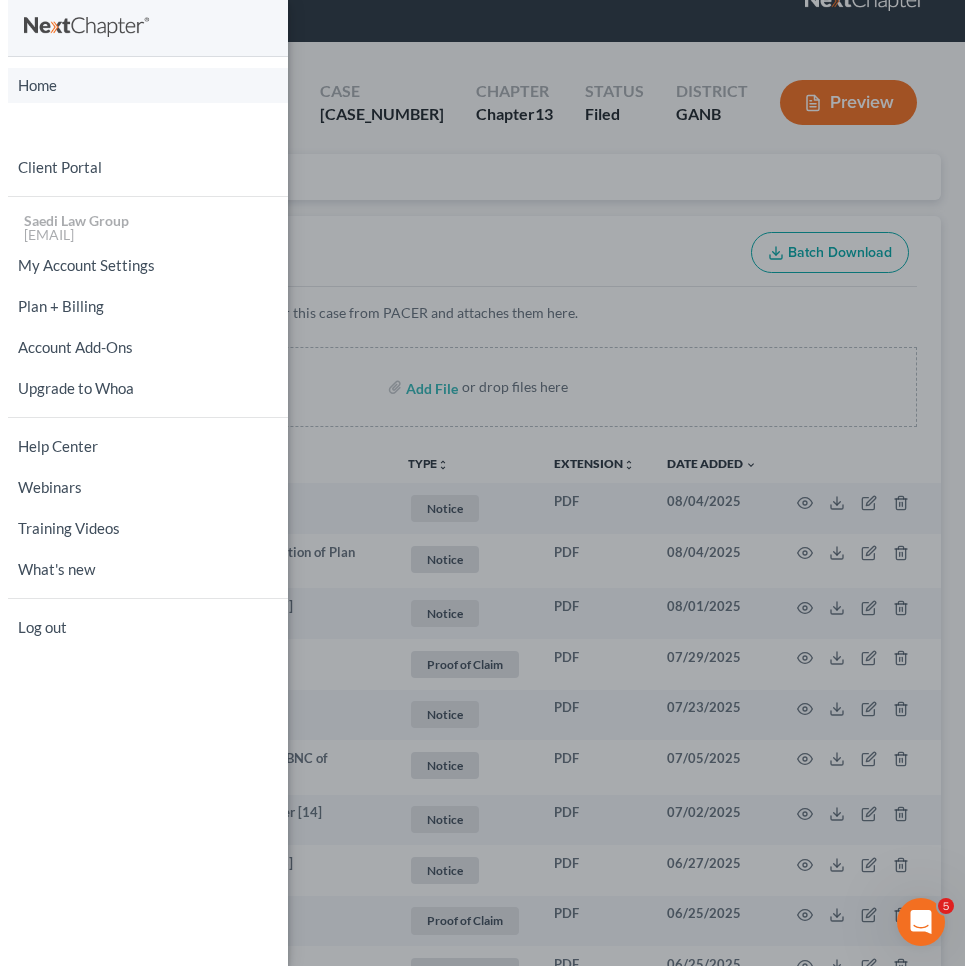 scroll, scrollTop: 0, scrollLeft: 0, axis: both 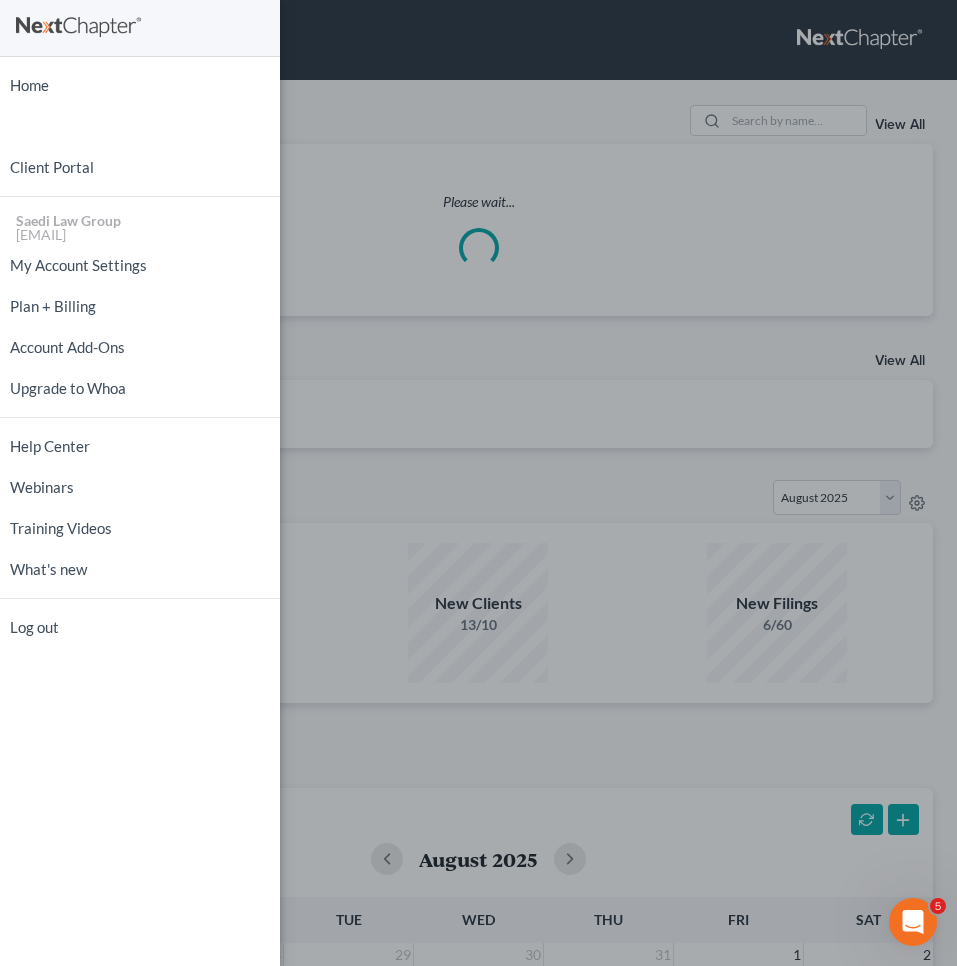 click on "New Vehicle × Vehicle Type Select Automobile Truck Trailer Watercraft Aircraft Motor Home Atv Other Vehicle Year Select 2026 2025 2024 2023 2022 2021 2020 2019 2018 2017 2016 2015 2014 2013 2012 2011 2010 2009 2008 2007 2006 2005 2004 2003 2002 2001 2000 1999 1998 1997 1996 1995 1994 1993 1992 1991 1990 1989 1988 1987 1986 1985 1984 1983 1982 1981 1980 1979 1978 1977 1976 1975 1974 1973 1972 1971 1970 1969 1968 1967 1966 1965 1964 1963 1962 1961 1960 1959 1958 1957 1956 1955 1954 1953 1952 1951 1950 1949 1948 1947 1946 1945 1944 1943 1942 1941 1940 1939 1938 1937 1936 1935 1934 1933 1932 1931 1930 1929 1928 1927 1926 1925 1924 1923 1922 1921 1920 1919 1918 1917 1916 1915 1914 1913 1912 1911 1910 1909 1908 1907 1906 1905 1904 1903 1902 1901
Make
*
Toyota Model Camry Trim Mileage 105000 Condition Select Excellent Very Good Good Fair Poor Market Value $ Kelly Blue Book NADA
Belongs To
*
Select Debtor 1 Only Debtor 2 Only Debtor 1 And Debtor 2 Only Community Property $
Liens" at bounding box center [478, 483] 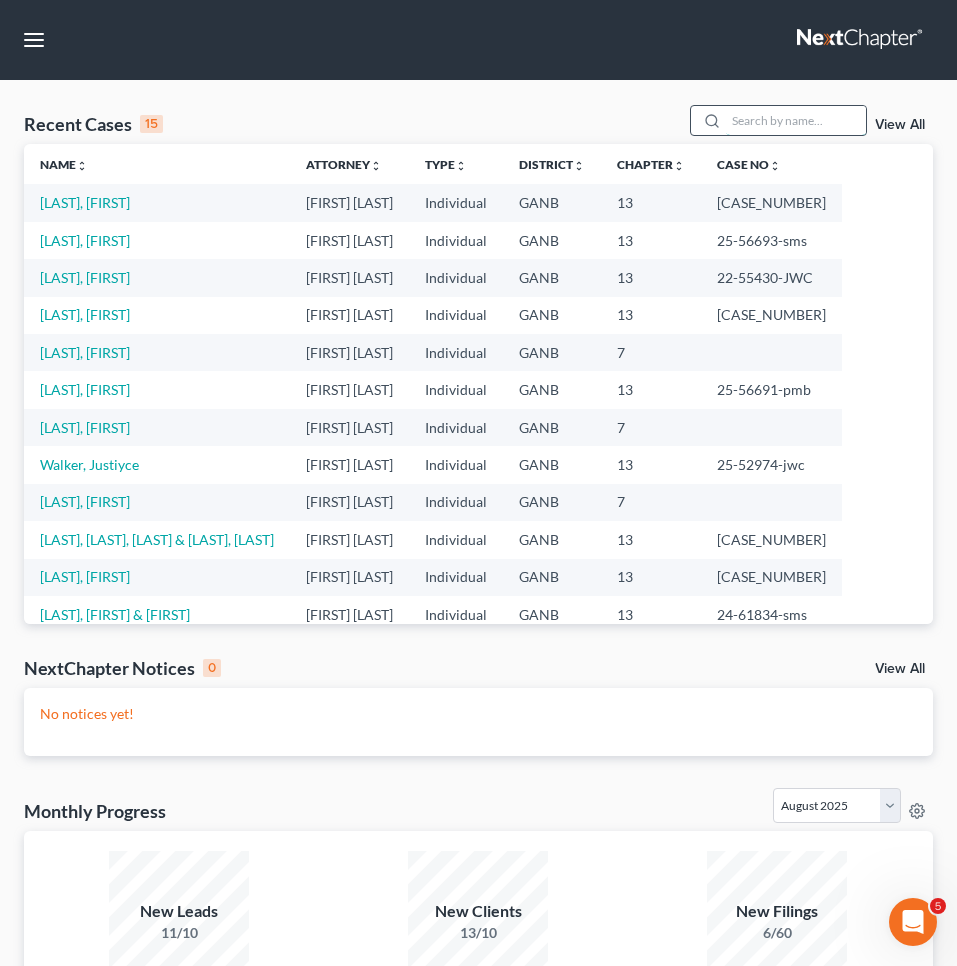 click at bounding box center [796, 120] 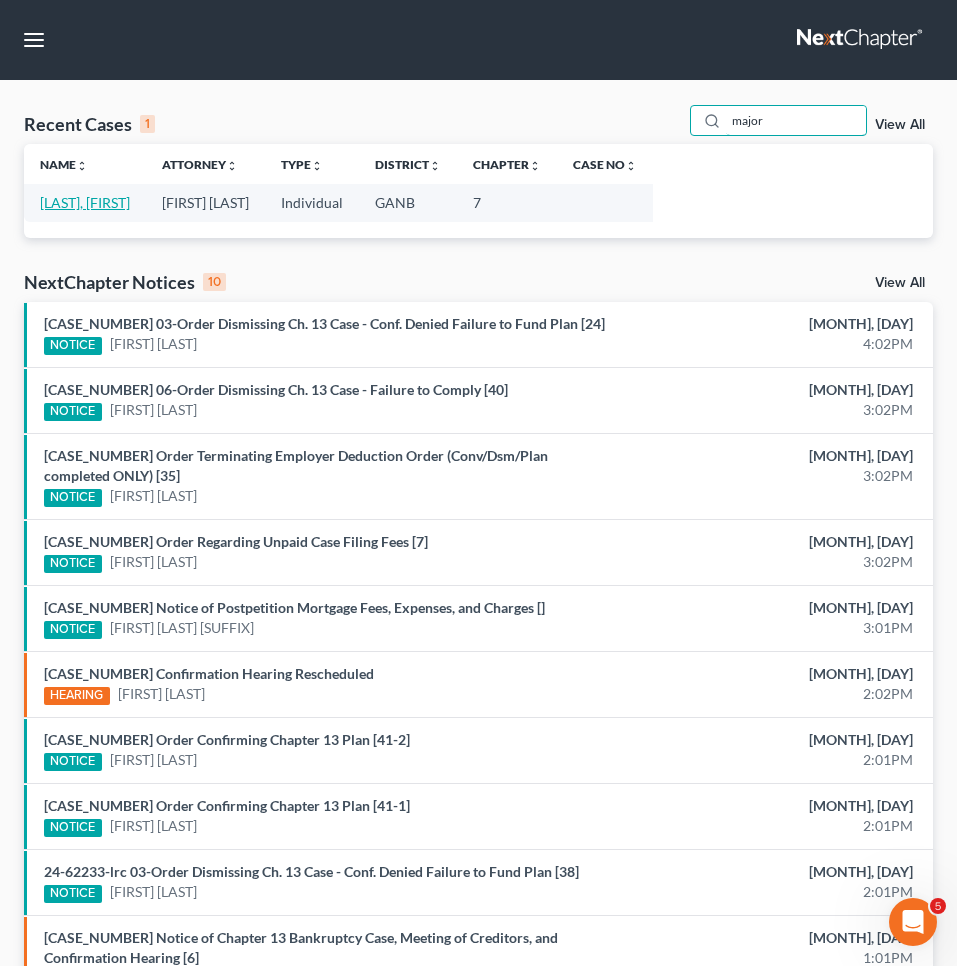 type on "major" 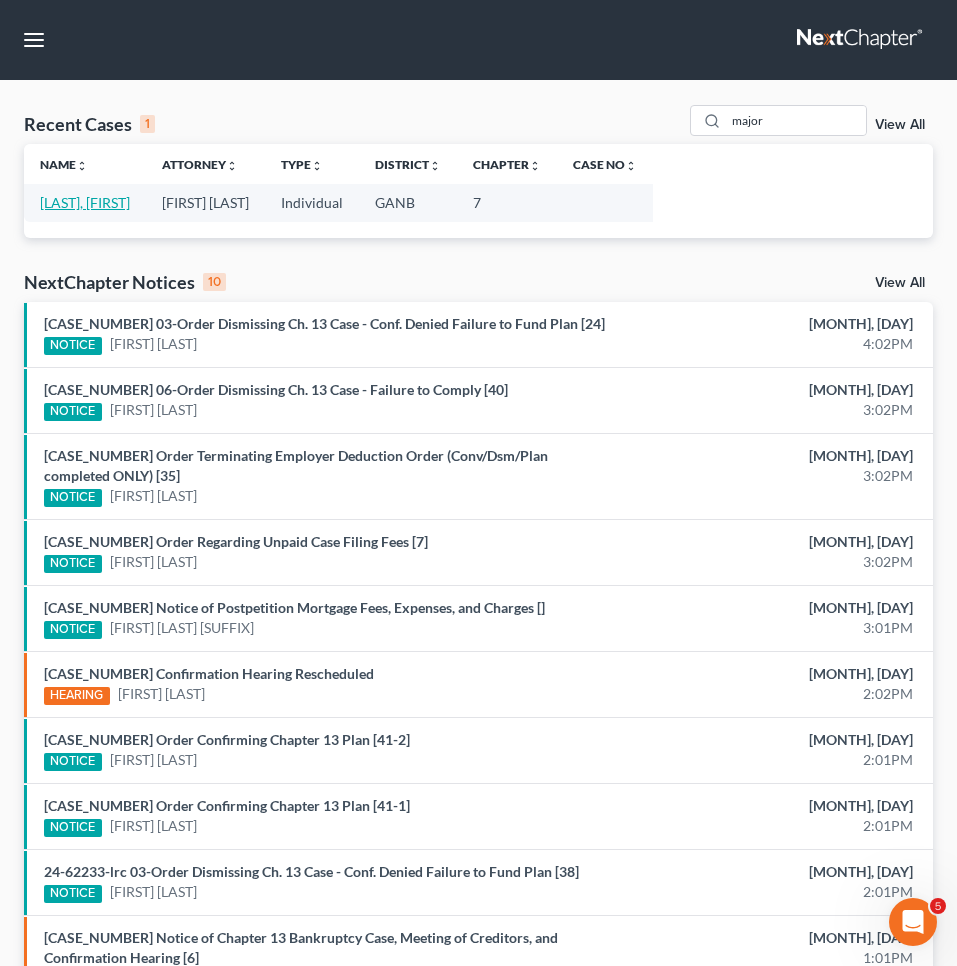 click on "[LAST], [FIRST]" at bounding box center [85, 202] 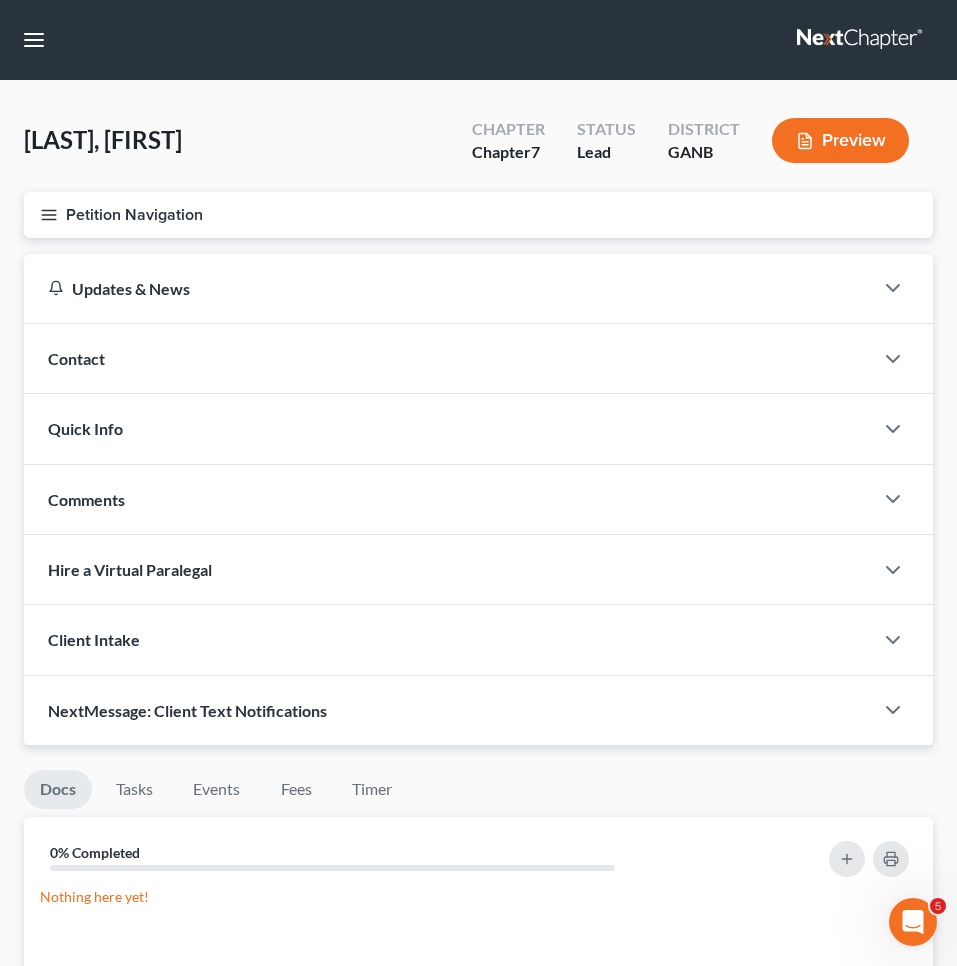 click 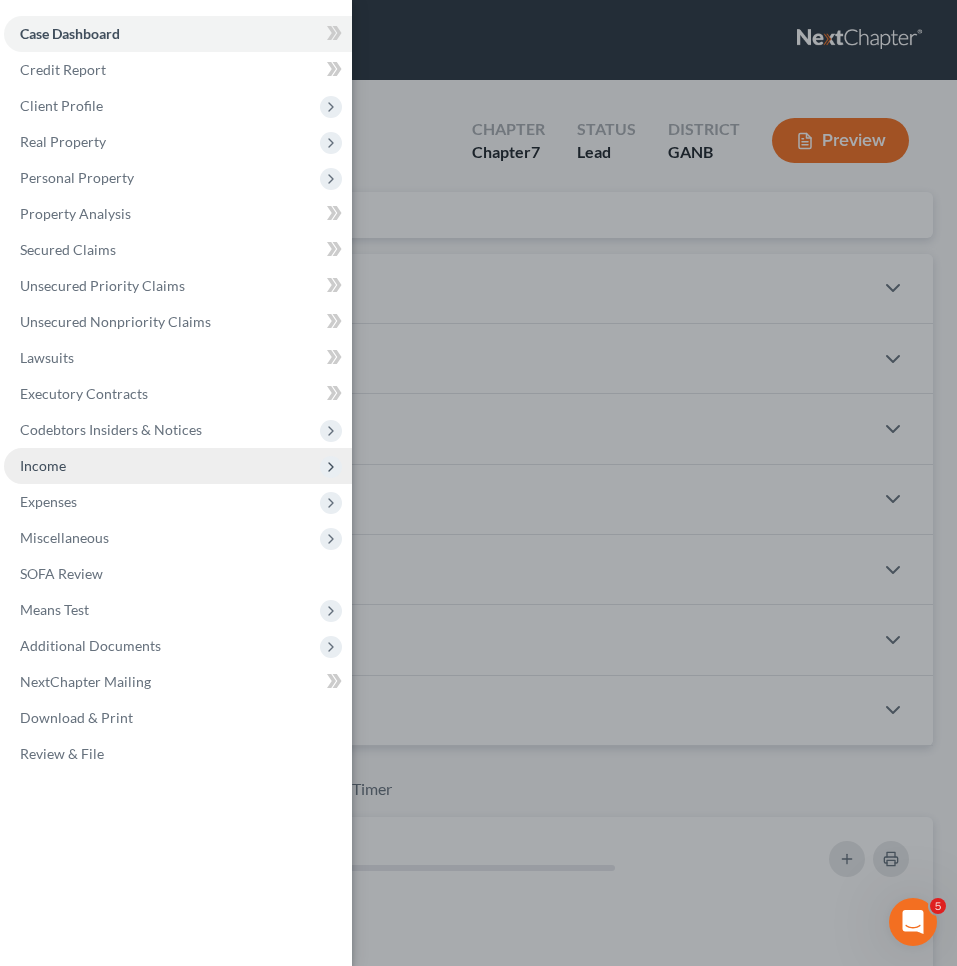 click on "Income" at bounding box center [178, 466] 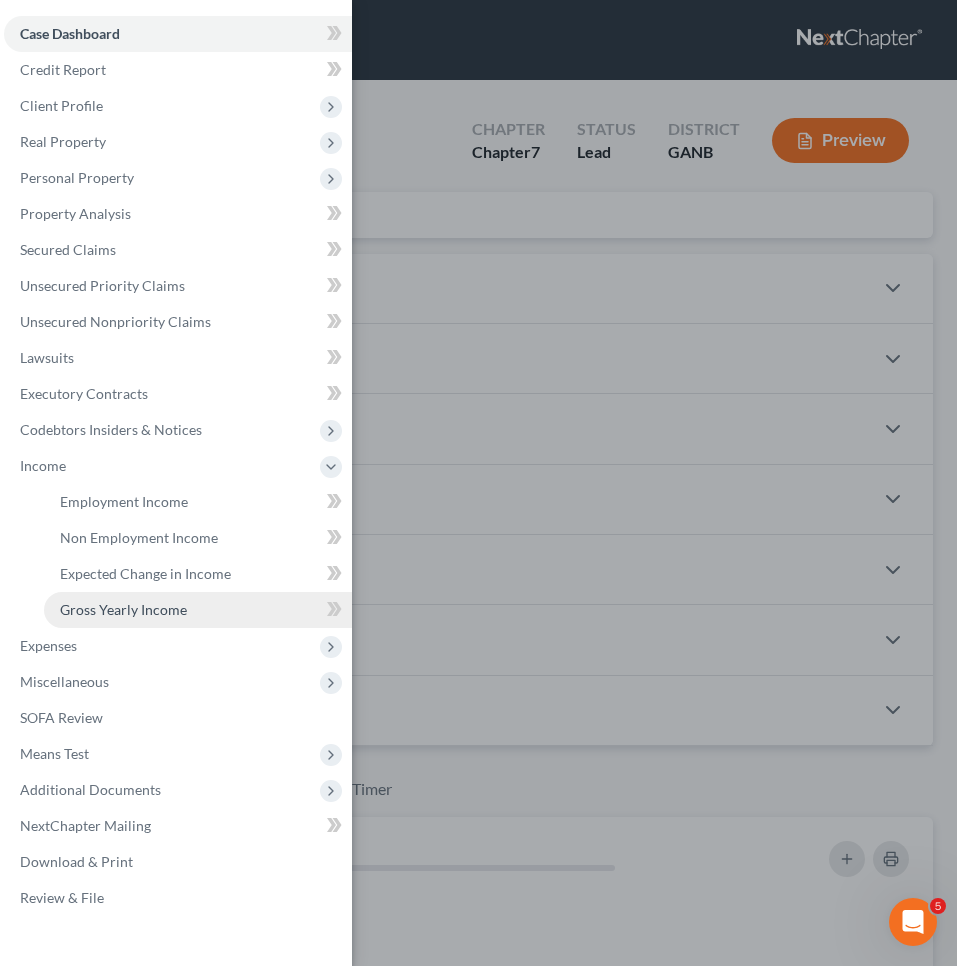 click on "Gross Yearly Income" at bounding box center [123, 609] 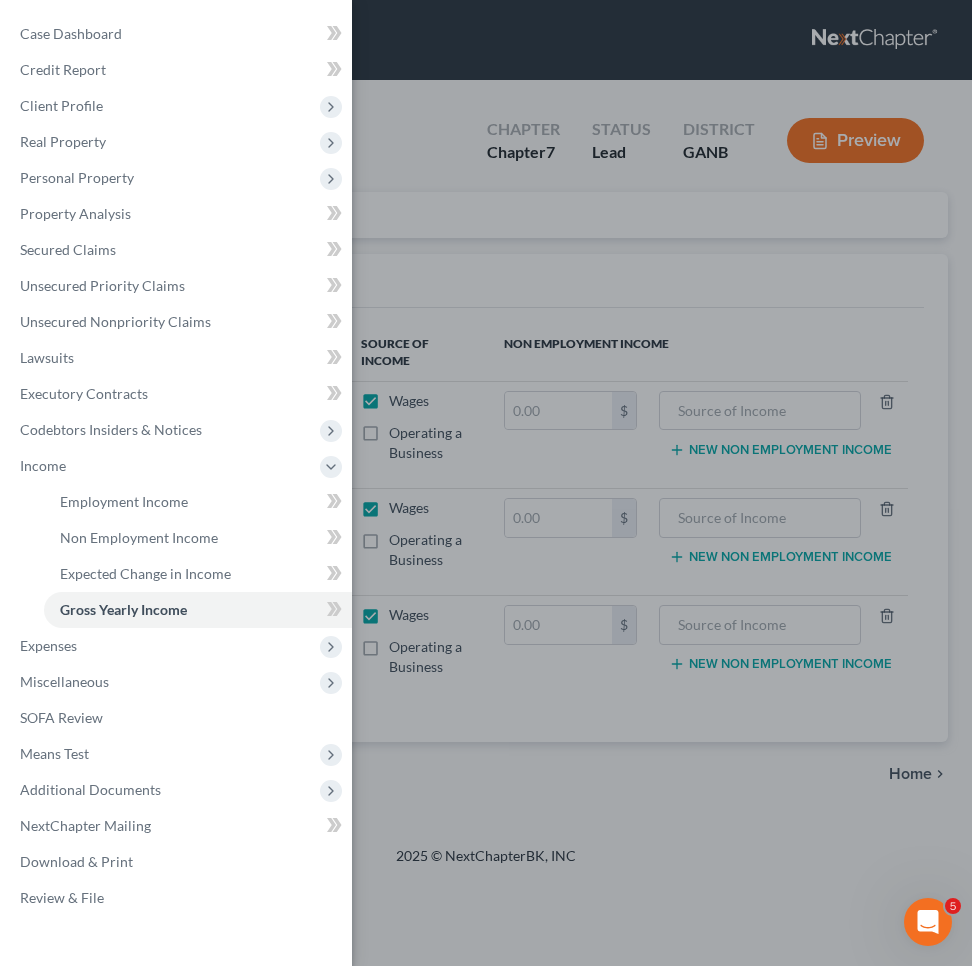 click on "Case Dashboard
Payments
Invoices
Payments
Payments
Credit Report
Client Profile" at bounding box center (486, 483) 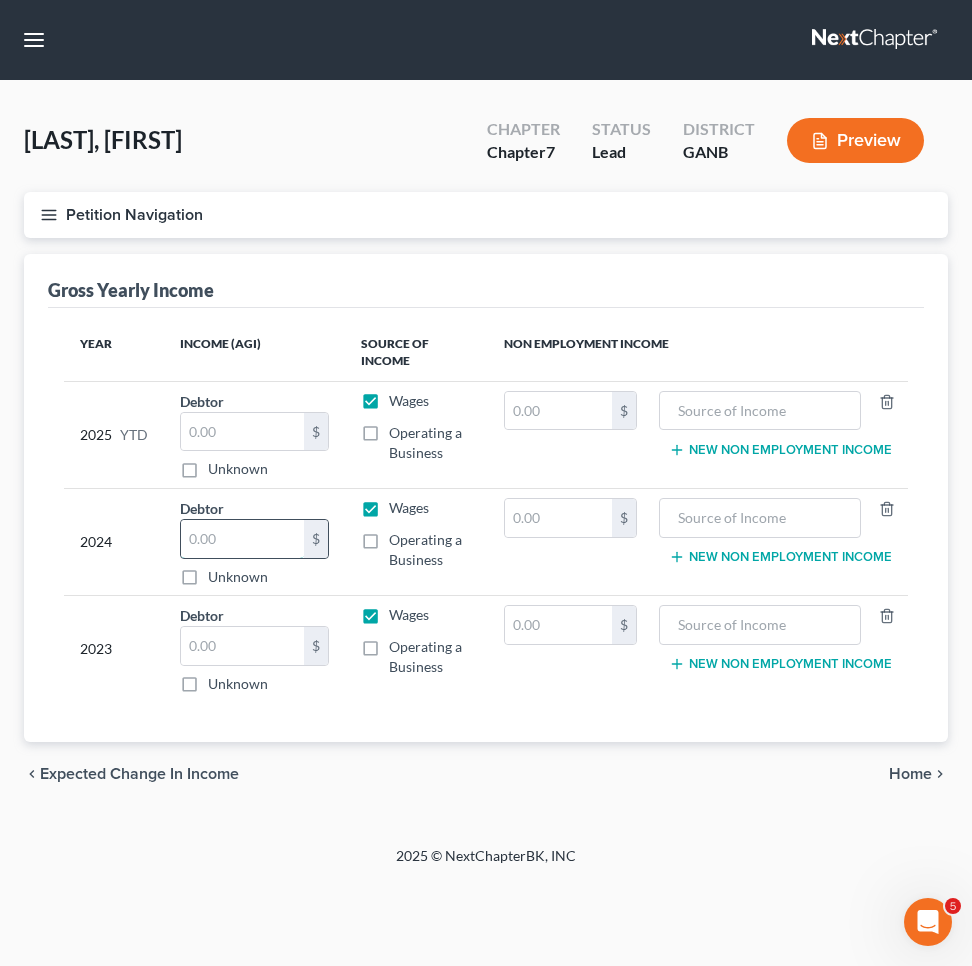 click at bounding box center (242, 539) 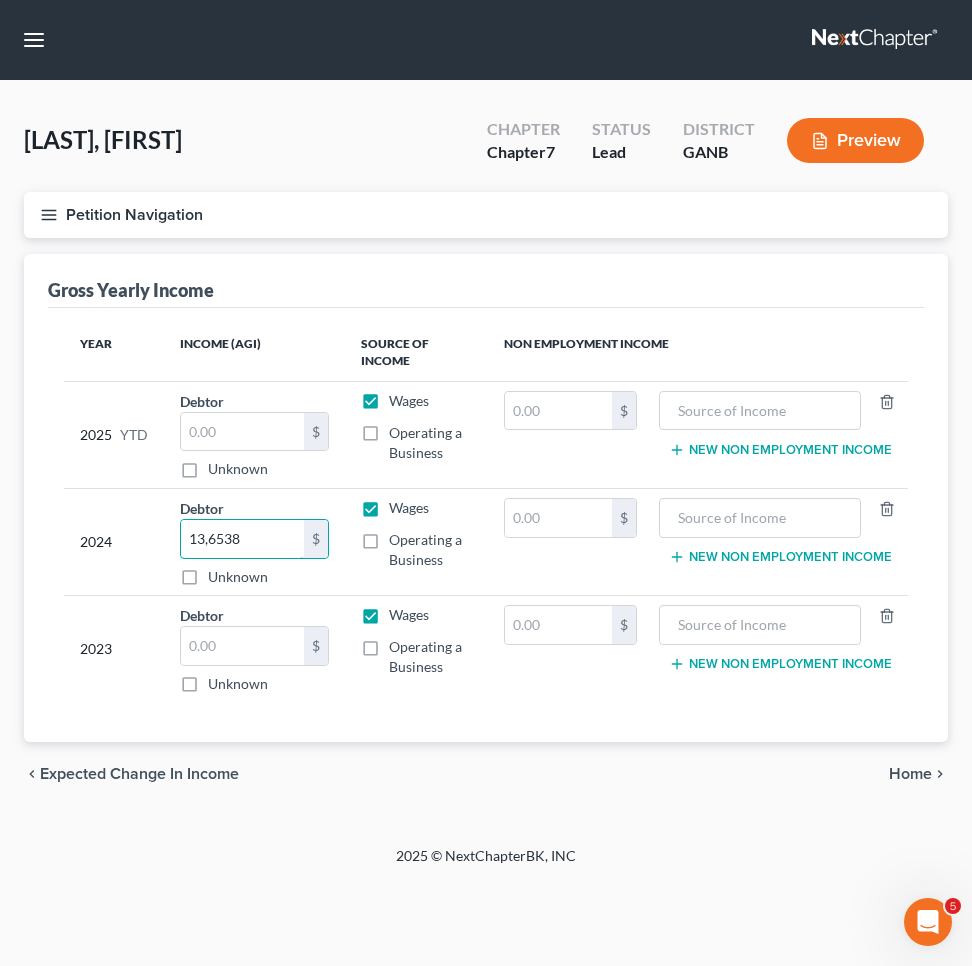 type on "136,538" 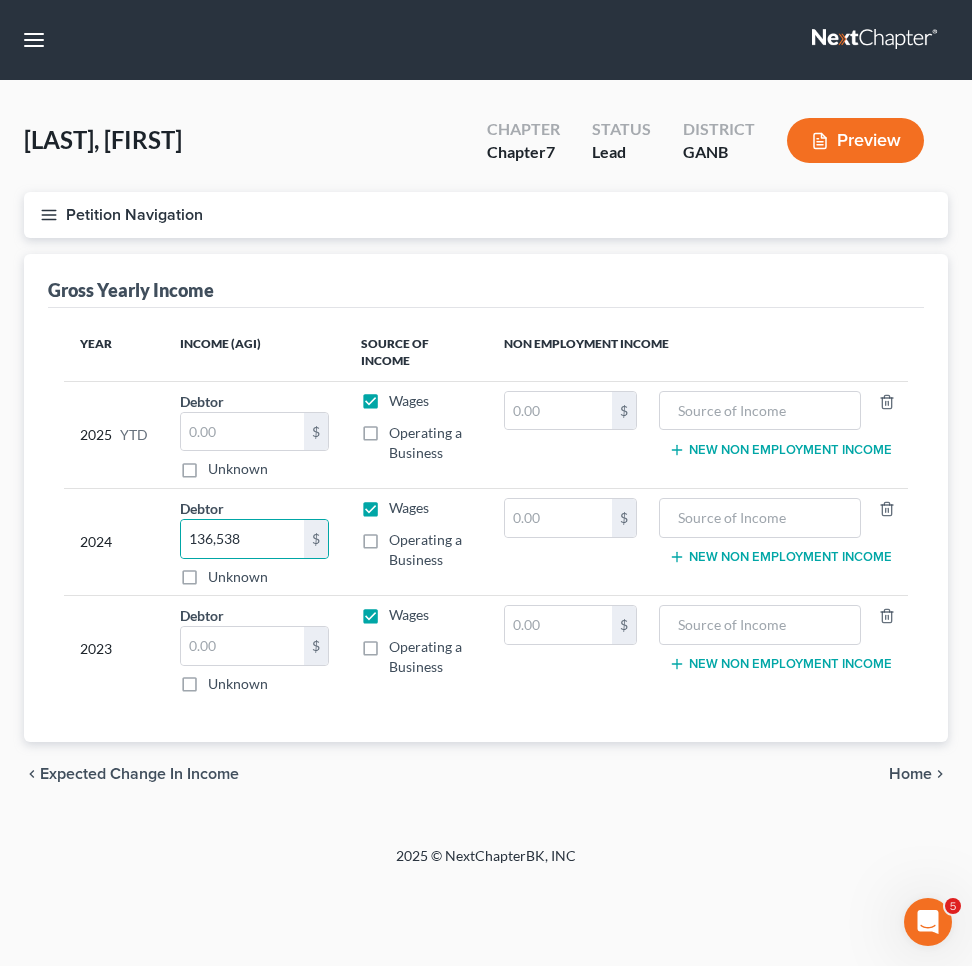 click on "Expected Change in Income" at bounding box center (139, 774) 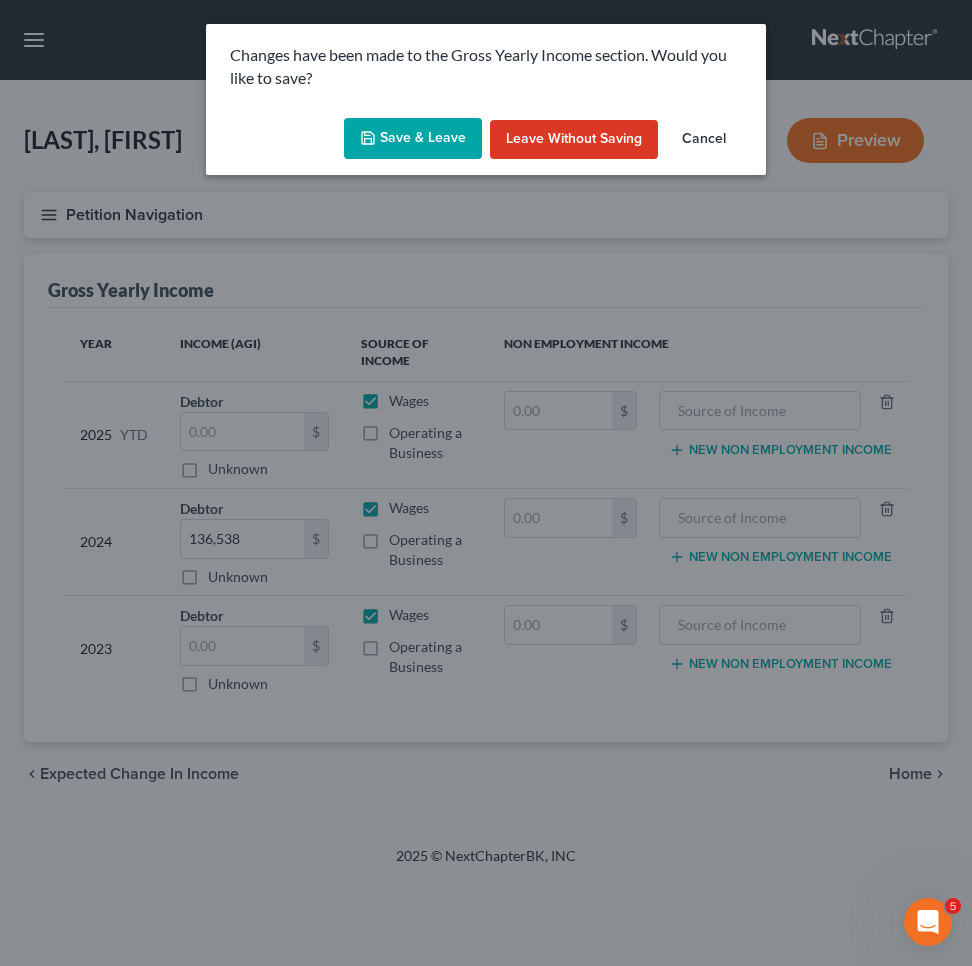 click on "Save & Leave" at bounding box center (413, 139) 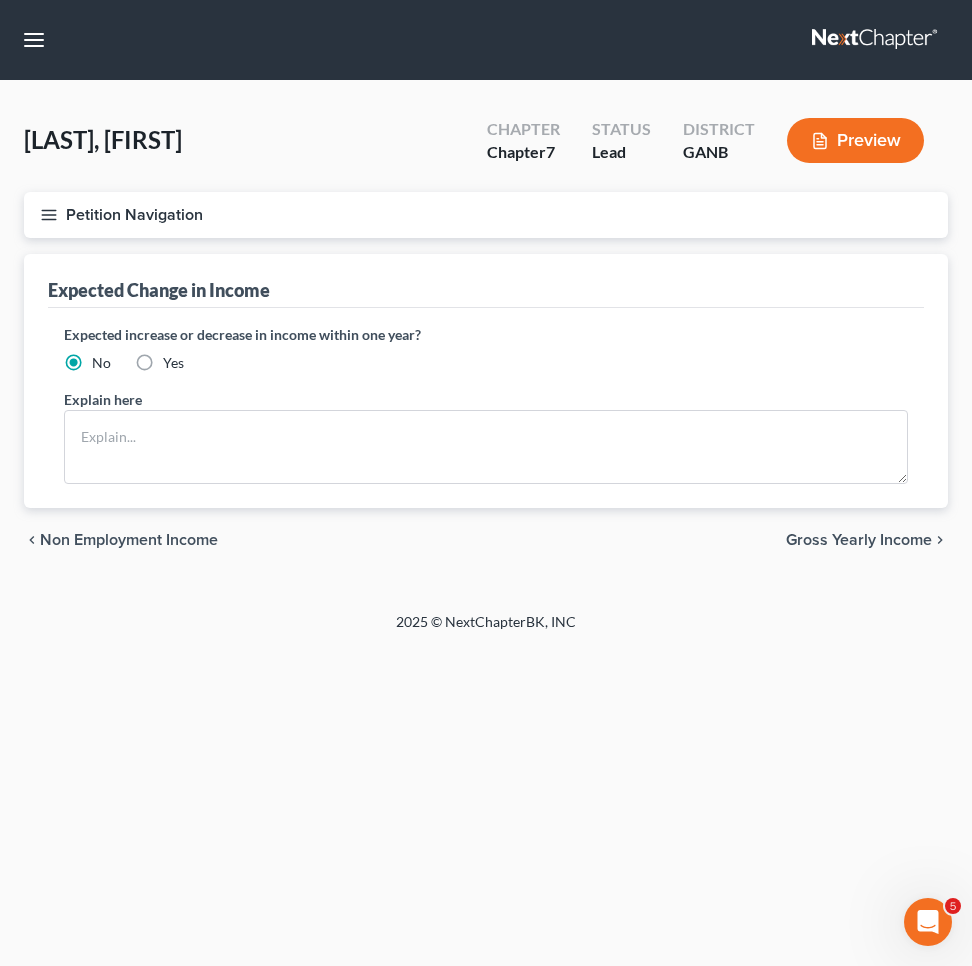 click on "Non Employment Income" at bounding box center [129, 540] 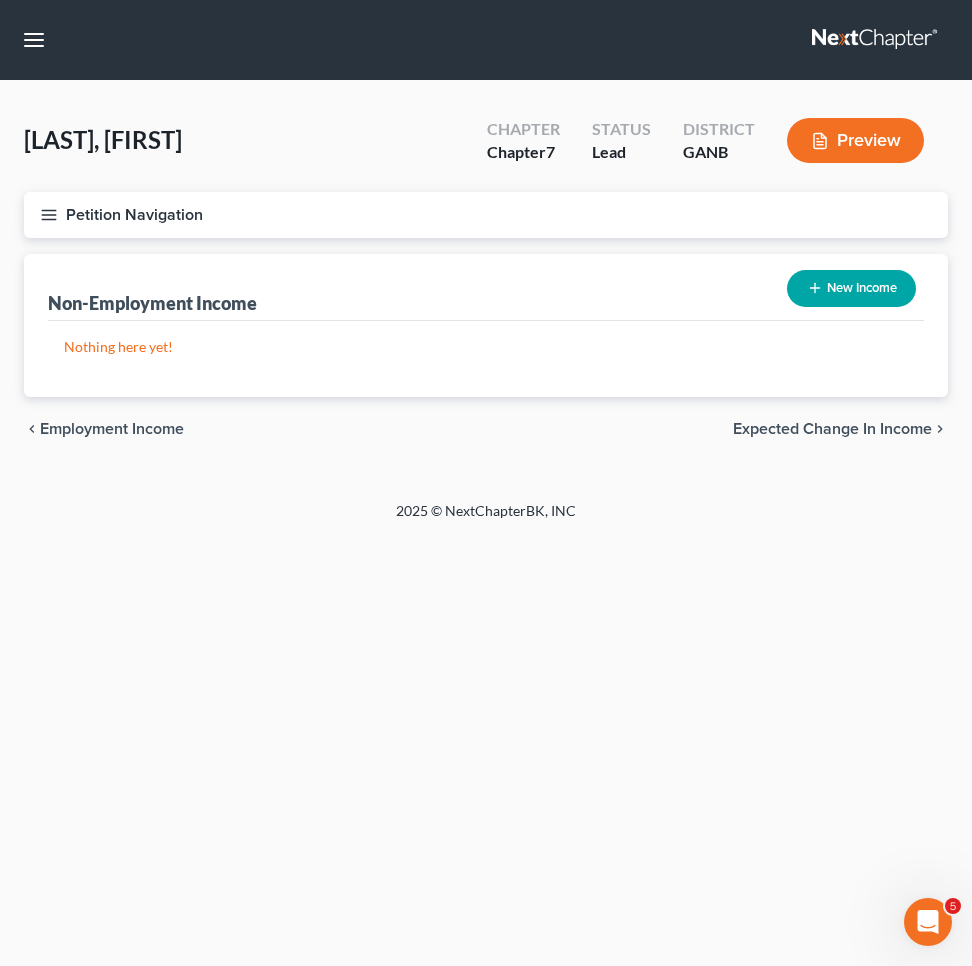 click on "Employment Income" at bounding box center [112, 429] 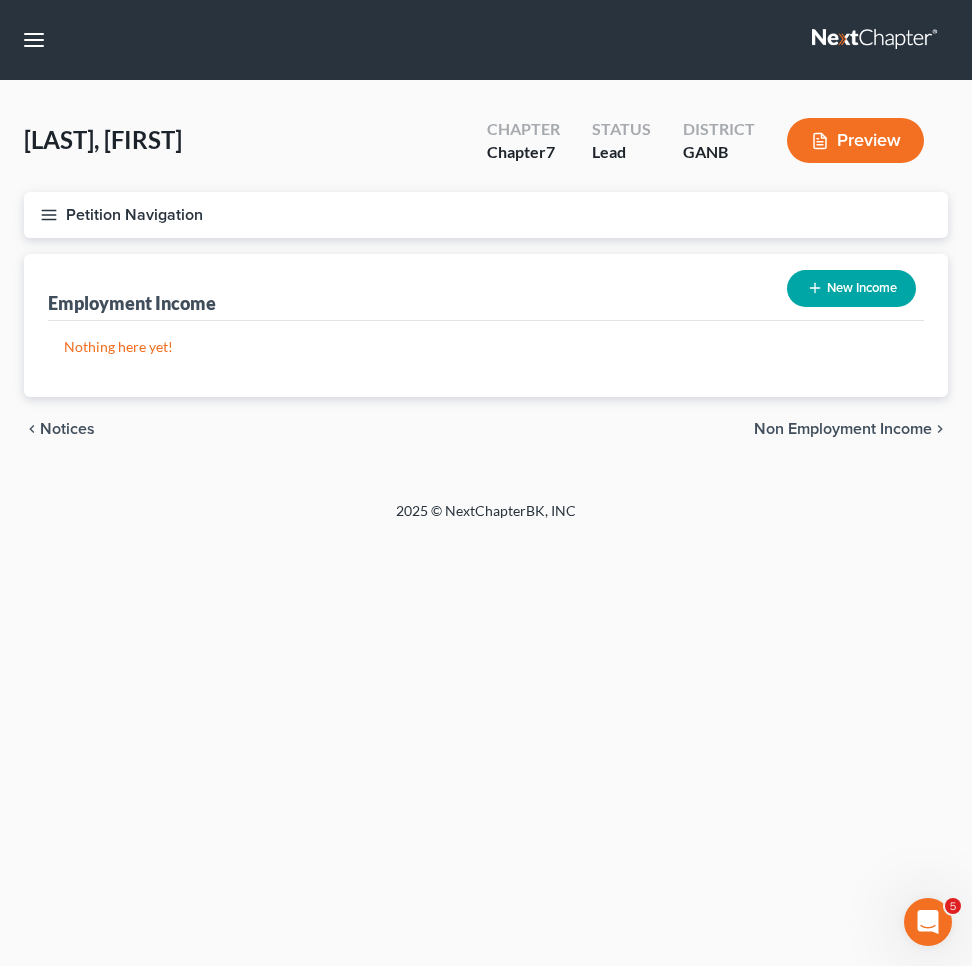 click on "Notices" at bounding box center (67, 429) 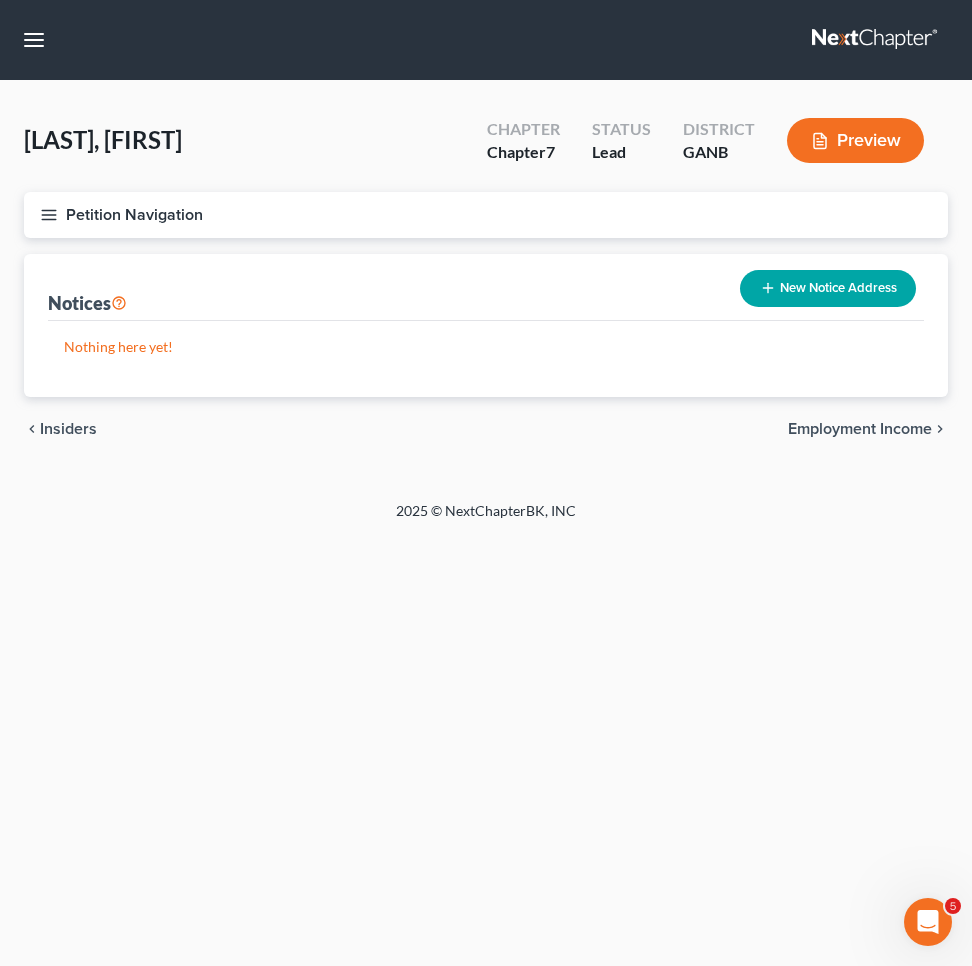 click on "Employment Income" at bounding box center (860, 429) 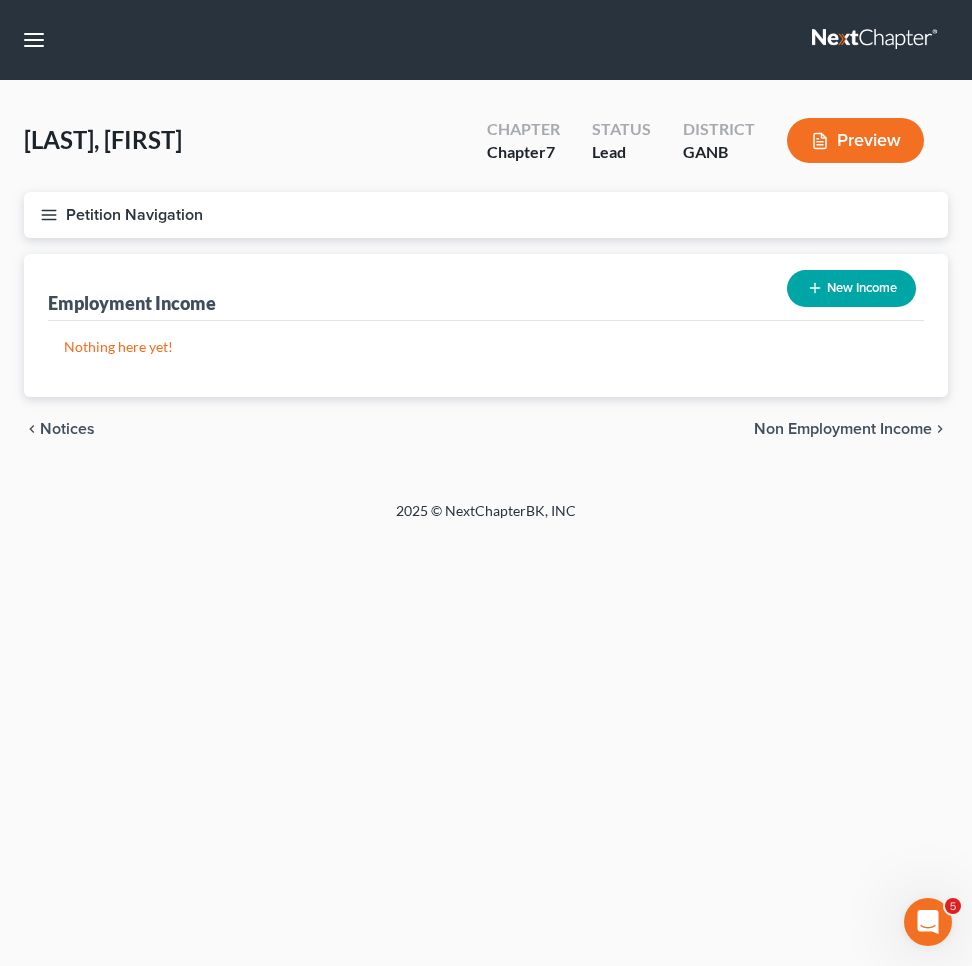 click on "New Income" at bounding box center [851, 288] 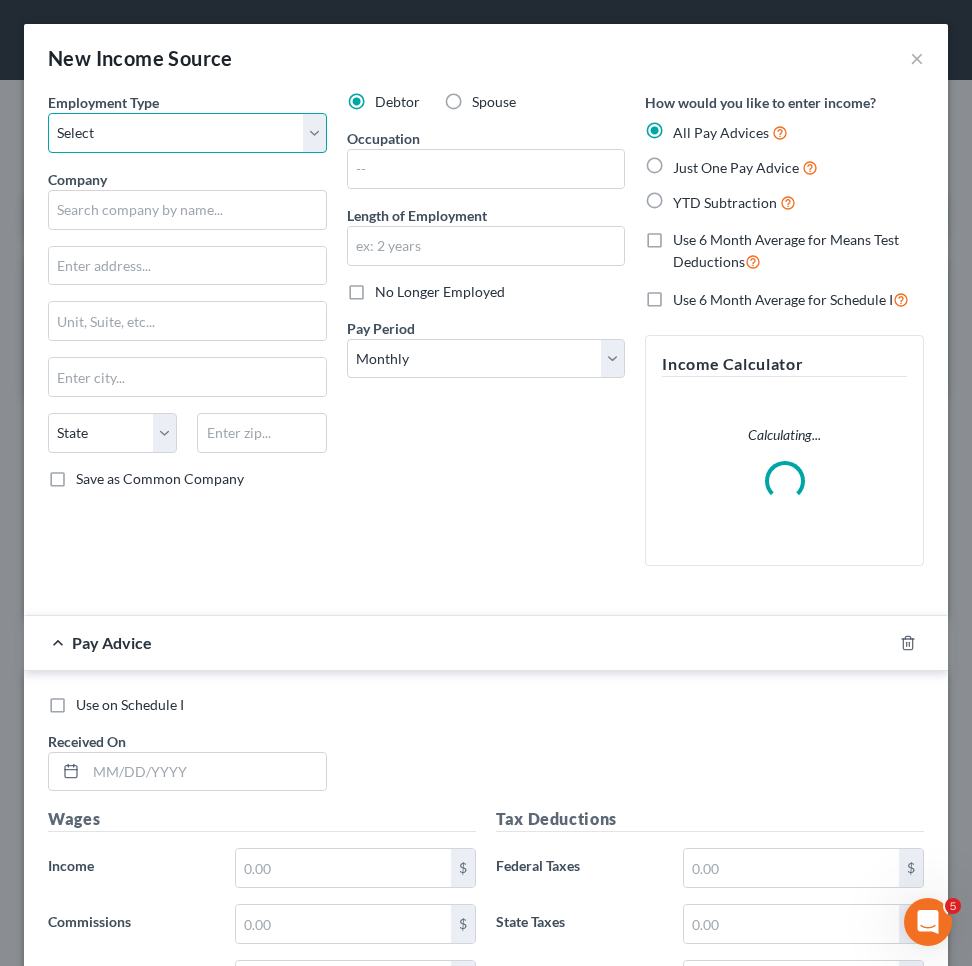 select on "0" 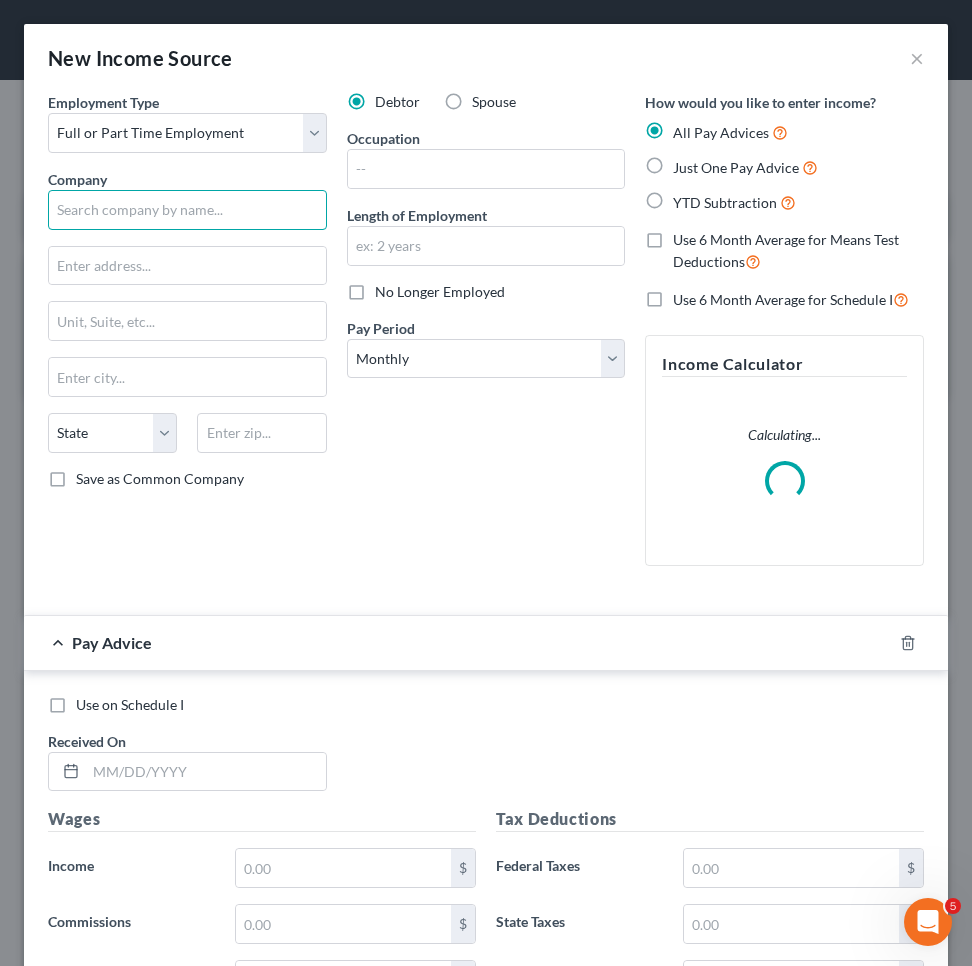 click at bounding box center (187, 210) 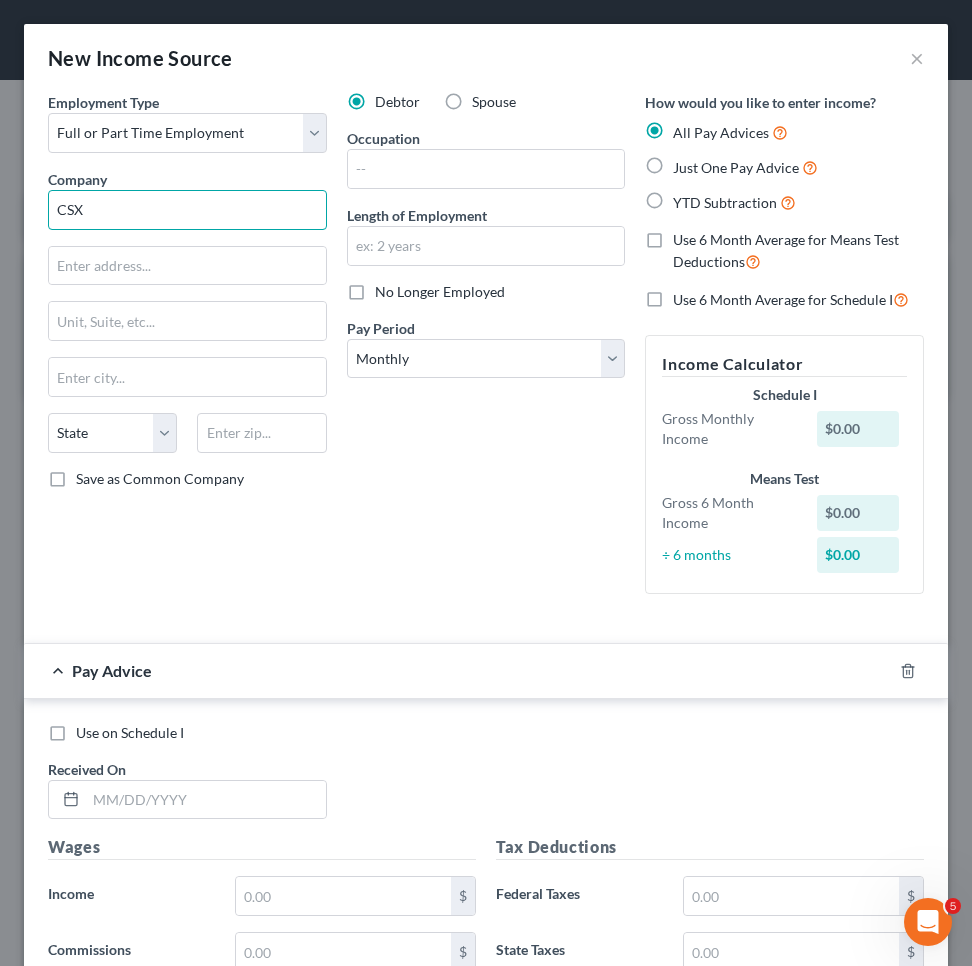 click on "CSX" at bounding box center [187, 210] 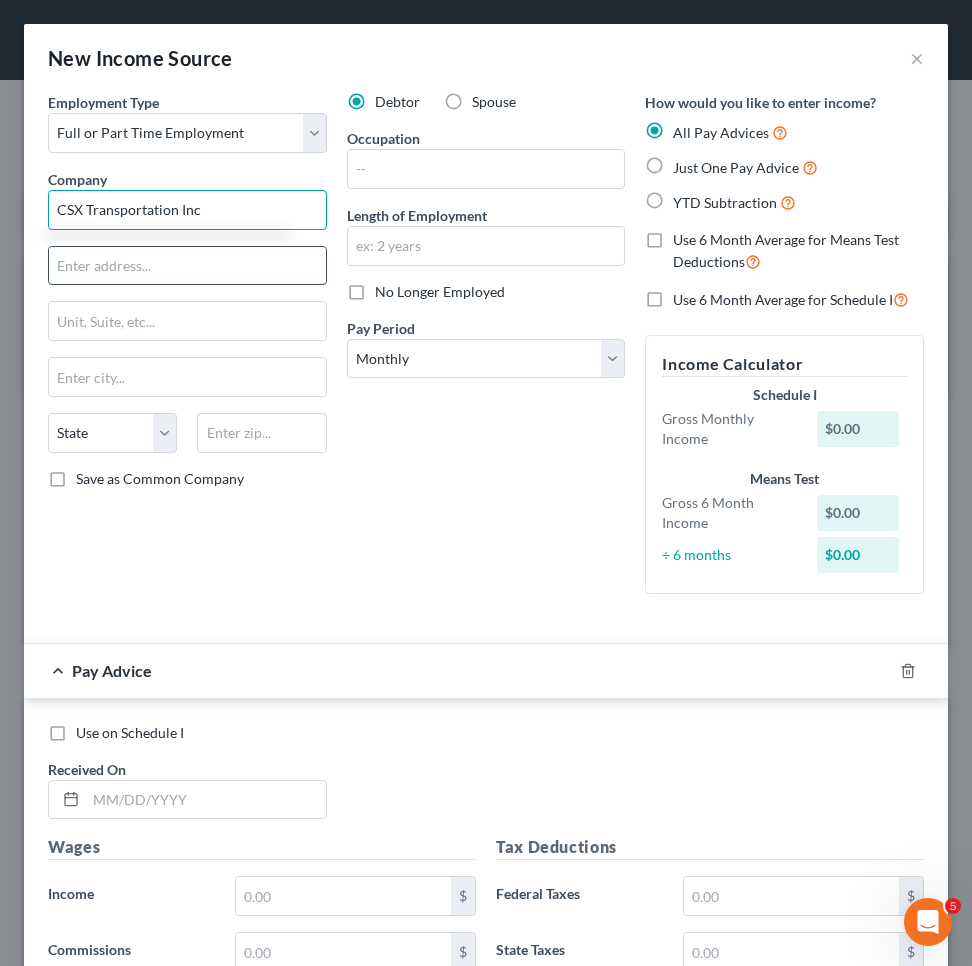 type on "CSX Transportation Inc" 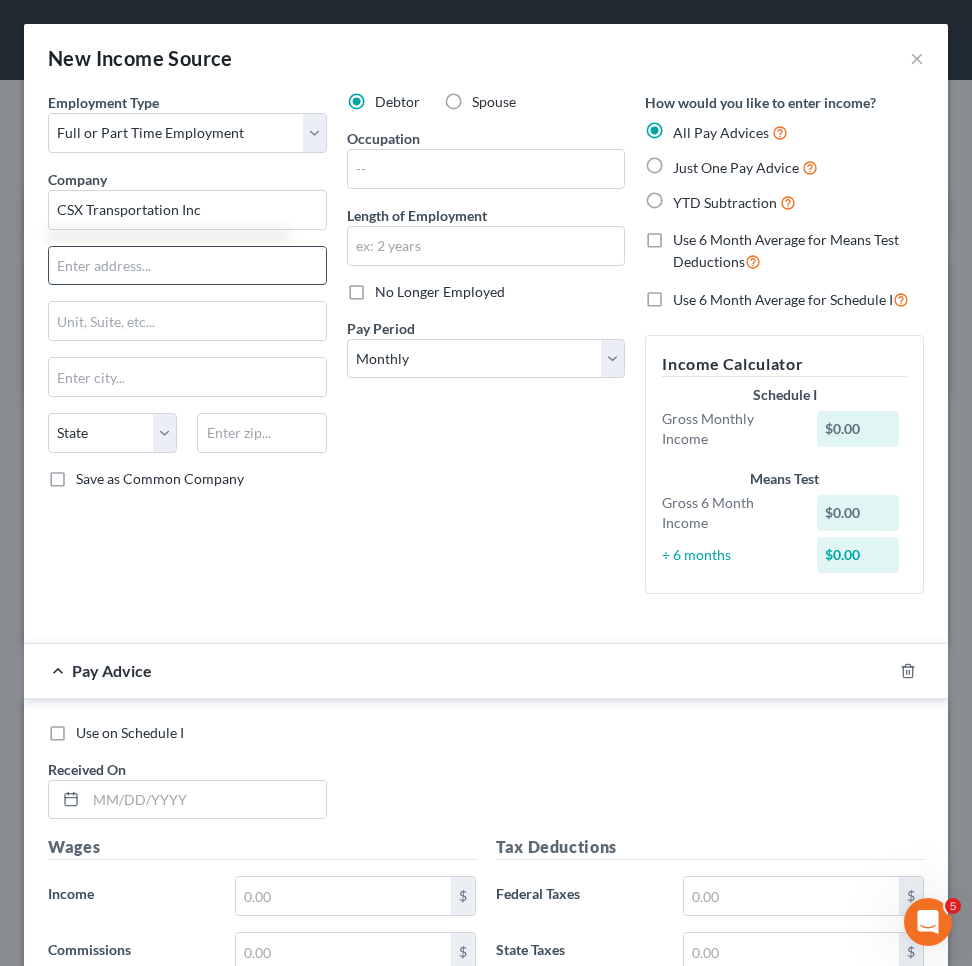 click at bounding box center [187, 266] 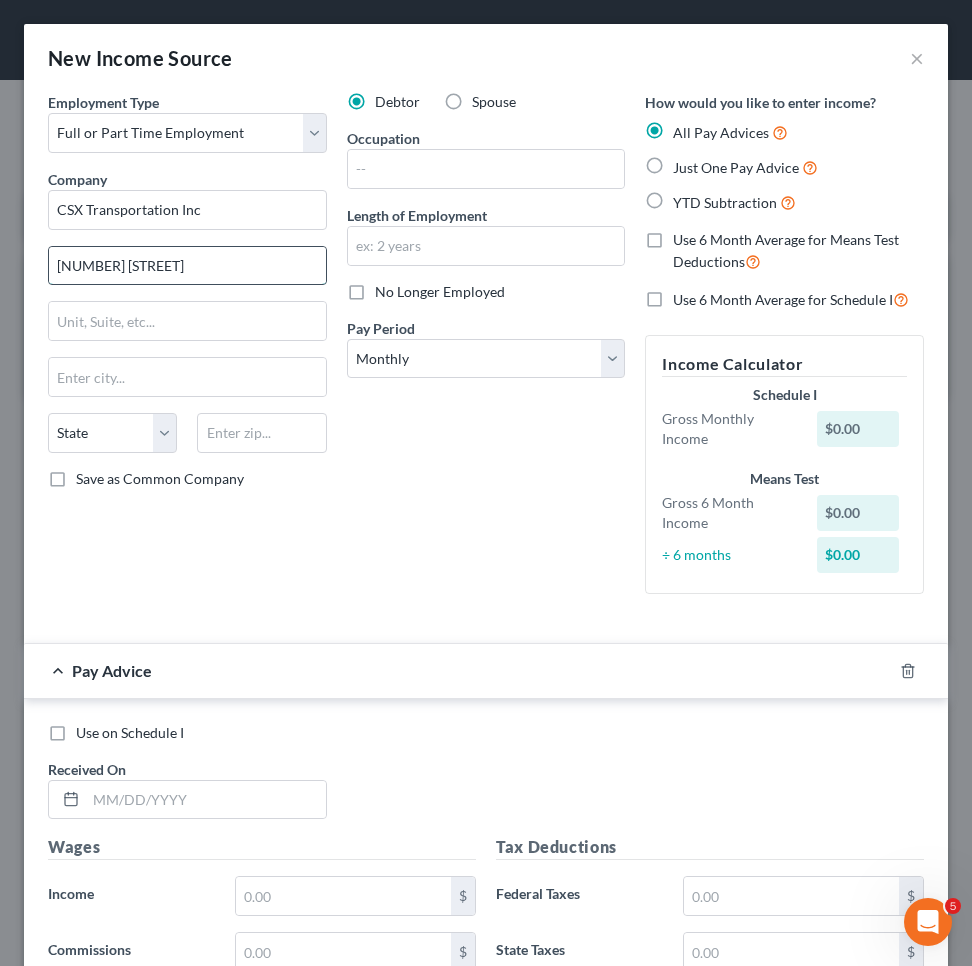 type on "[NUMBER] [STREET]" 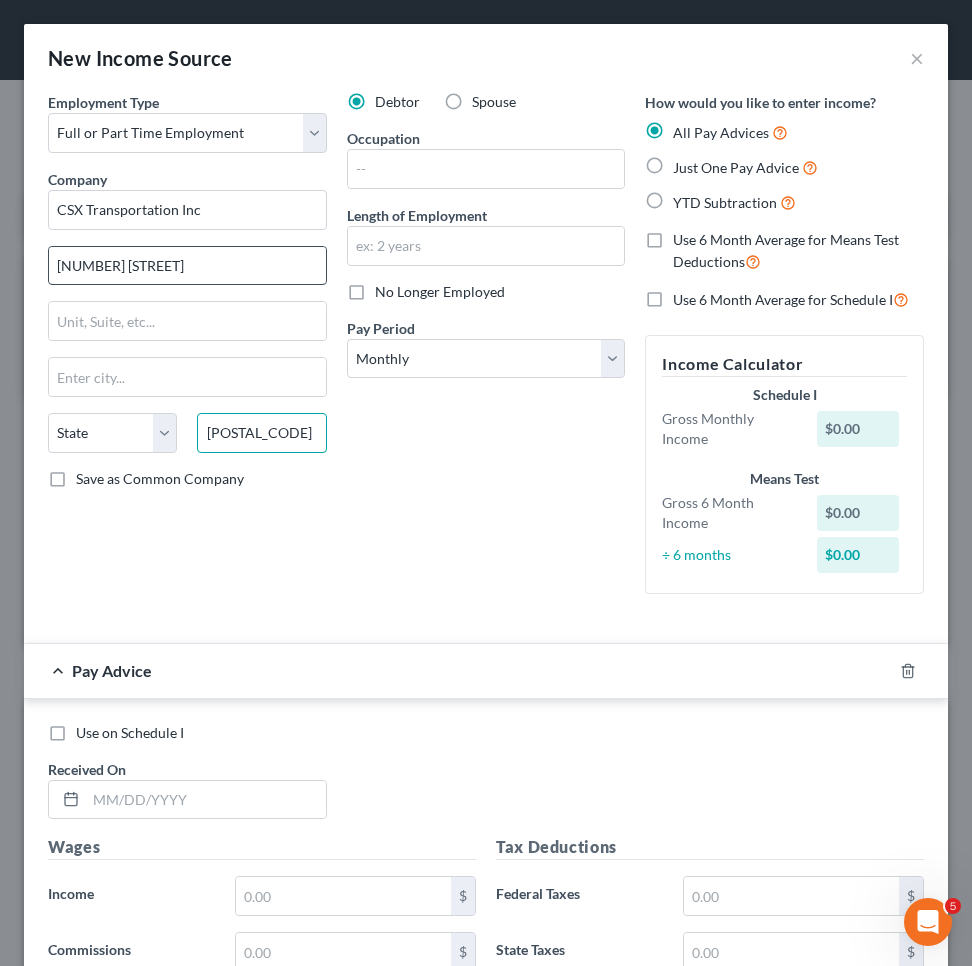 type on "[POSTAL_CODE]" 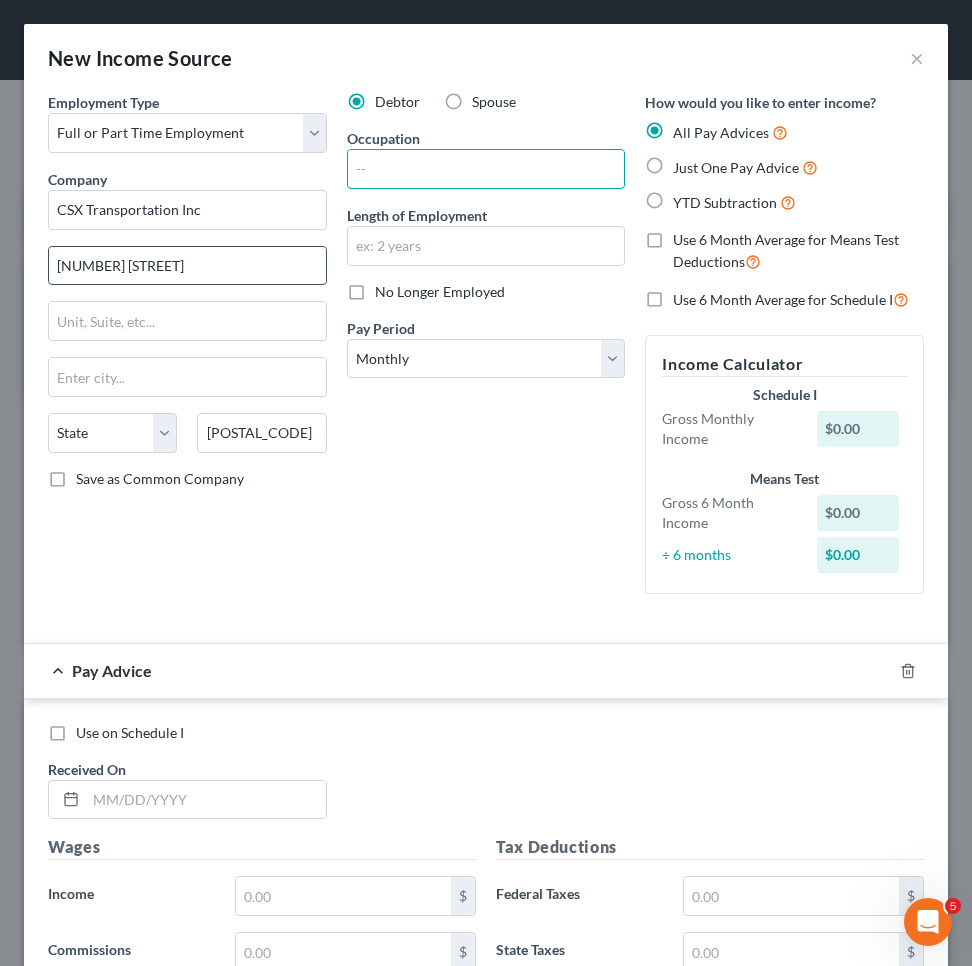 type on "Lawrenceville" 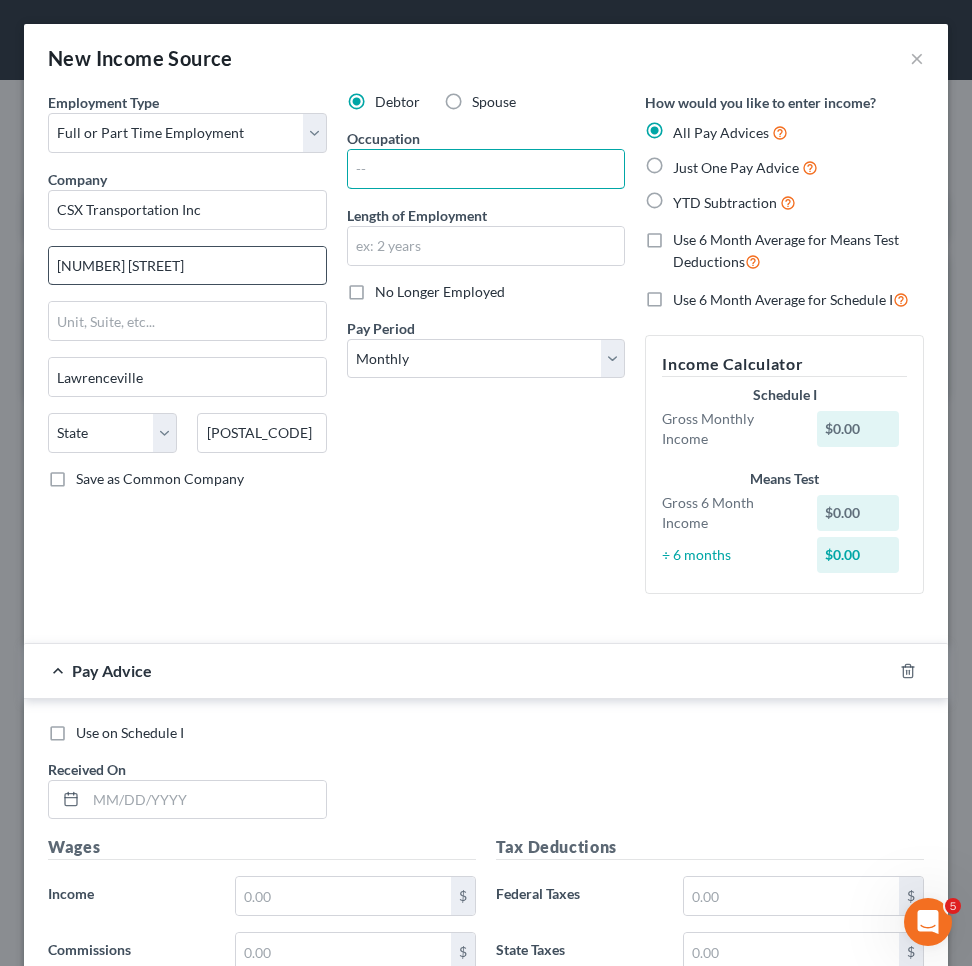 select on "10" 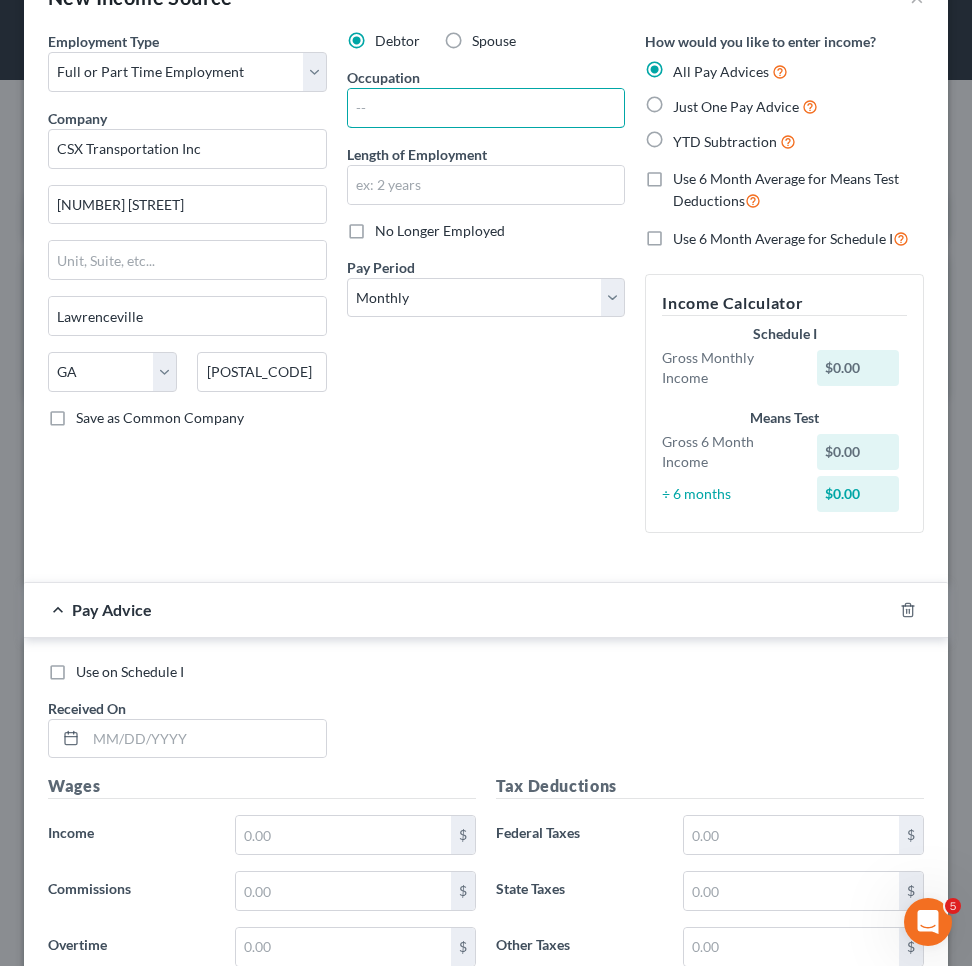 scroll, scrollTop: 76, scrollLeft: 0, axis: vertical 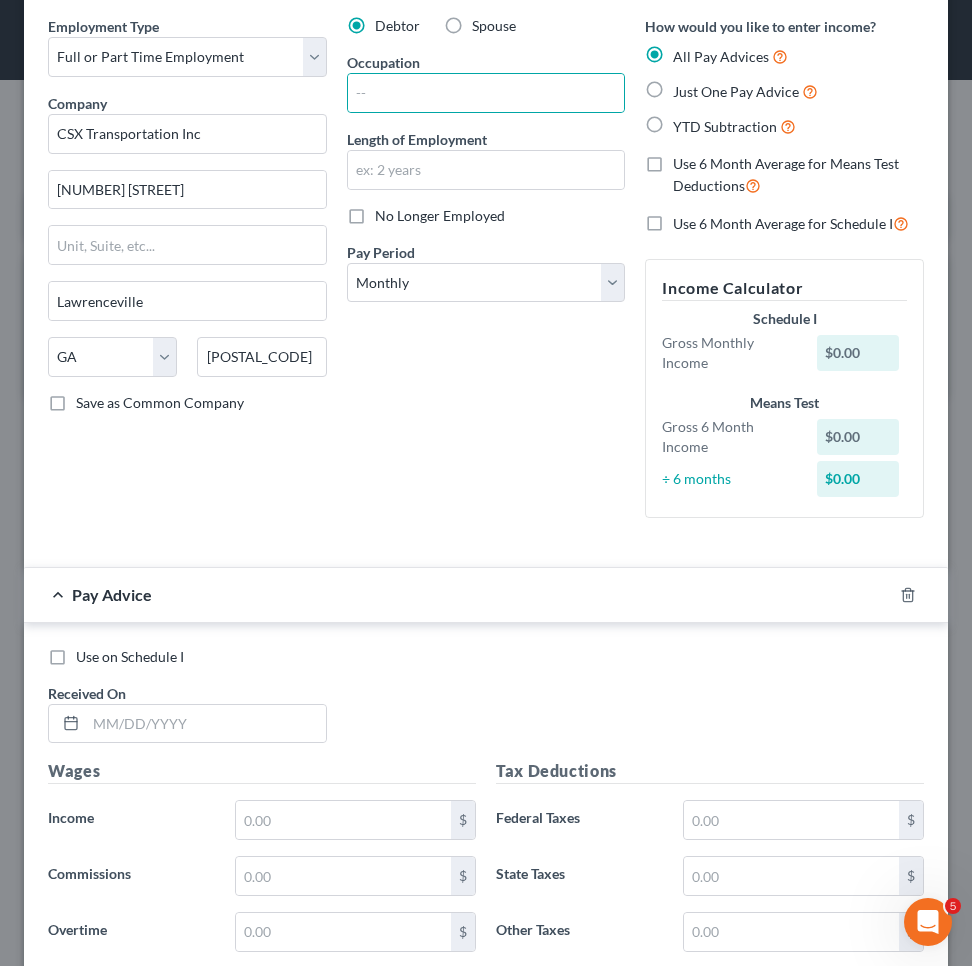 click on "Just One Pay Advice" at bounding box center [736, 91] 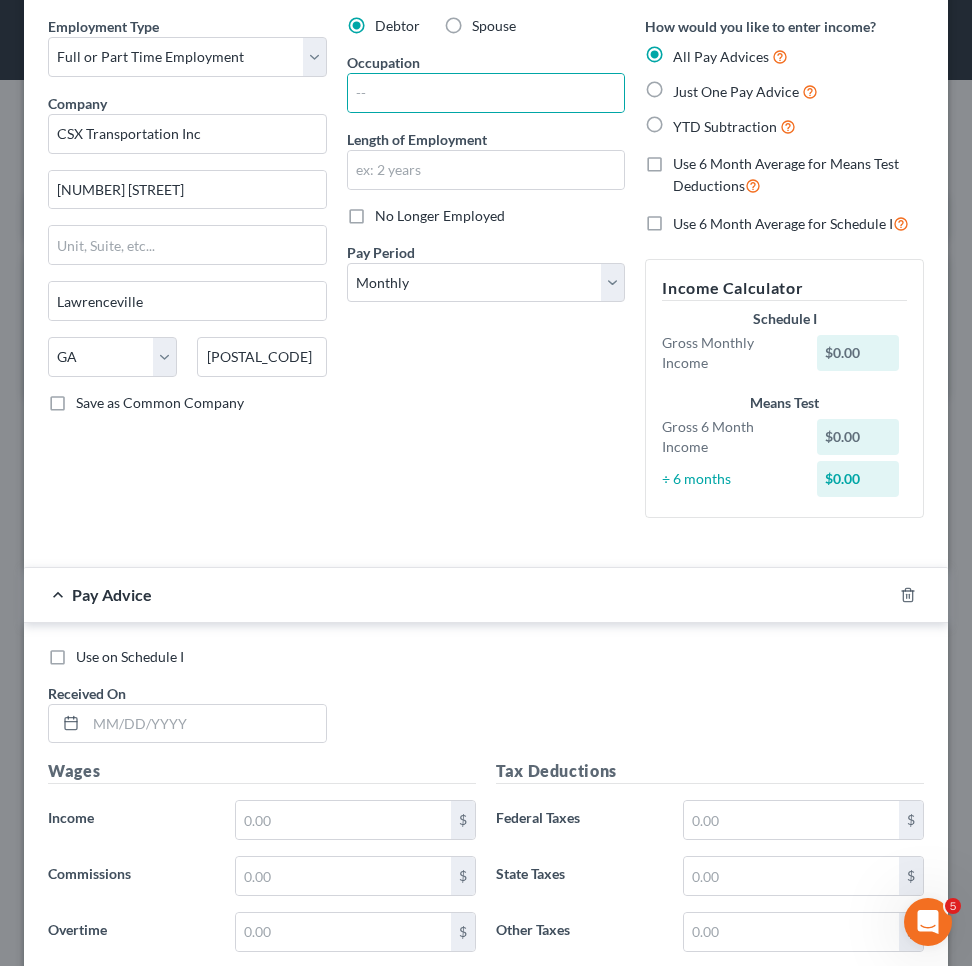 radio on "true" 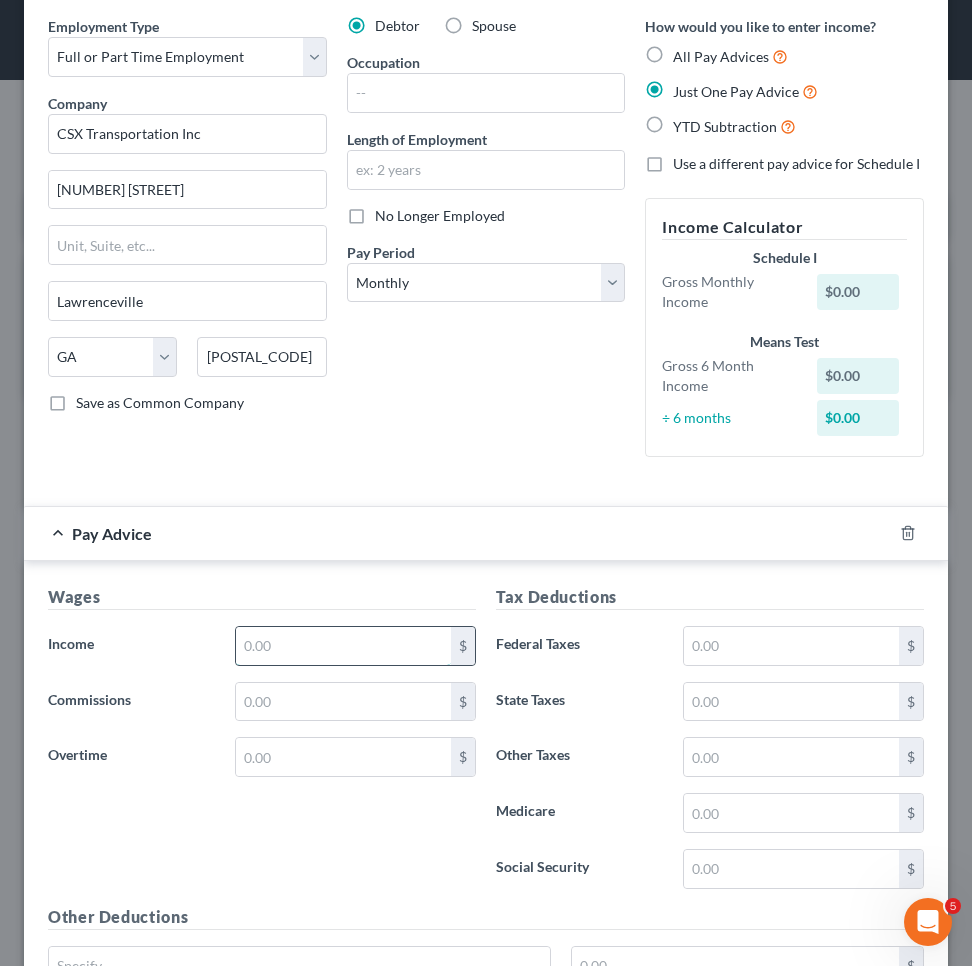 click at bounding box center (343, 646) 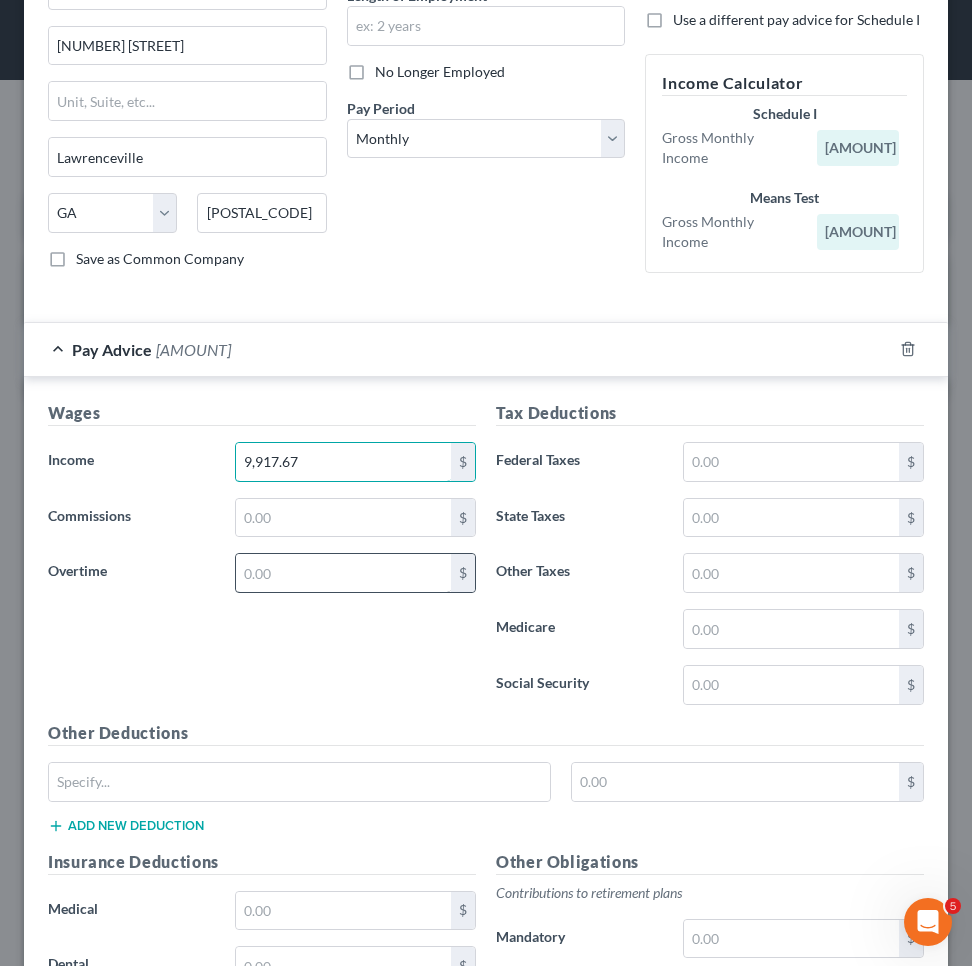 scroll, scrollTop: 223, scrollLeft: 0, axis: vertical 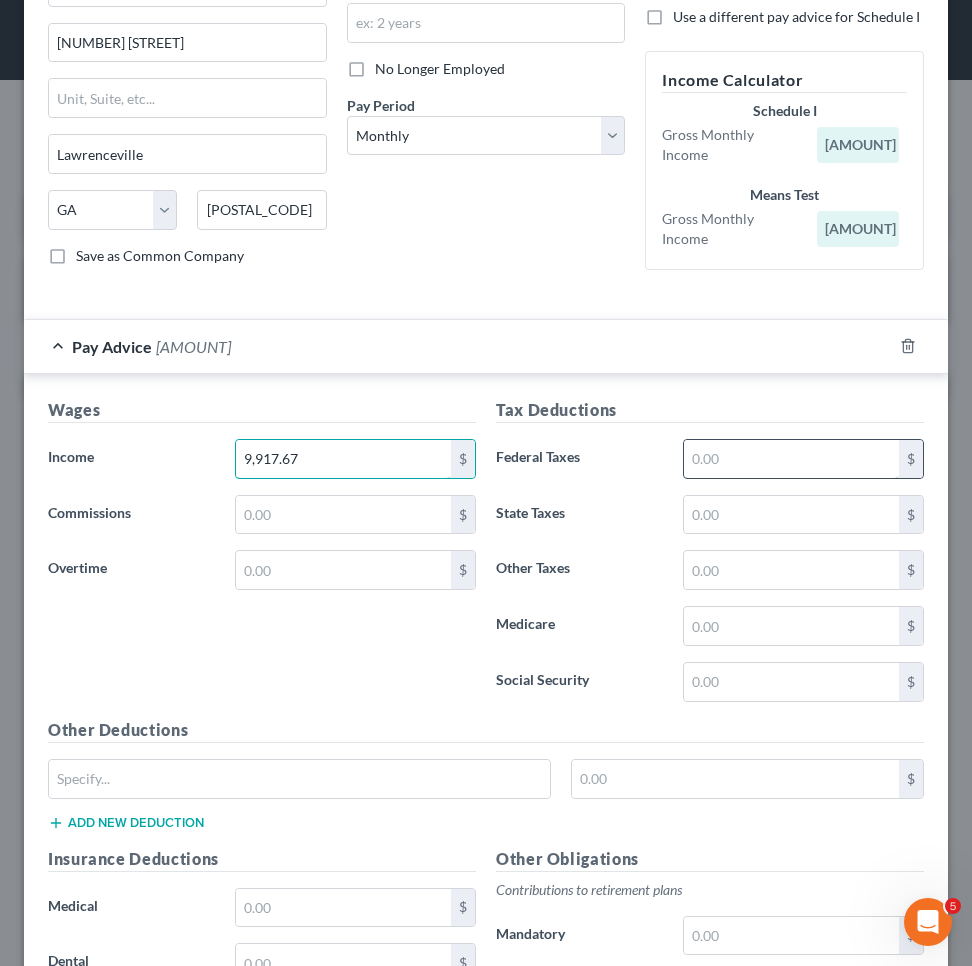 type on "9,917.67" 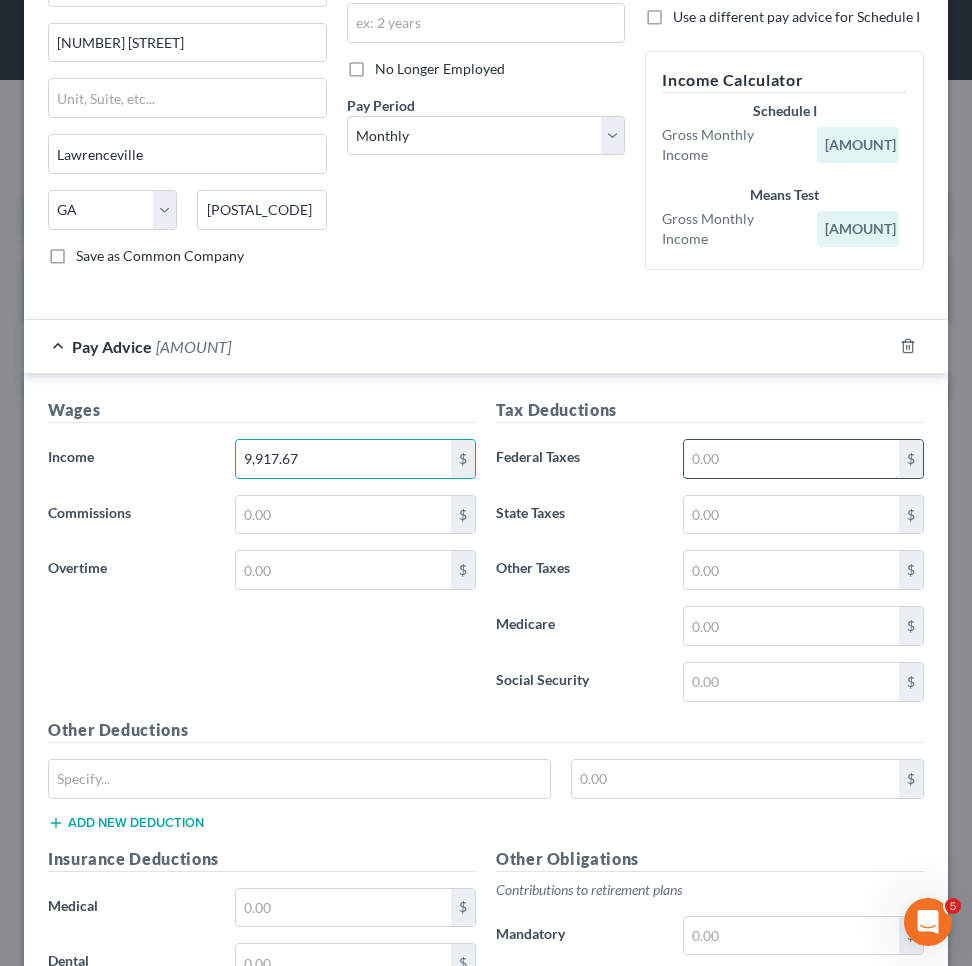 click at bounding box center (791, 459) 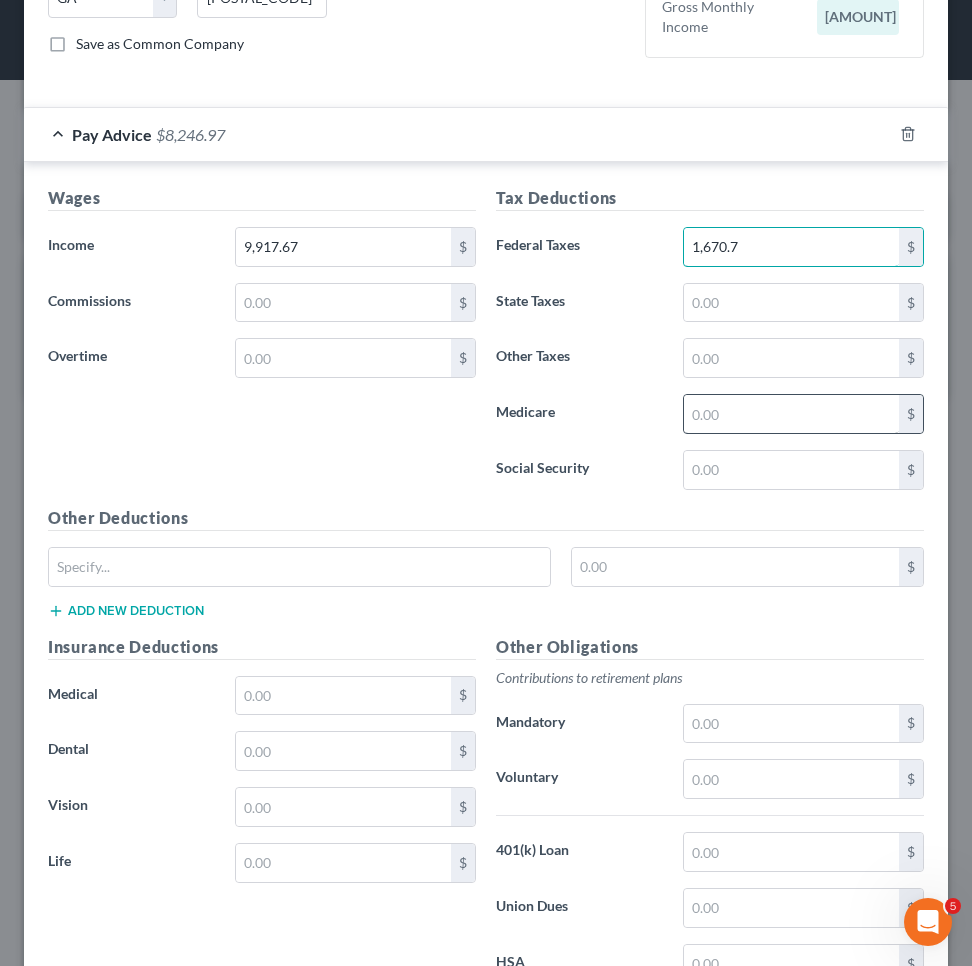 scroll, scrollTop: 442, scrollLeft: 0, axis: vertical 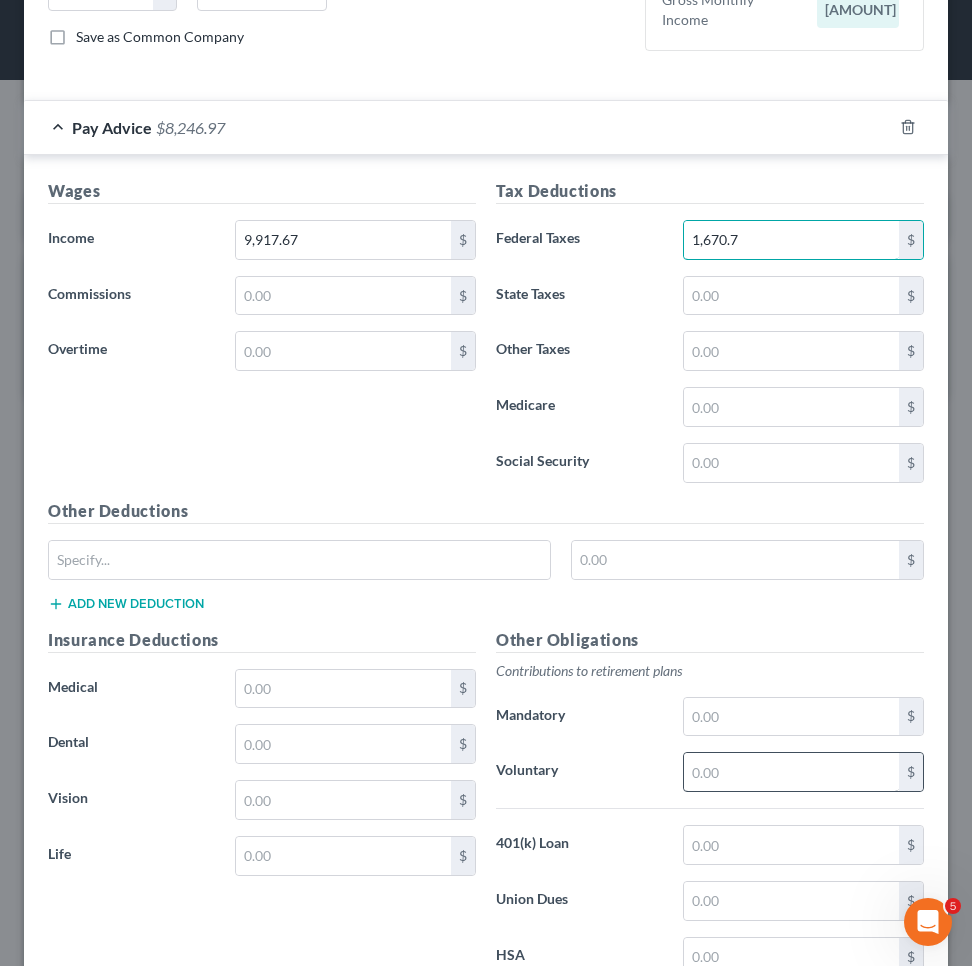 type on "1,670.7" 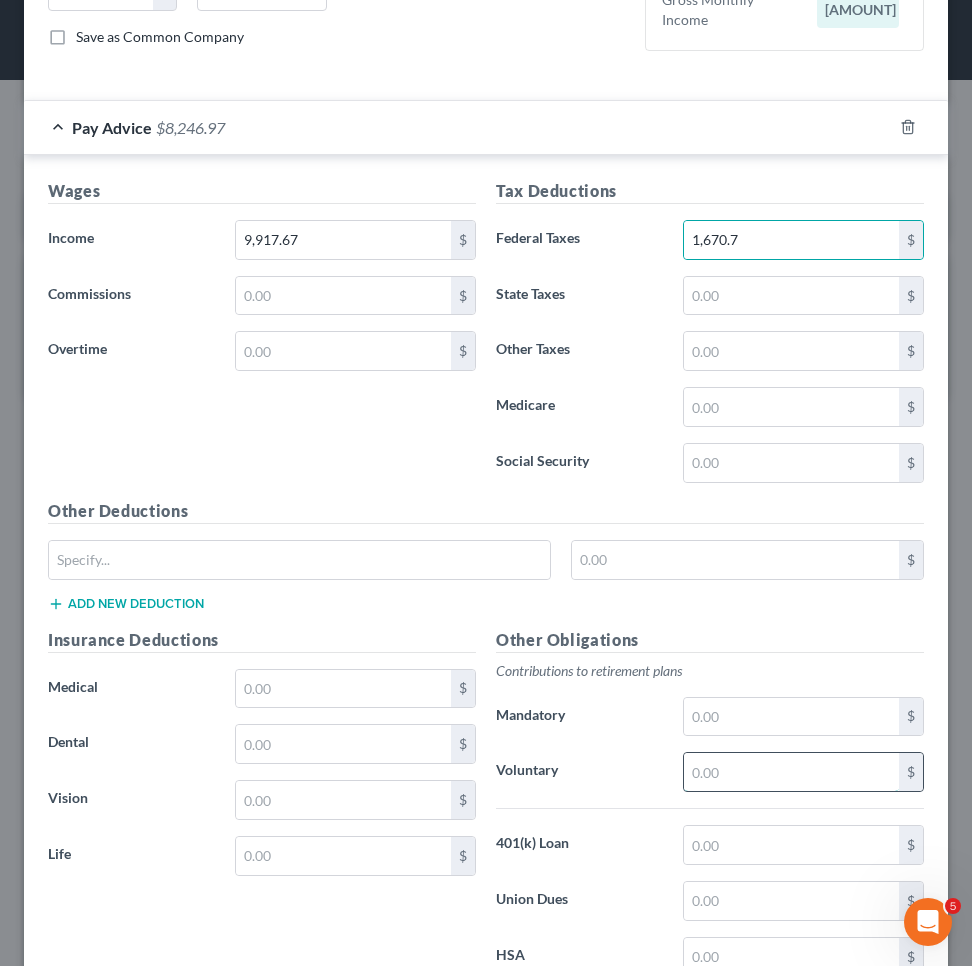 click at bounding box center [791, 772] 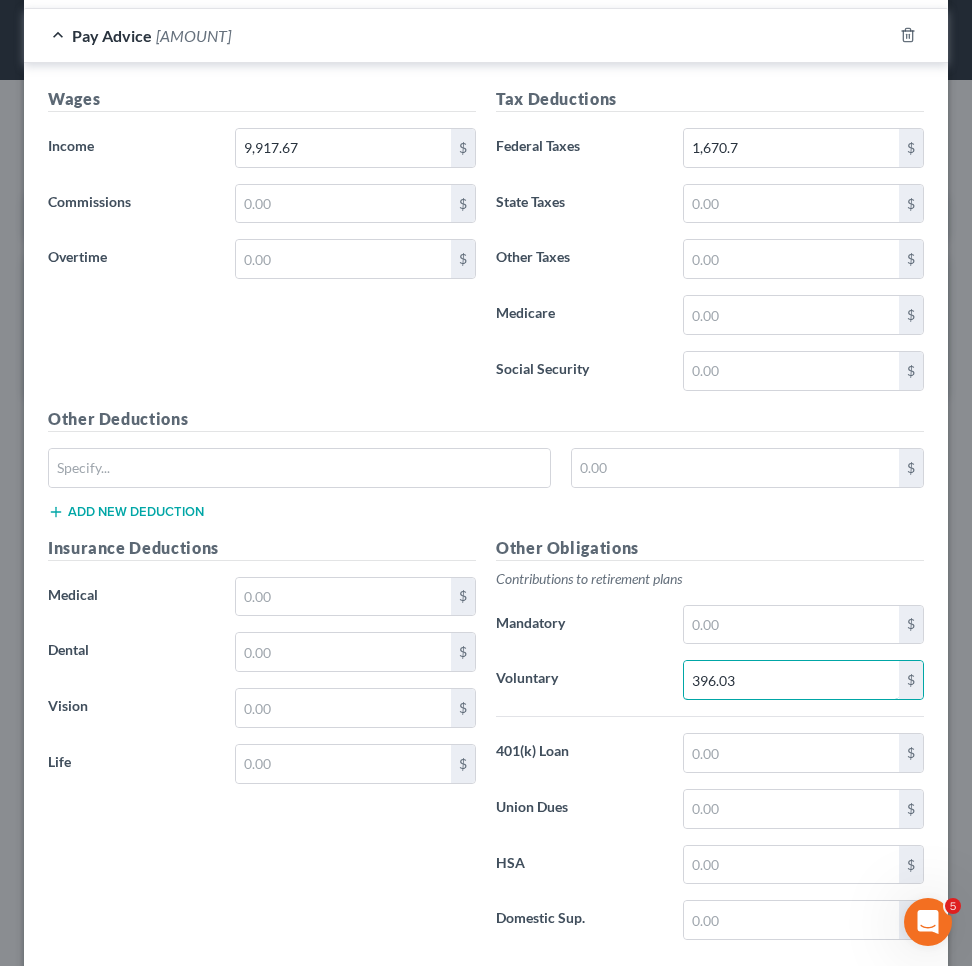 scroll, scrollTop: 551, scrollLeft: 0, axis: vertical 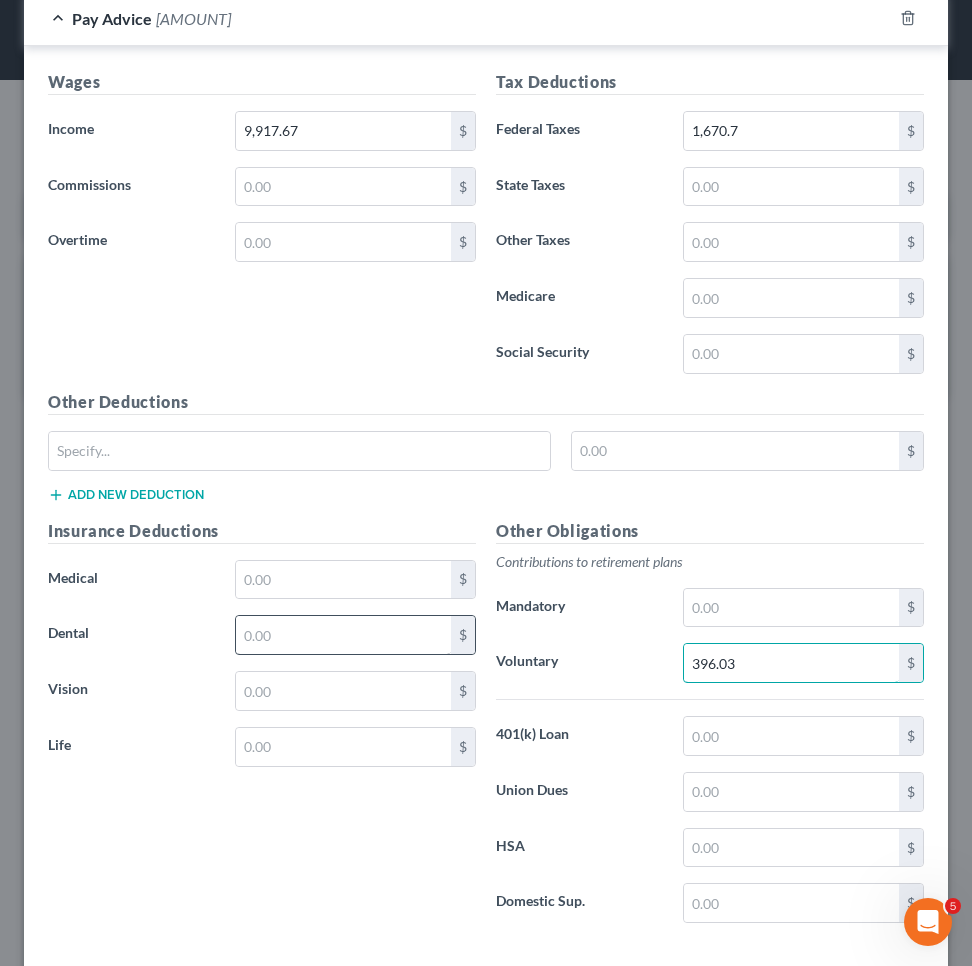 type on "396.03" 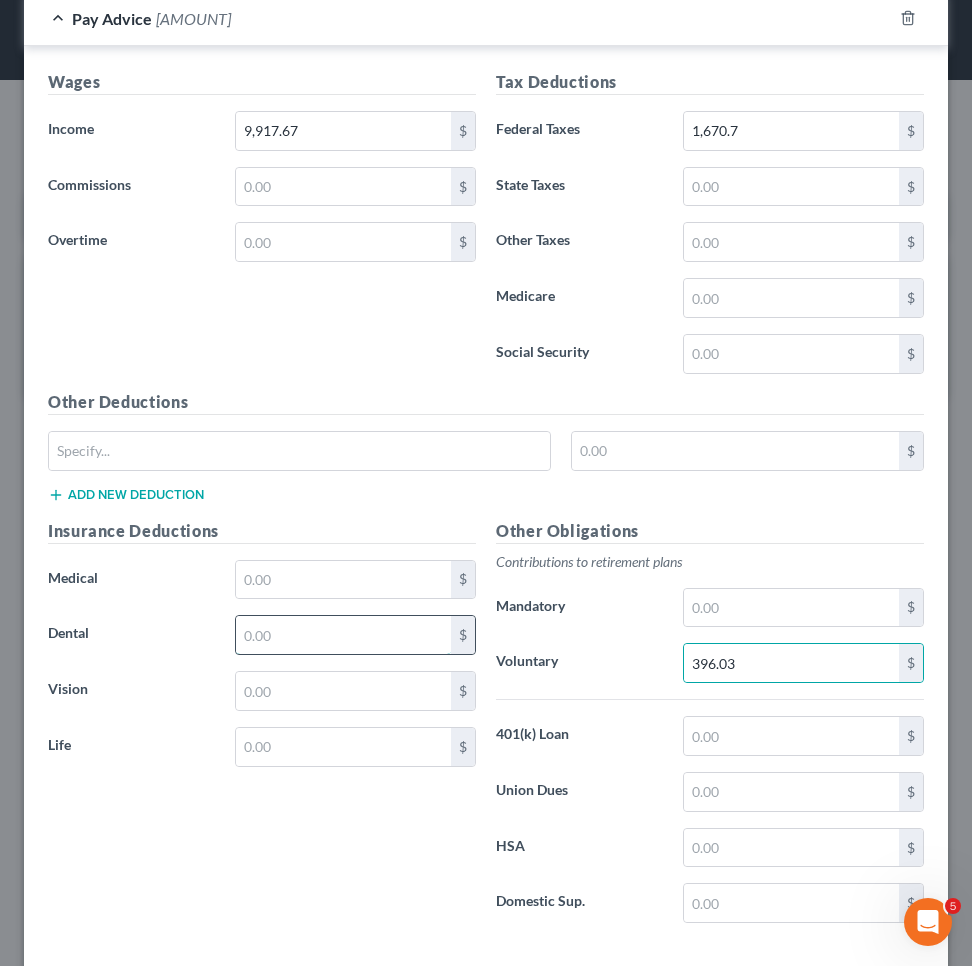 click at bounding box center (343, 635) 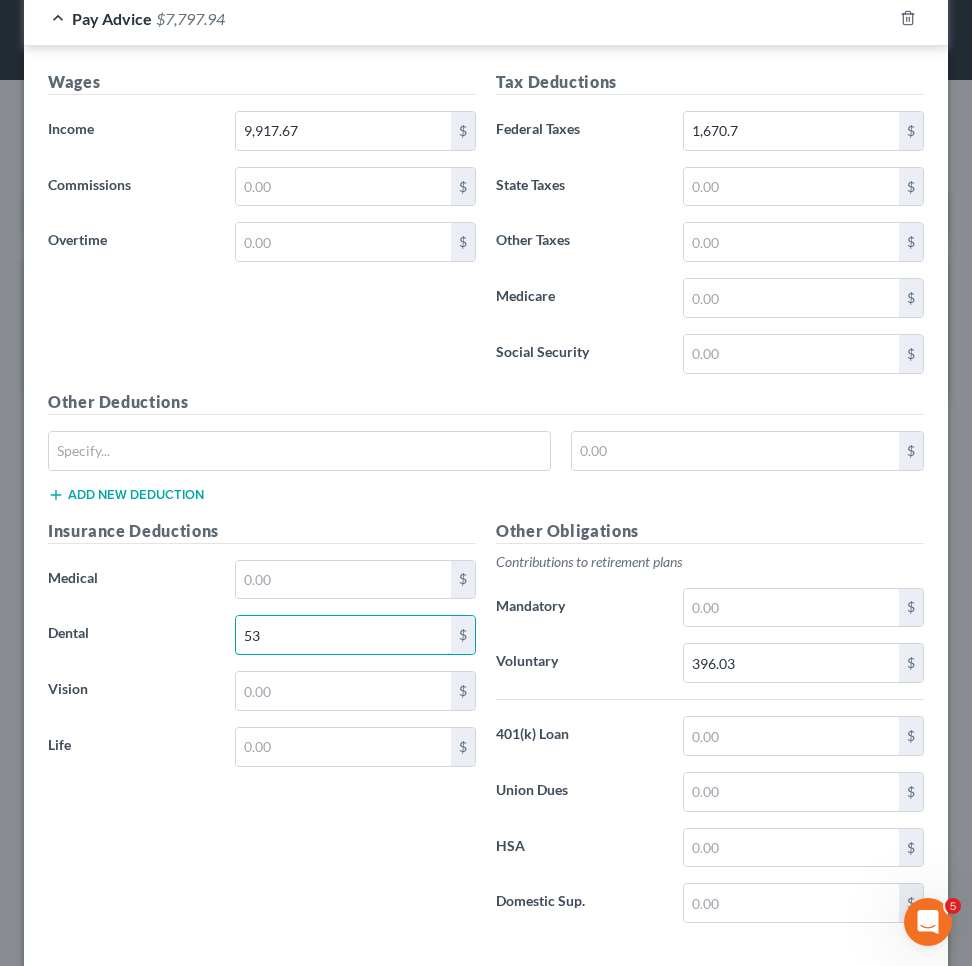 type on "53" 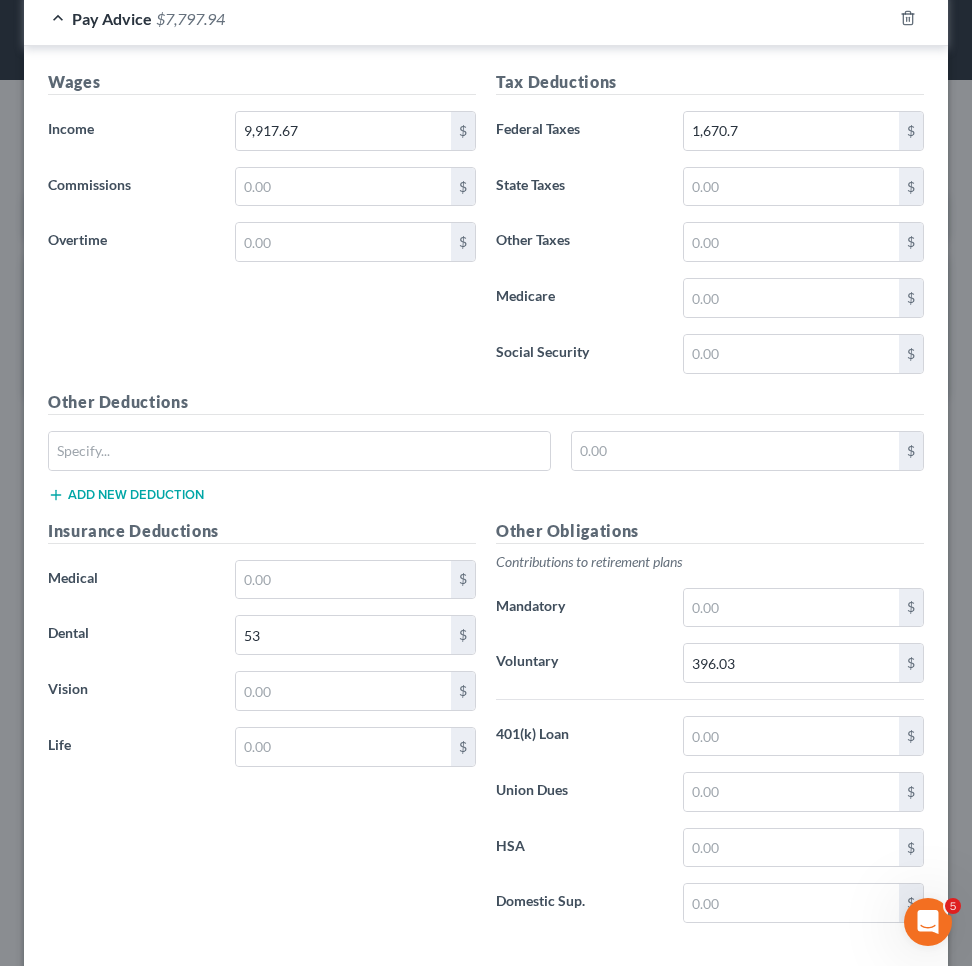 click on "Insurance Deductions Medical $ Dental 53 $ Vision $ Life $" at bounding box center (262, 729) 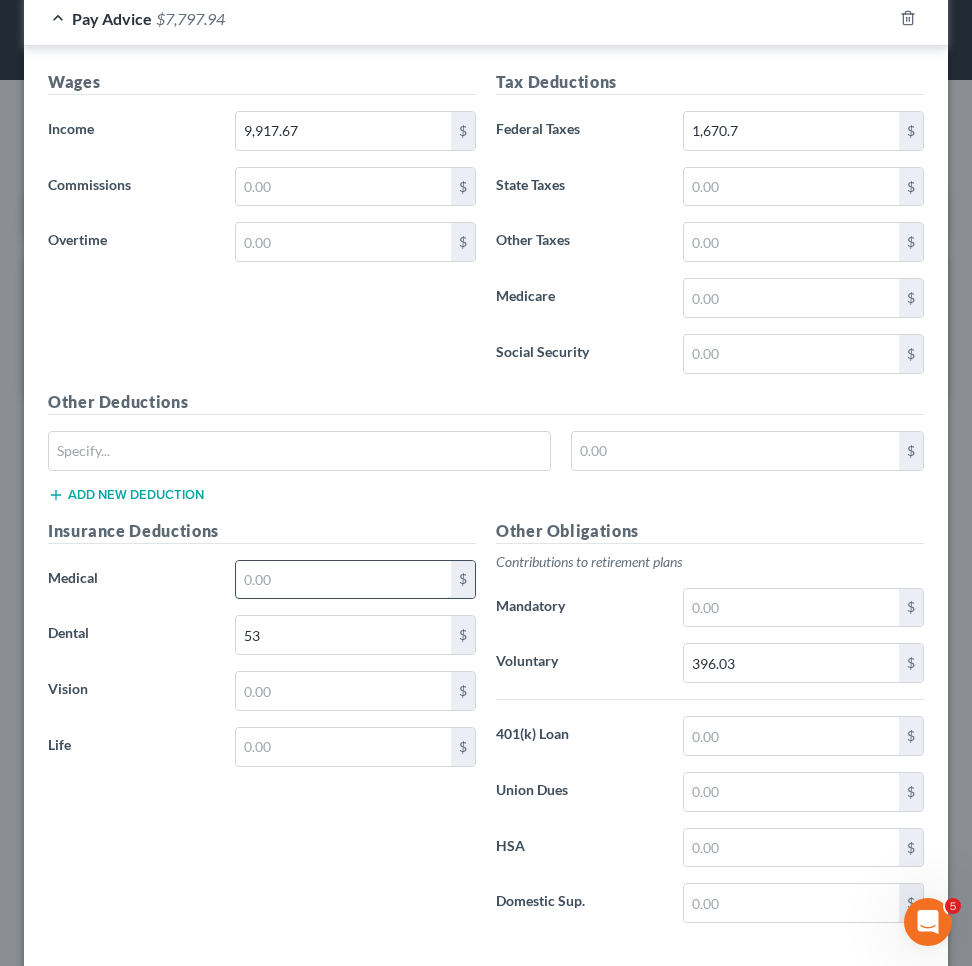 click at bounding box center [343, 580] 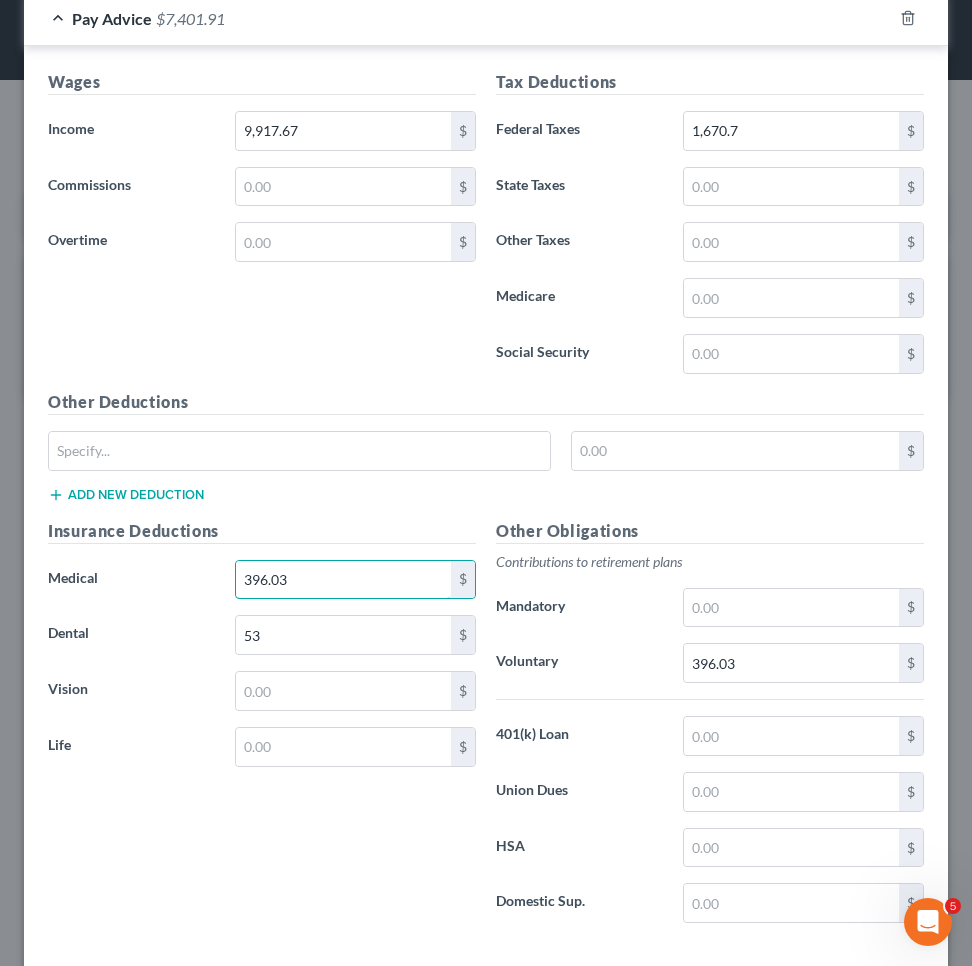 drag, startPoint x: 283, startPoint y: 582, endPoint x: 170, endPoint y: 580, distance: 113.0177 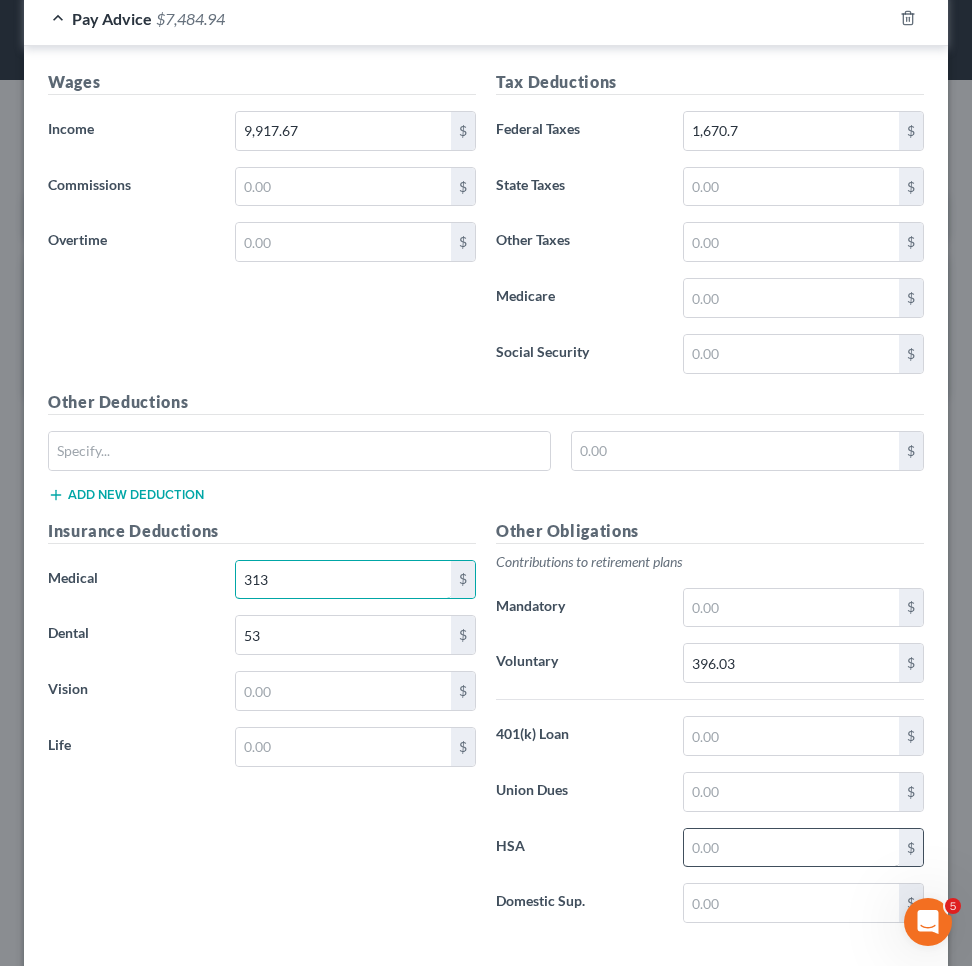 type on "313" 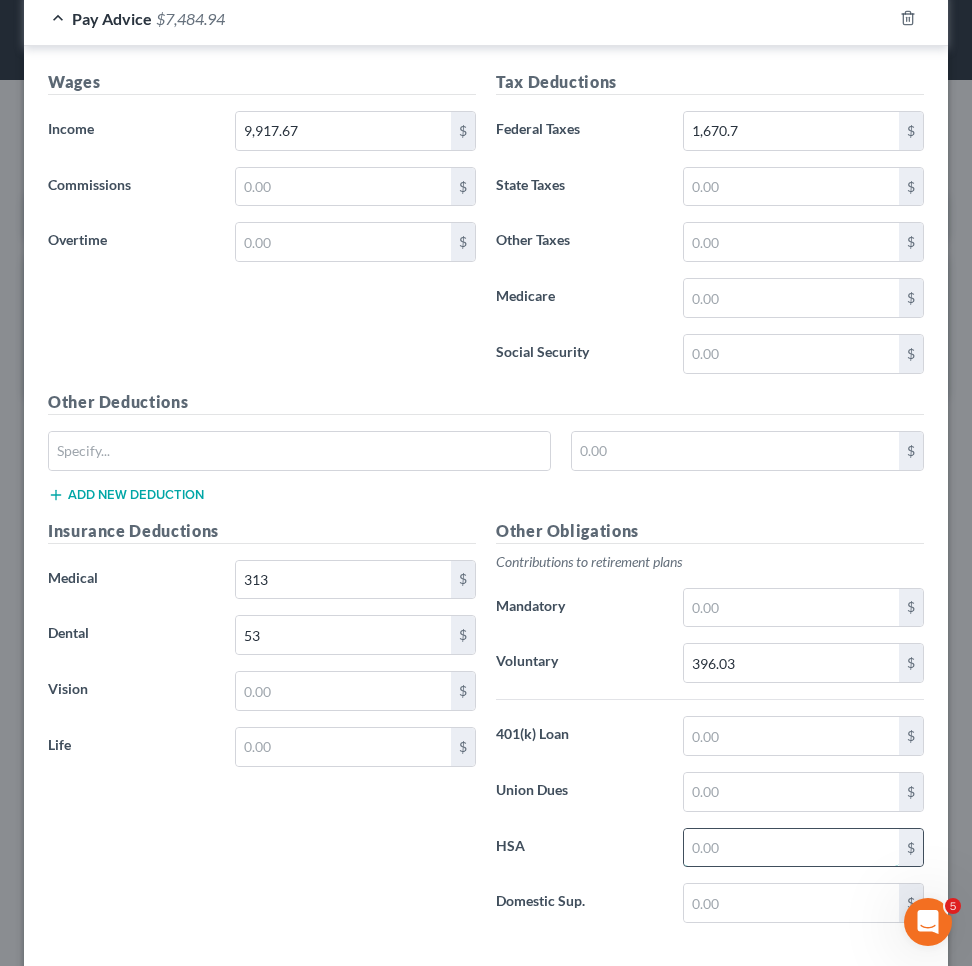 click at bounding box center [791, 848] 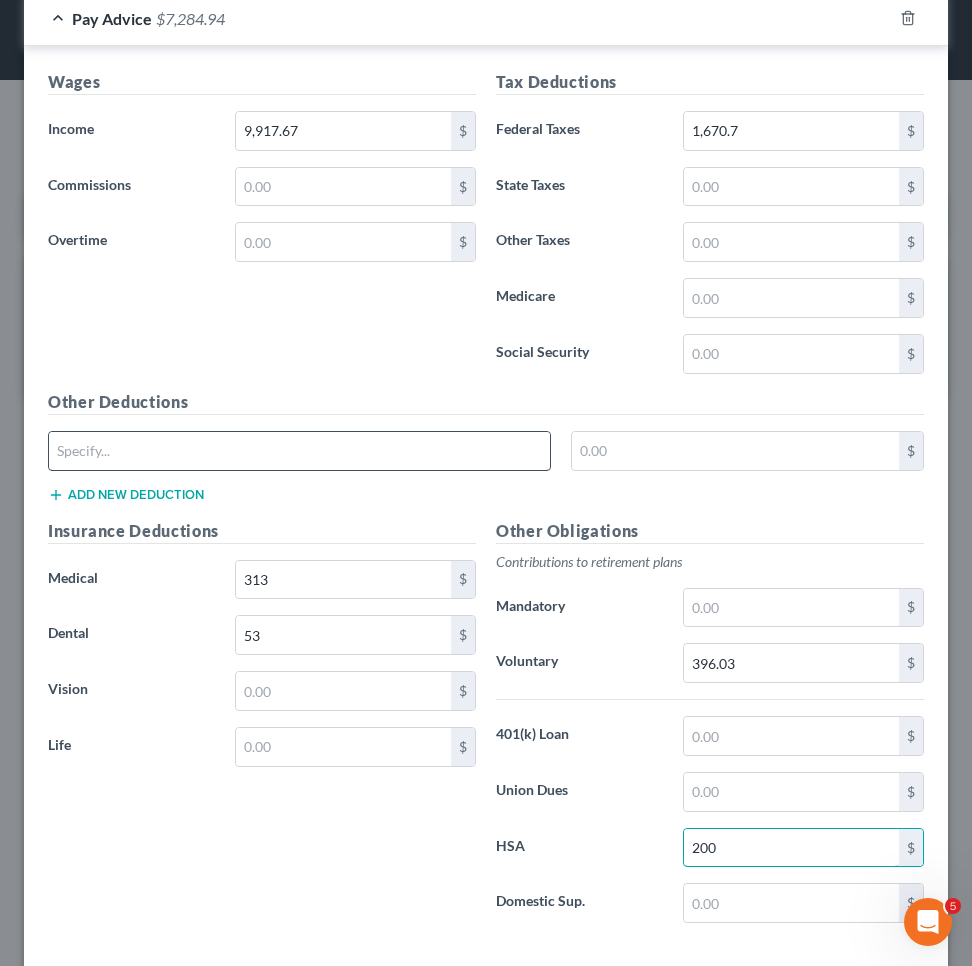 type on "200" 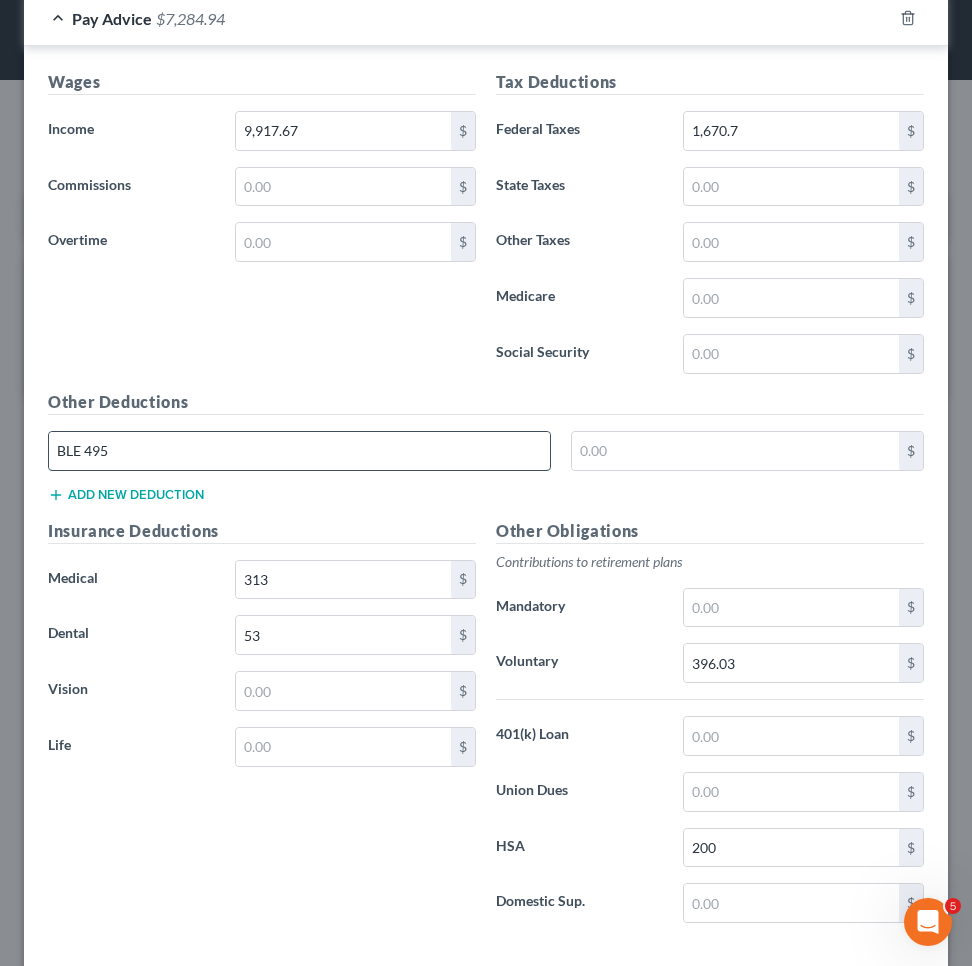 type on "BLE 495" 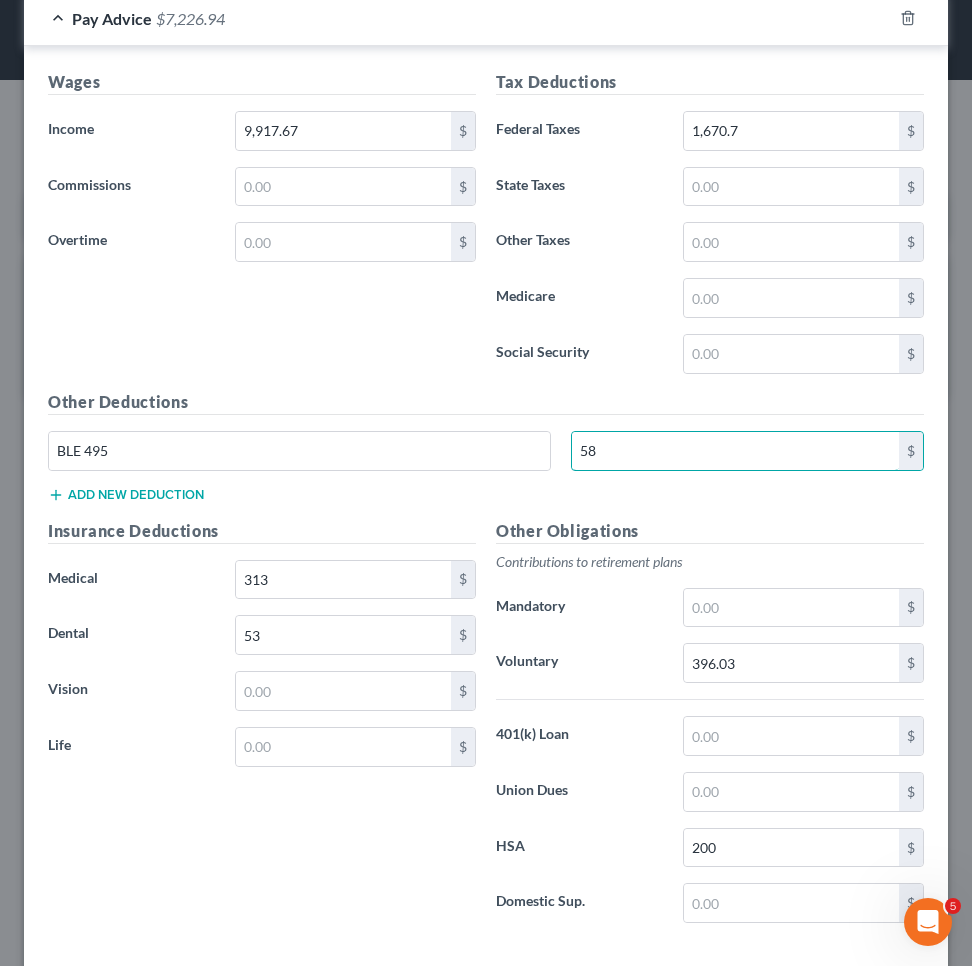 type on "58" 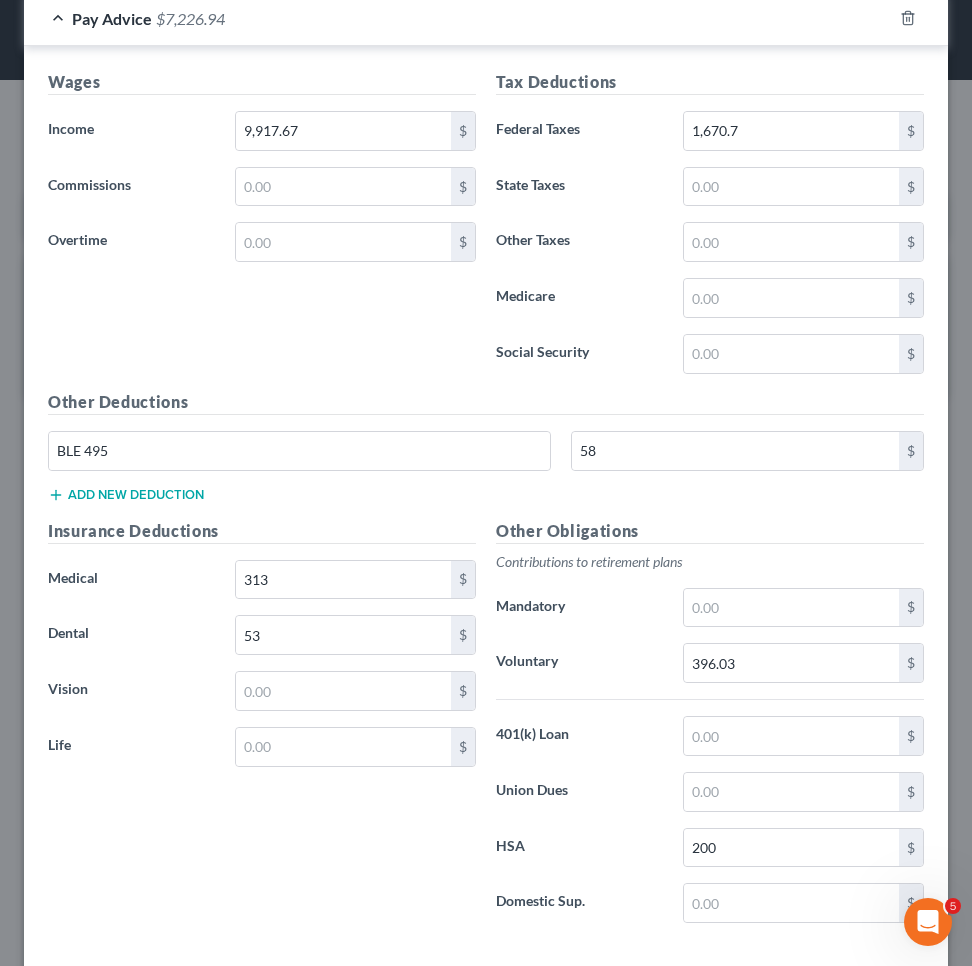 click on "Add new deduction" at bounding box center [126, 495] 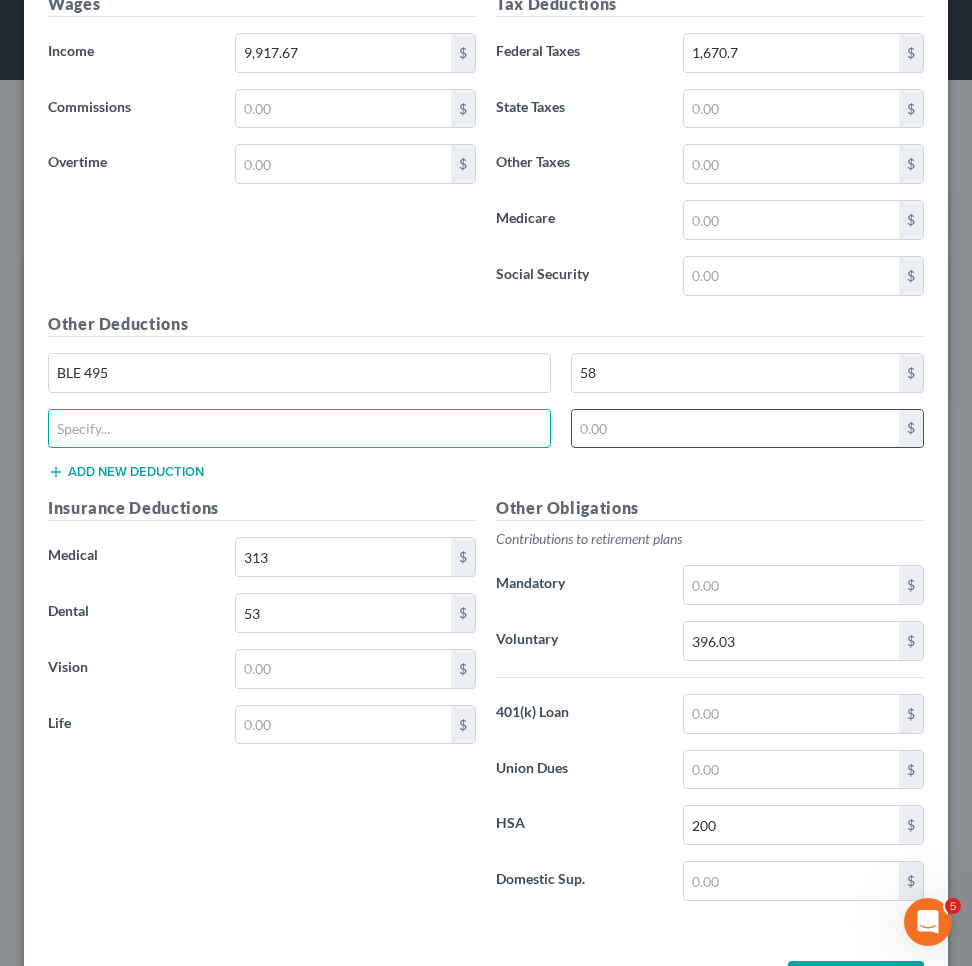 scroll, scrollTop: 662, scrollLeft: 0, axis: vertical 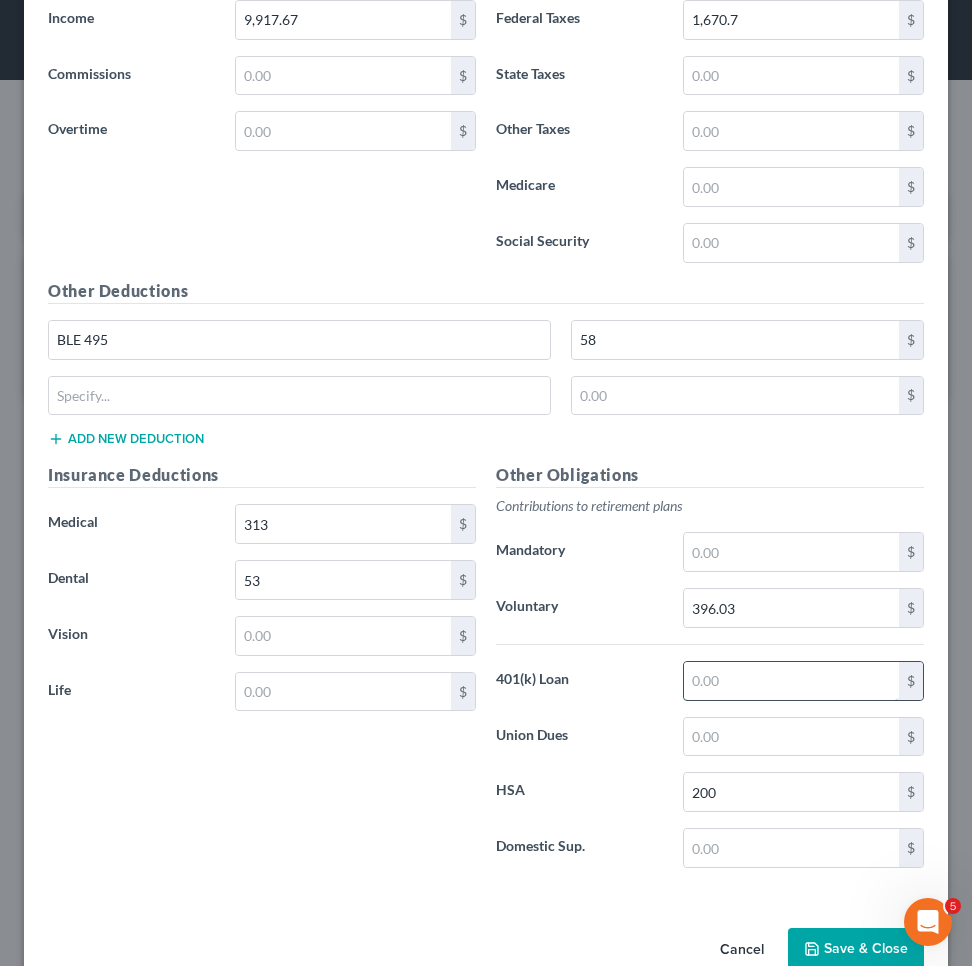 click at bounding box center (791, 681) 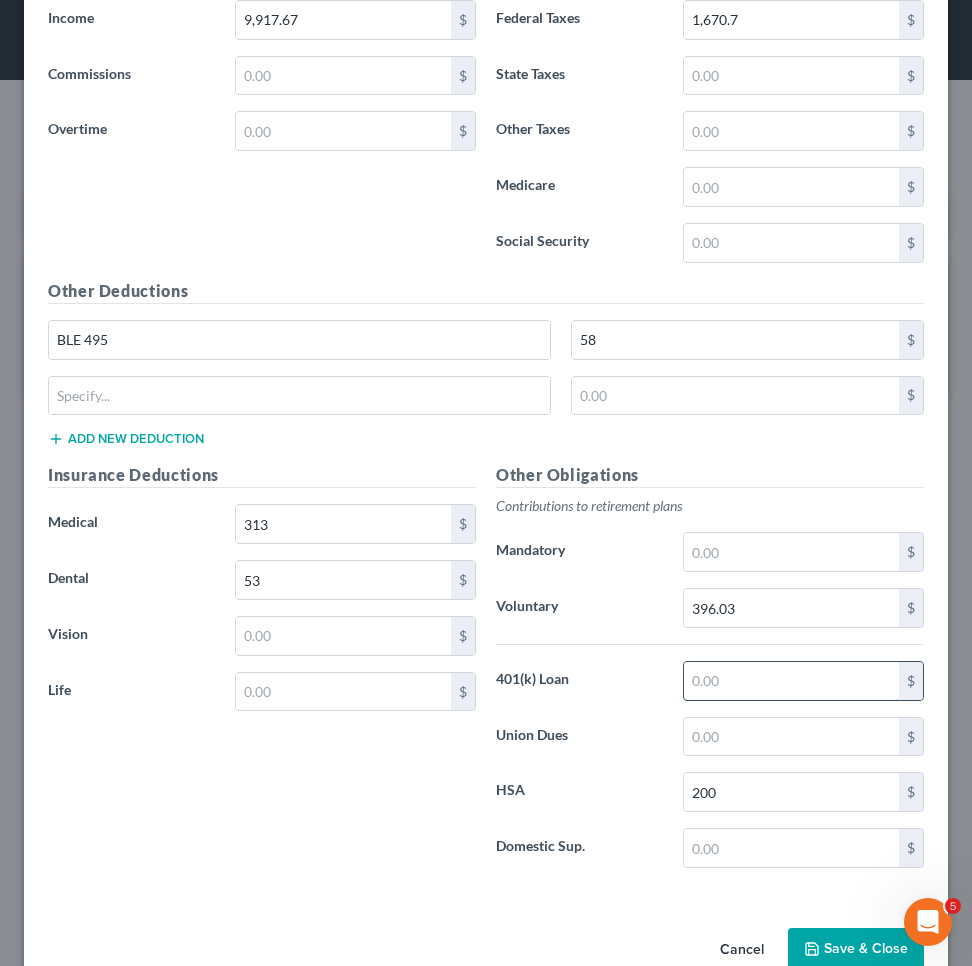 click at bounding box center [791, 681] 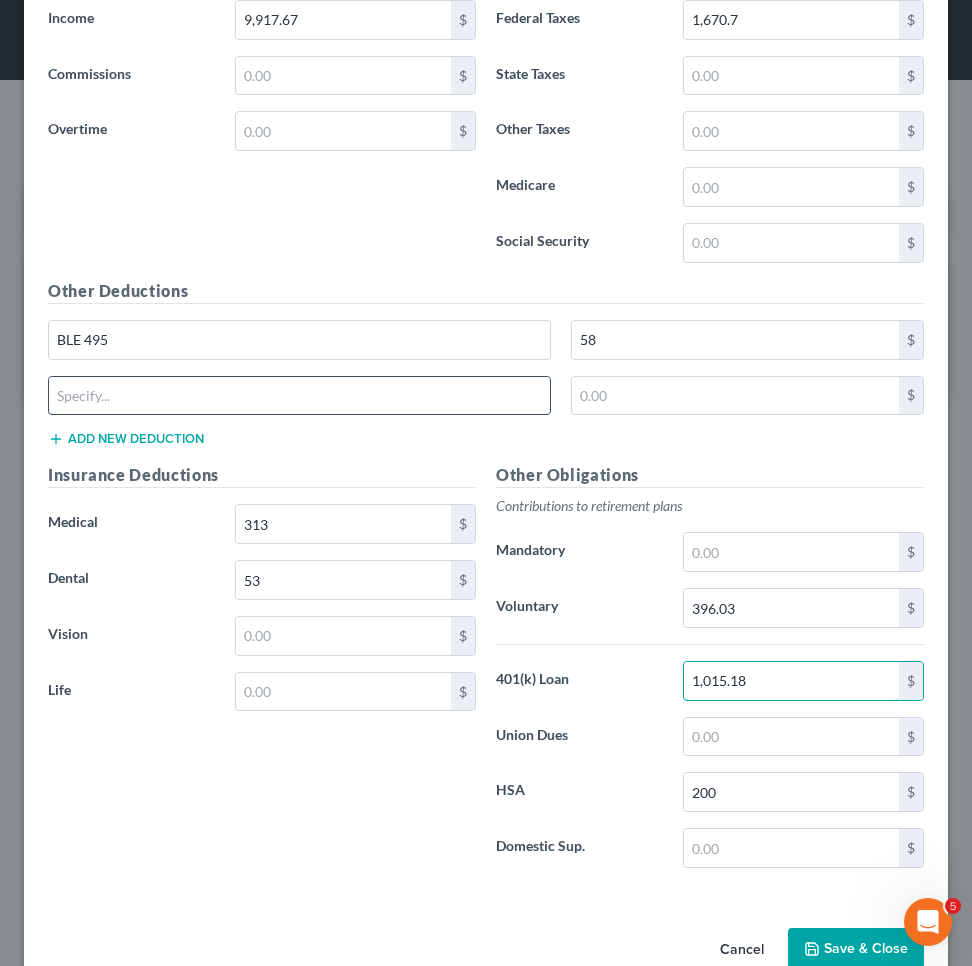 type on "1,015.18" 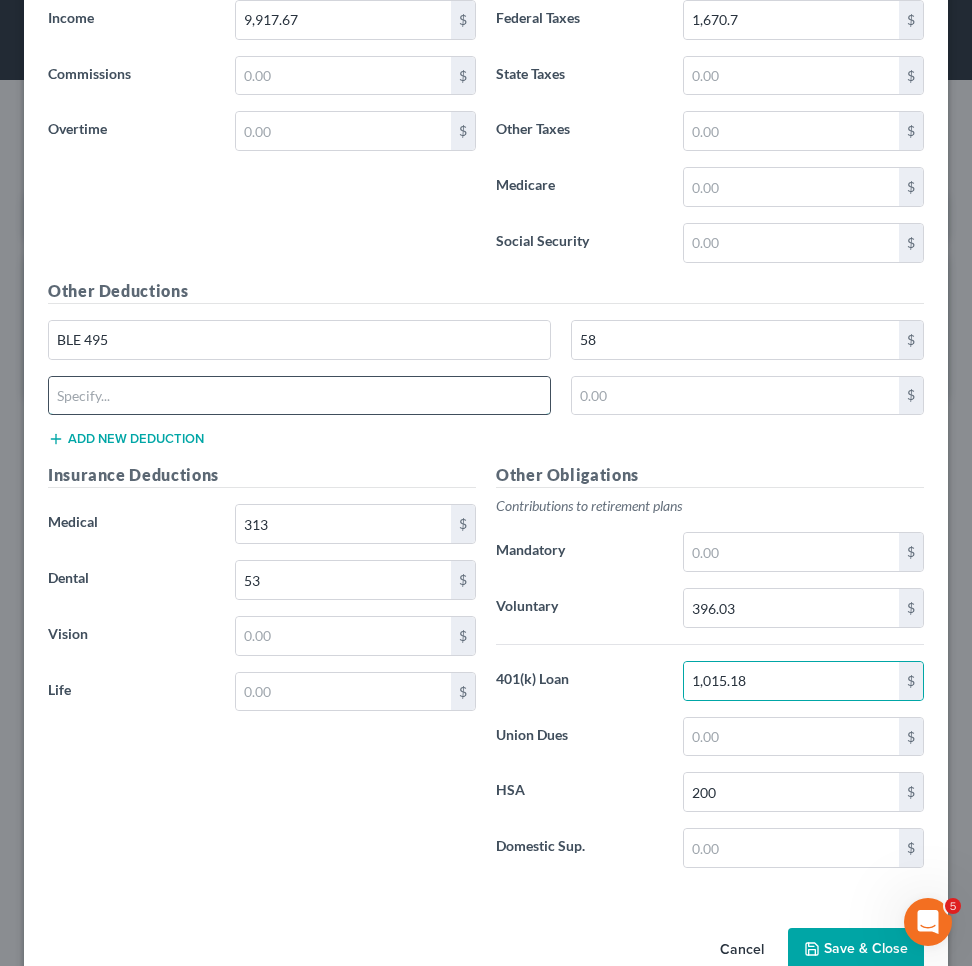 click at bounding box center (299, 396) 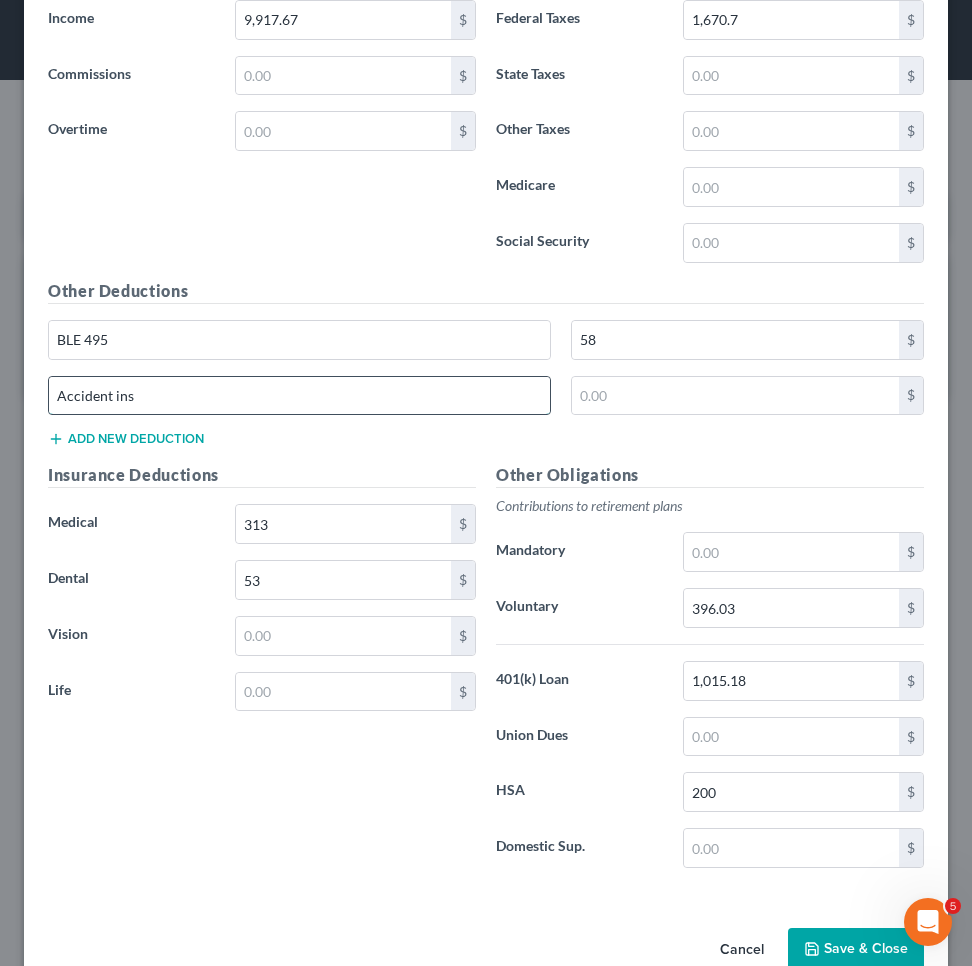 type on "Accident ins" 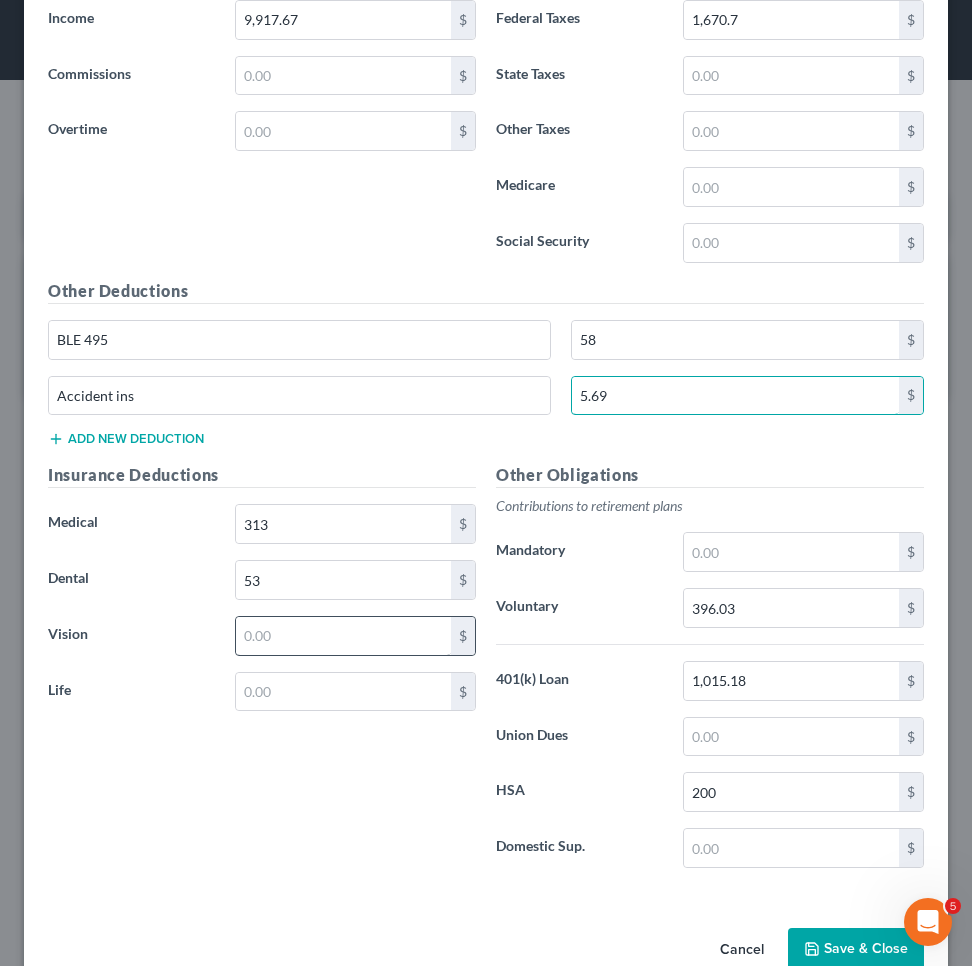 type on "5.69" 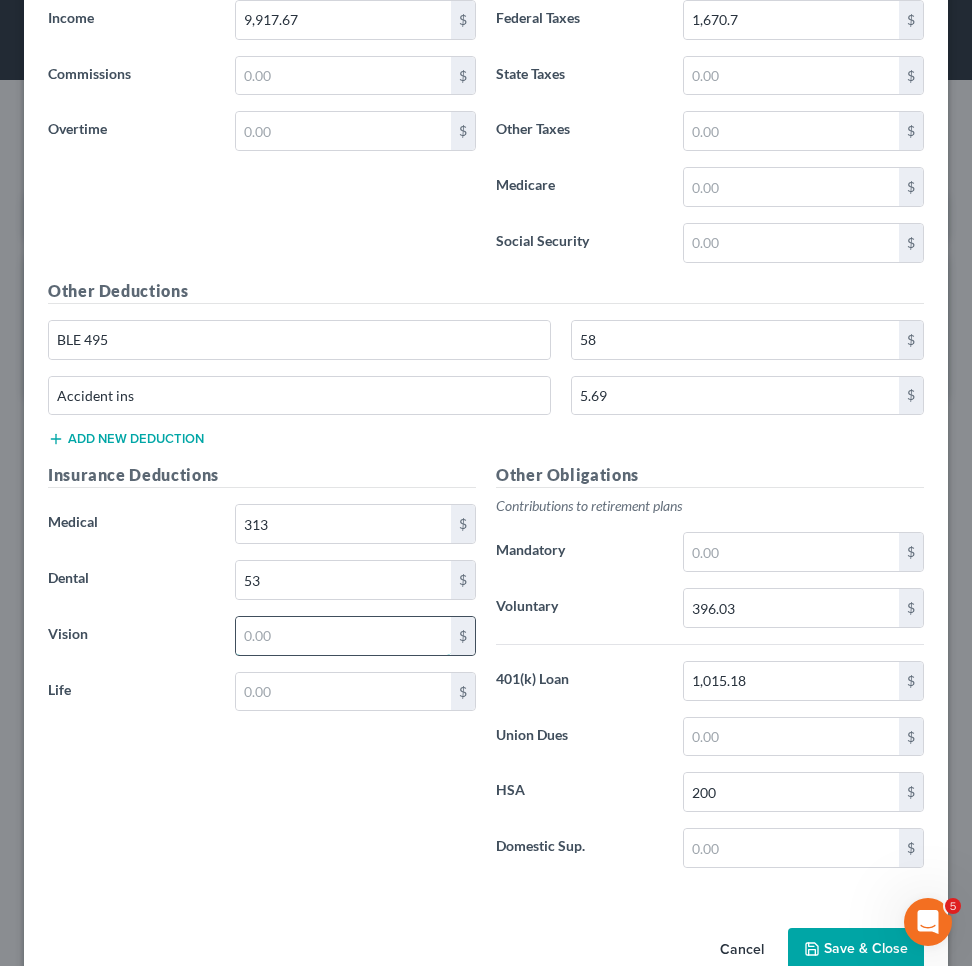 click at bounding box center [343, 636] 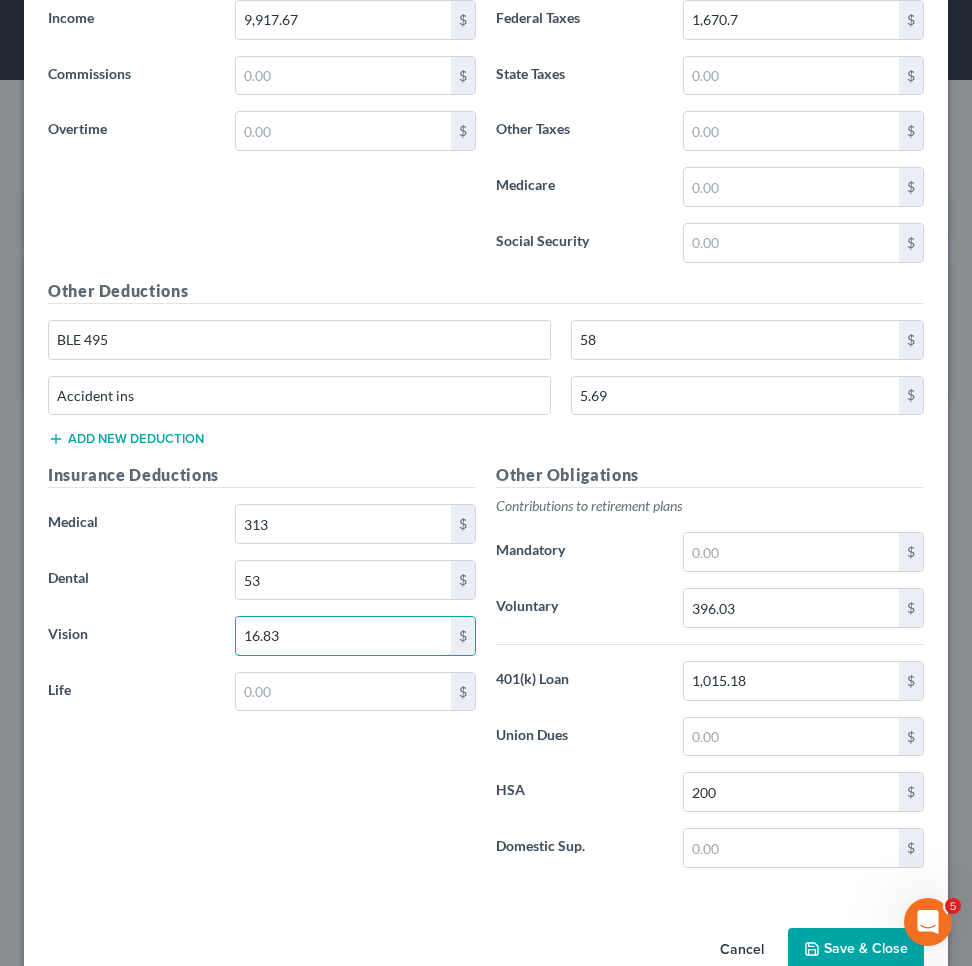 type on "16.83" 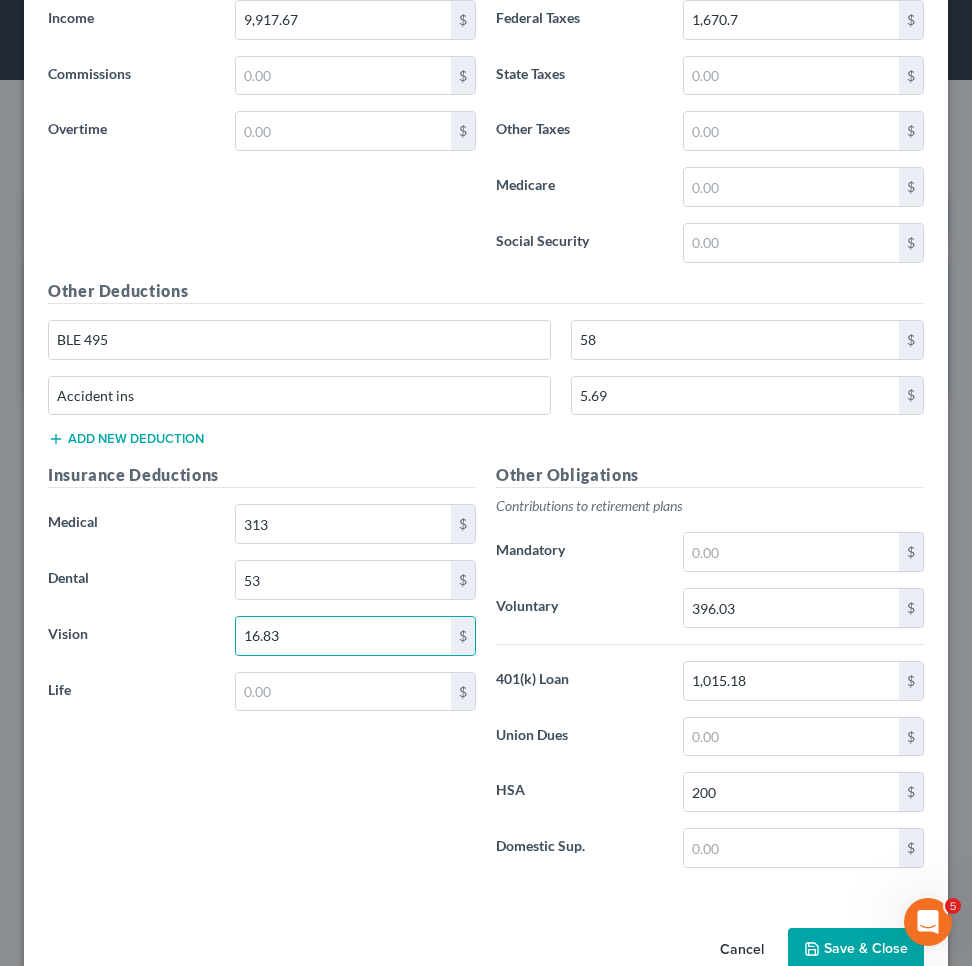 click on "Add new deduction" at bounding box center [126, 439] 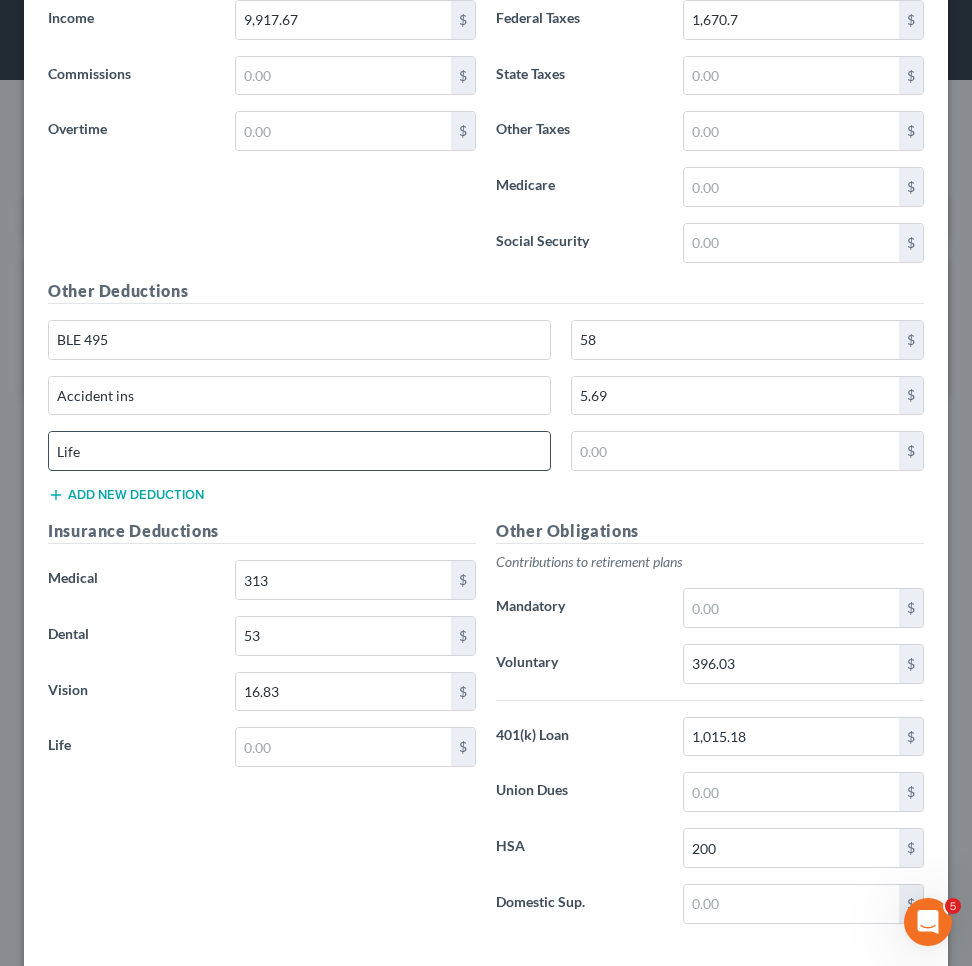 type on "Life" 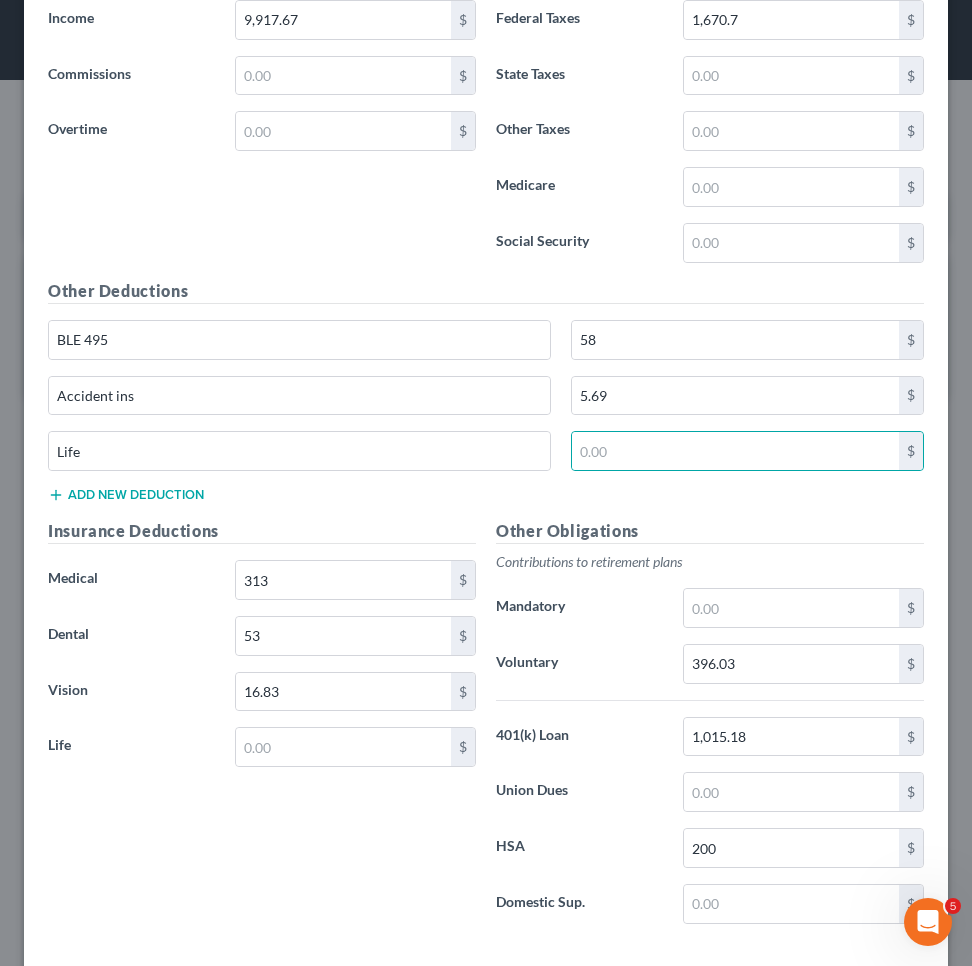 click on "Add new deduction" at bounding box center (126, 495) 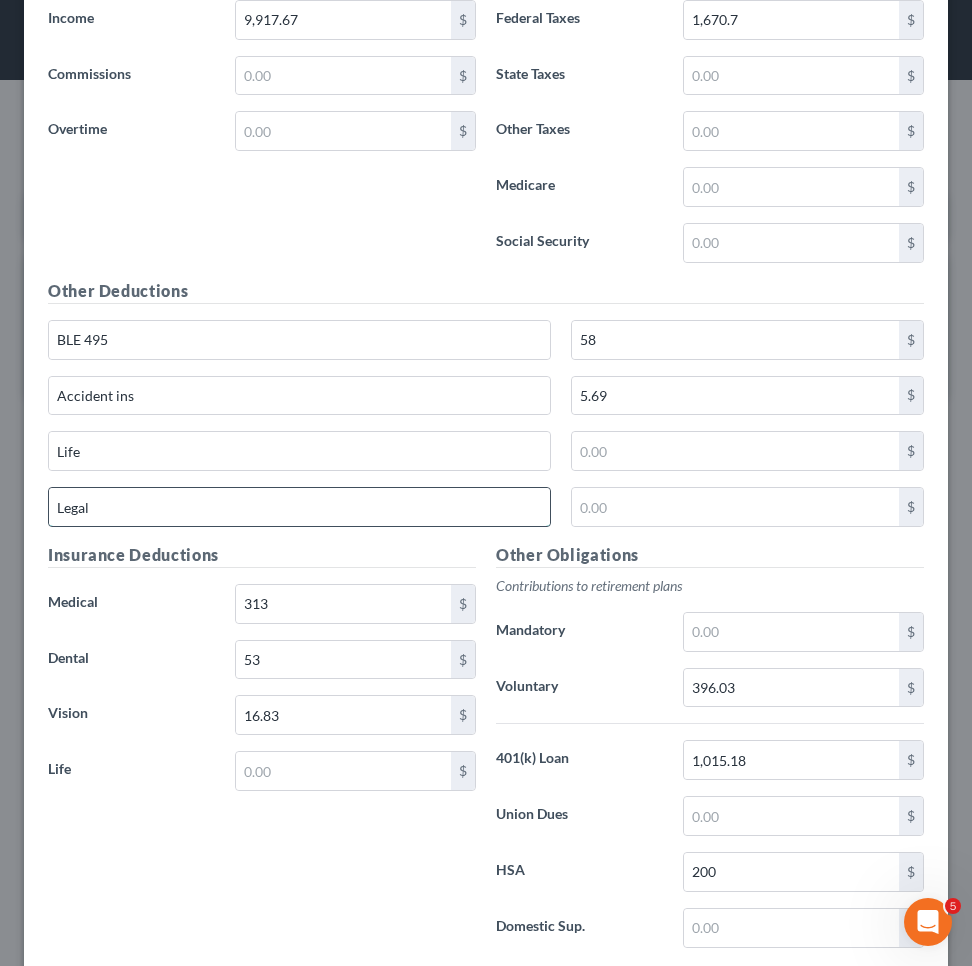 type on "Legal" 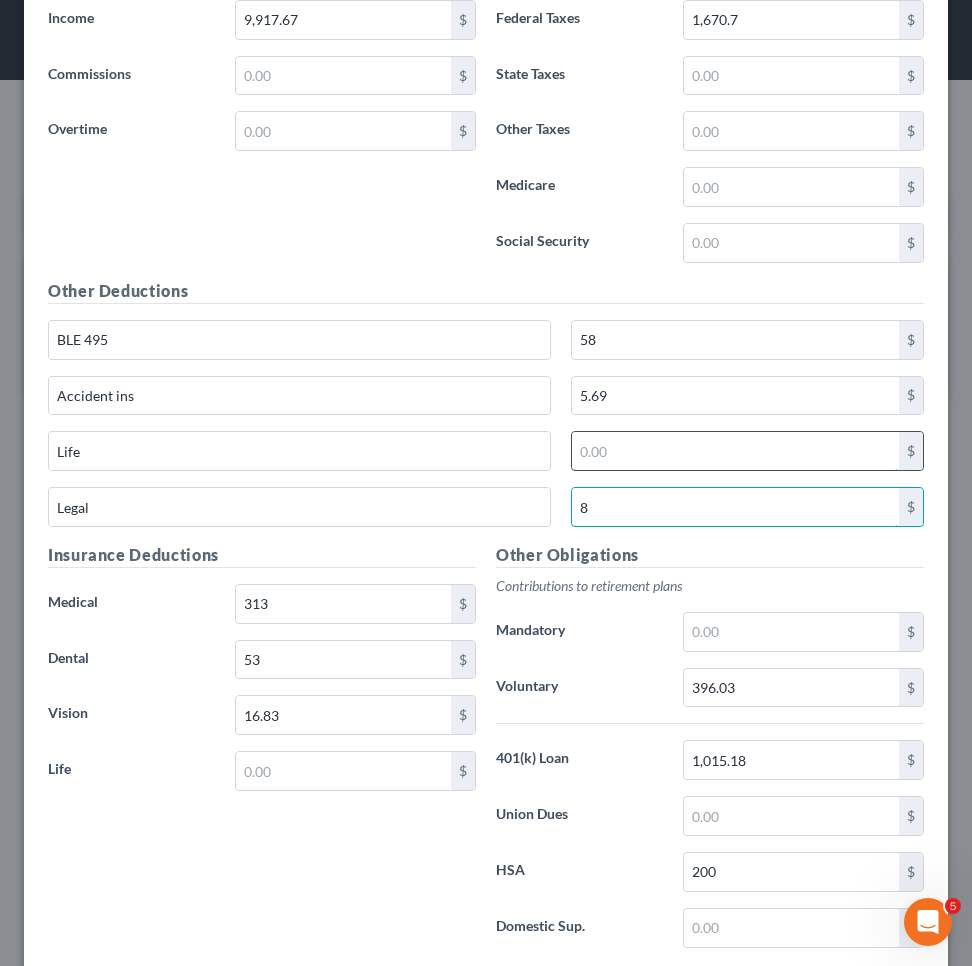 type on "8" 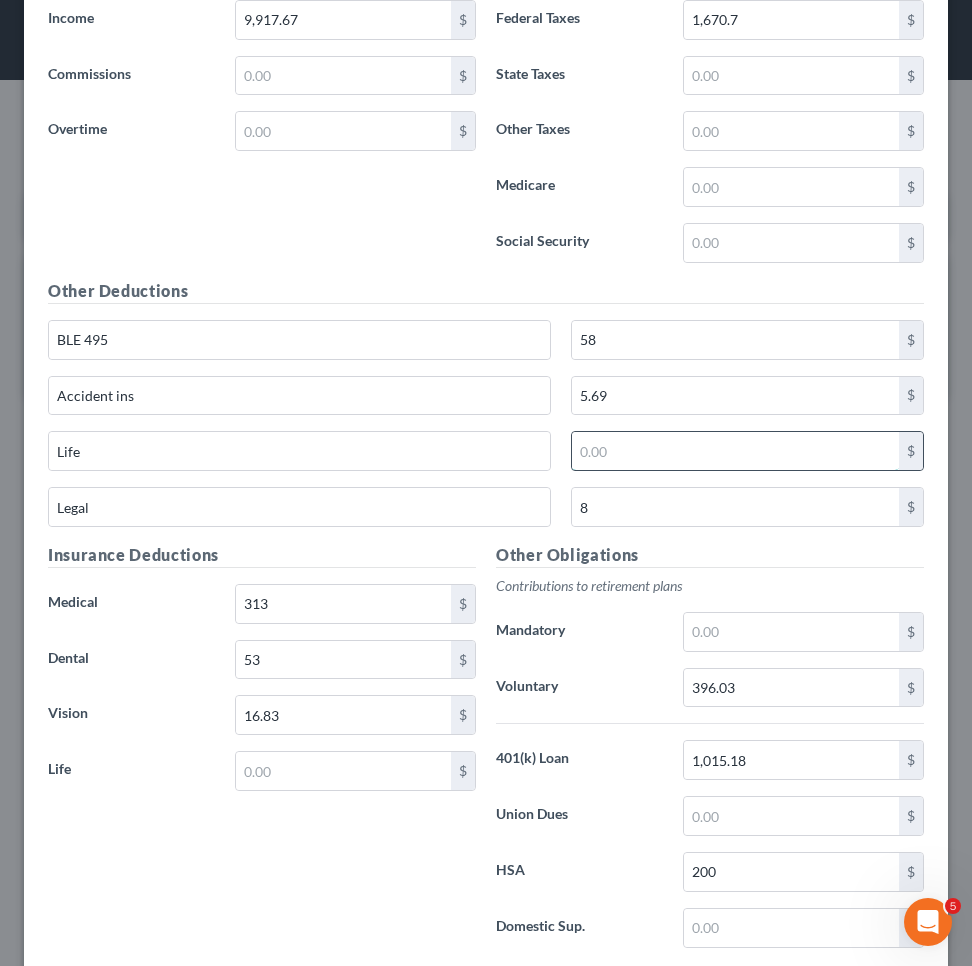 click at bounding box center (735, 451) 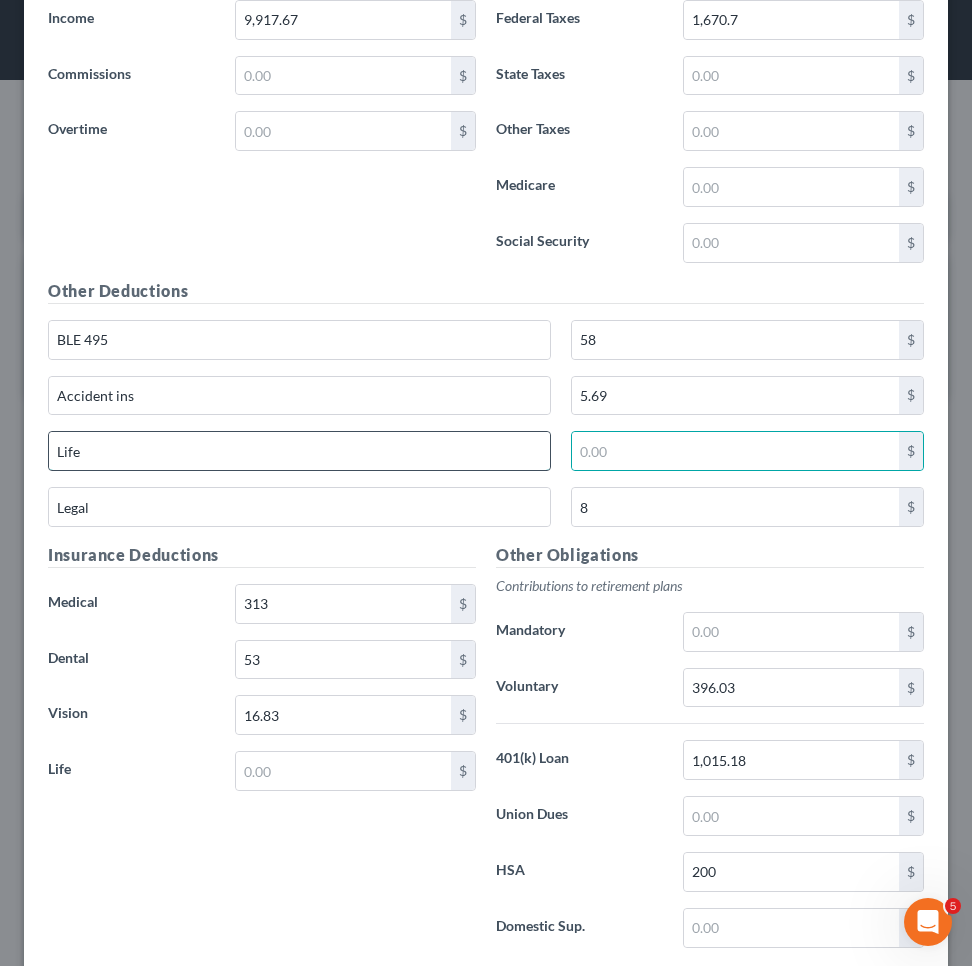 click on "Life" at bounding box center (299, 451) 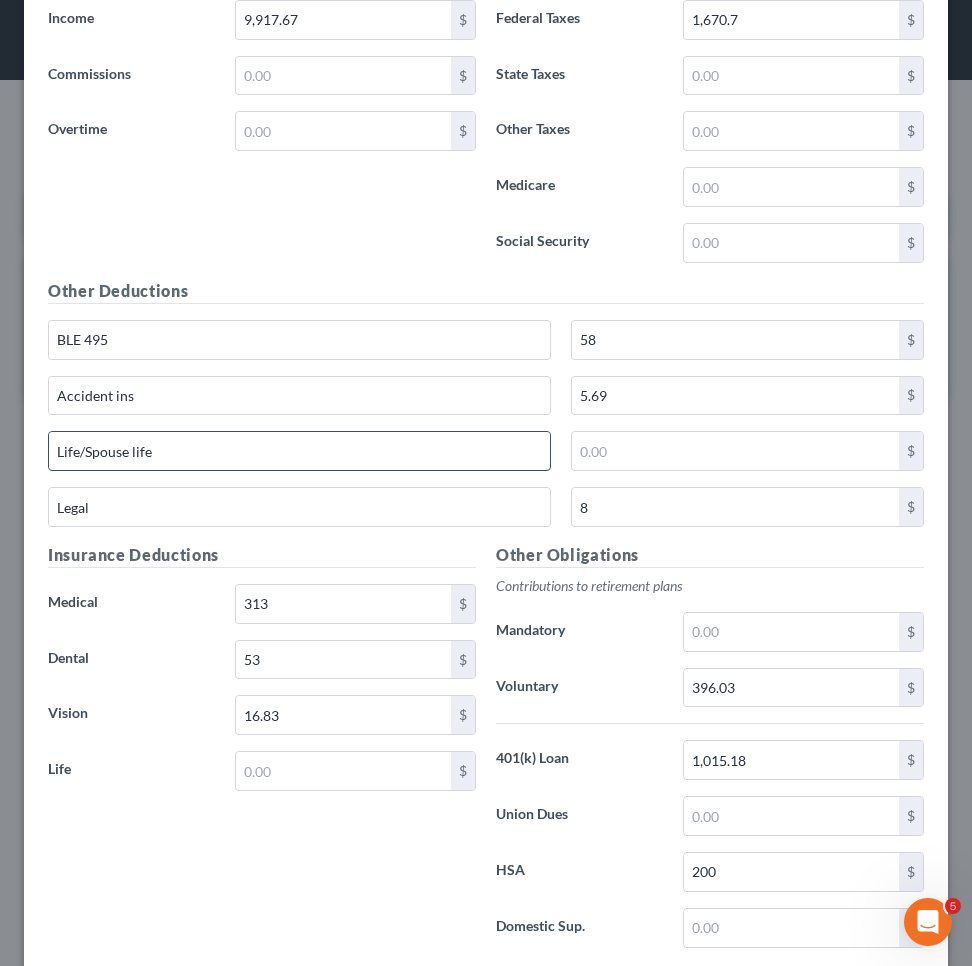 type on "Life/Spouse life" 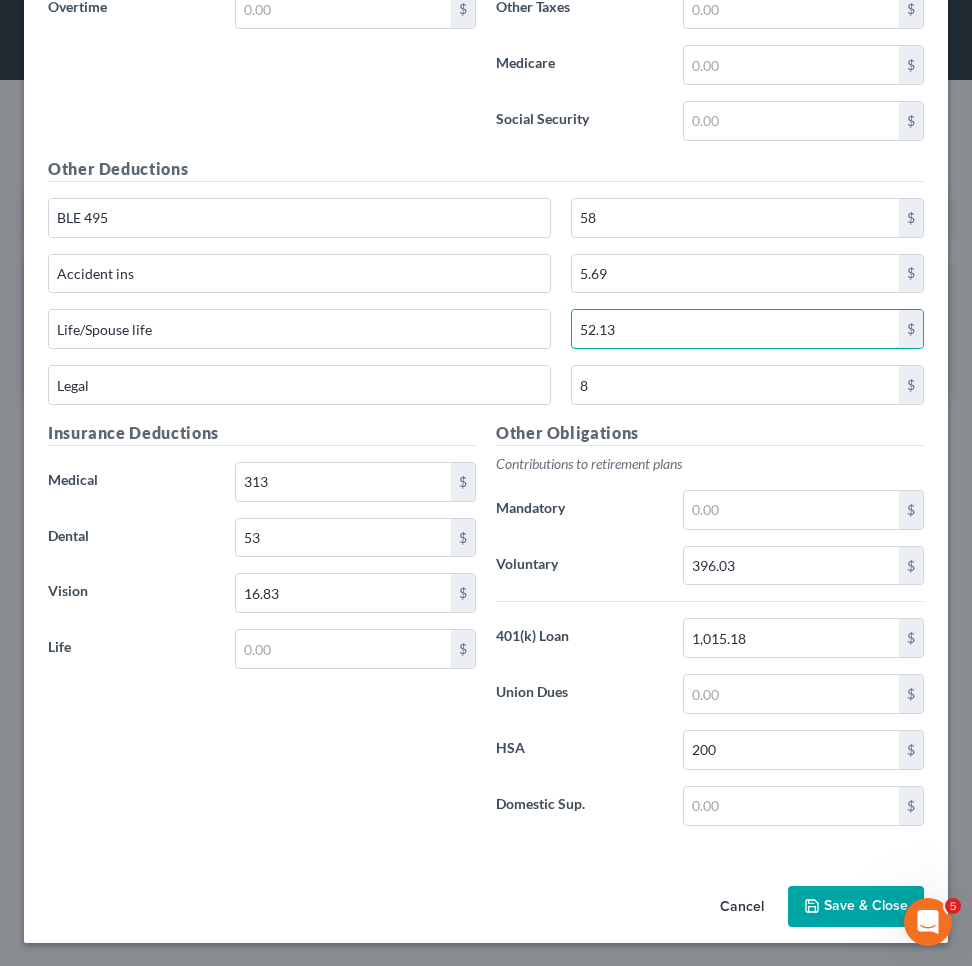scroll, scrollTop: 782, scrollLeft: 0, axis: vertical 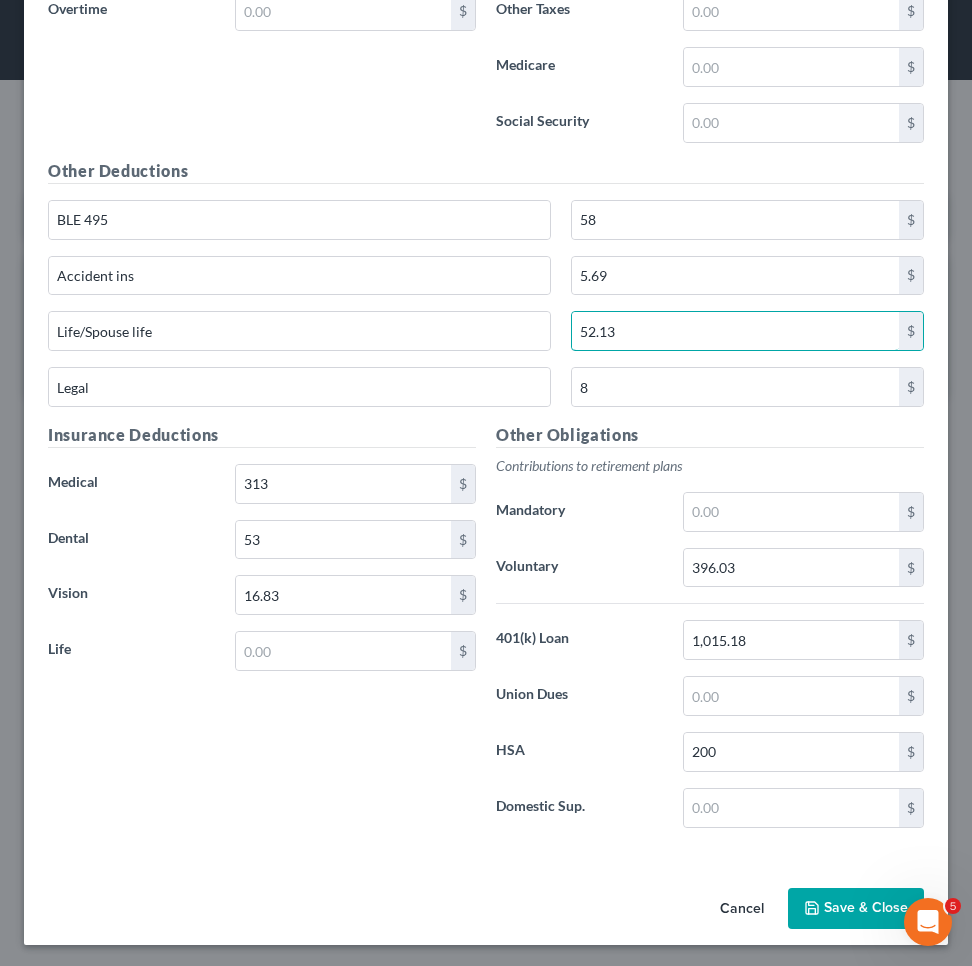 type on "52.13" 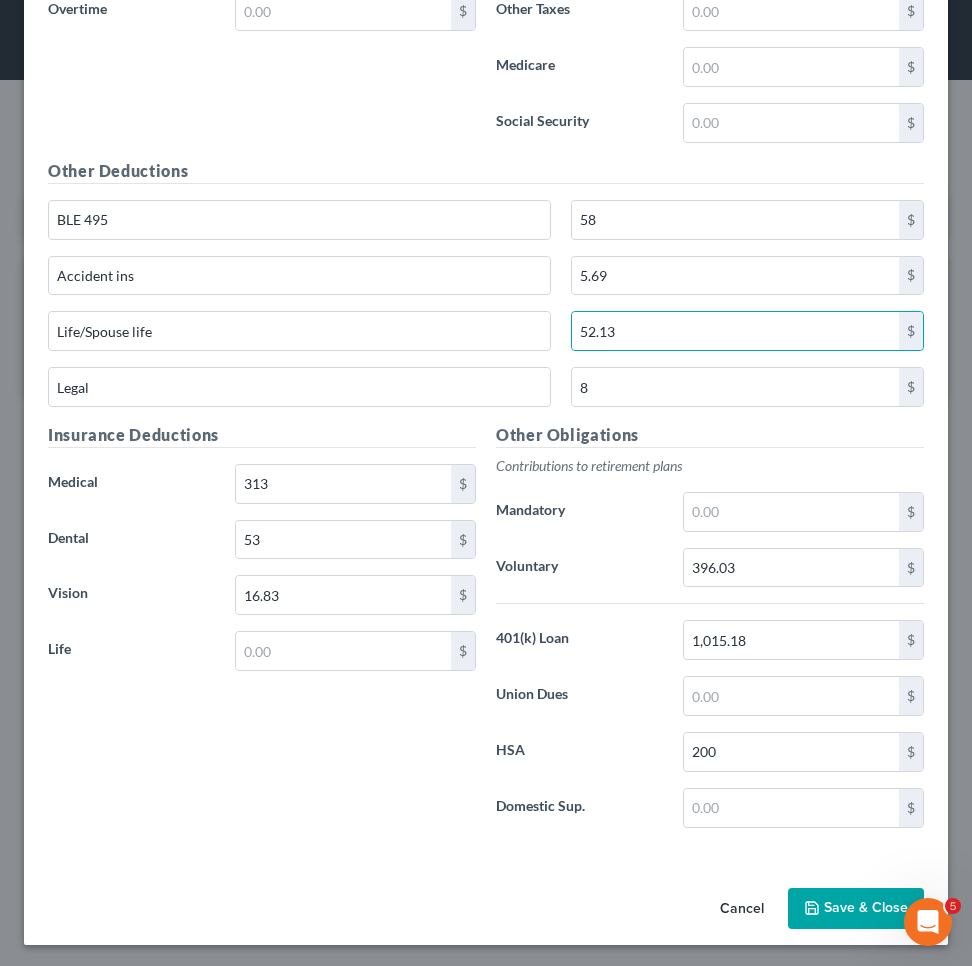 click on "Save & Close" at bounding box center [856, 909] 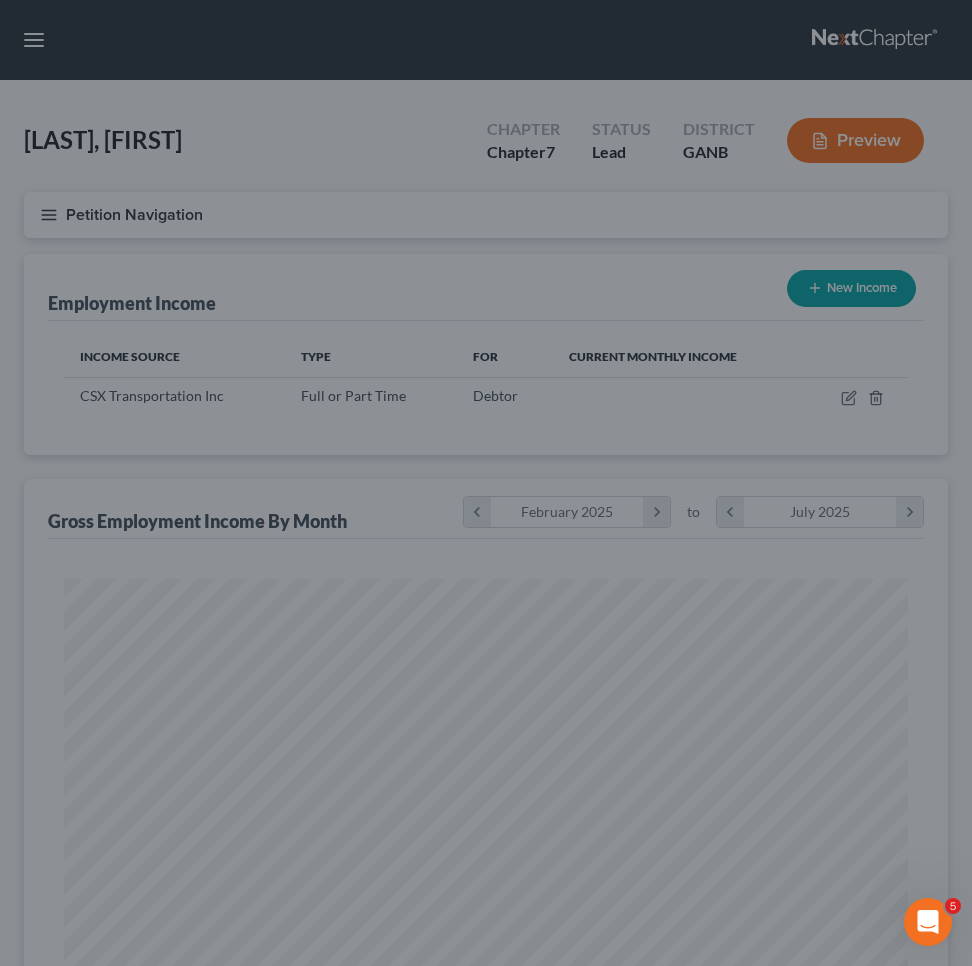 scroll, scrollTop: 999578, scrollLeft: 999116, axis: both 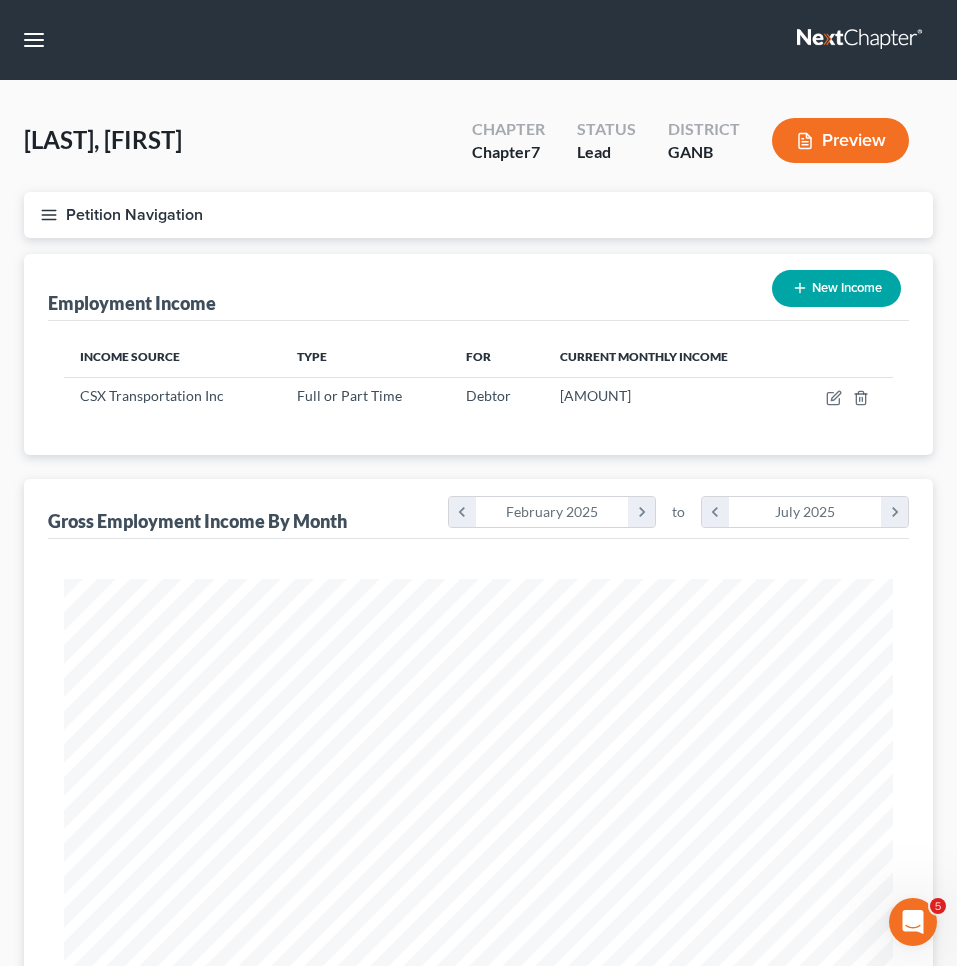 click on "Petition Navigation" at bounding box center (478, 215) 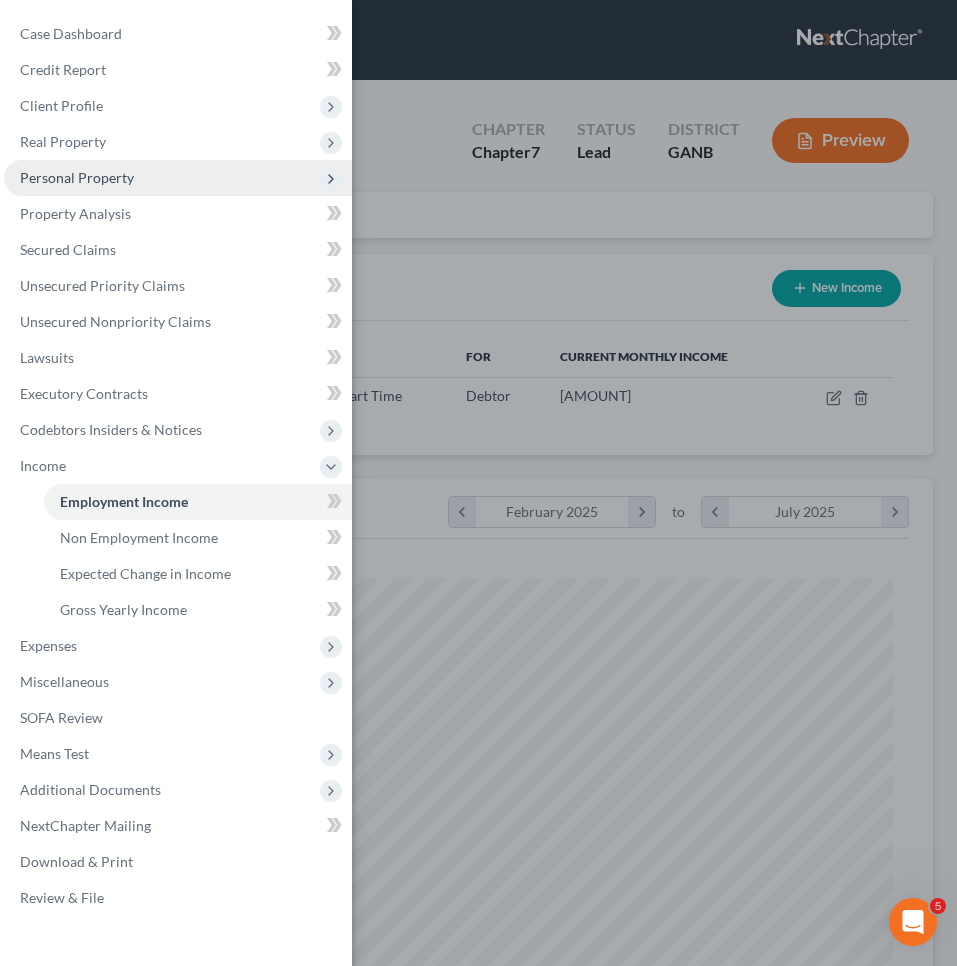 click on "Personal Property" at bounding box center (77, 177) 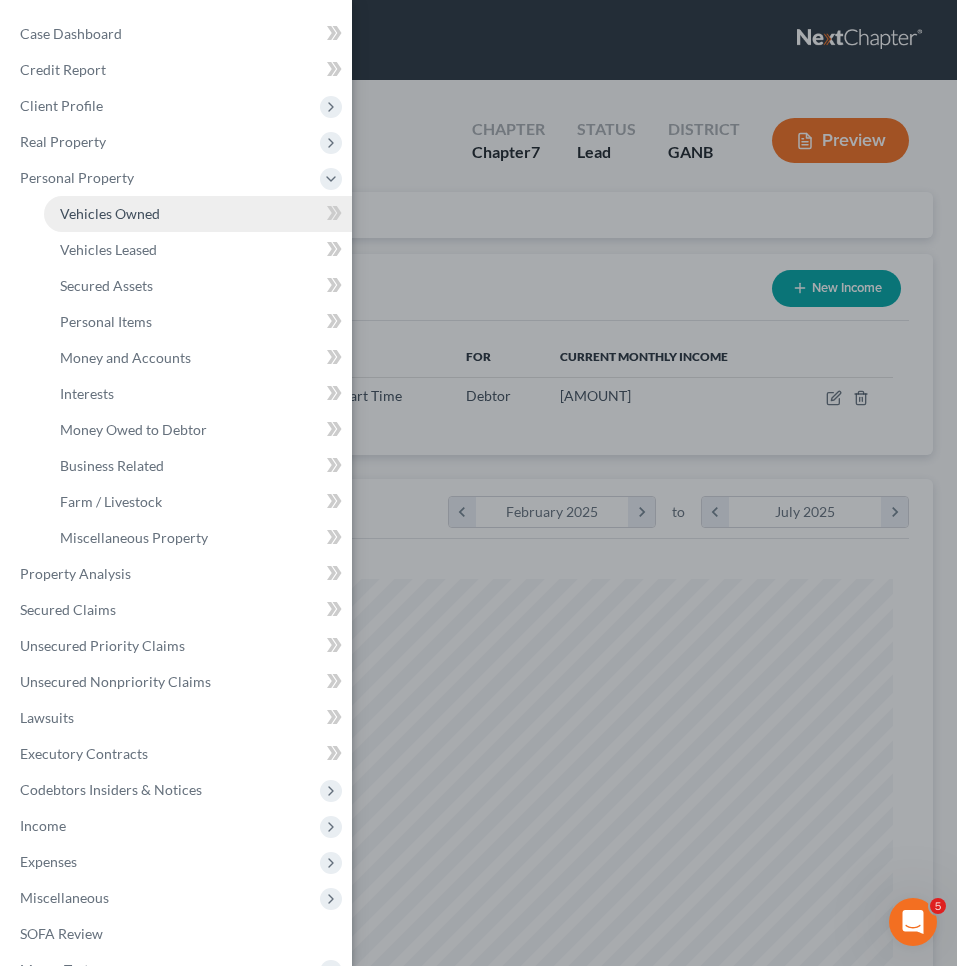 click on "Vehicles Owned" at bounding box center [198, 214] 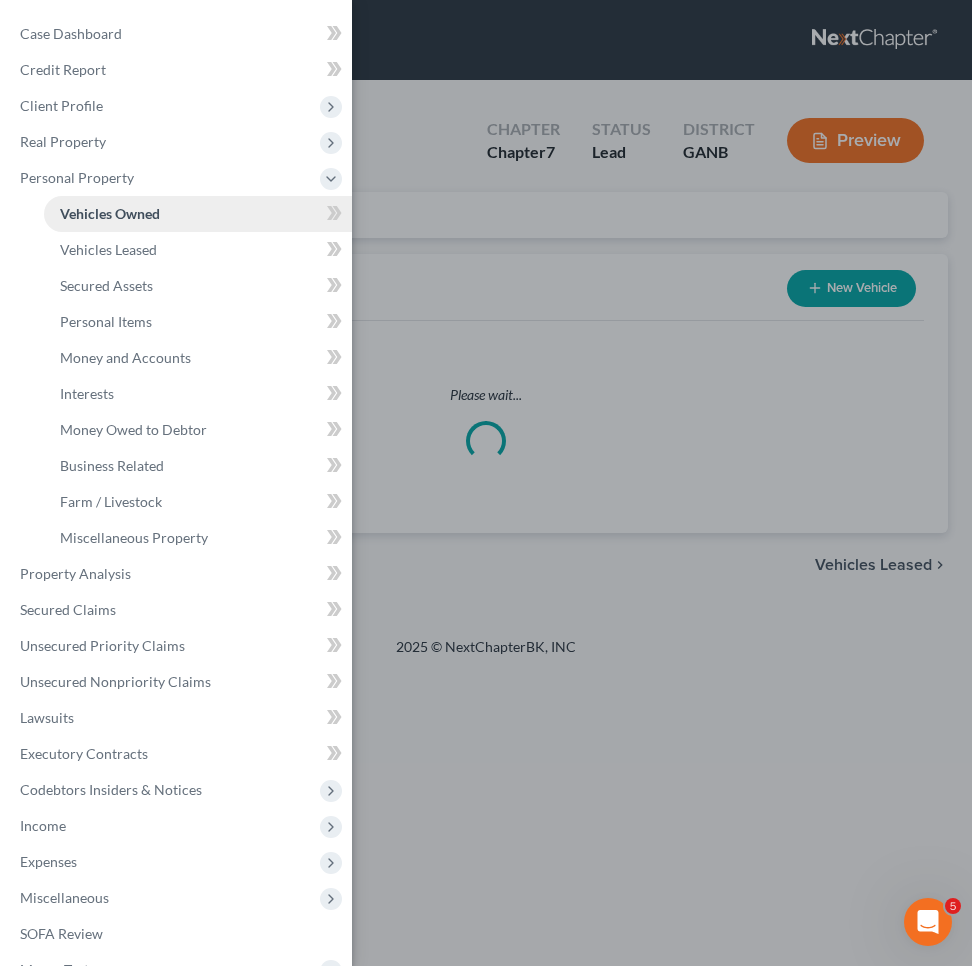 click on "Vehicles Owned" at bounding box center (110, 213) 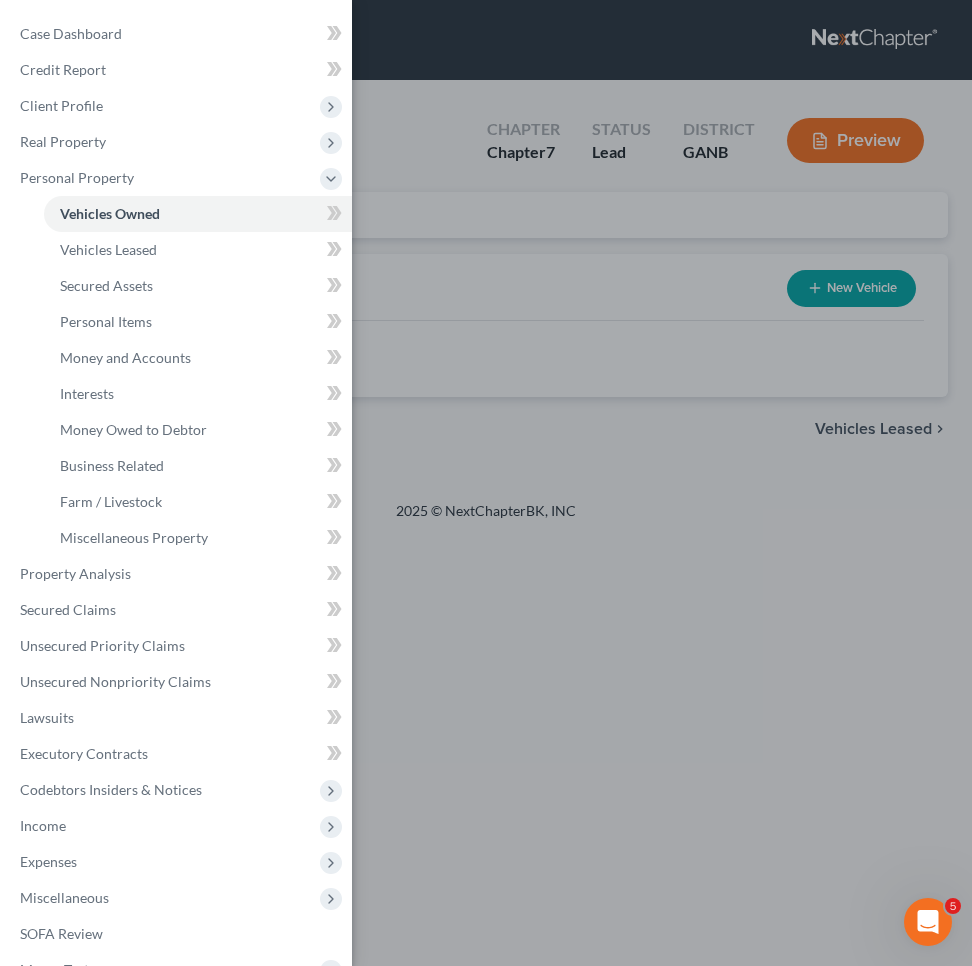 click on "Case Dashboard
Payments
Invoices
Payments
Payments
Credit Report
Client Profile" at bounding box center (486, 483) 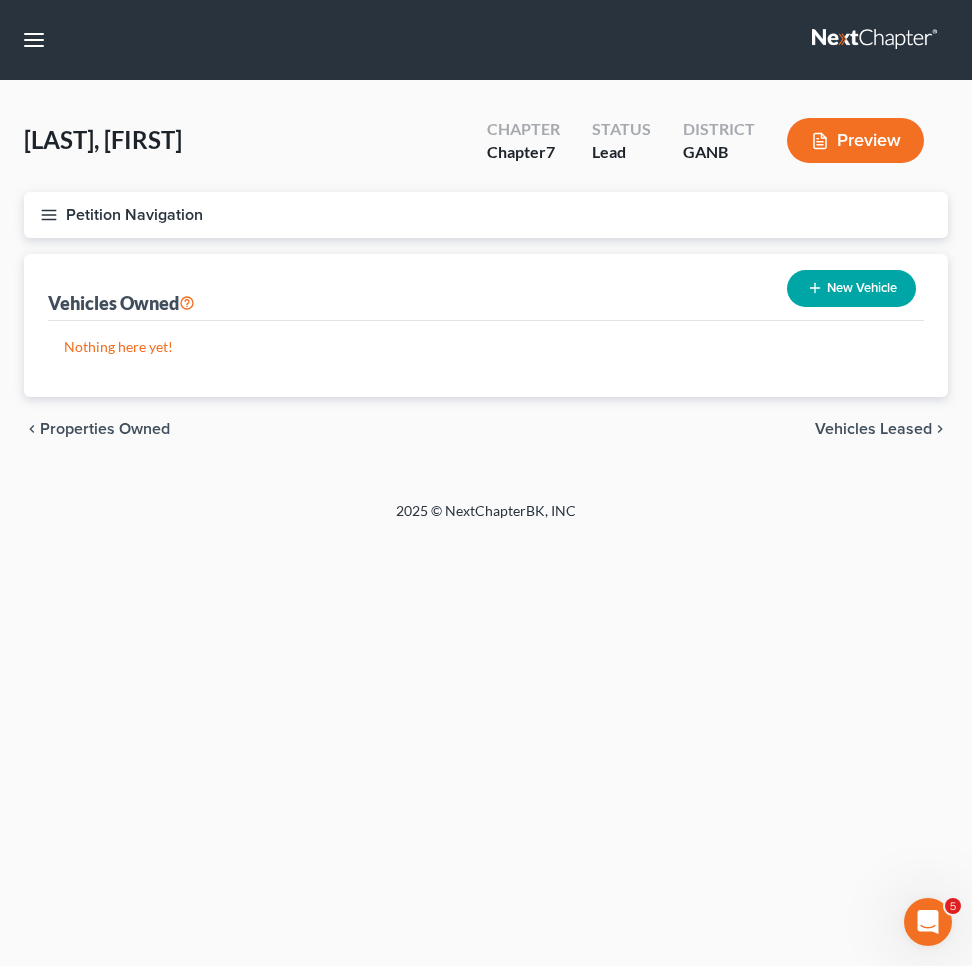 click on "New Vehicle" at bounding box center [851, 288] 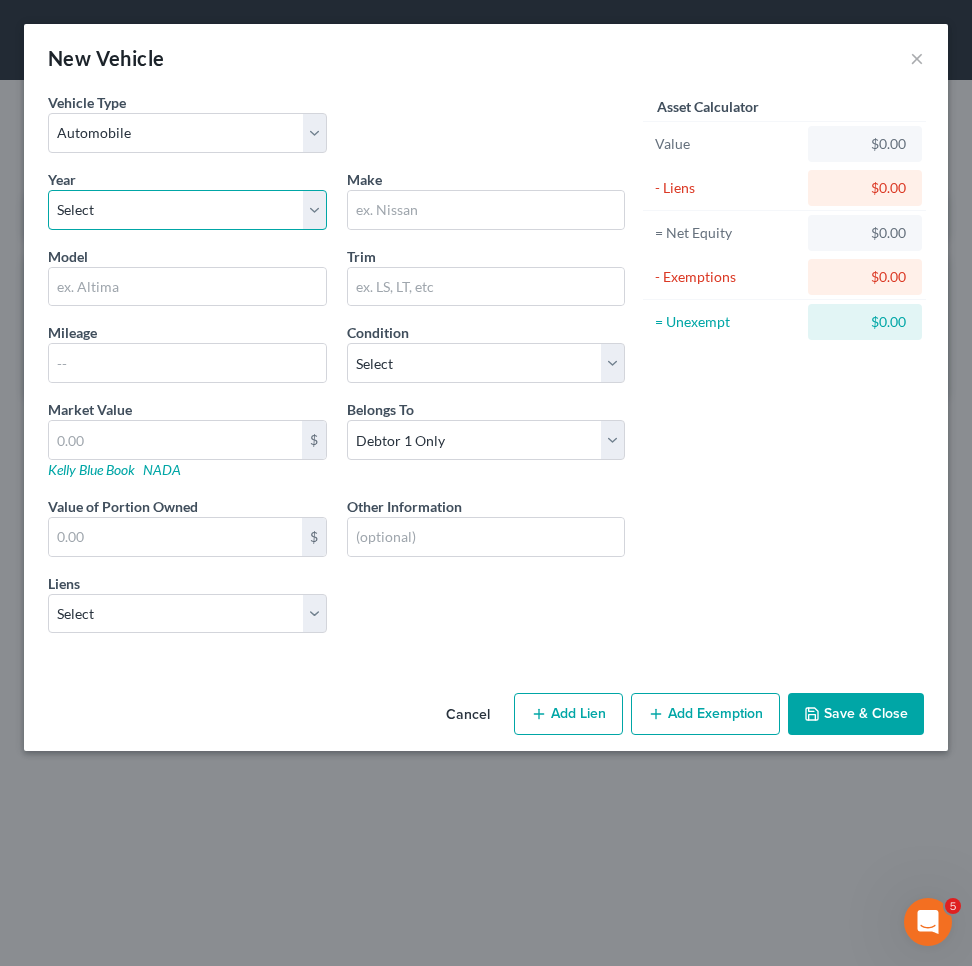 select on "16" 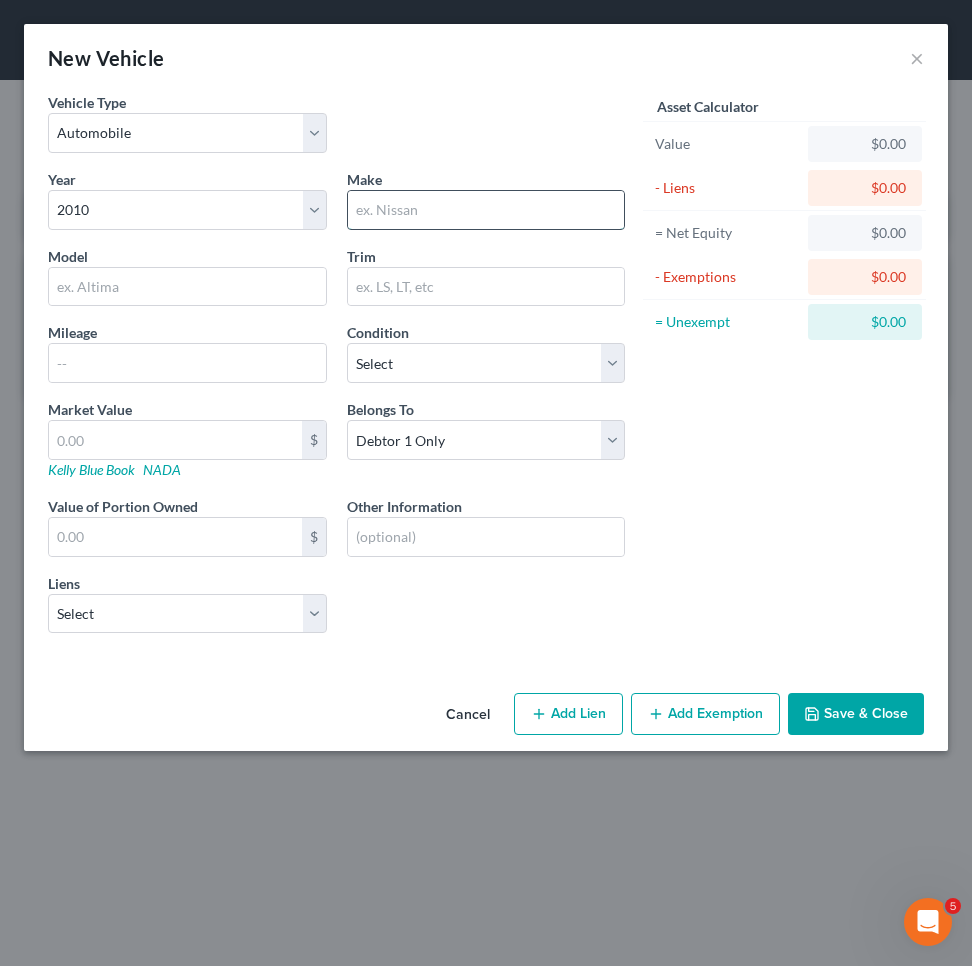 click at bounding box center [486, 210] 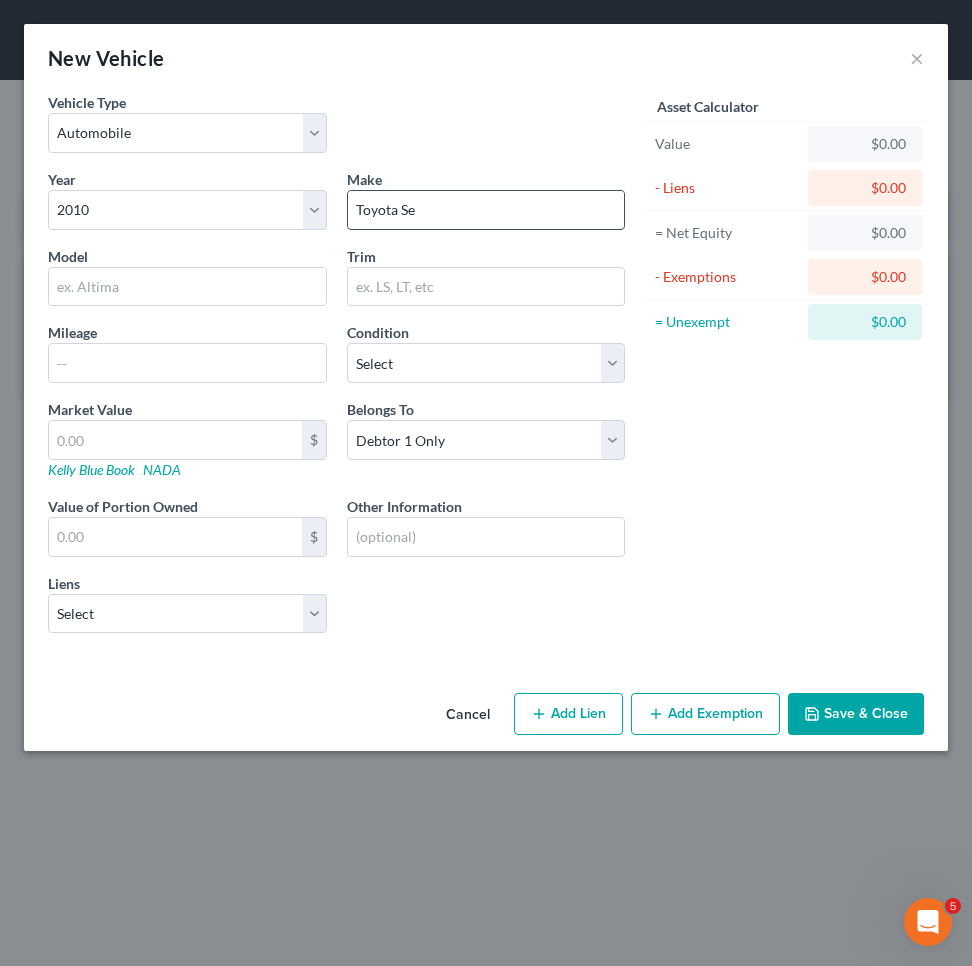 type on "Toyota Se" 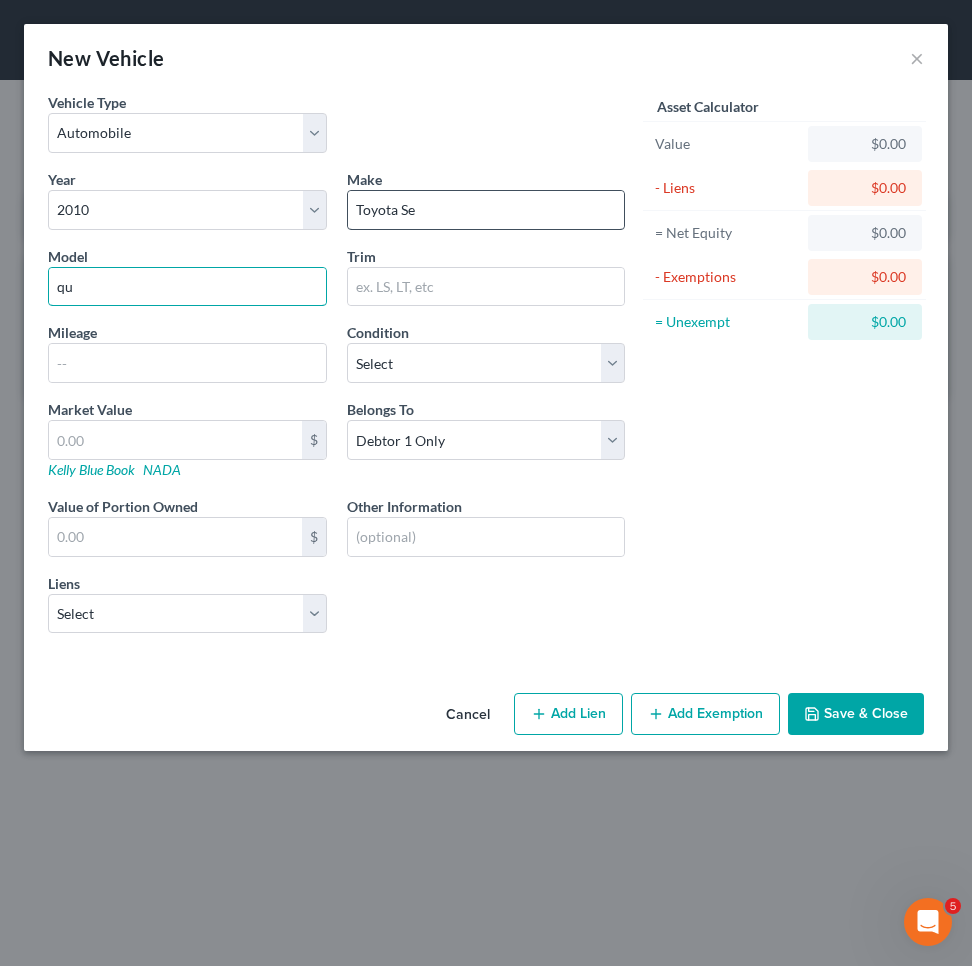 type on "qu" 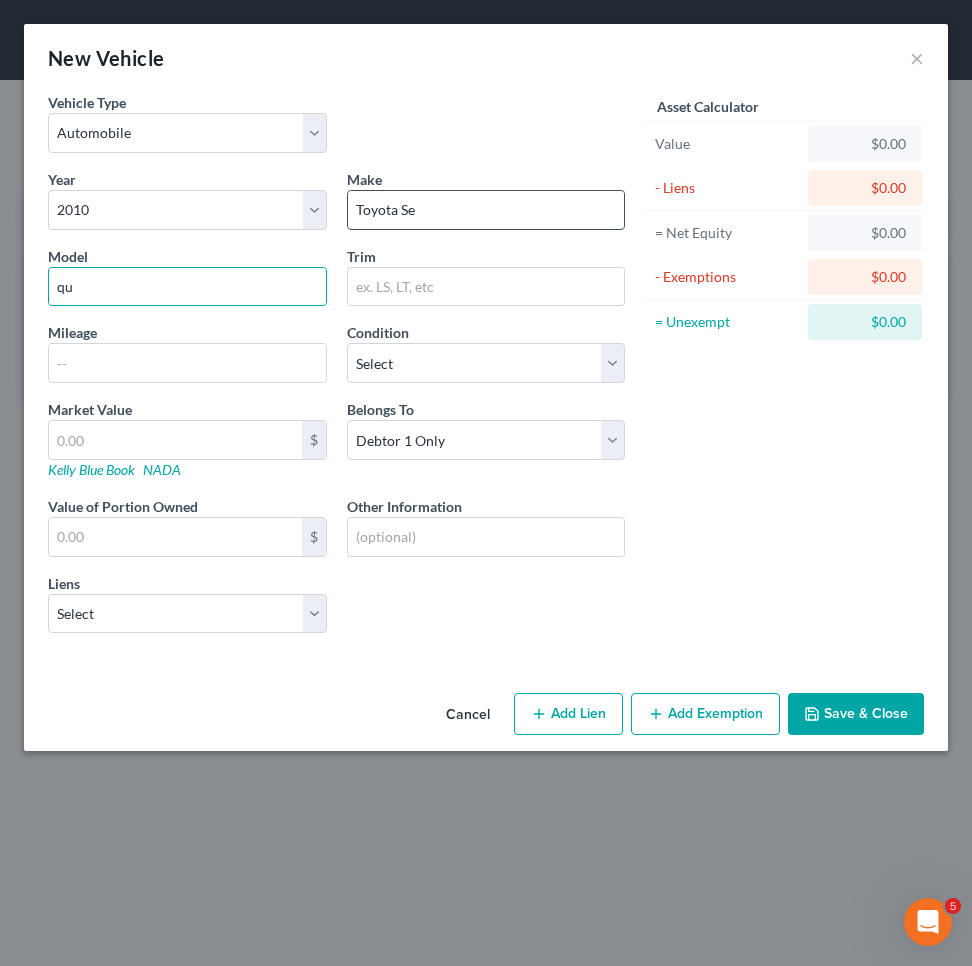 click on "Toyota Se" at bounding box center [486, 210] 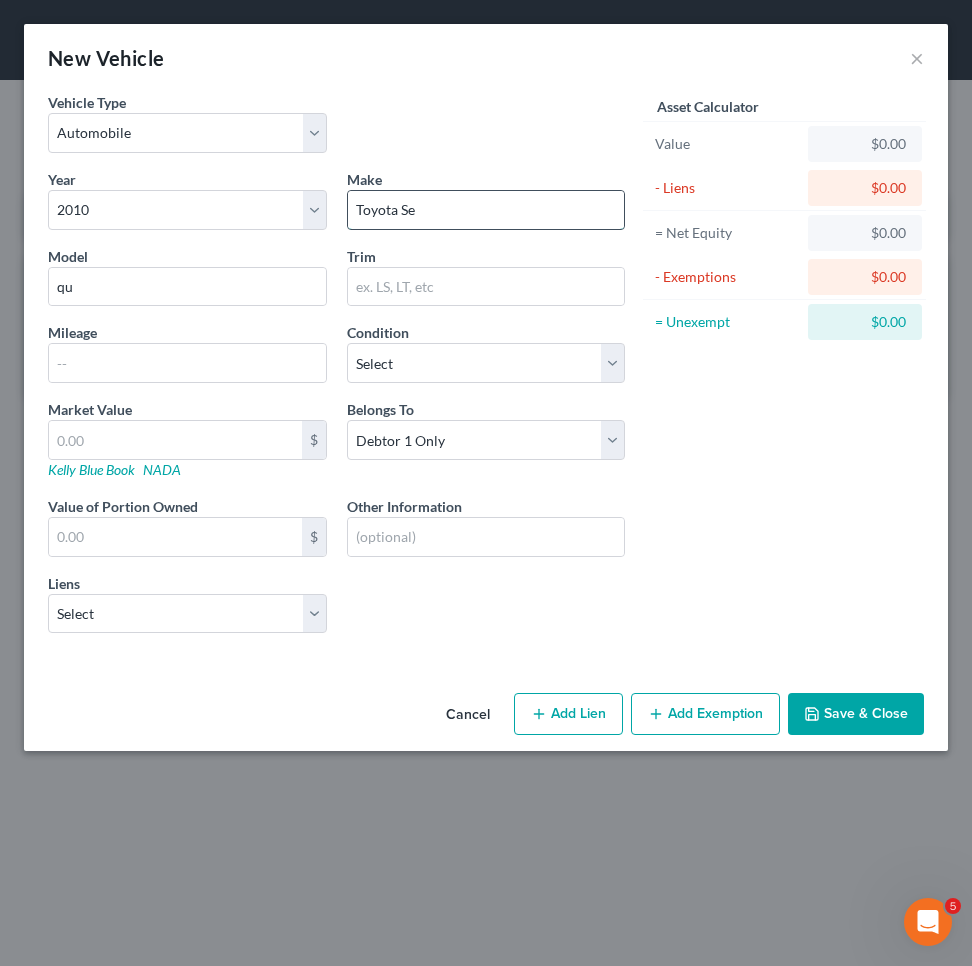 click on "Toyota Se" at bounding box center [486, 210] 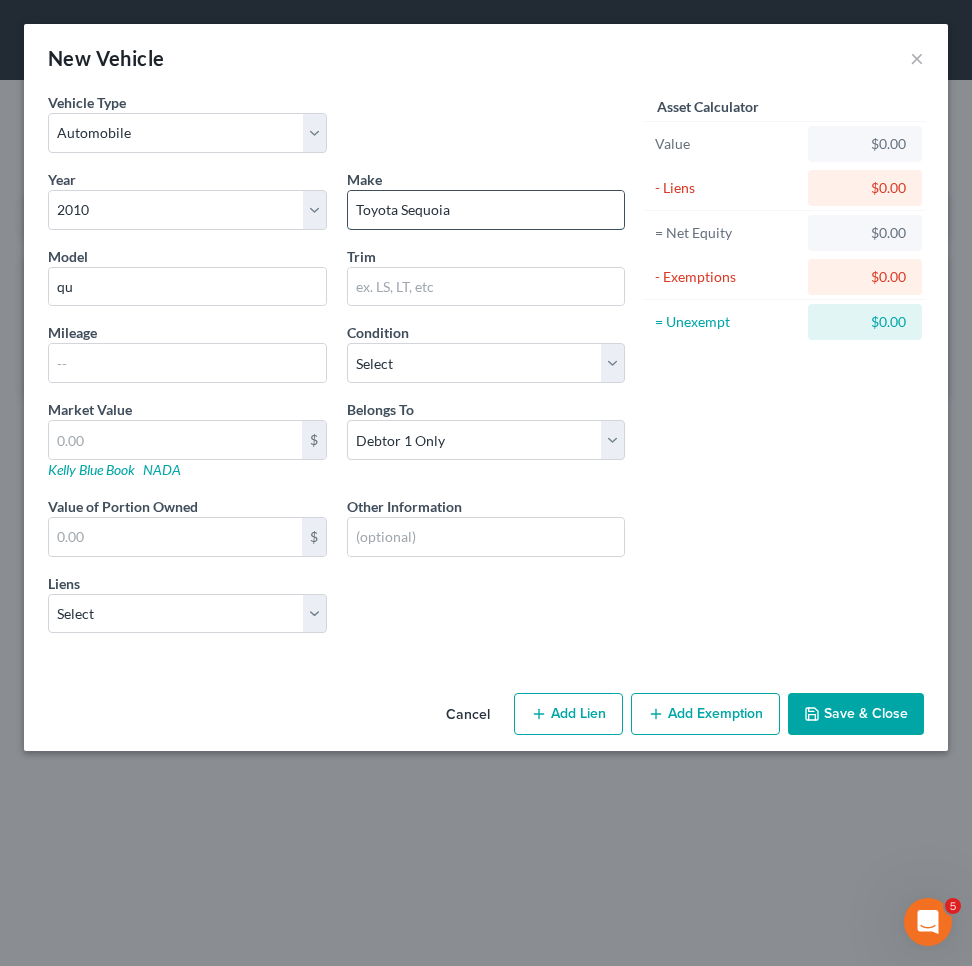 click on "Toyota Sequoia" at bounding box center (486, 210) 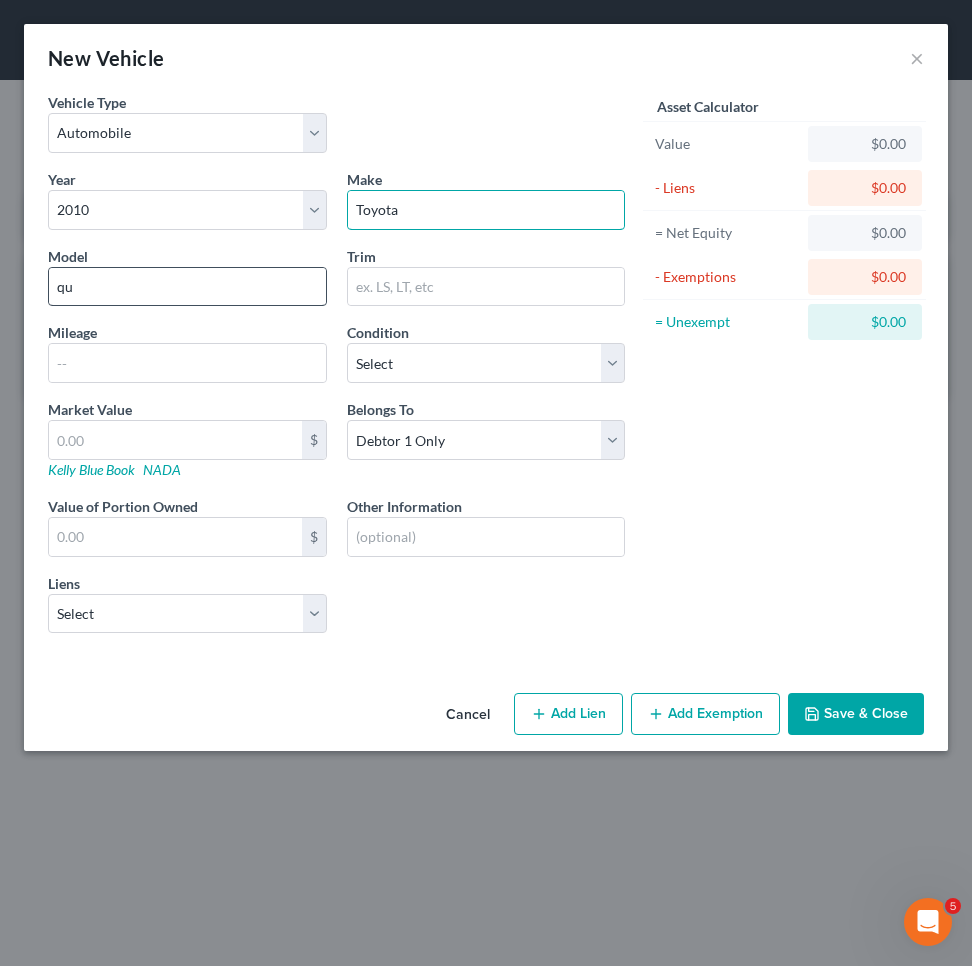 type on "Toyota" 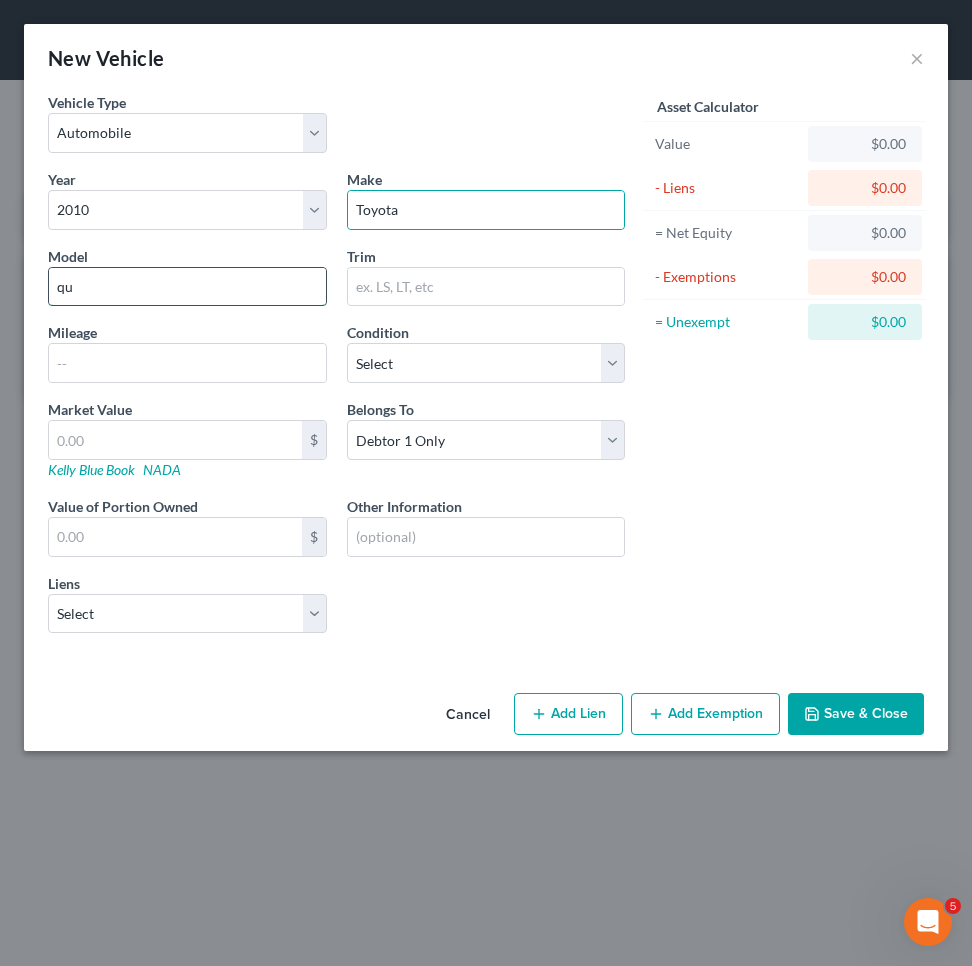 click on "qu" at bounding box center [187, 287] 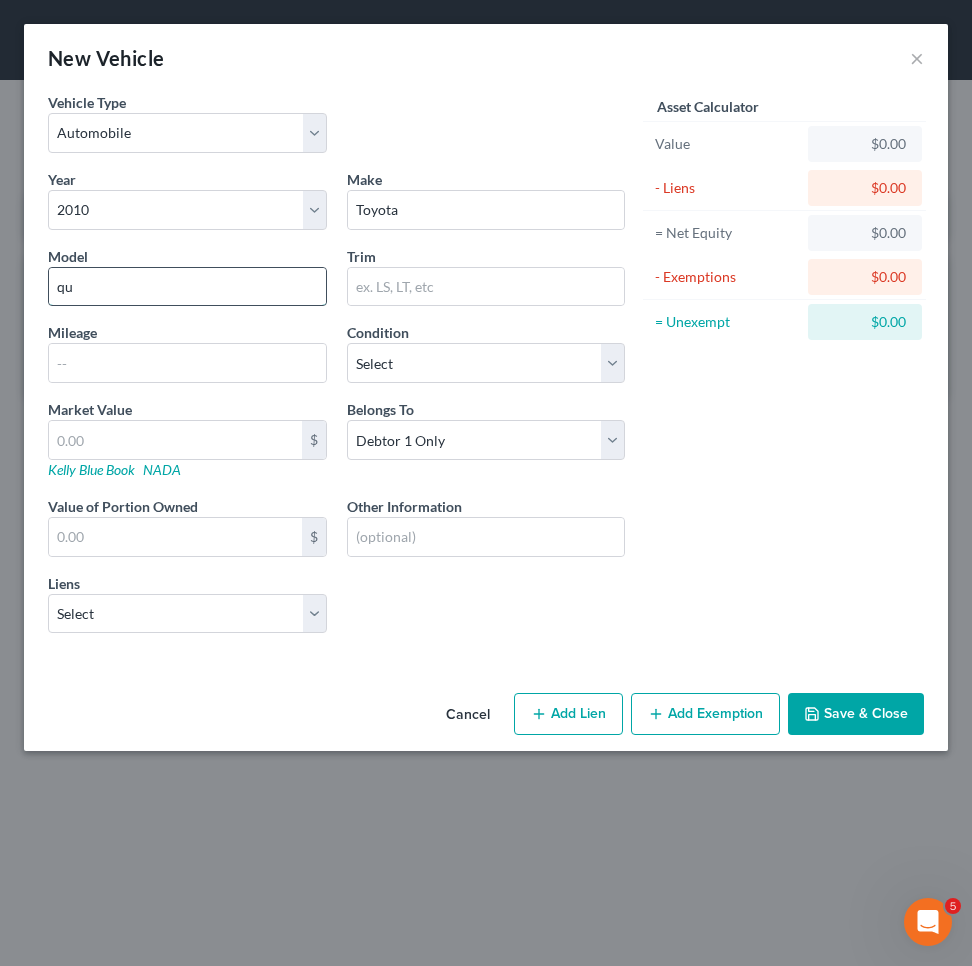 click on "qu" at bounding box center [187, 287] 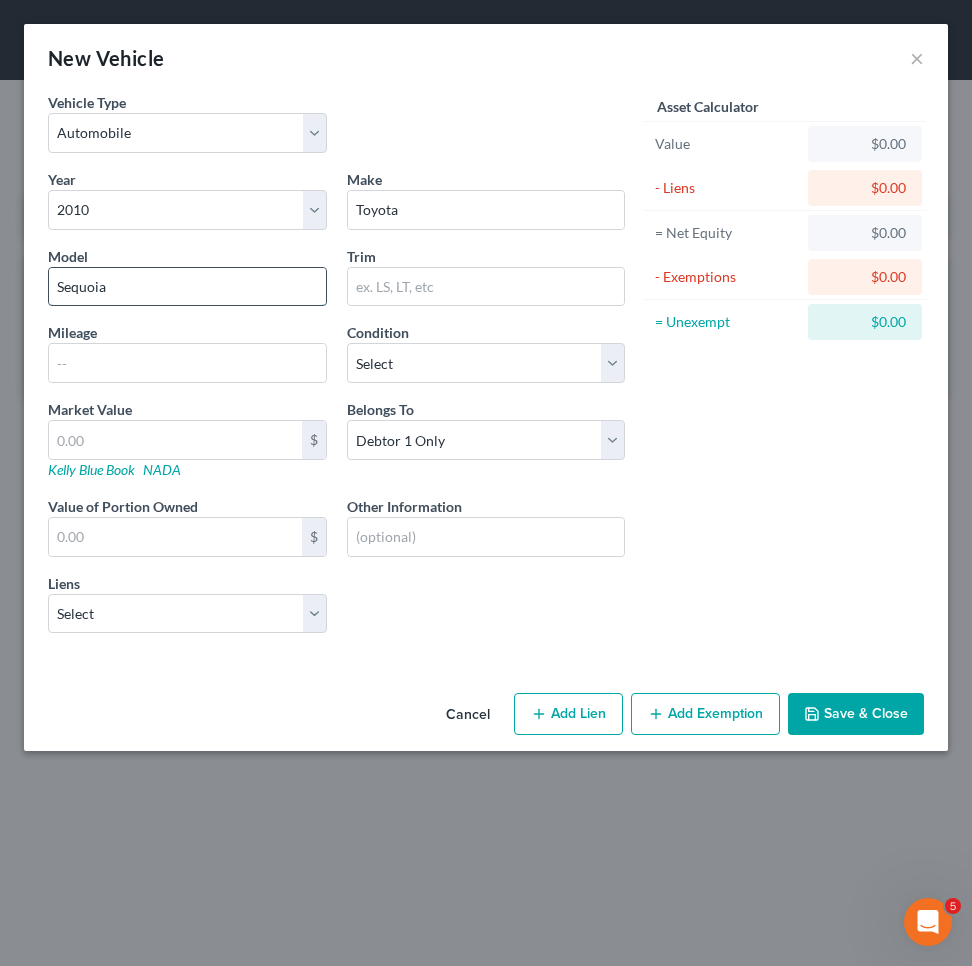 type on "Sequoia" 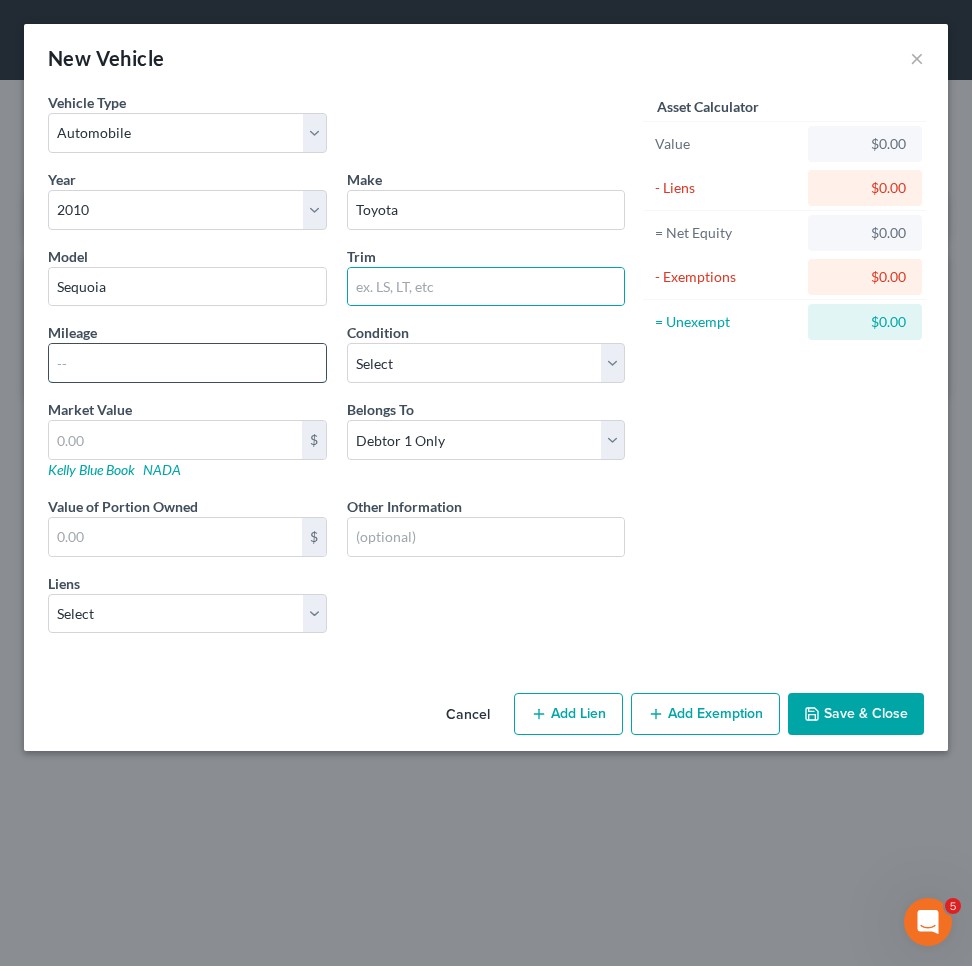 click at bounding box center [187, 363] 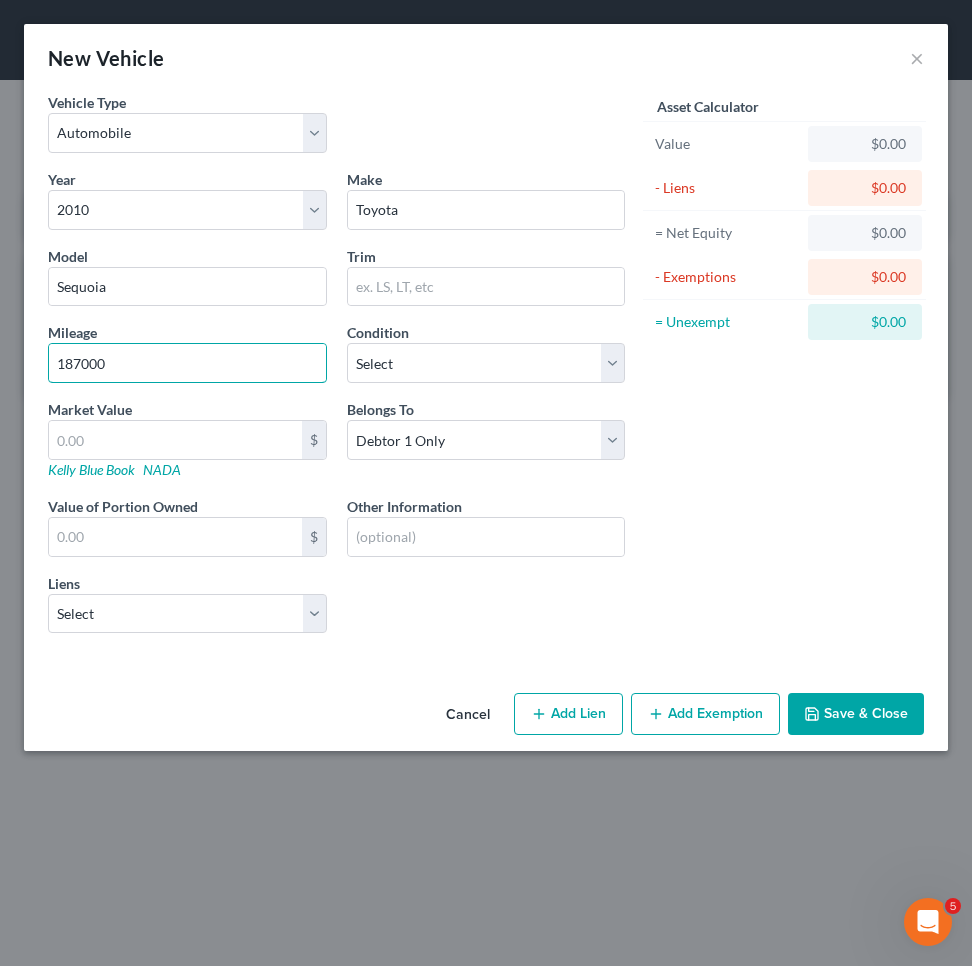 type on "187000" 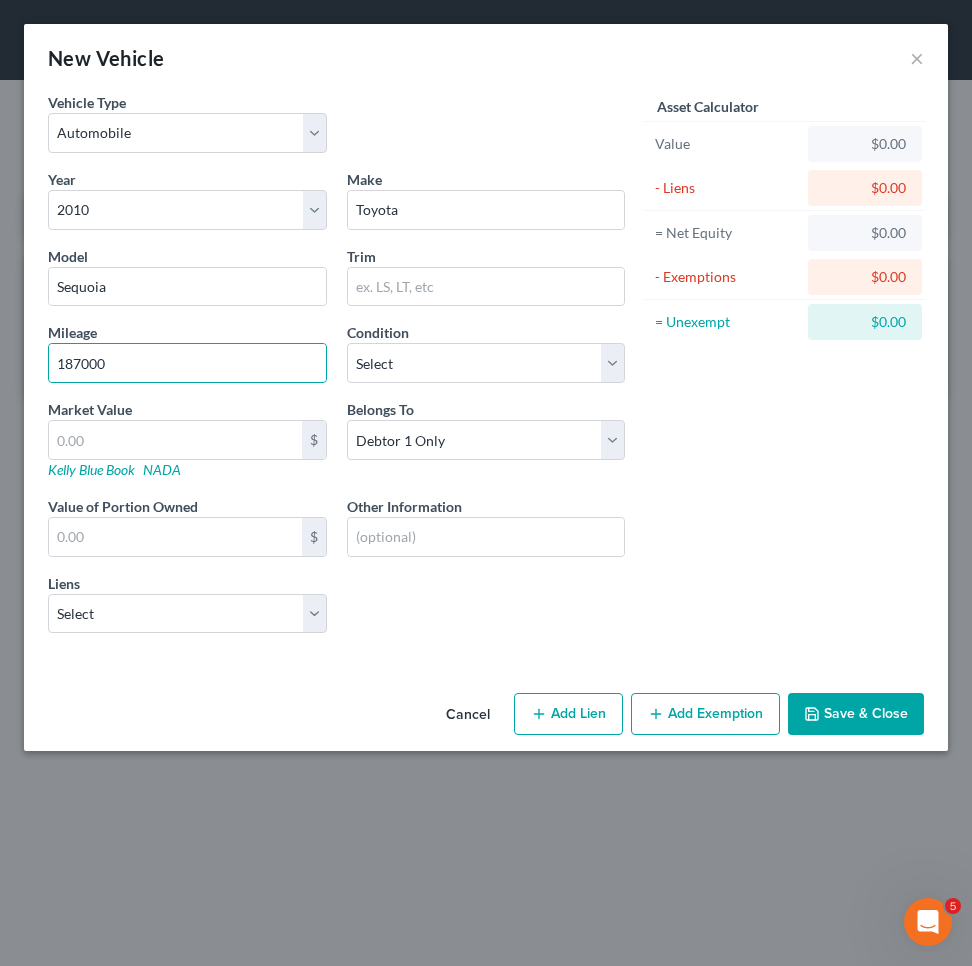 click on "Save & Close" at bounding box center [856, 714] 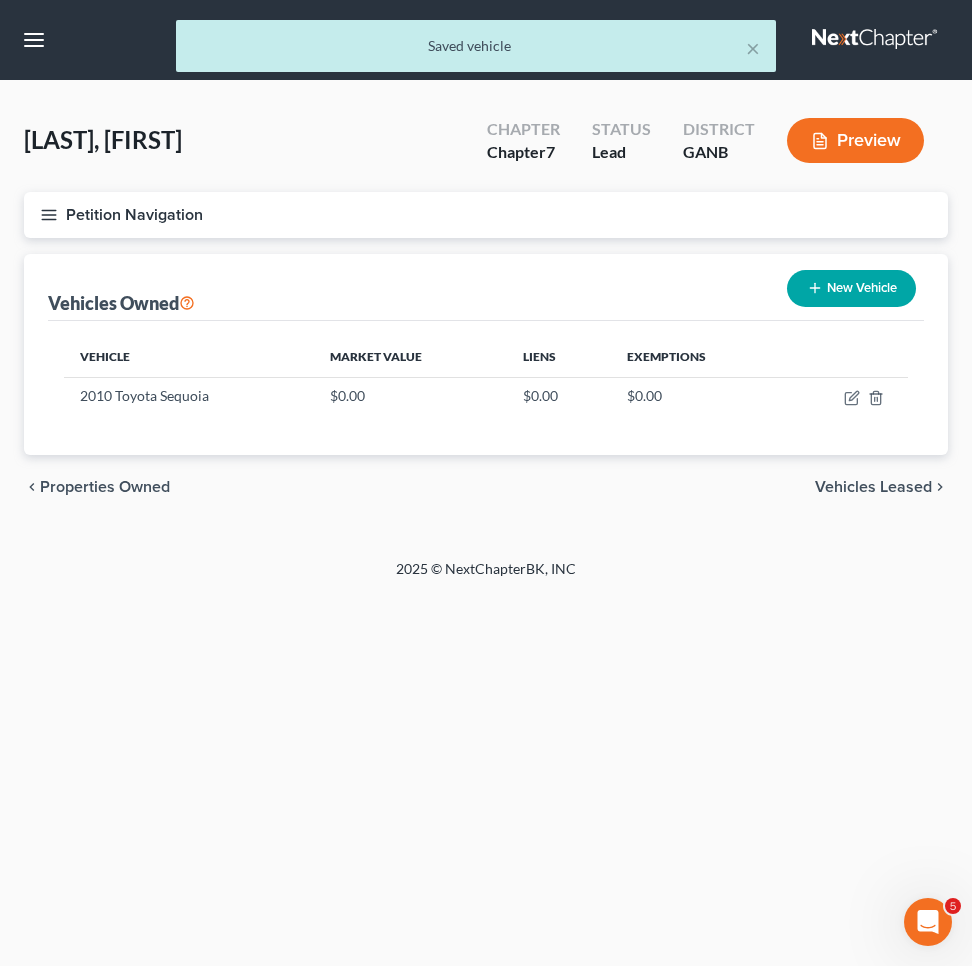 click 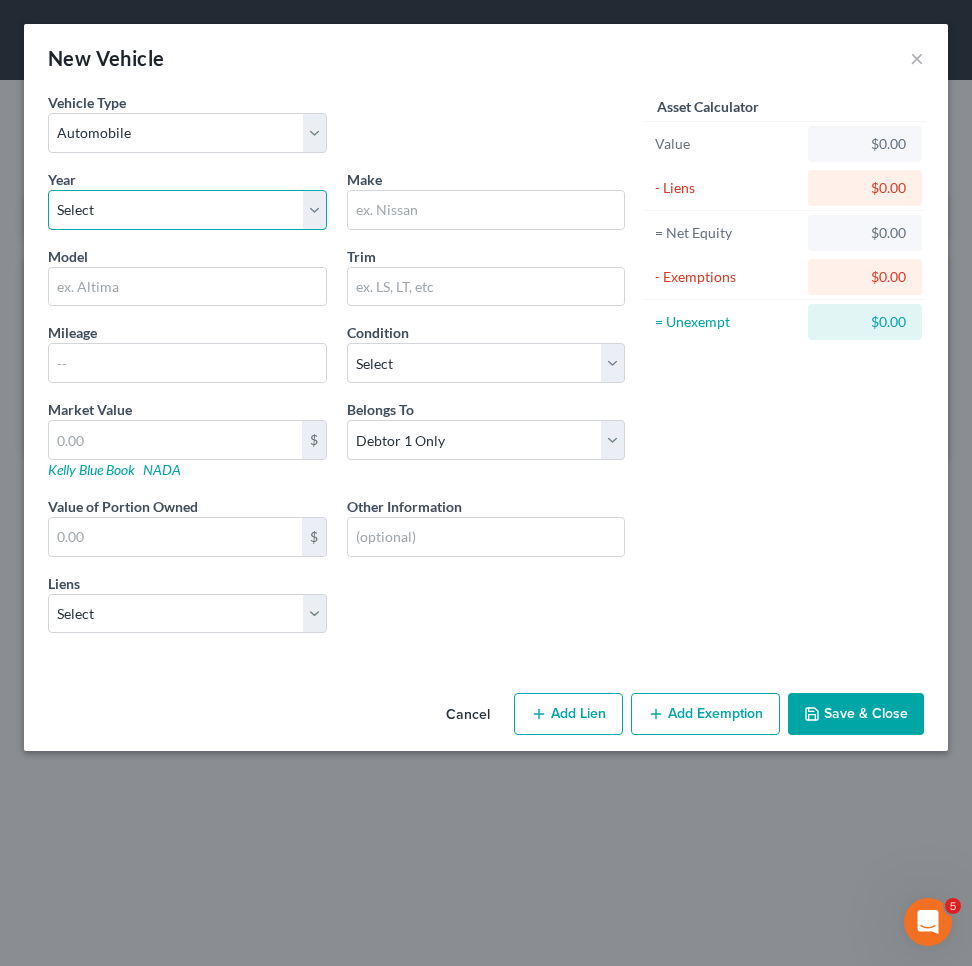 select on "15" 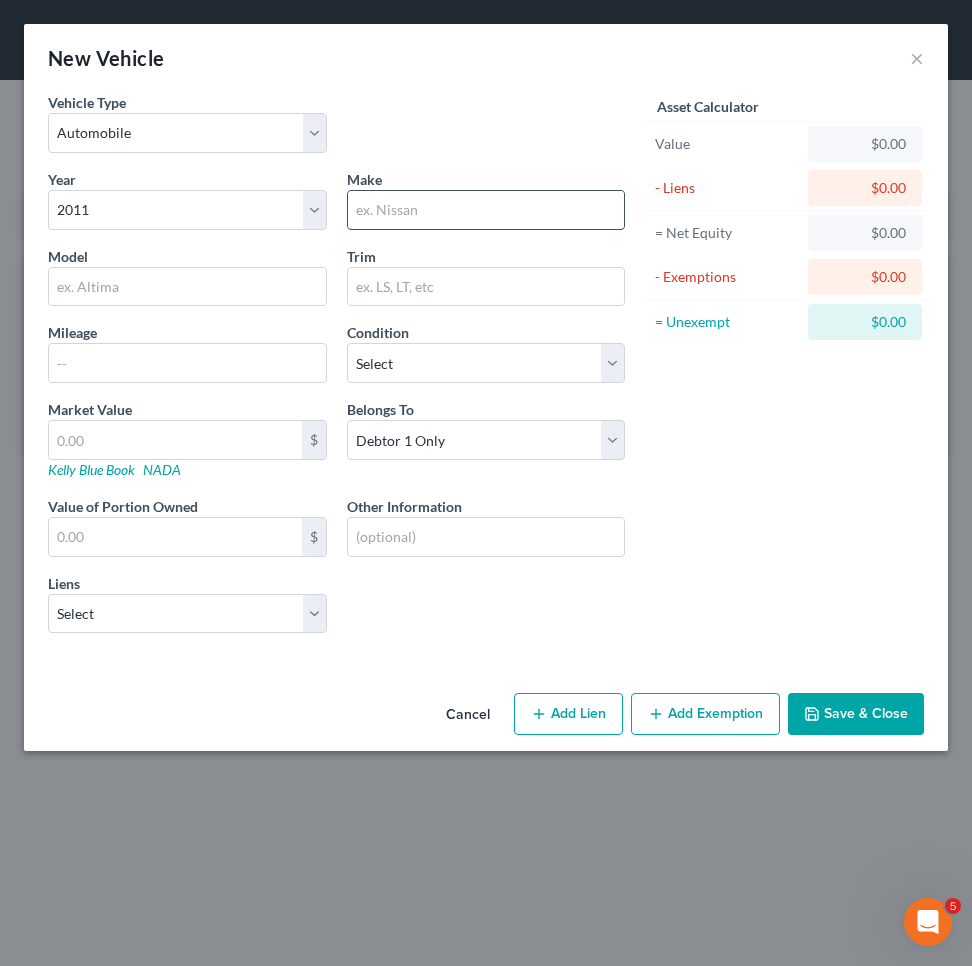 click at bounding box center [486, 210] 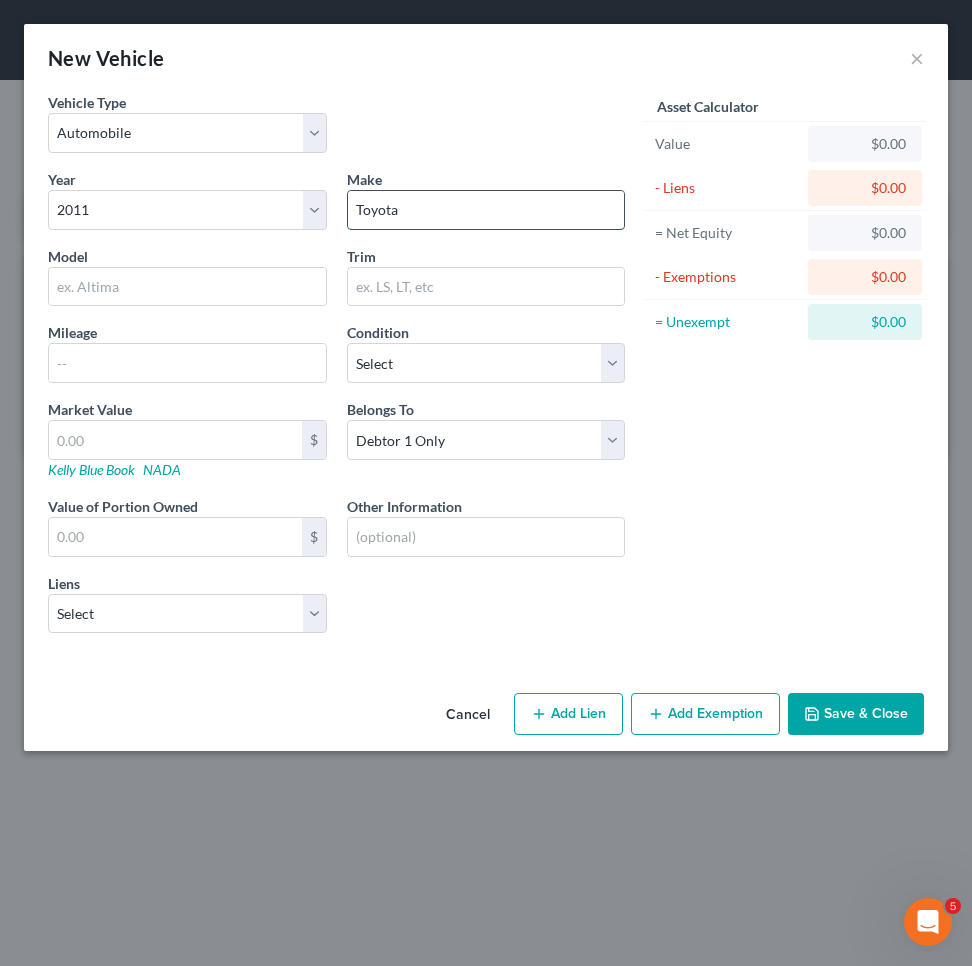 type on "Toyota" 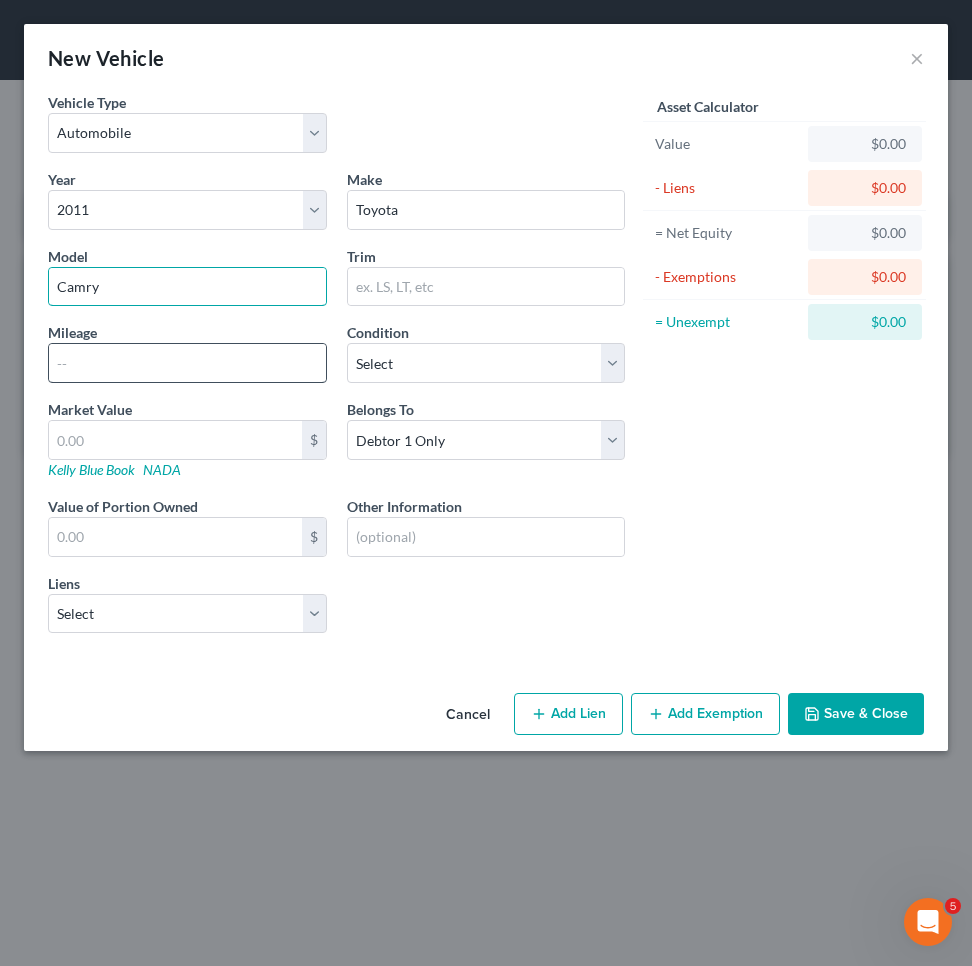 type on "Camry" 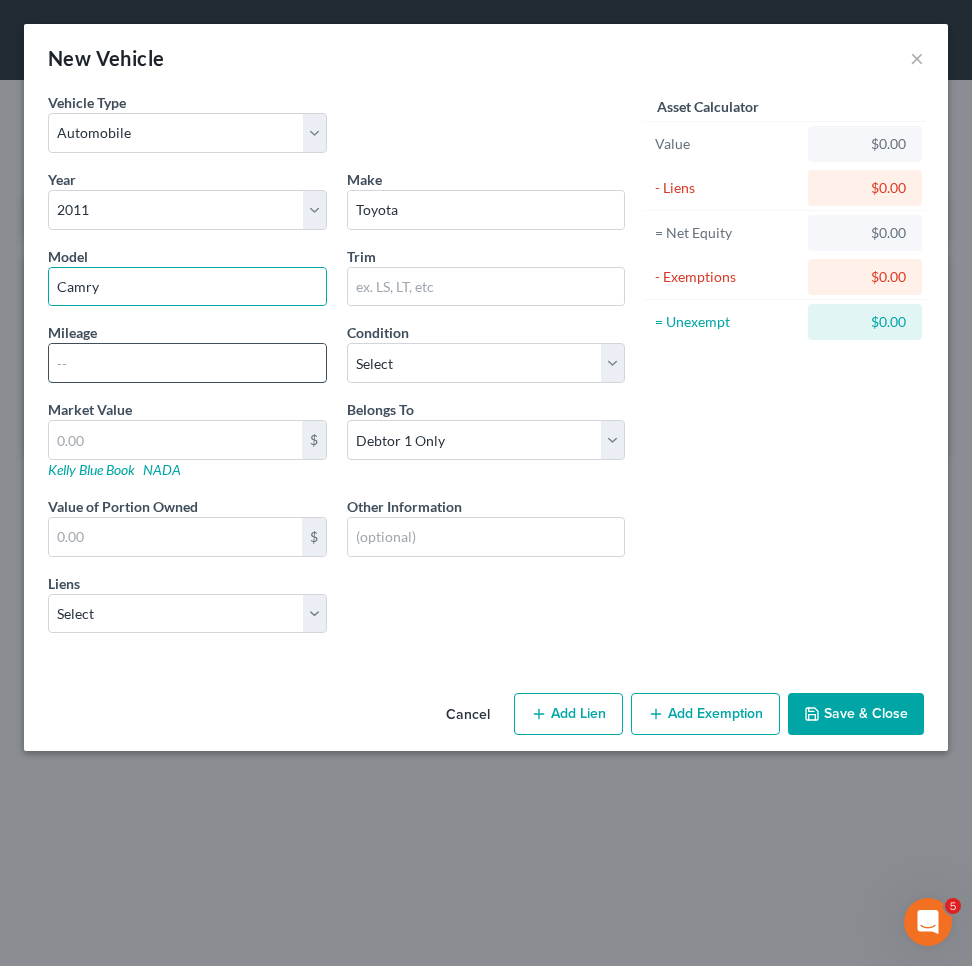 click at bounding box center [187, 363] 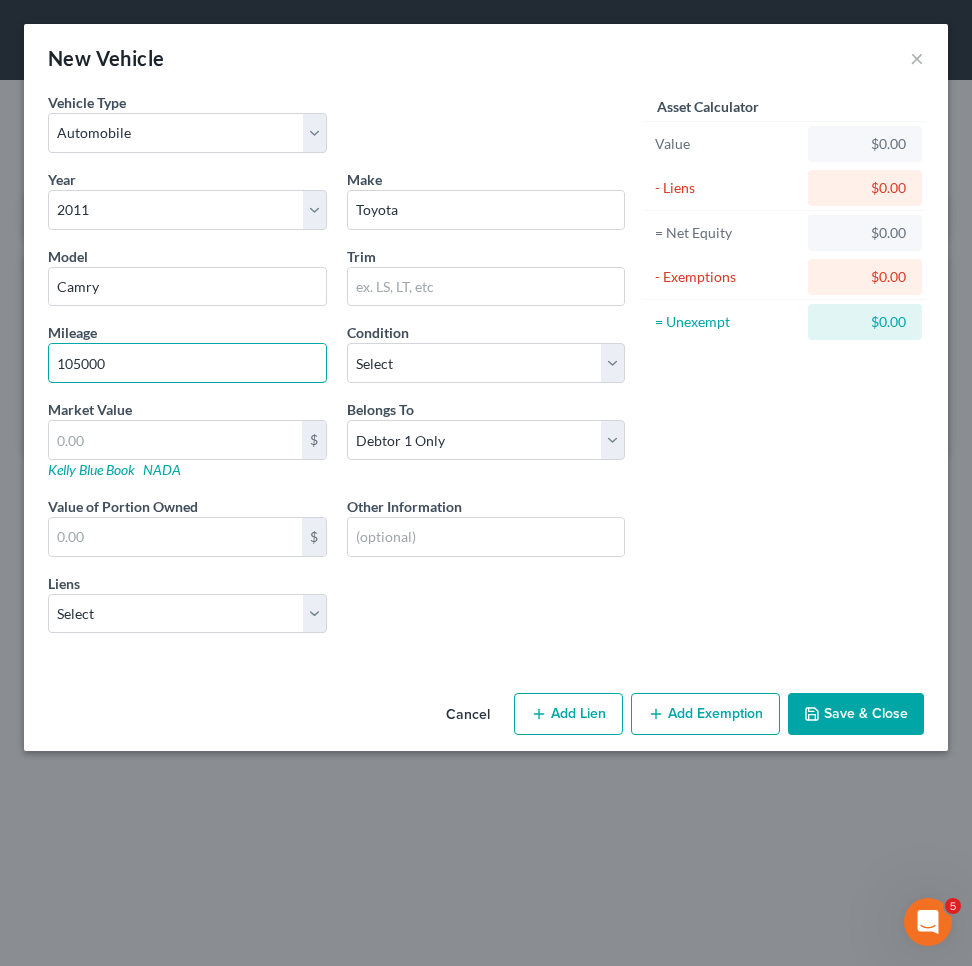 type on "105000" 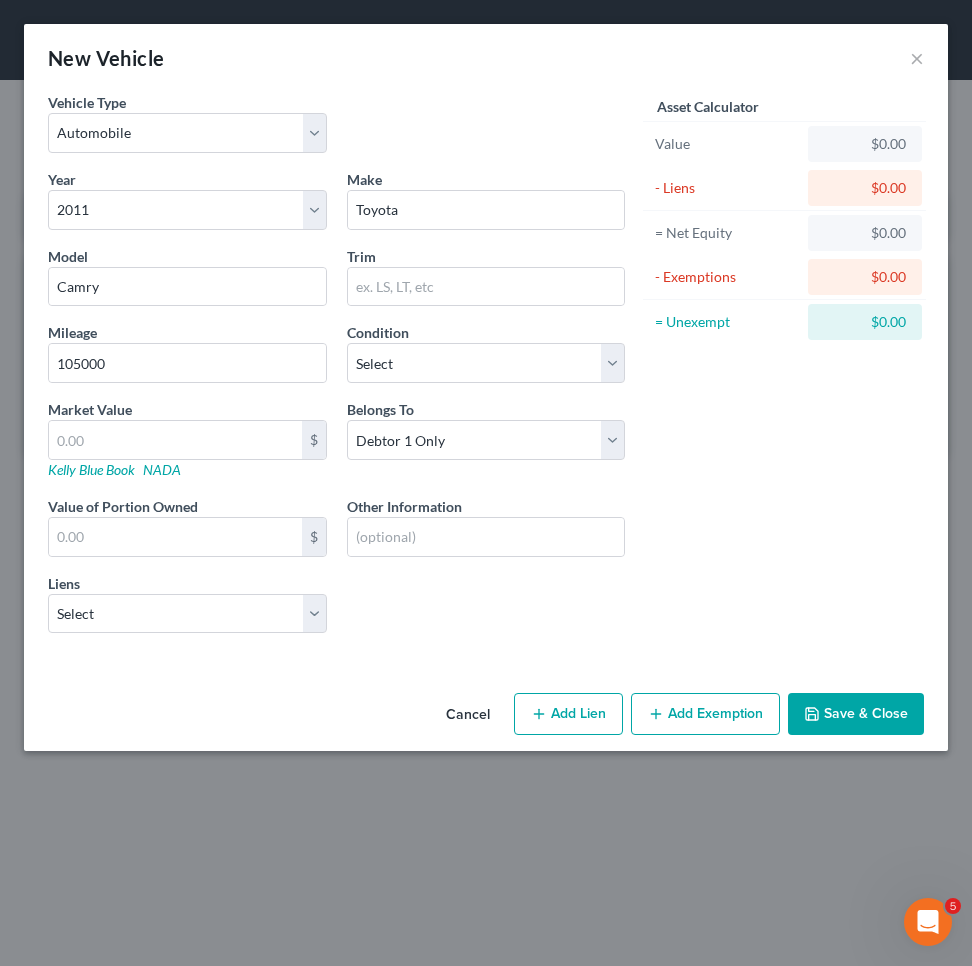 click 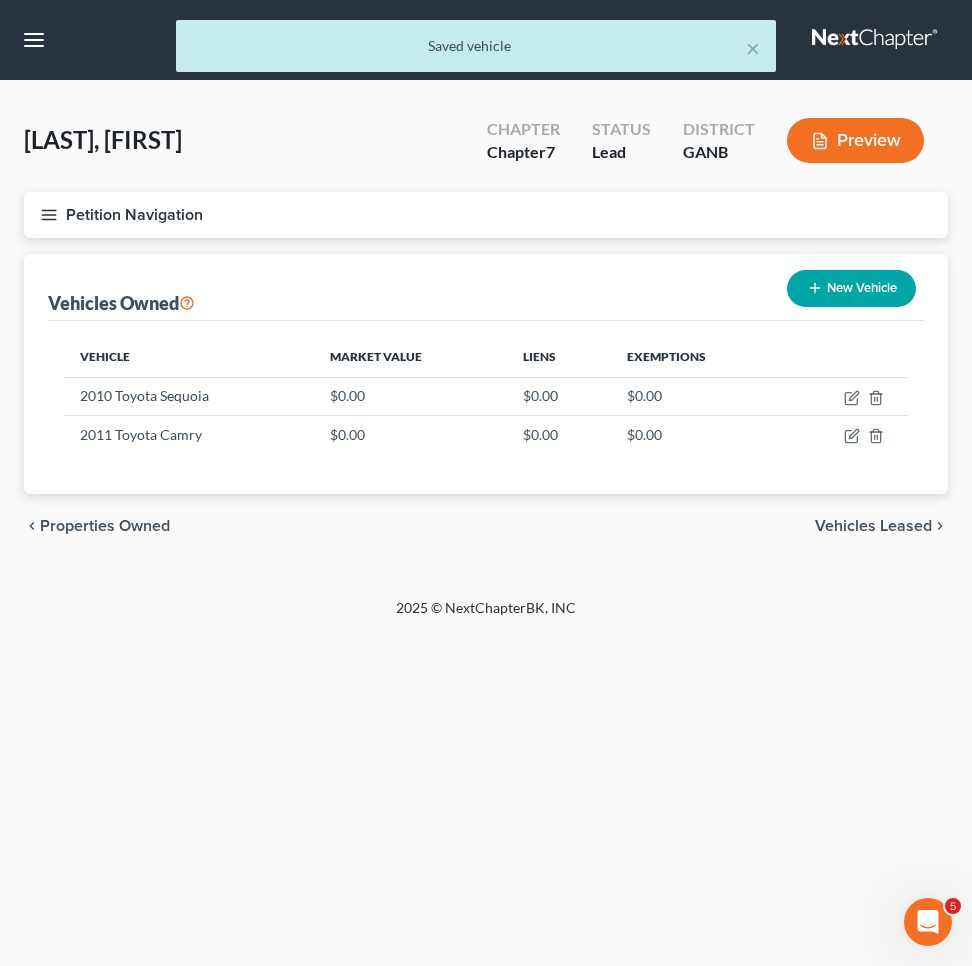 click on "New Vehicle" at bounding box center (851, 288) 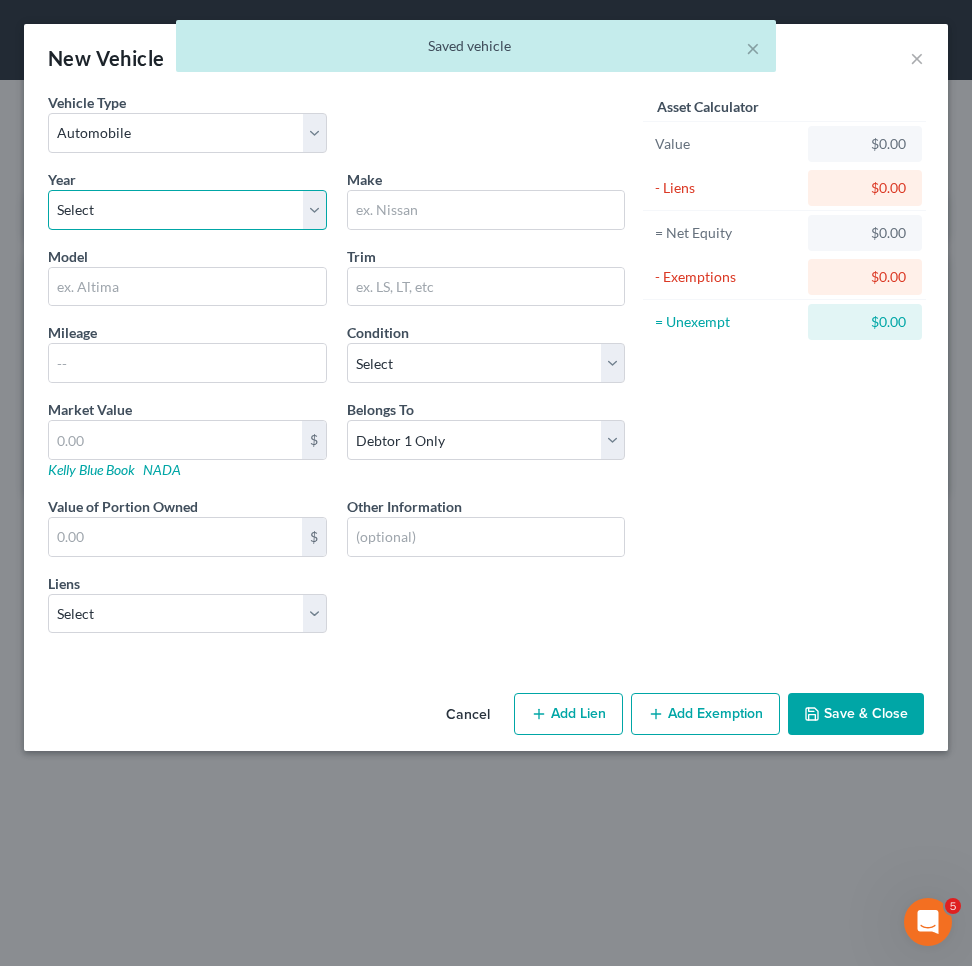 select on "28" 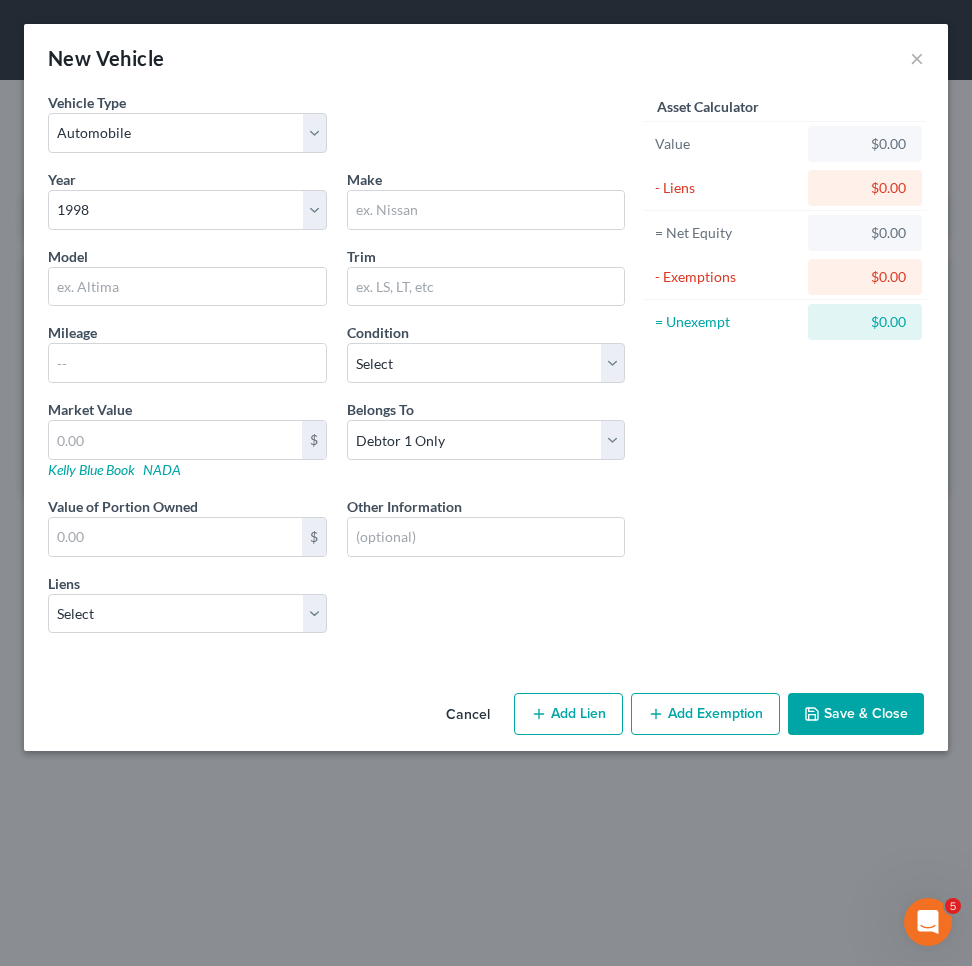 click on "Year Select 2026 2025 2024 2023 2022 2021 2020 2019 2018 2017 2016 2015 2014 2013 2012 2011 2010 2009 2008 2007 2006 2005 2004 2003 2002 2001 2000 1999 1998 1997 1996 1995 1994 1993 1992 1991 1990 1989 1988 1987 1986 1985 1984 1983 1982 1981 1980 1979 1978 1977 1976 1975 1974 1973 1972 1971 1970 1969 1968 1967 1966 1965 1964 1963 1962 1961 1960 1959 1958 1957 1956 1955 1954 1953 1952 1951 1950 1949 1948 1947 1946 1945 1944 1943 1942 1941 1940 1939 1938 1937 1936 1935 1934 1933 1932 1931 1930 1929 1928 1927 1926 1925 1924 1923 1922 1921 1920 1919 1918 1917 1916 1915 1914 1913 1912 1911 1910 1909 1908 1907 1906 1905 1904 1903 1902 1901
Make
*
Model Trim Mileage 226000 Condition Select Excellent Very Good Good Fair Poor Market Value $ Kelly Blue Book NADA
Belongs To
*
Select Debtor 1 Only Debtor 2 Only Debtor 1 And Debtor 2 Only Community Property $" at bounding box center (336, 409) 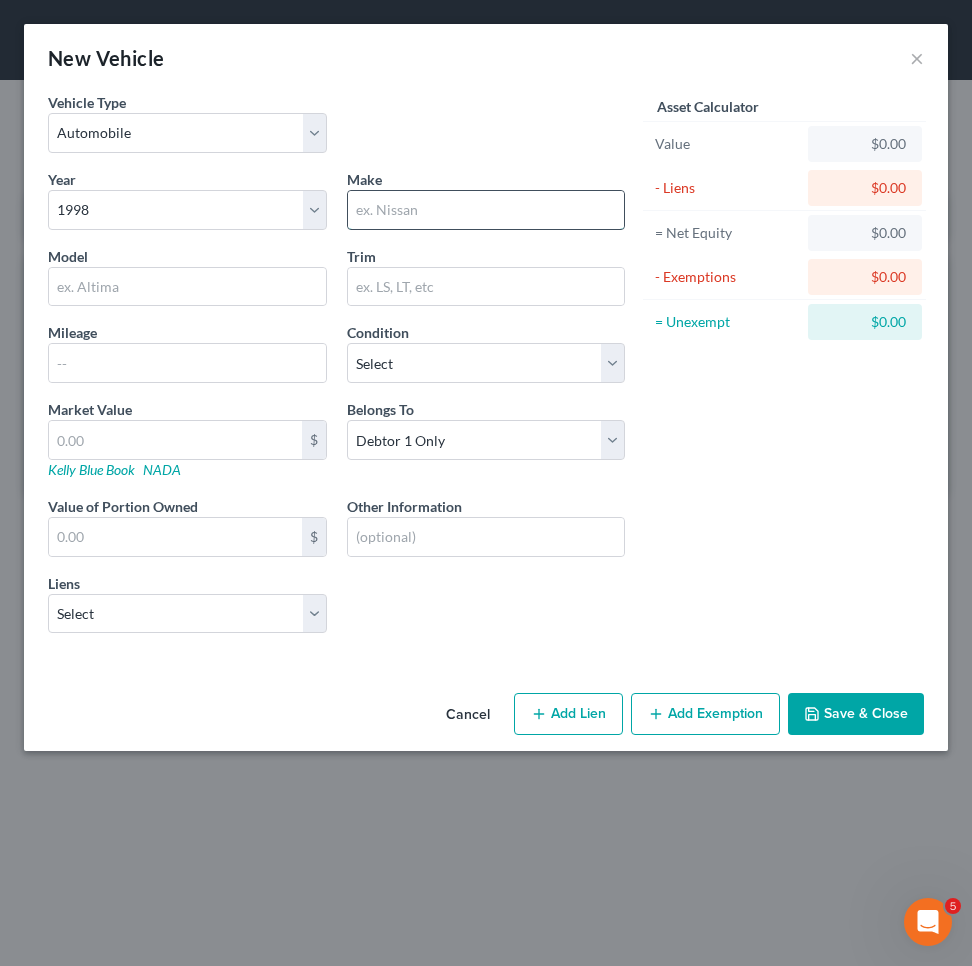 click at bounding box center (486, 210) 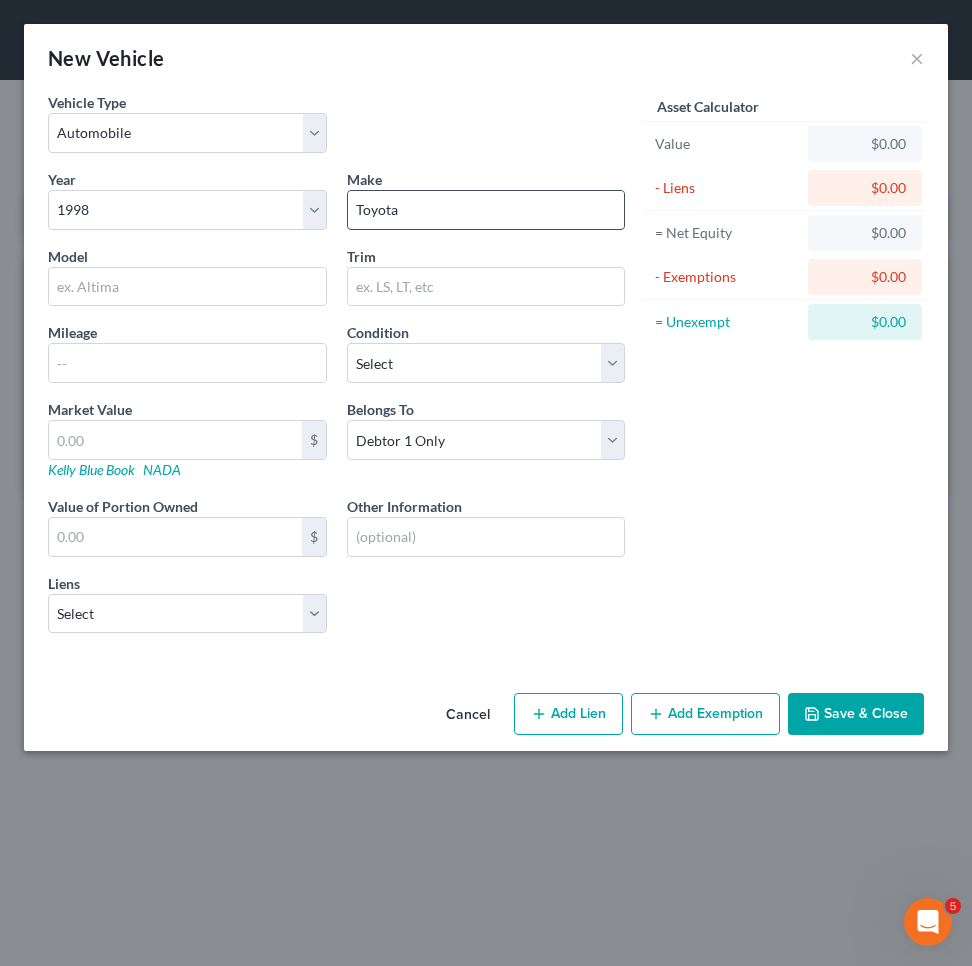 type on "Toyota" 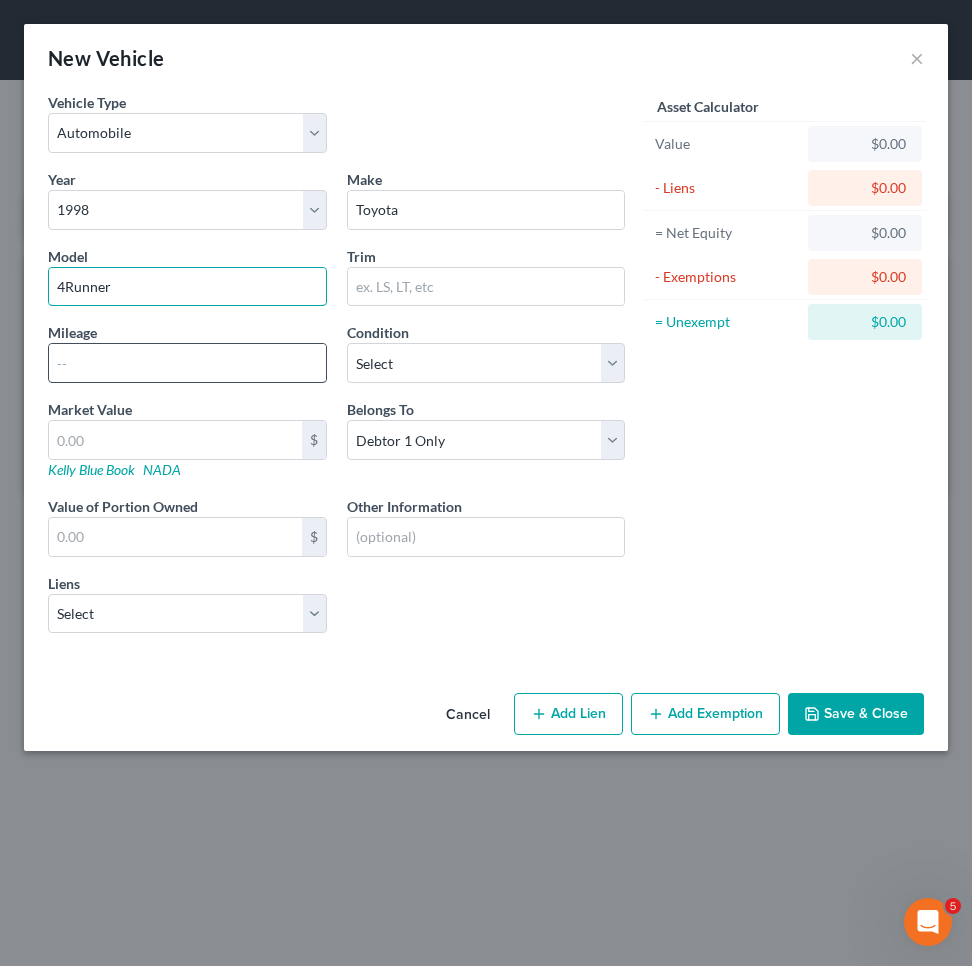 type on "4Runner" 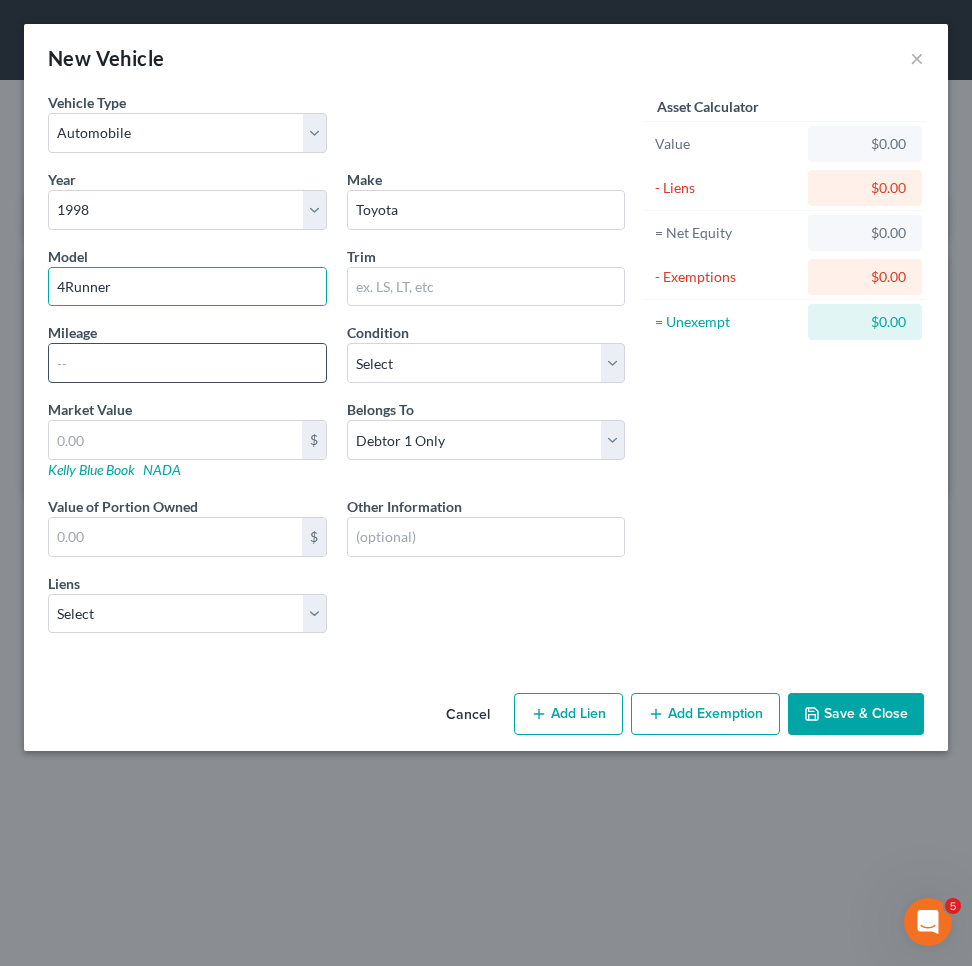click at bounding box center [187, 363] 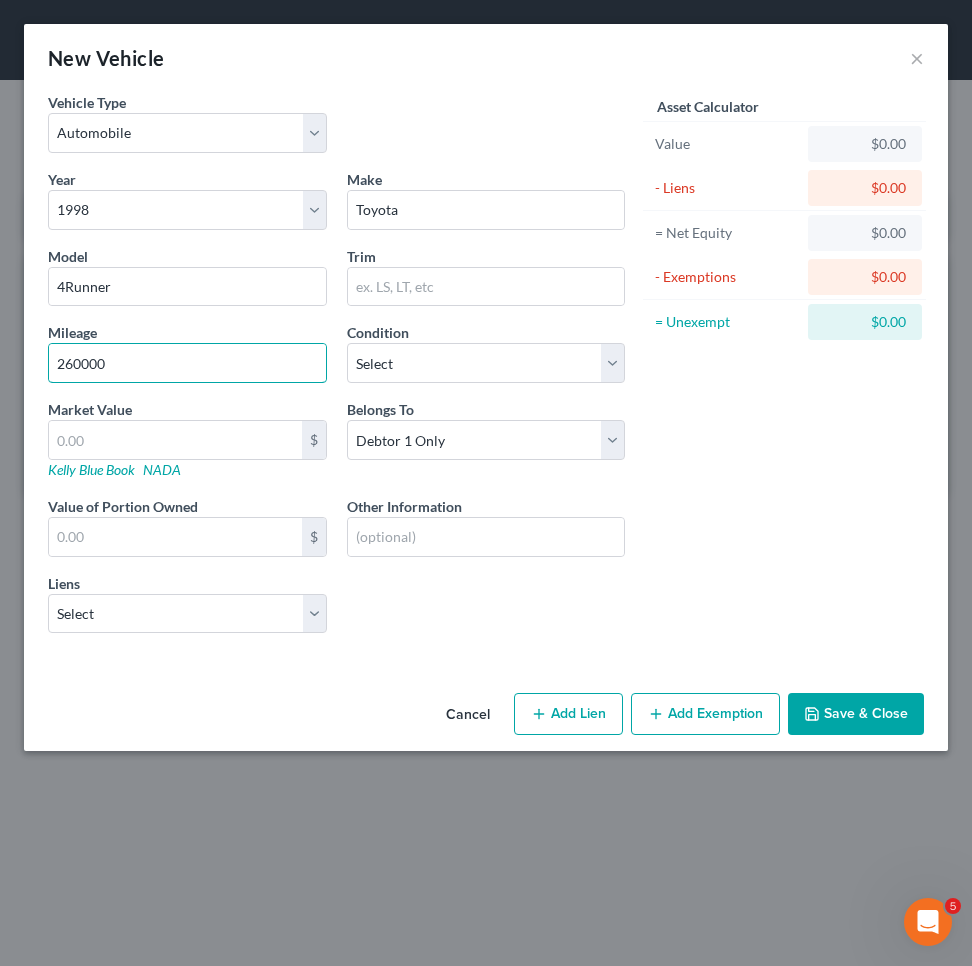 type on "260000" 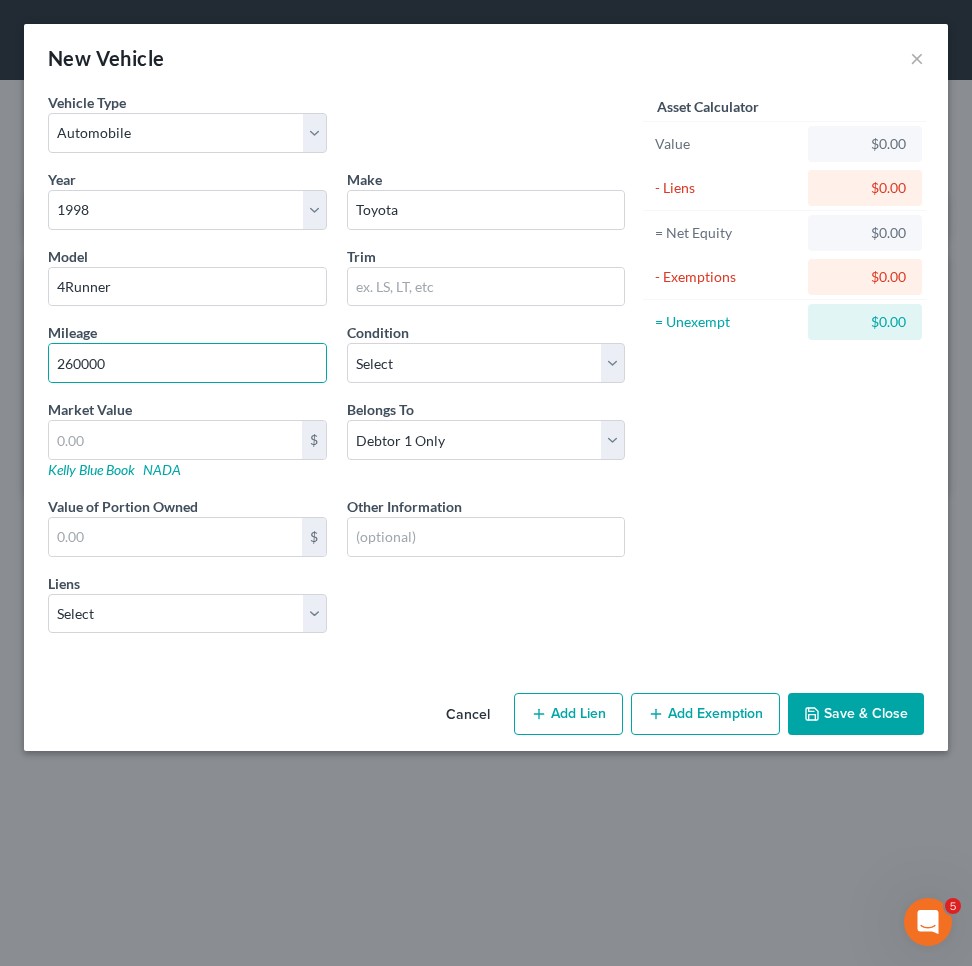 click on "Save & Close" at bounding box center (856, 714) 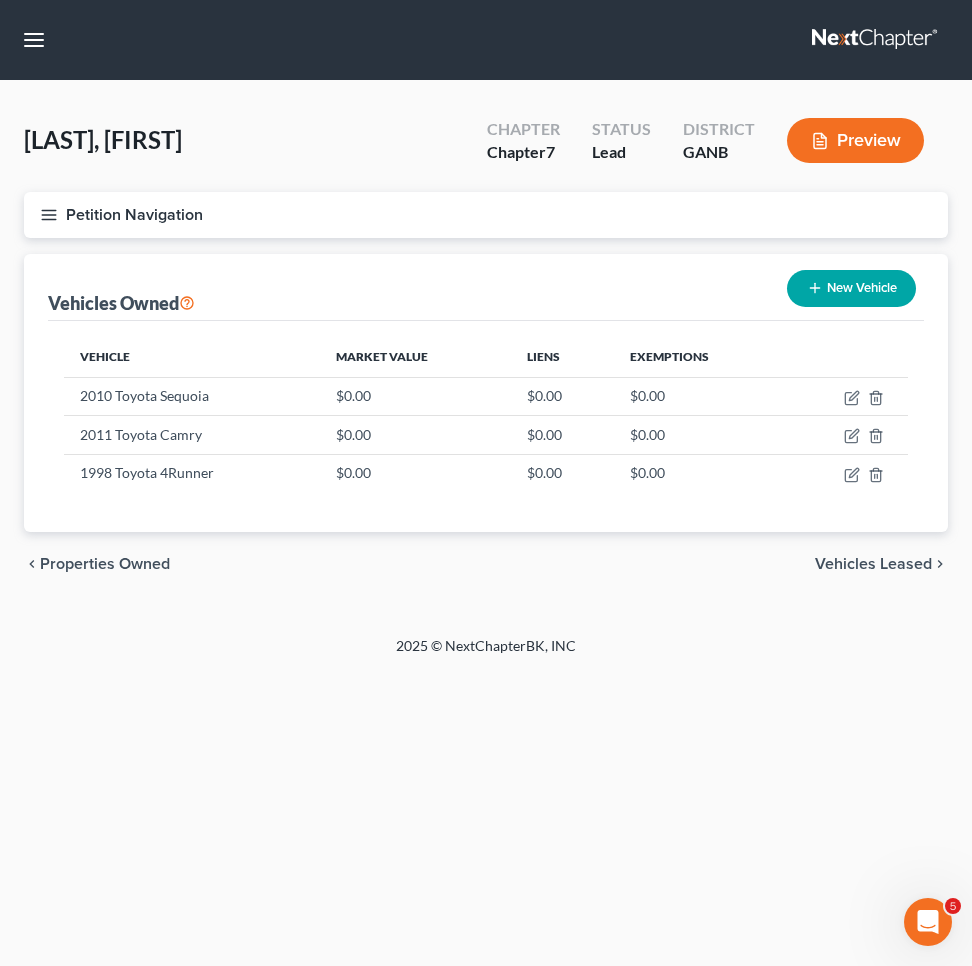 click on "Petition Navigation" at bounding box center [486, 215] 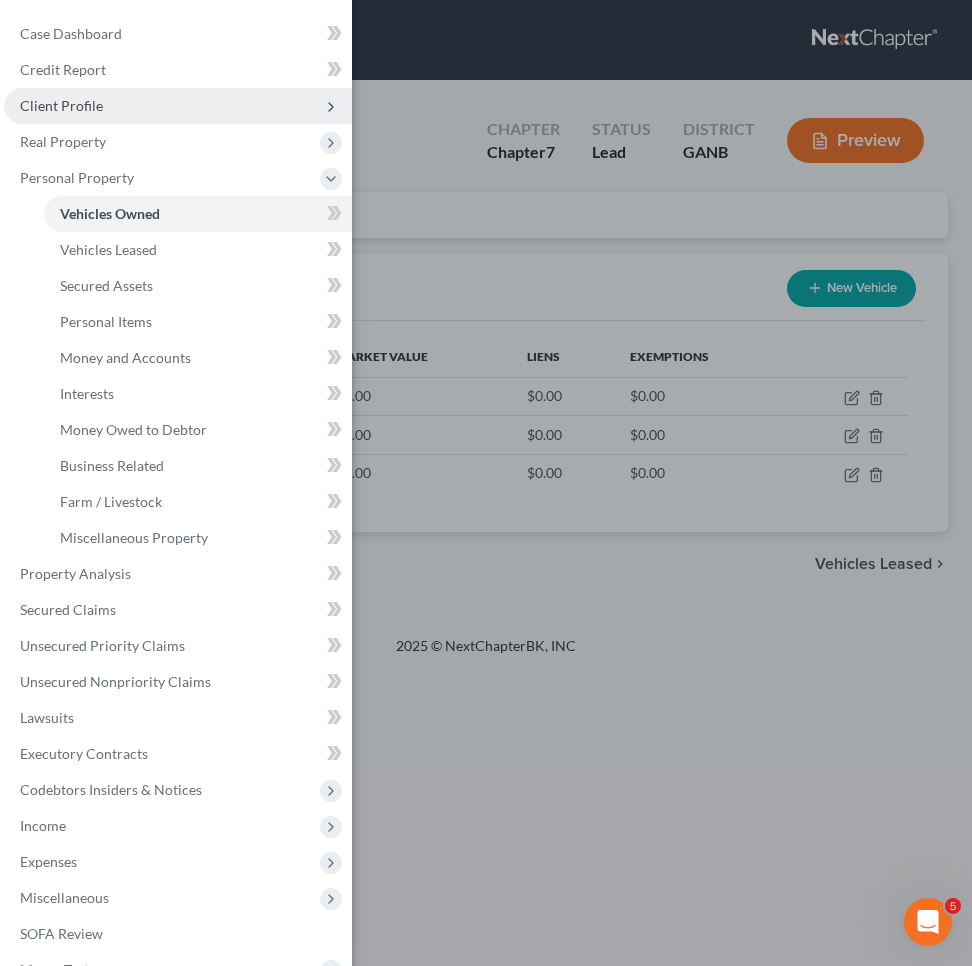 click on "Client Profile" at bounding box center (178, 106) 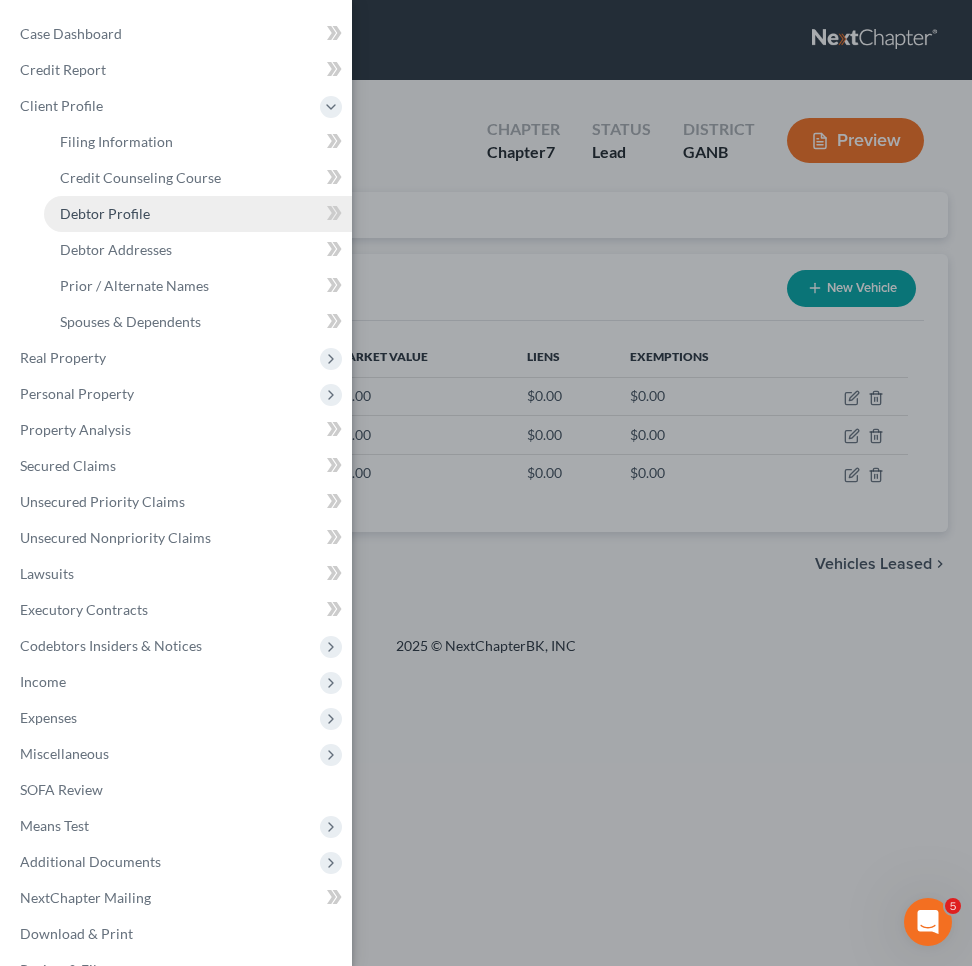 click on "Debtor Profile" at bounding box center [105, 213] 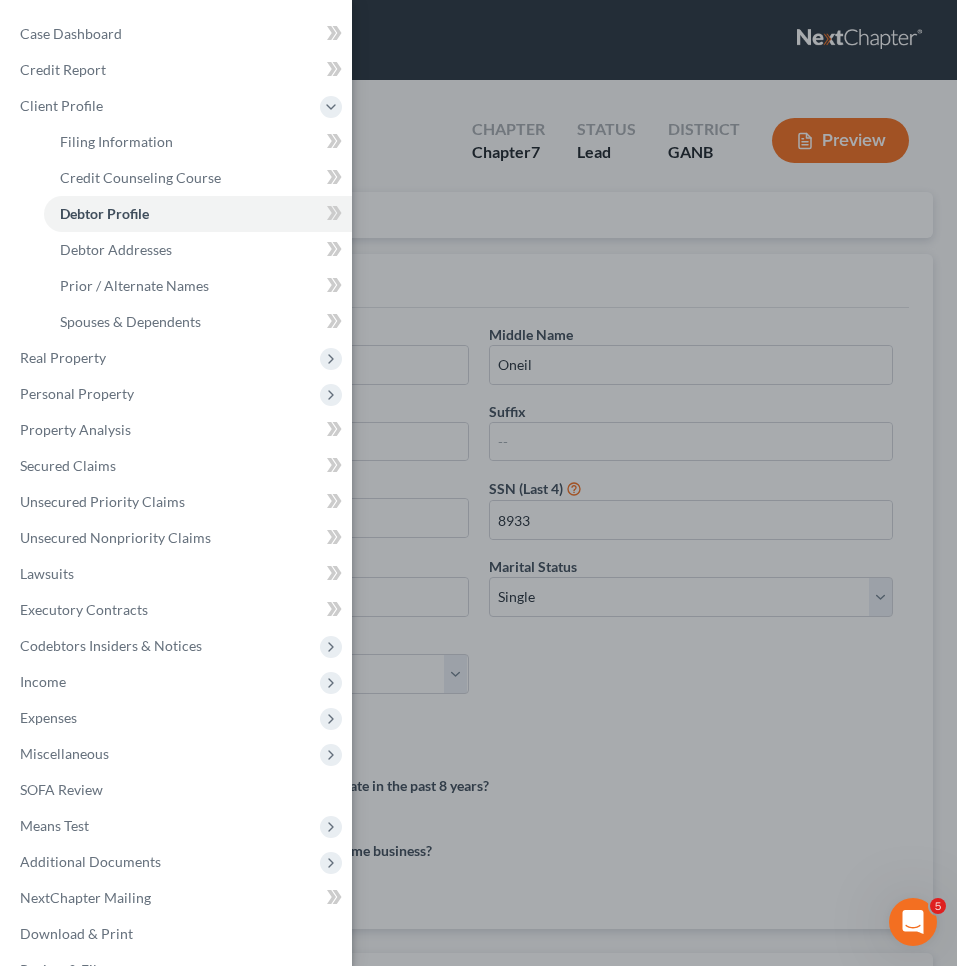 click on "Case Dashboard
Payments
Invoices
Payments
Payments
Credit Report
Client Profile" at bounding box center (478, 483) 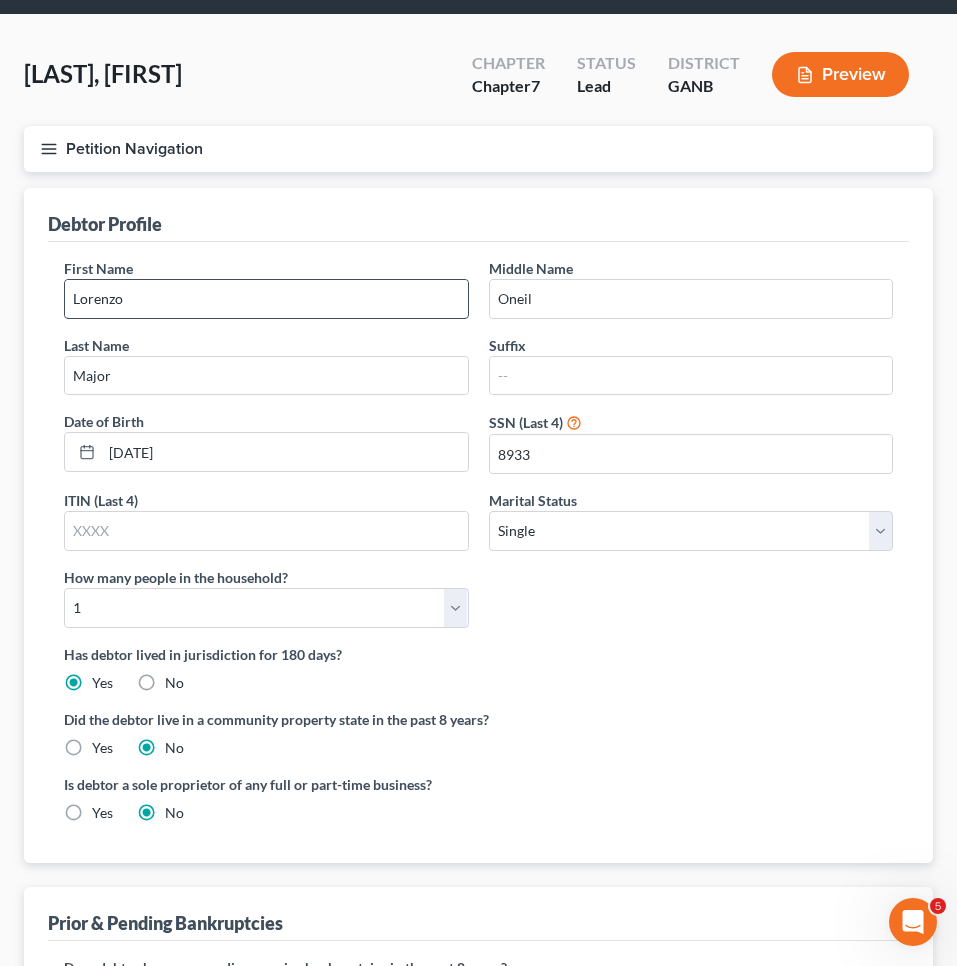 scroll, scrollTop: 67, scrollLeft: 0, axis: vertical 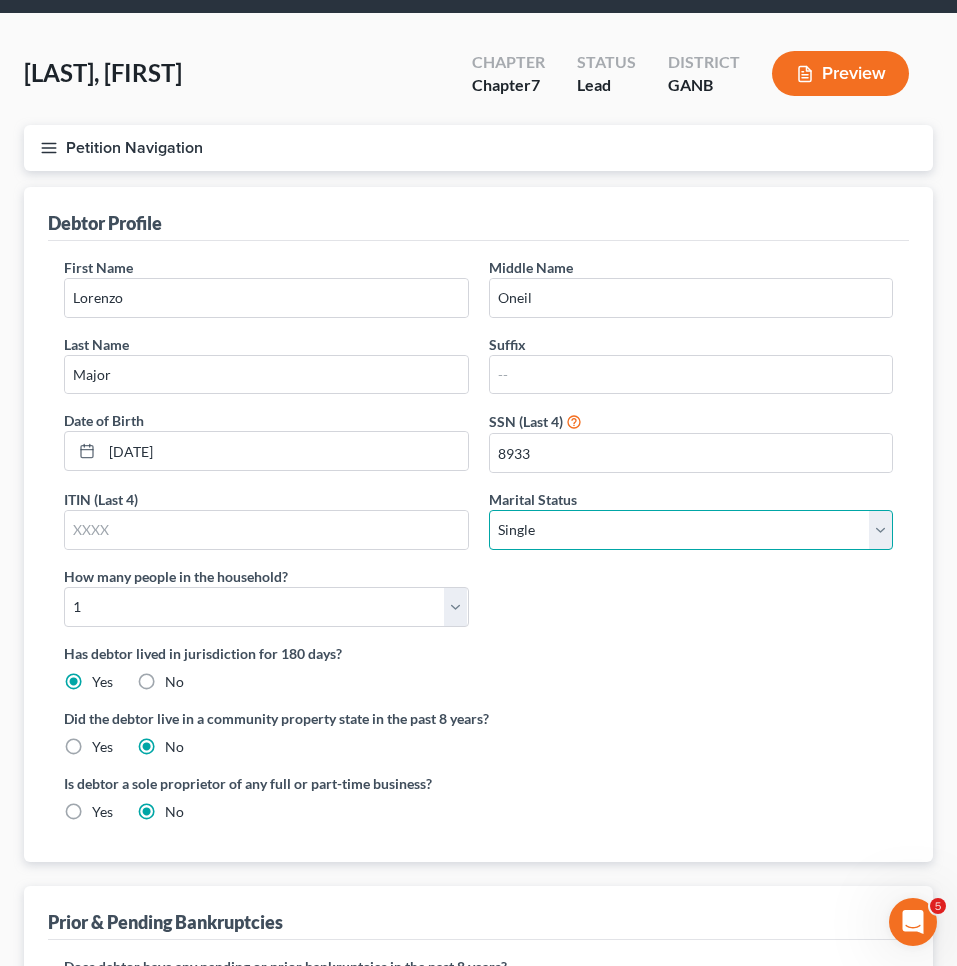 select on "1" 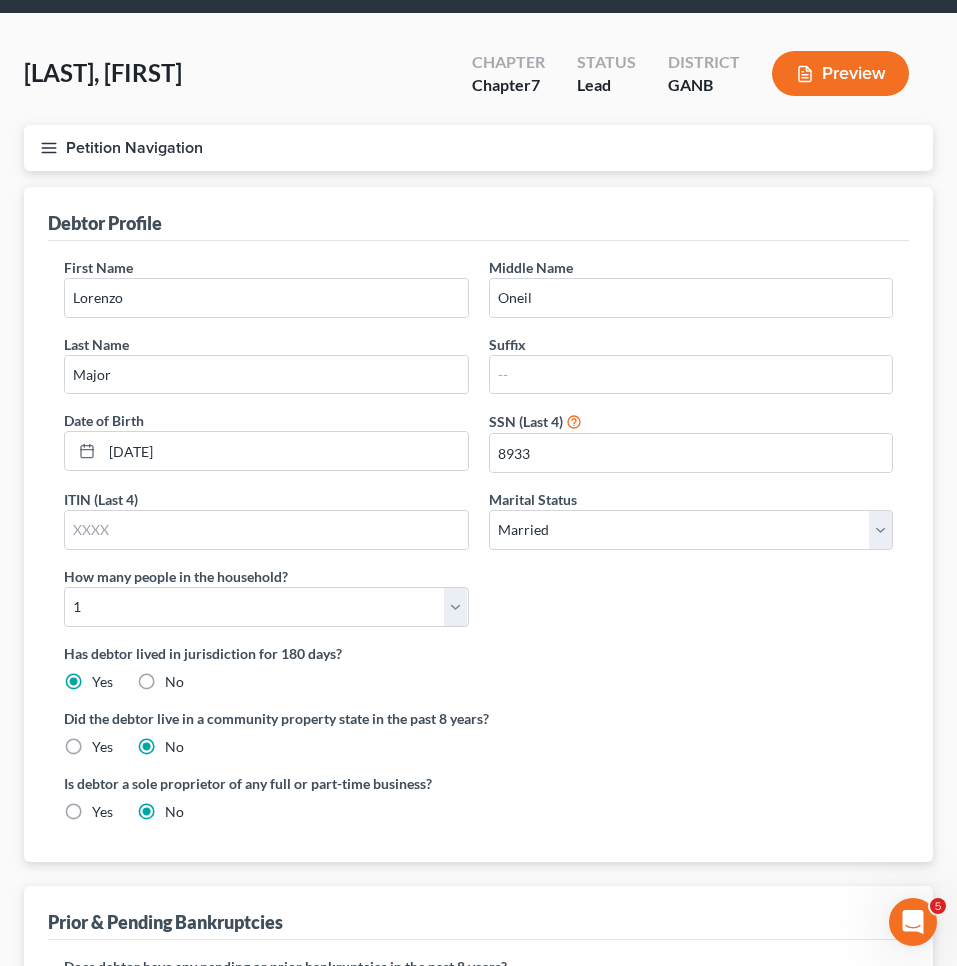 click on "How many people in the household? Select 1 2 3 4 5 6 7 8 9 10 11 12 13 14 15 16 17 18 19 20" at bounding box center [266, 596] 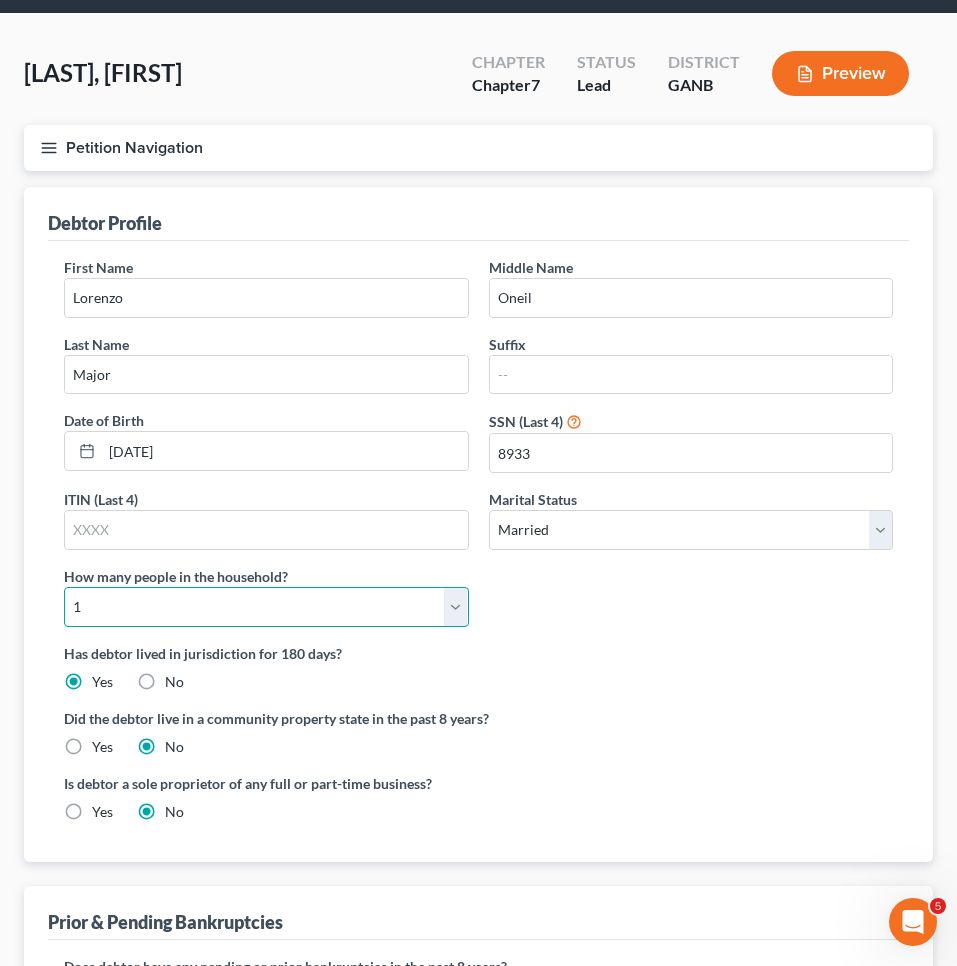 select on "4" 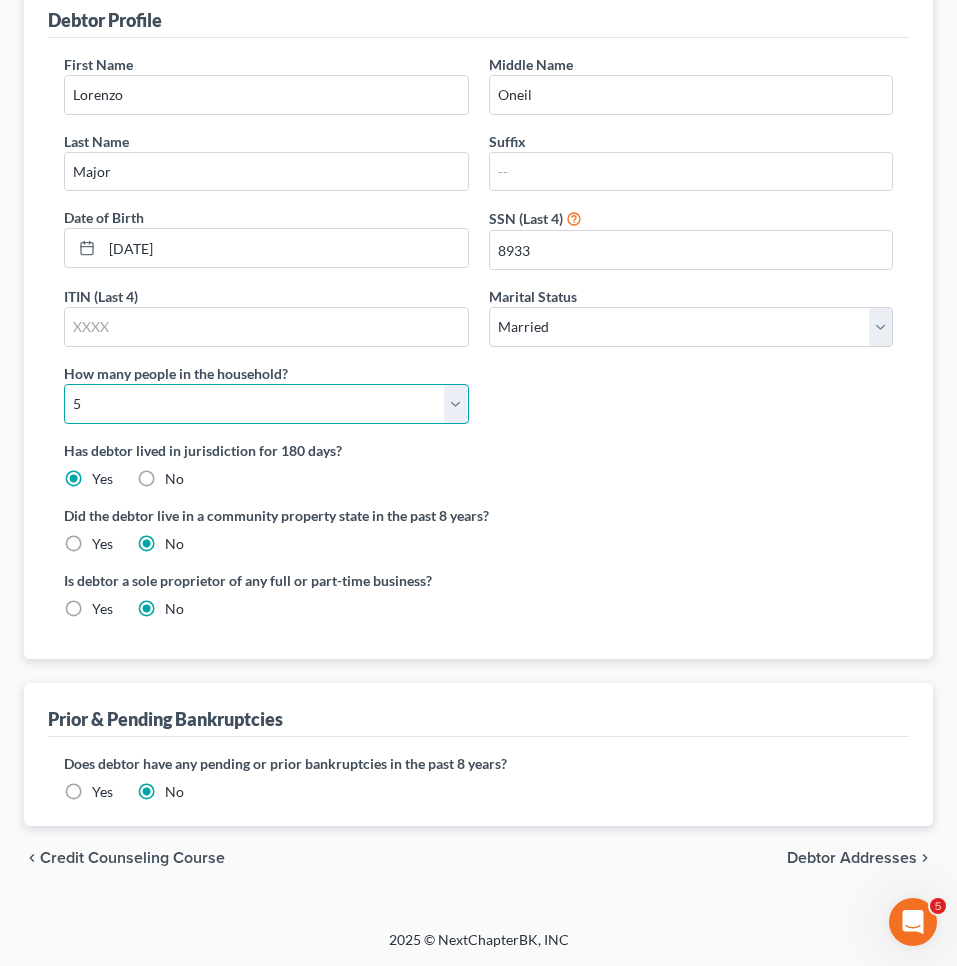scroll, scrollTop: 269, scrollLeft: 0, axis: vertical 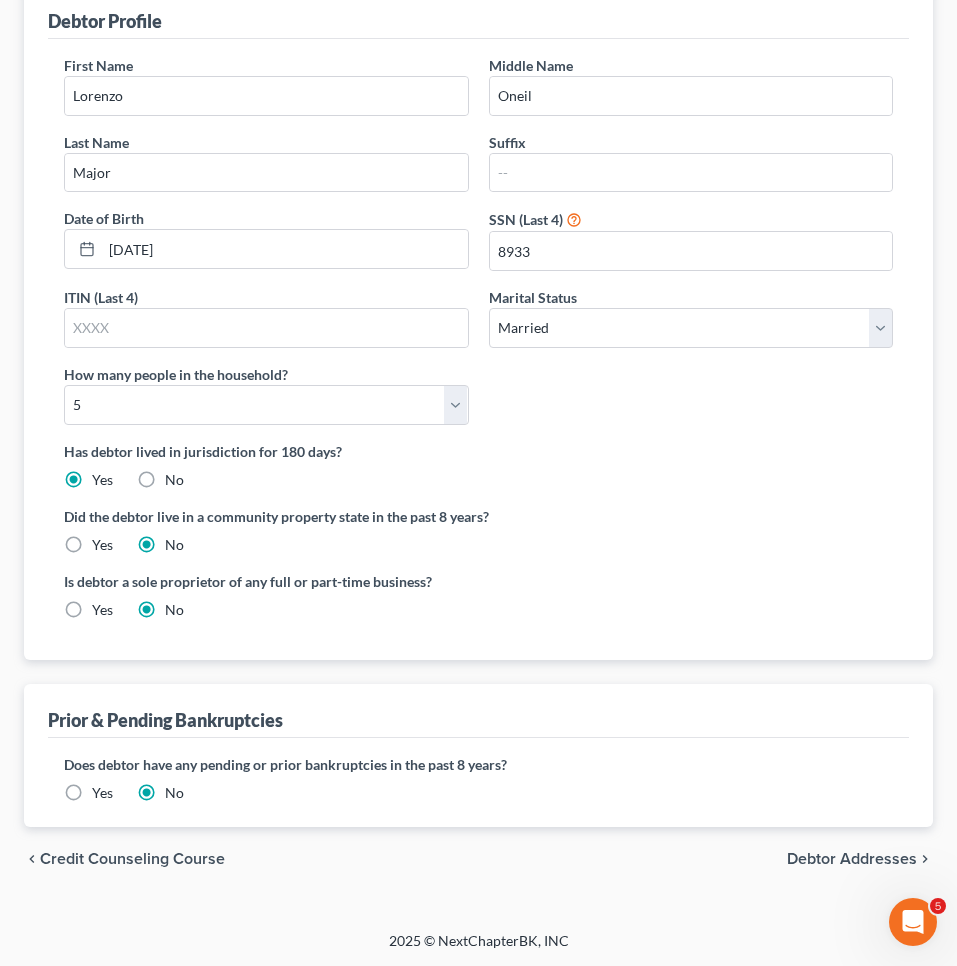 click on "Debtor Addresses" at bounding box center [852, 859] 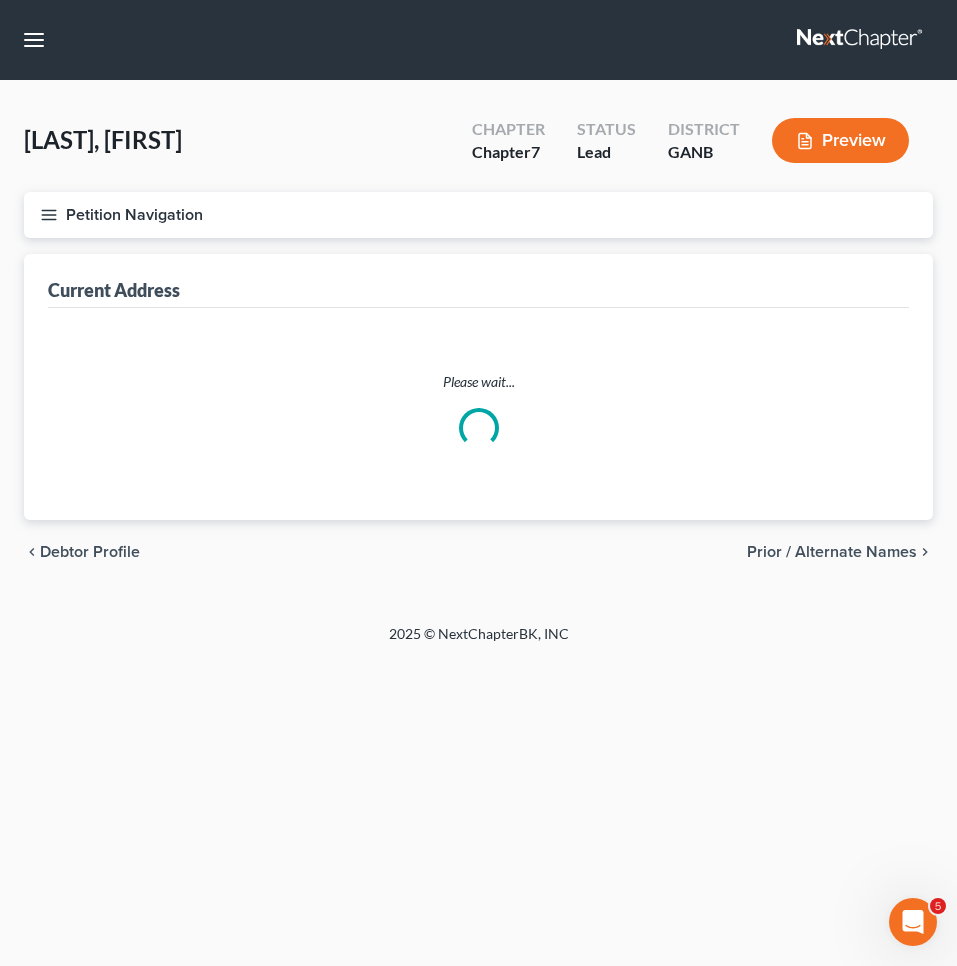 scroll, scrollTop: 0, scrollLeft: 0, axis: both 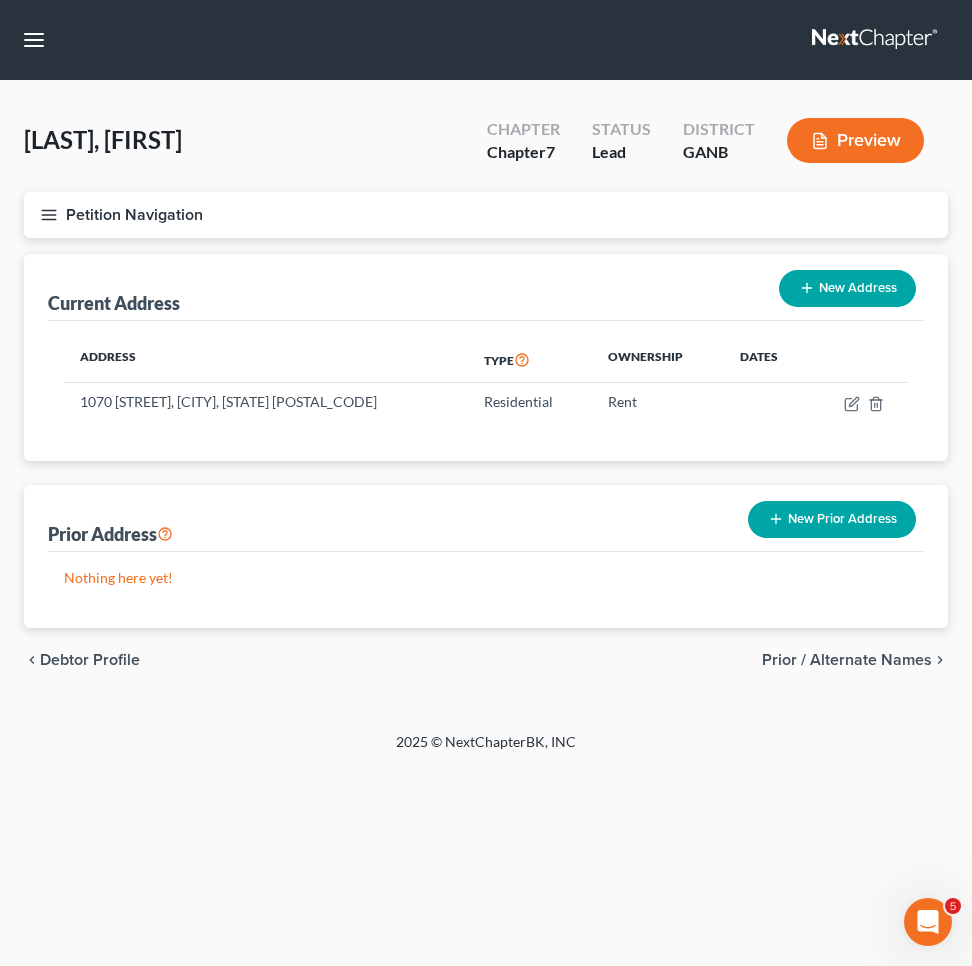 click on "Prior / Alternate Names" at bounding box center [847, 660] 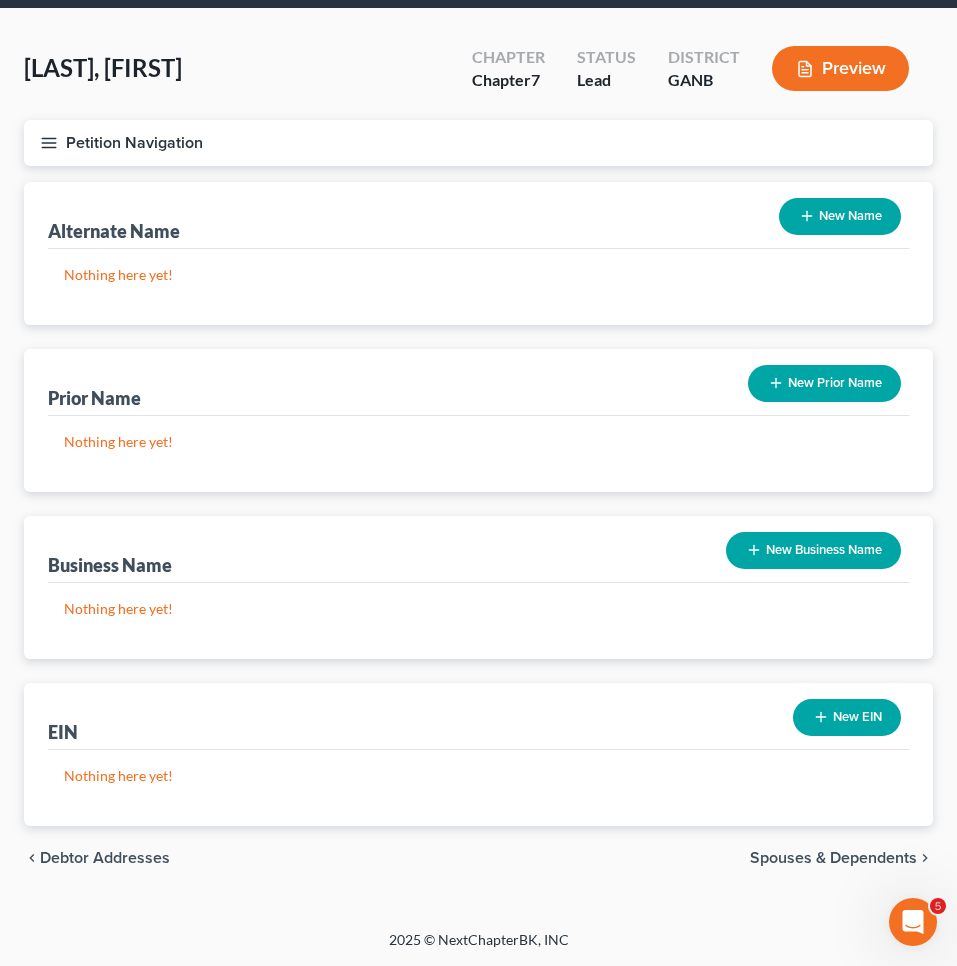 scroll, scrollTop: 72, scrollLeft: 0, axis: vertical 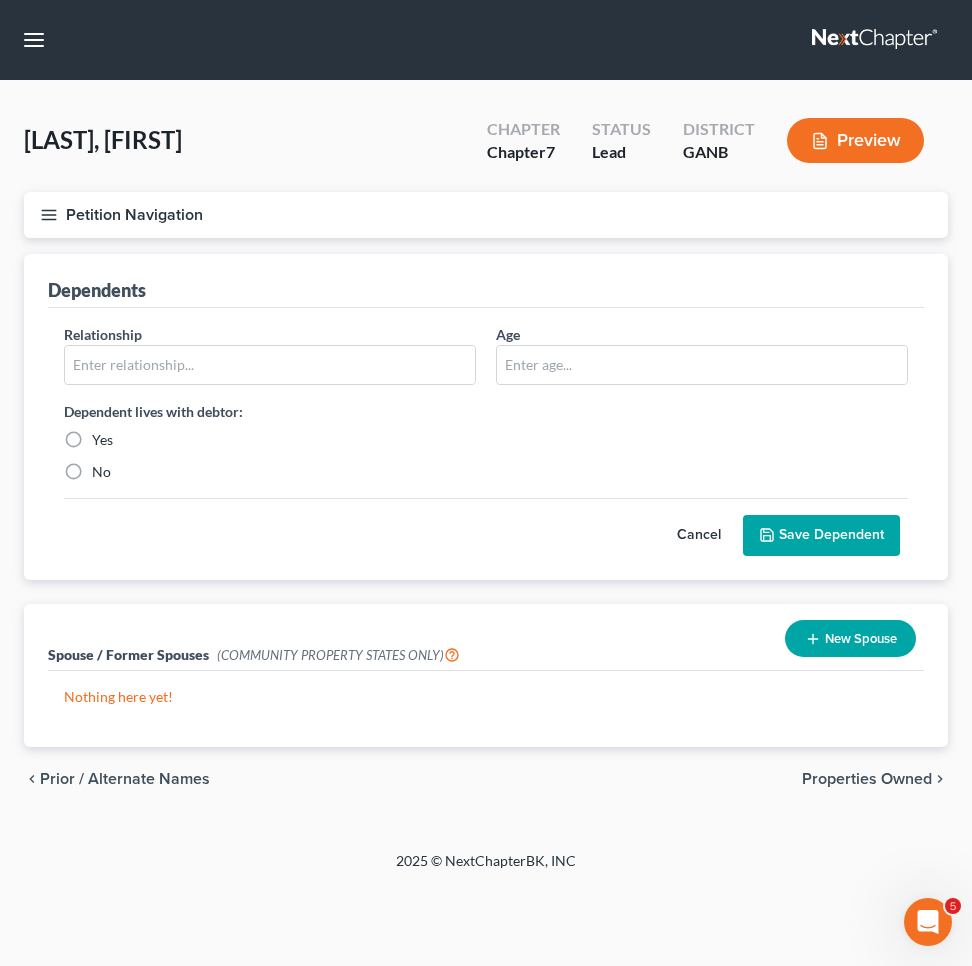 click on "Petition Navigation" at bounding box center (486, 215) 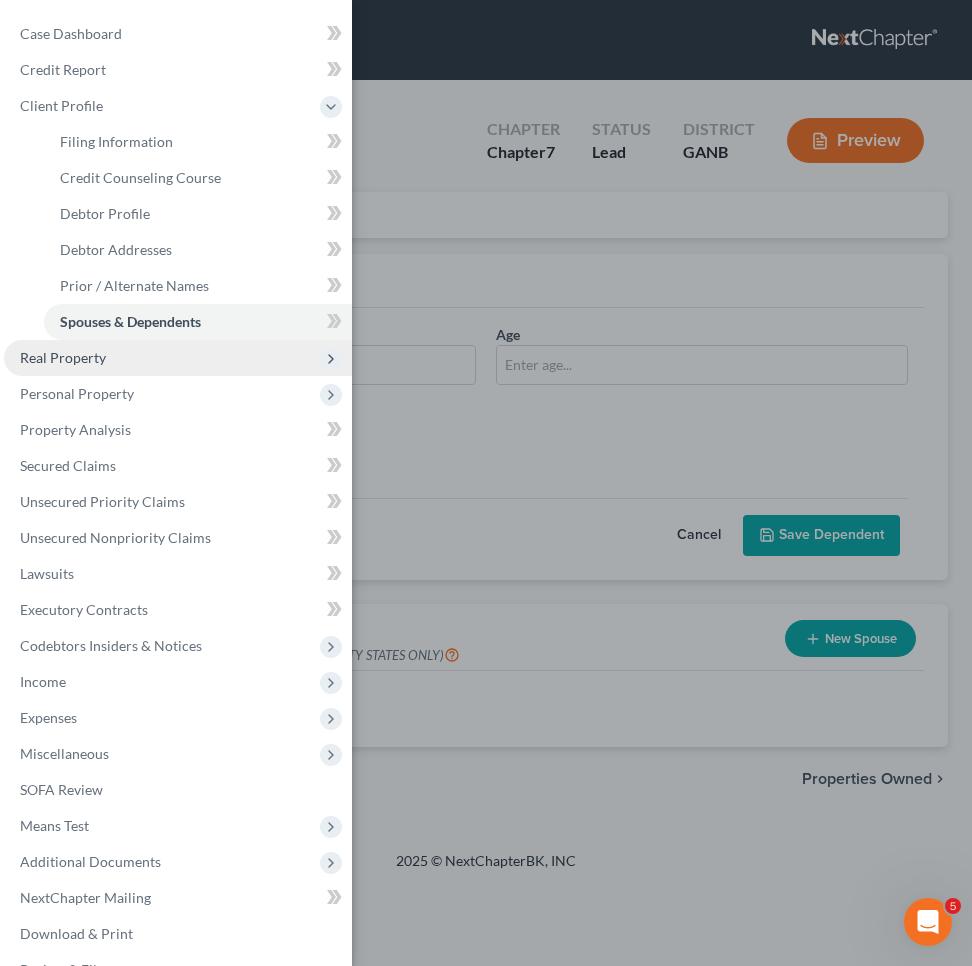 click on "Real Property" at bounding box center [63, 357] 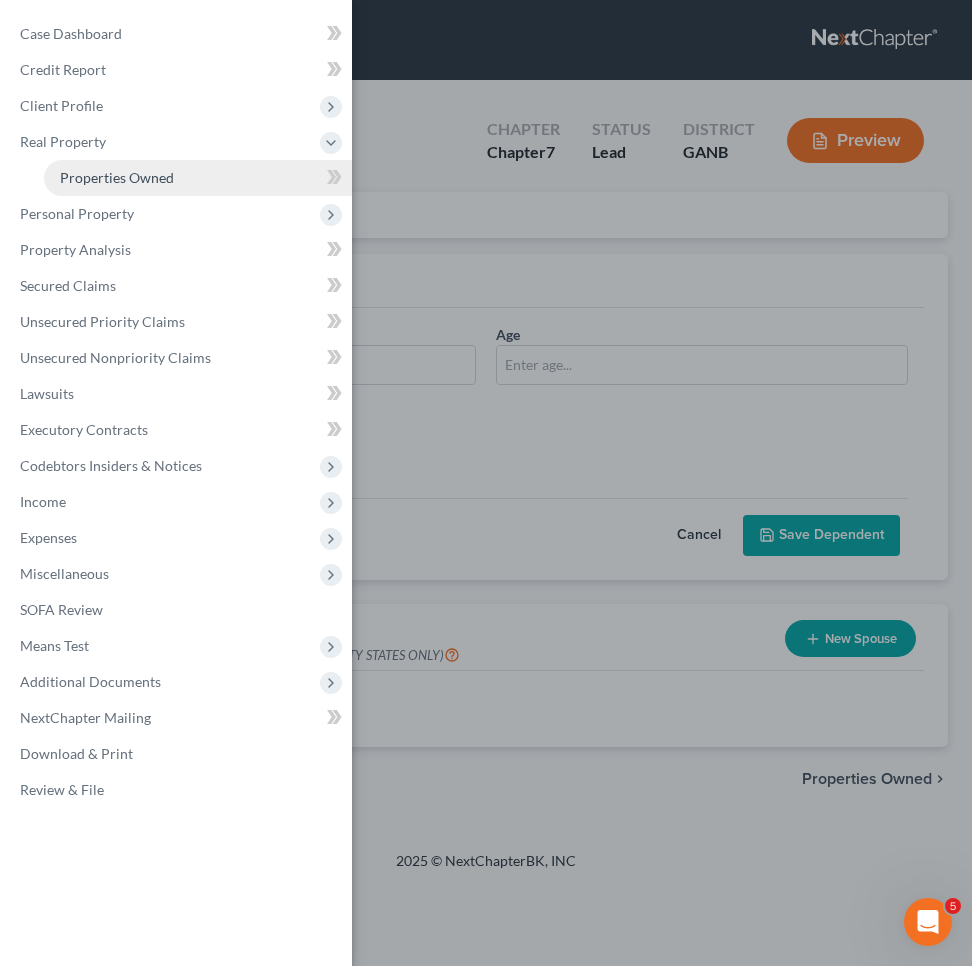 click on "Properties Owned" at bounding box center (117, 177) 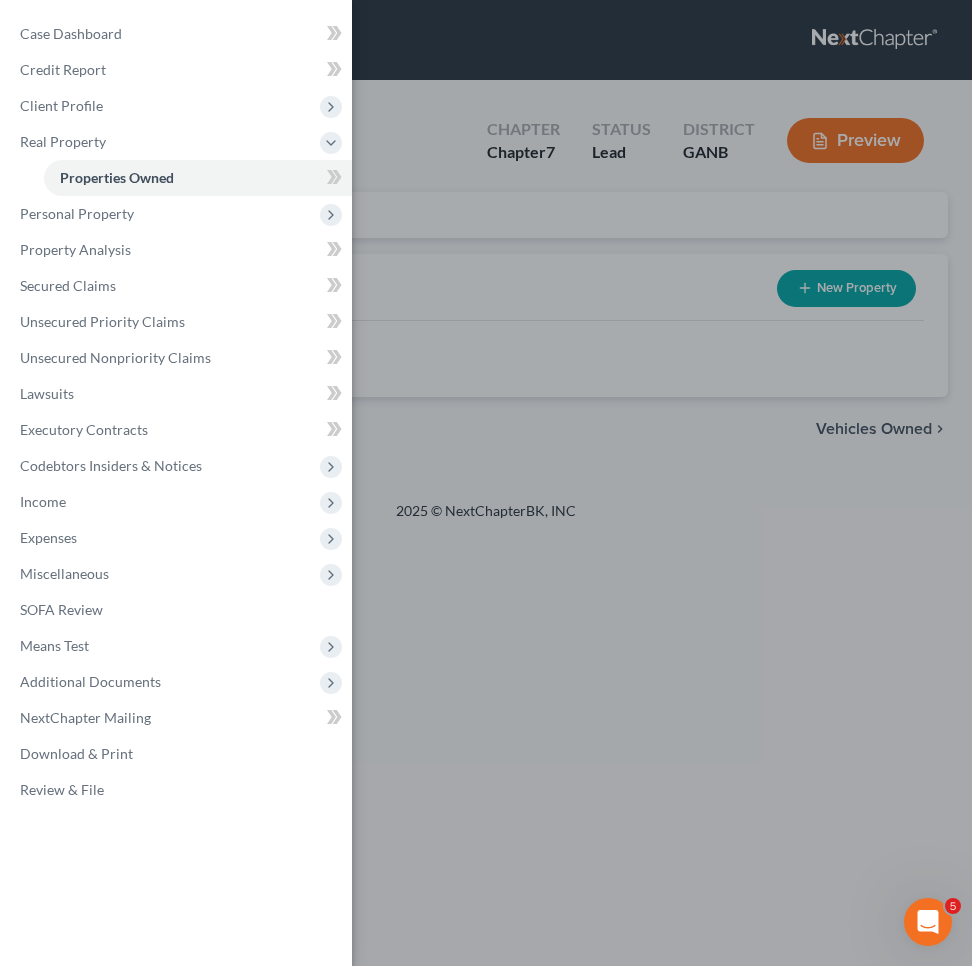 click on "Case Dashboard
Payments
Invoices
Payments
Payments
Credit Report
Client Profile" at bounding box center [486, 483] 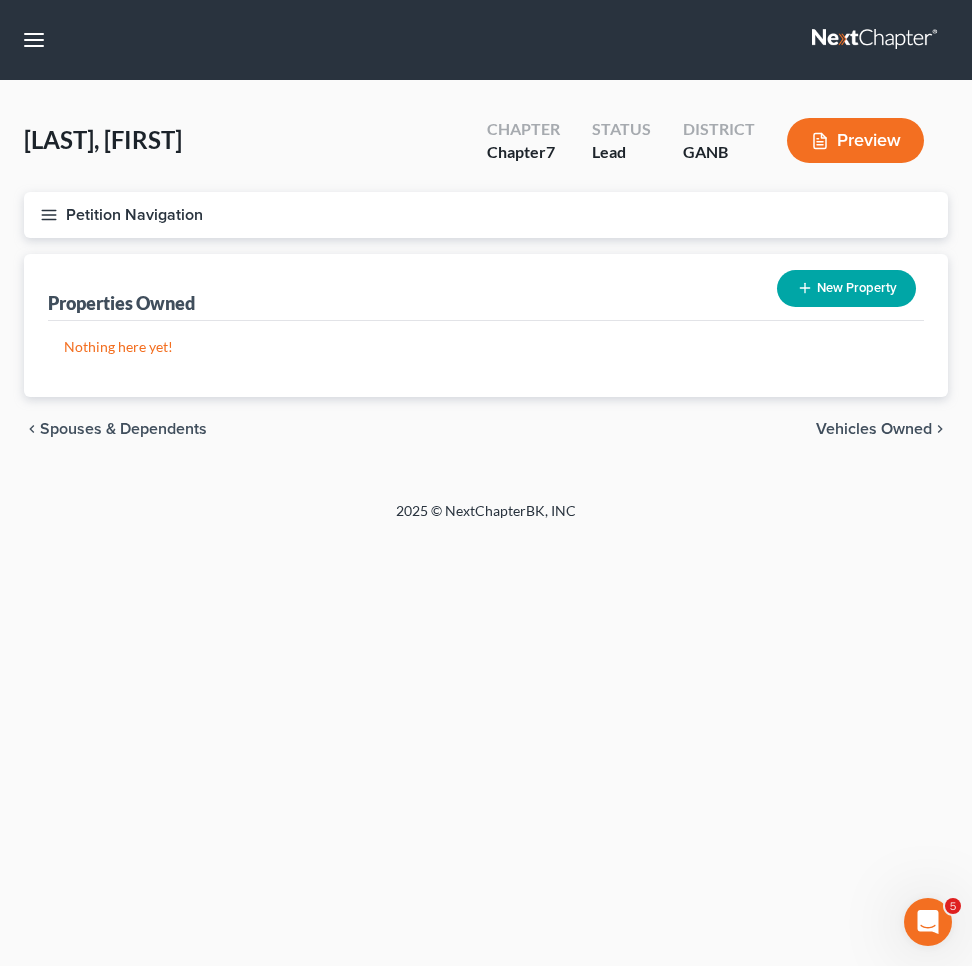 click on "New Property" at bounding box center [846, 288] 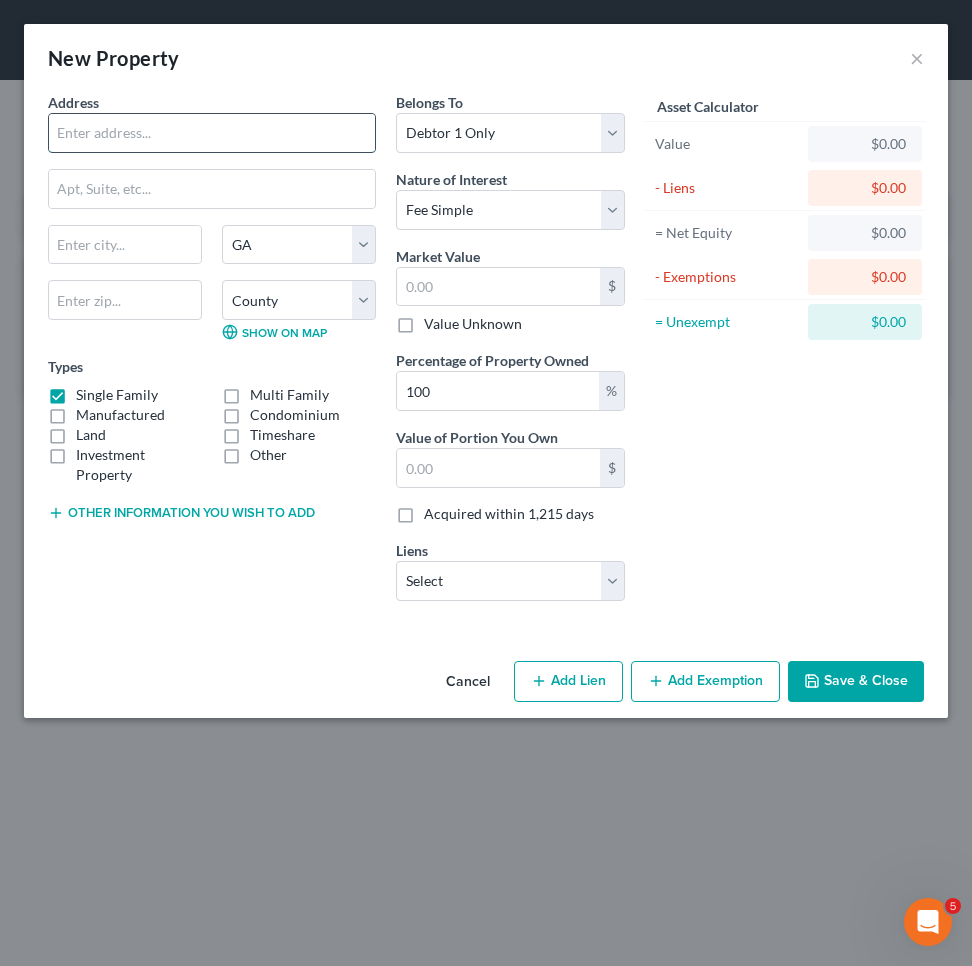 paste on "[NUMBER] [STREET]" 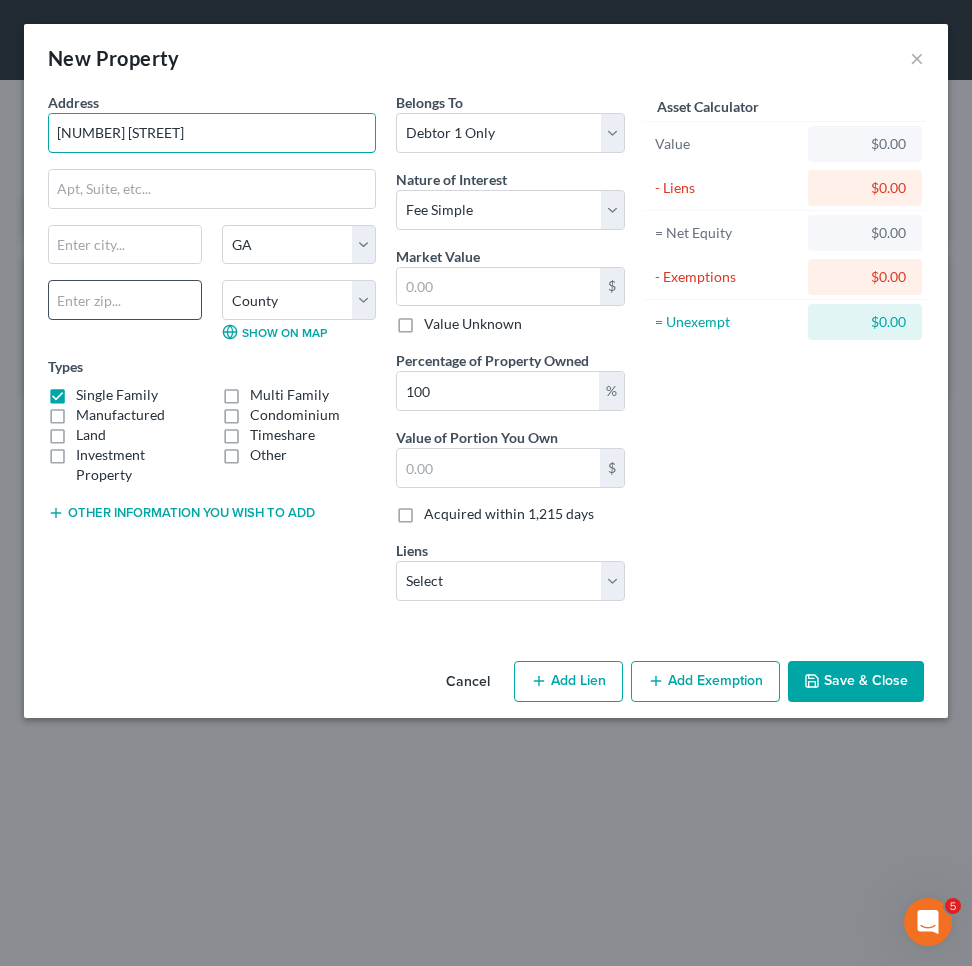 type on "[NUMBER] [STREET]" 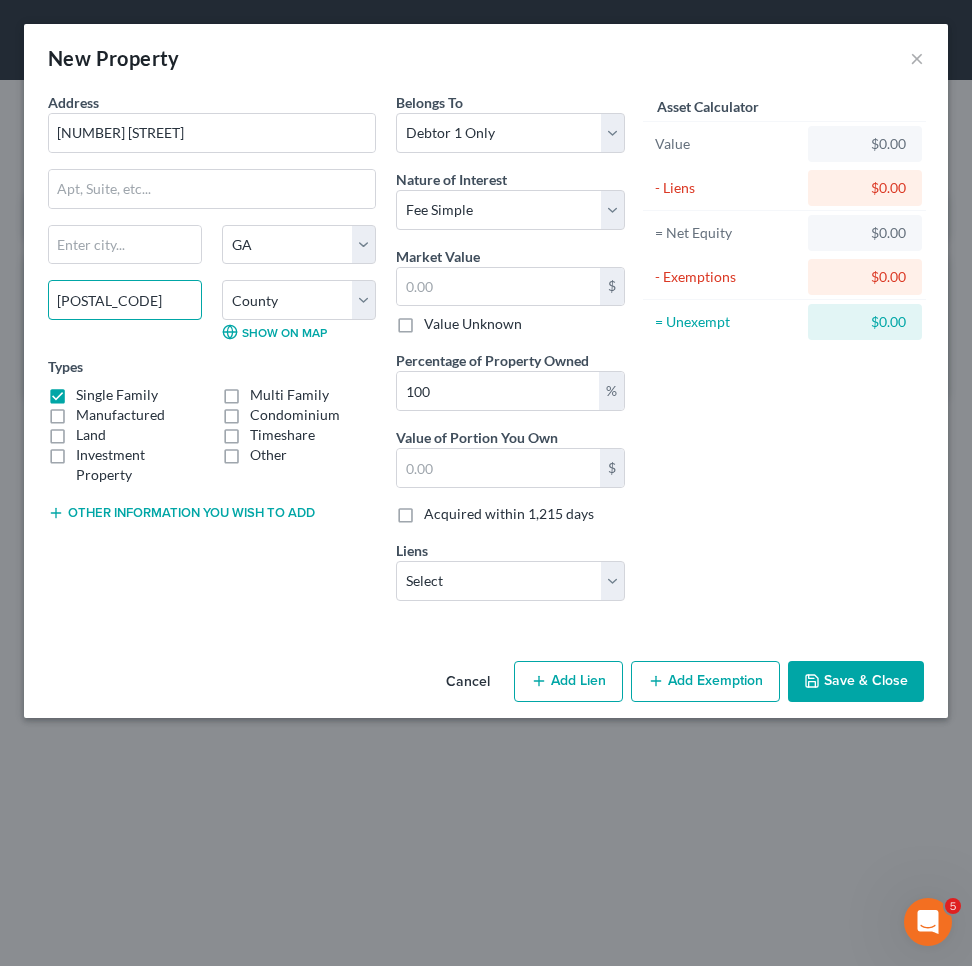 type on "[POSTAL_CODE]" 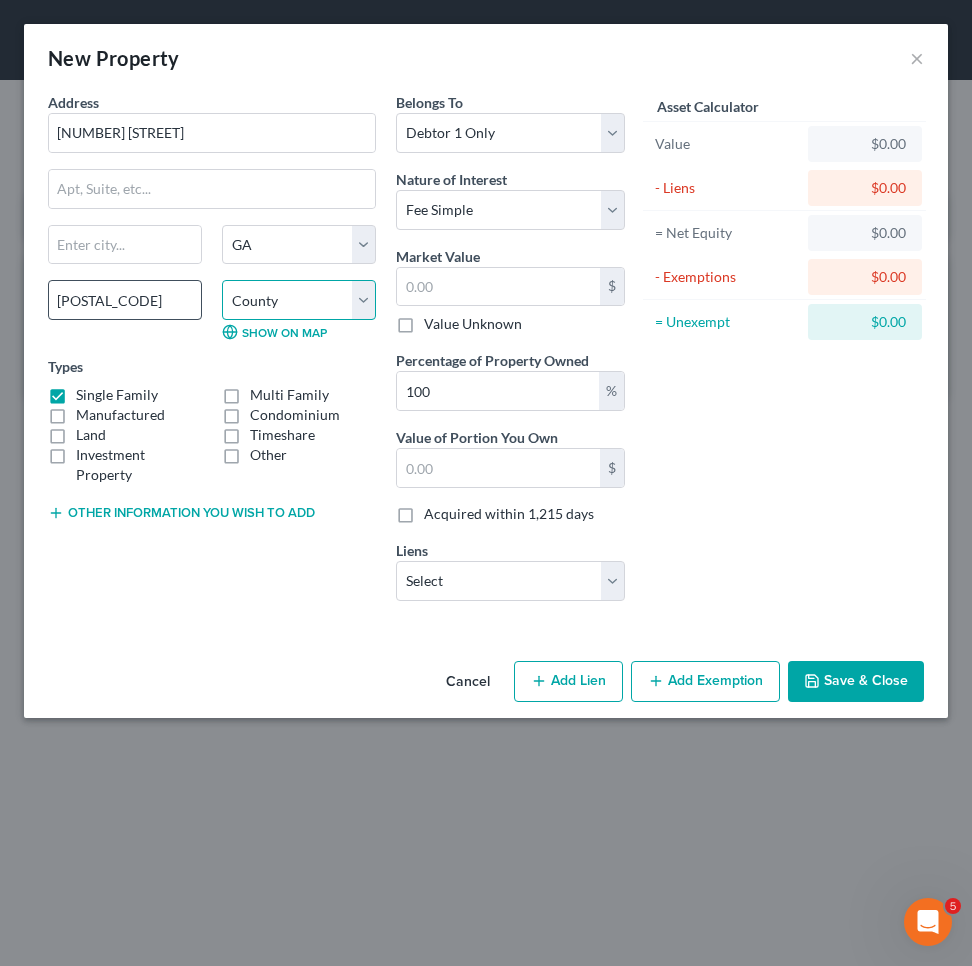 type on "Lawrenceville" 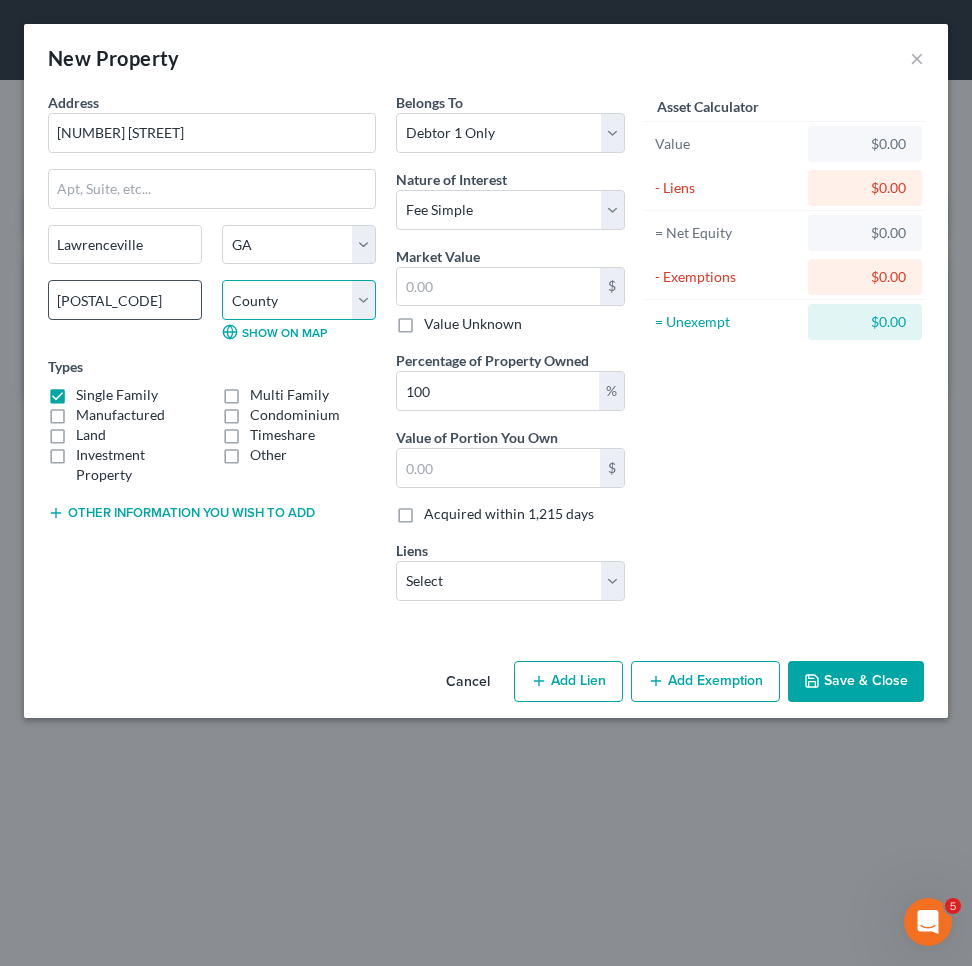 select on "66" 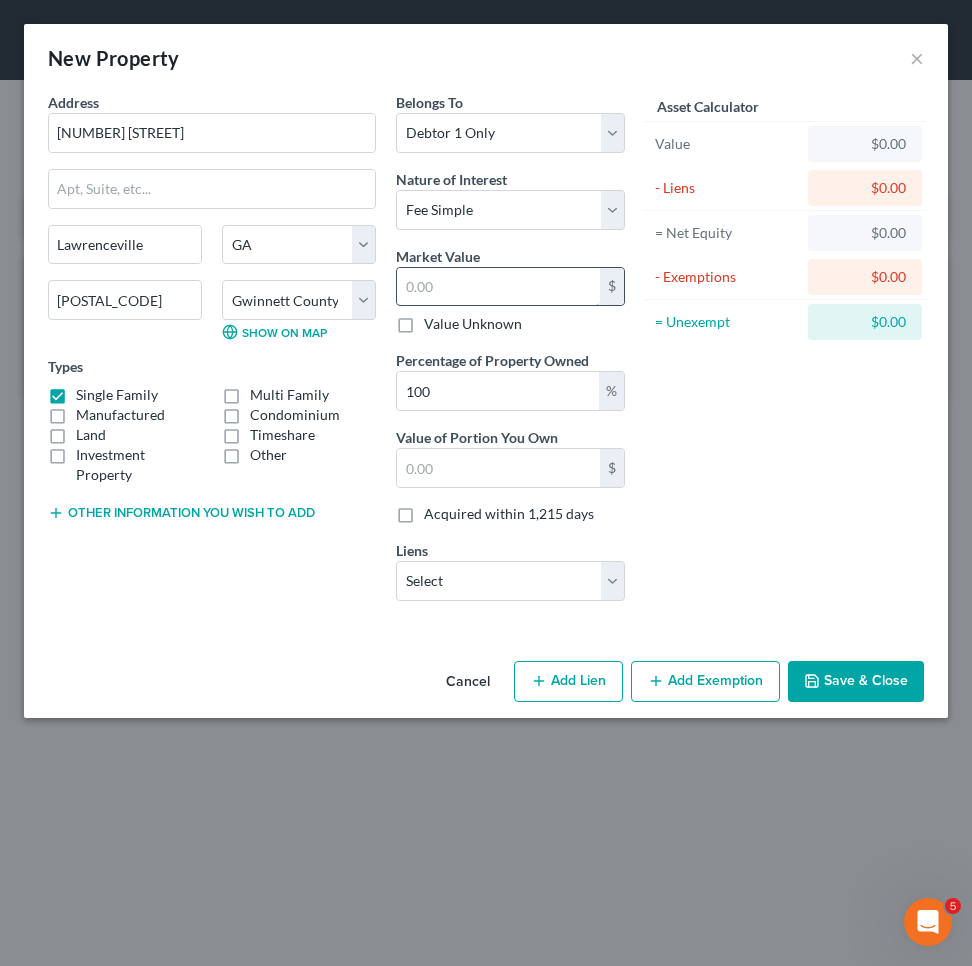 click at bounding box center (498, 287) 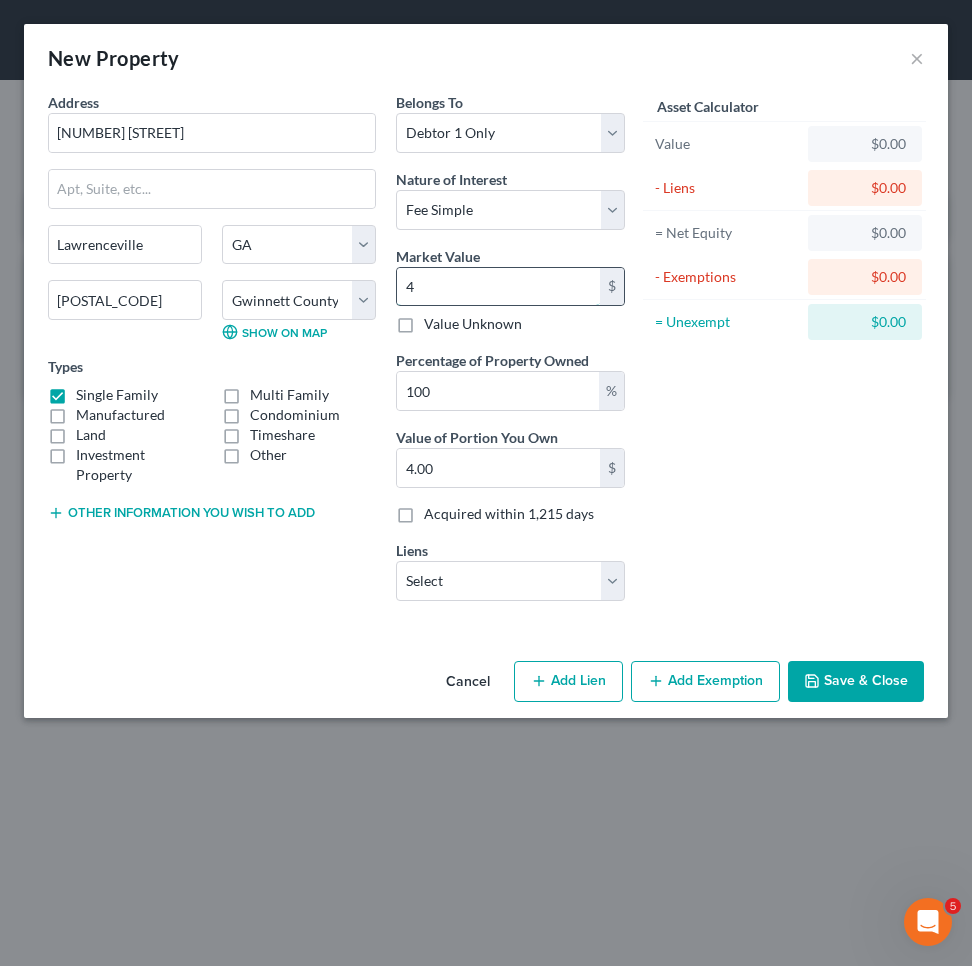 type on "46" 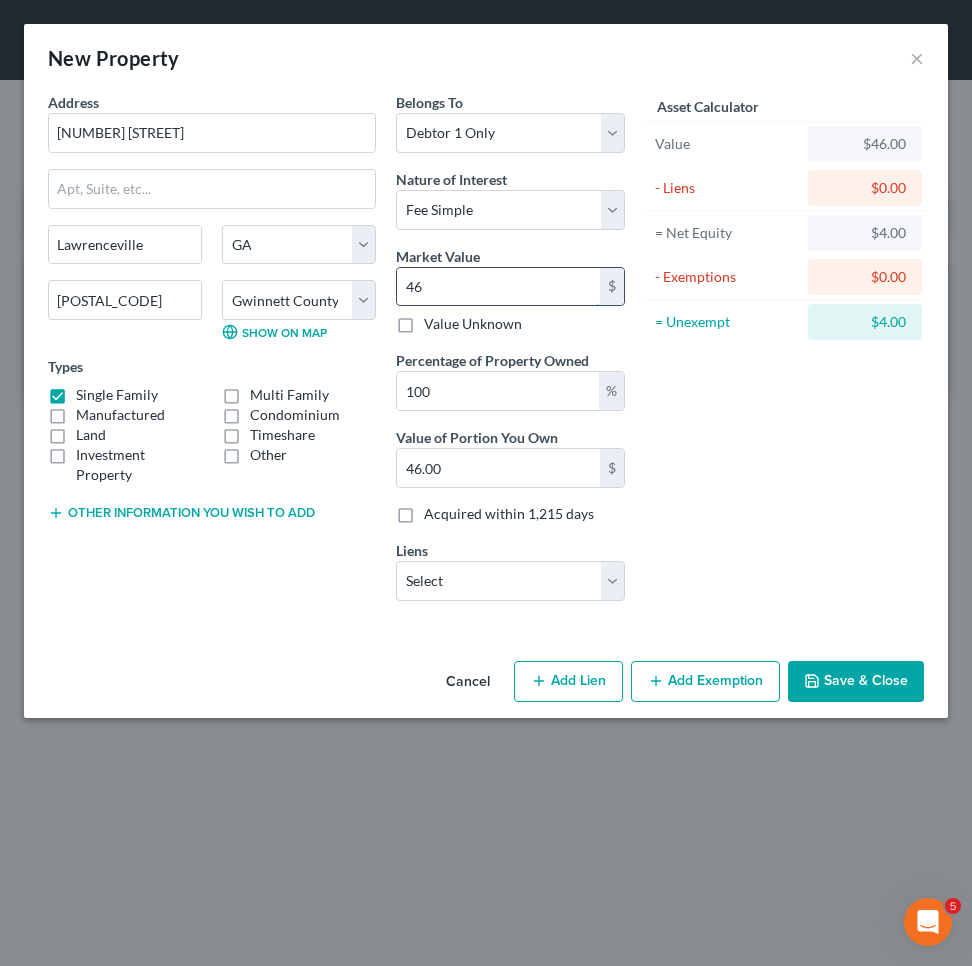 type on "463" 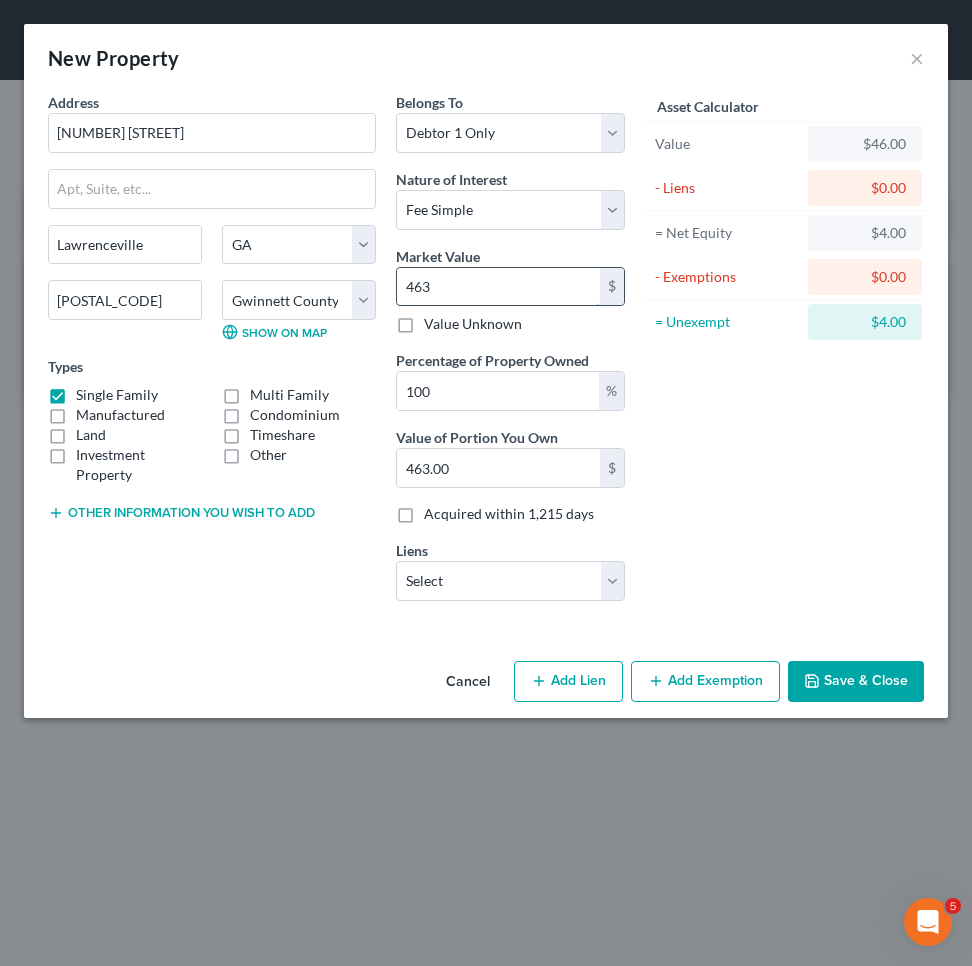 type on "[NUMBER]" 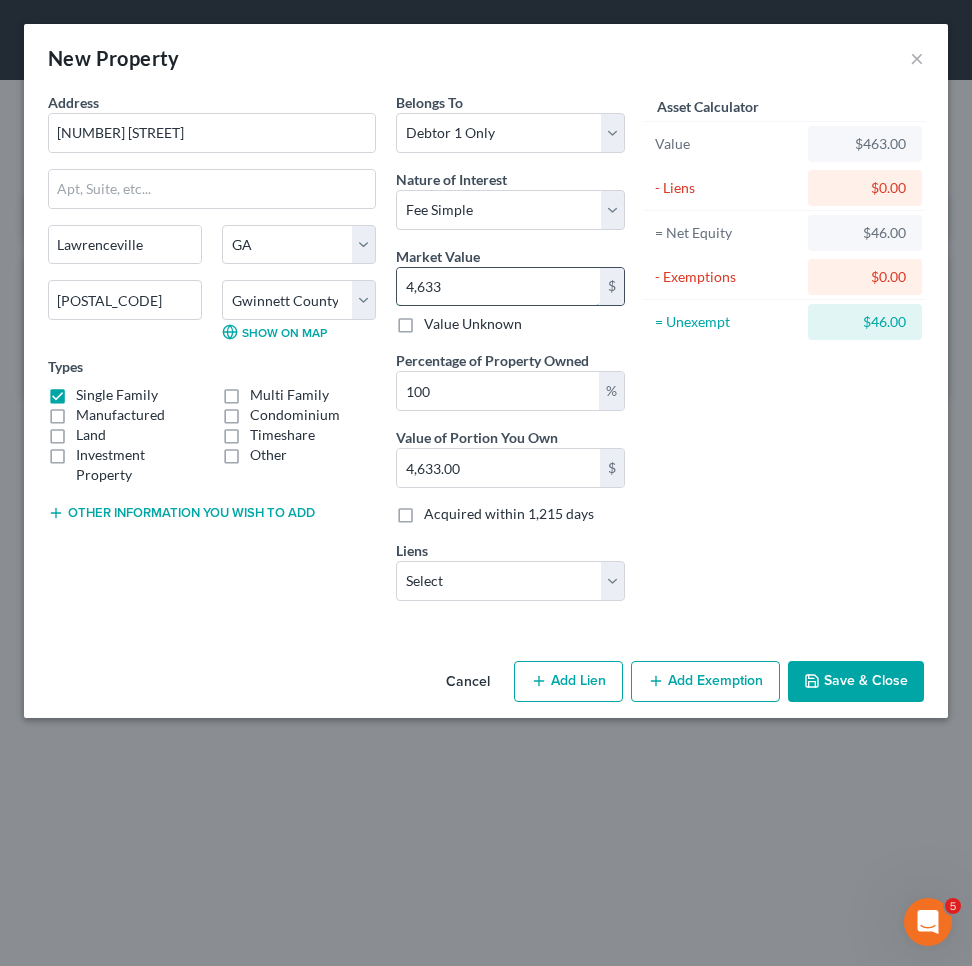 type on "4,6330" 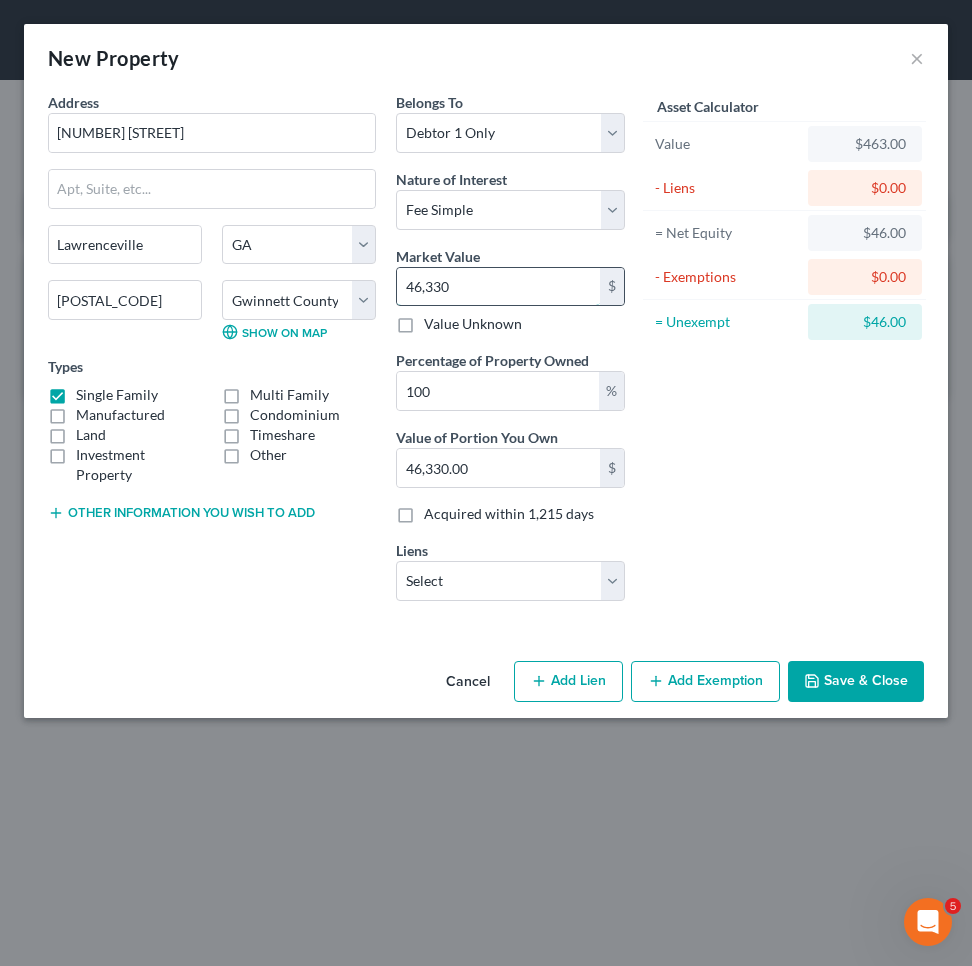 type on "46,3300" 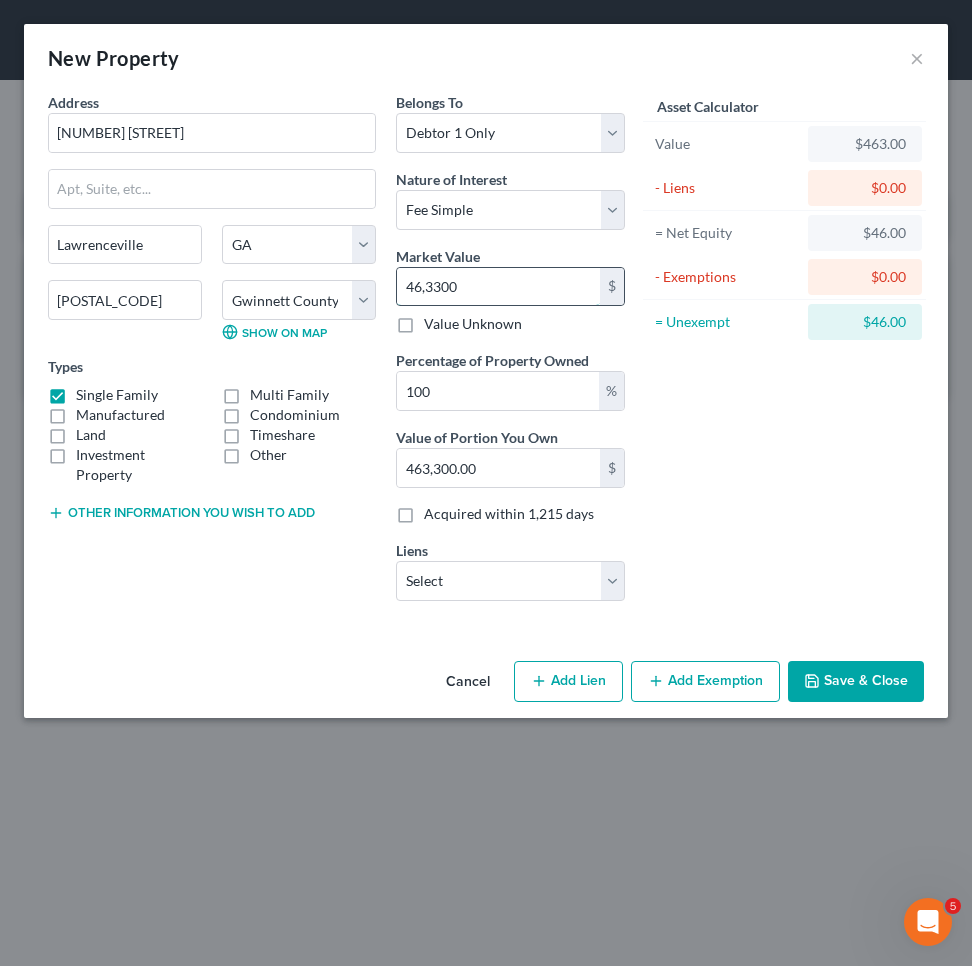 type on "463,300" 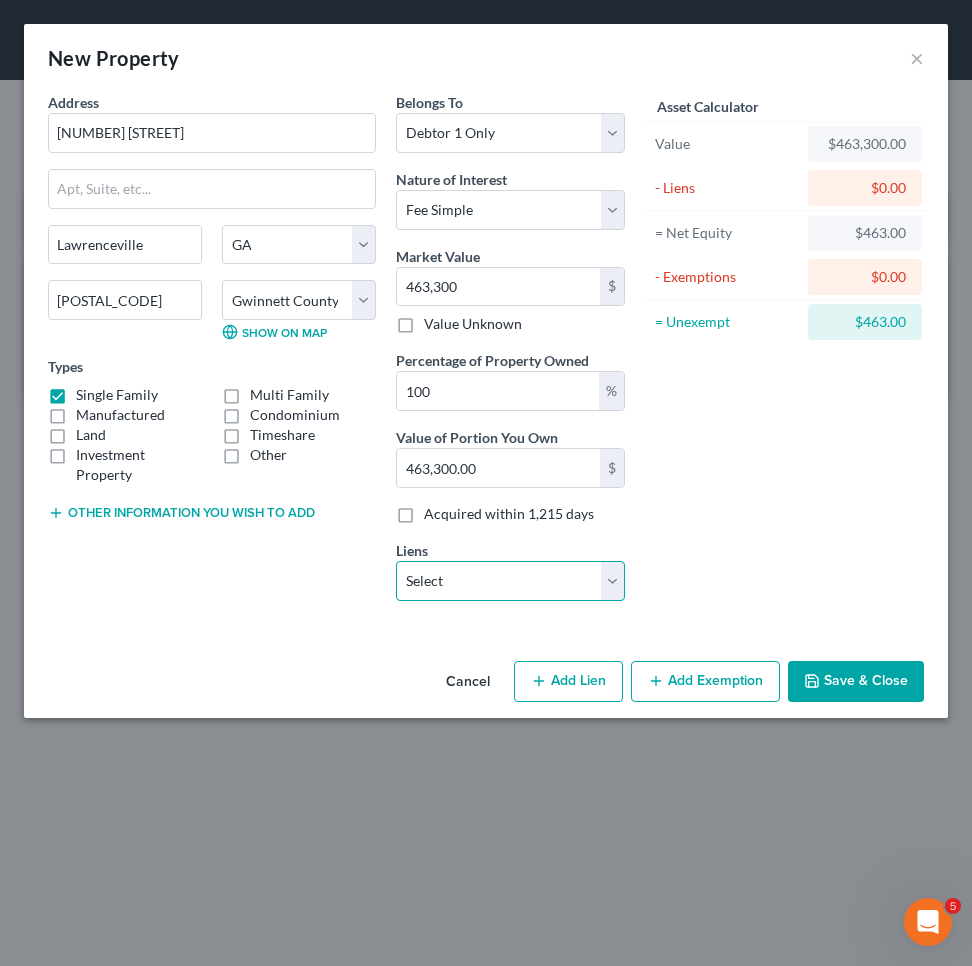 select on "0" 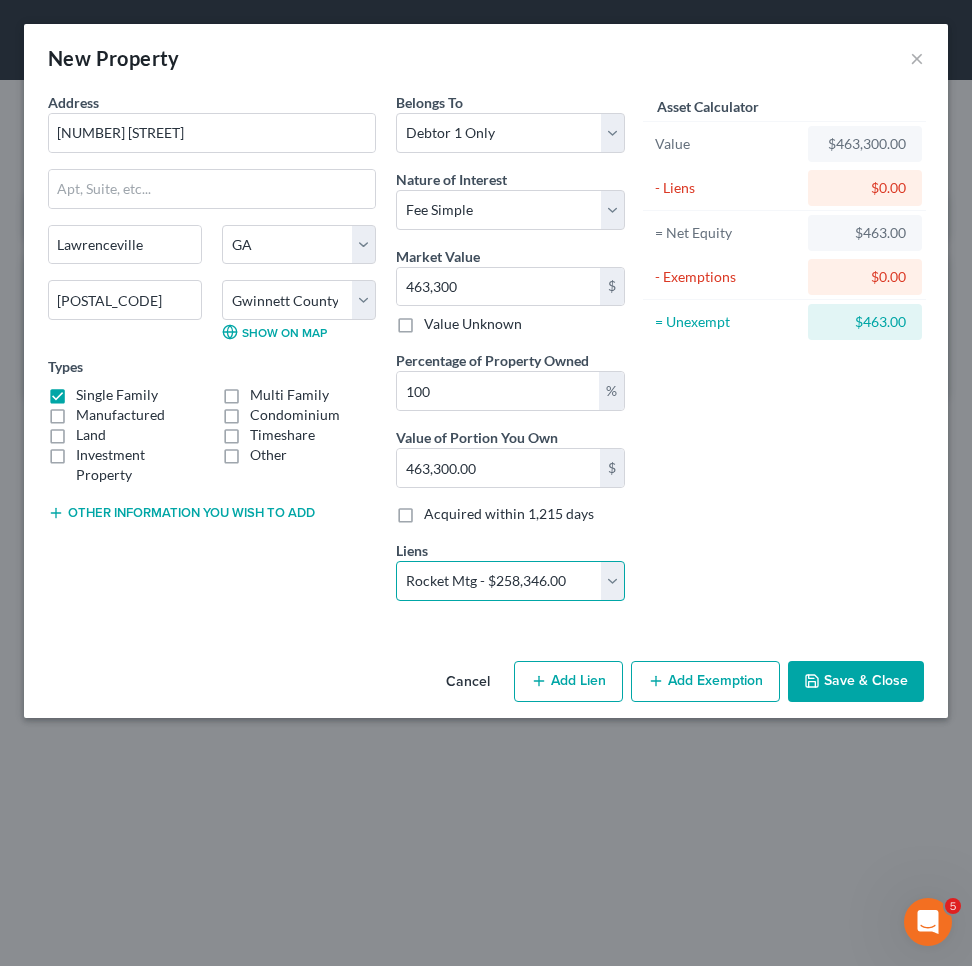 select 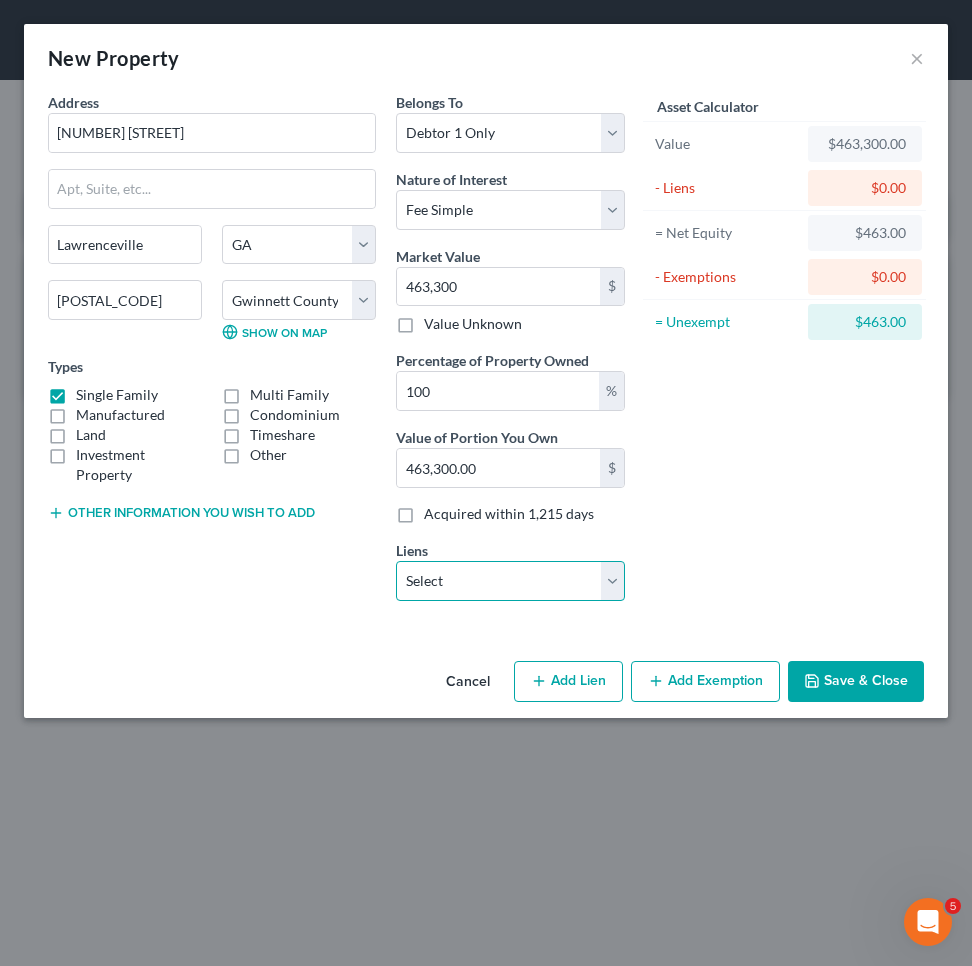 select on "23" 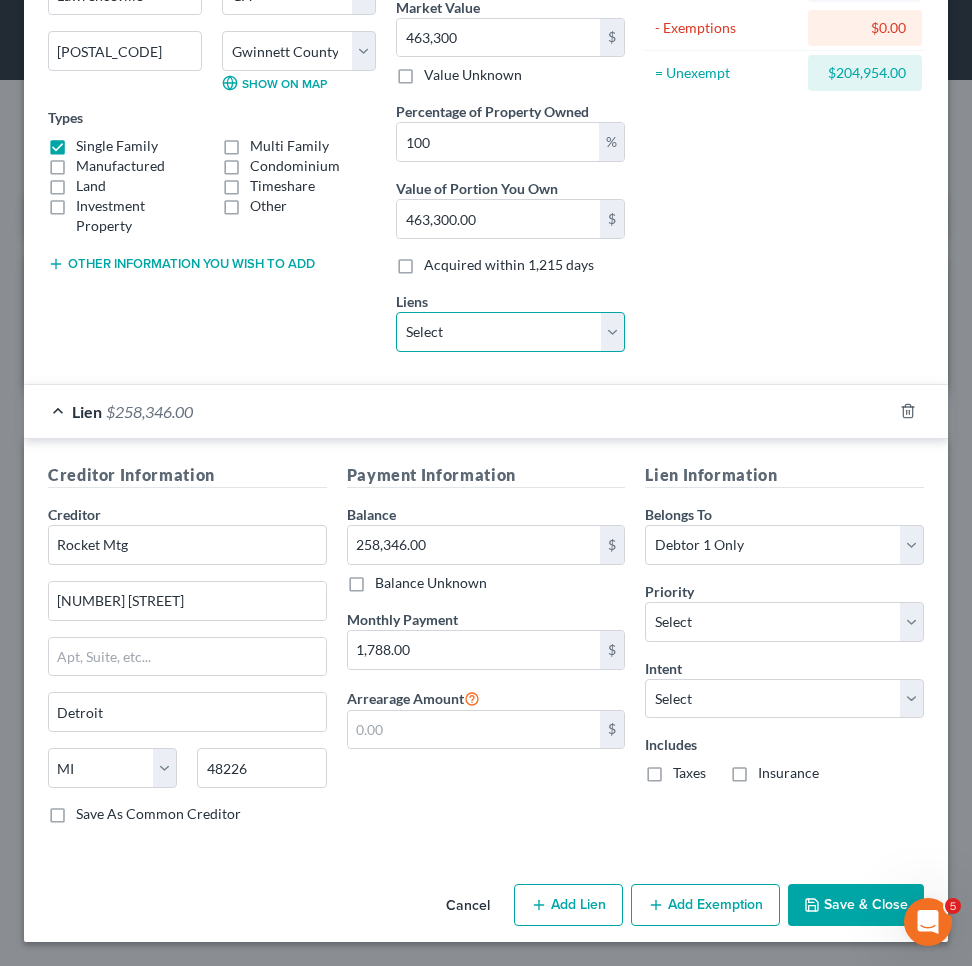 scroll, scrollTop: 248, scrollLeft: 0, axis: vertical 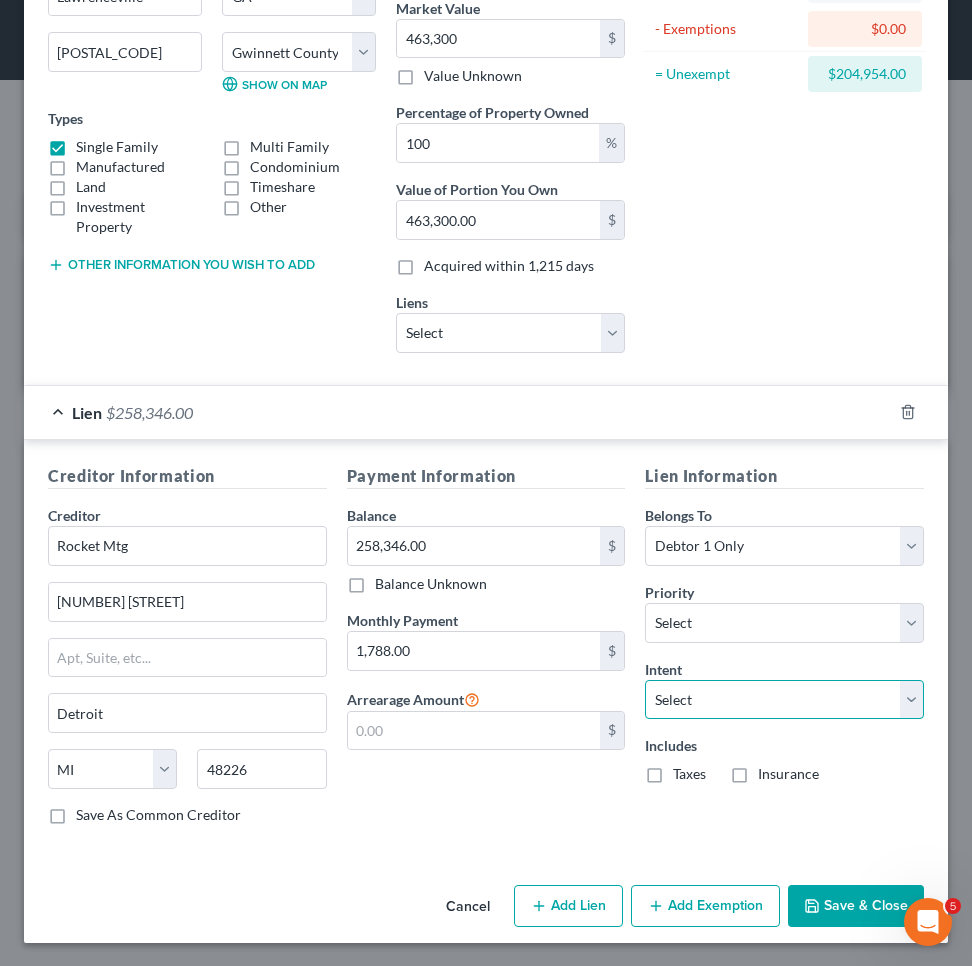 select on "2" 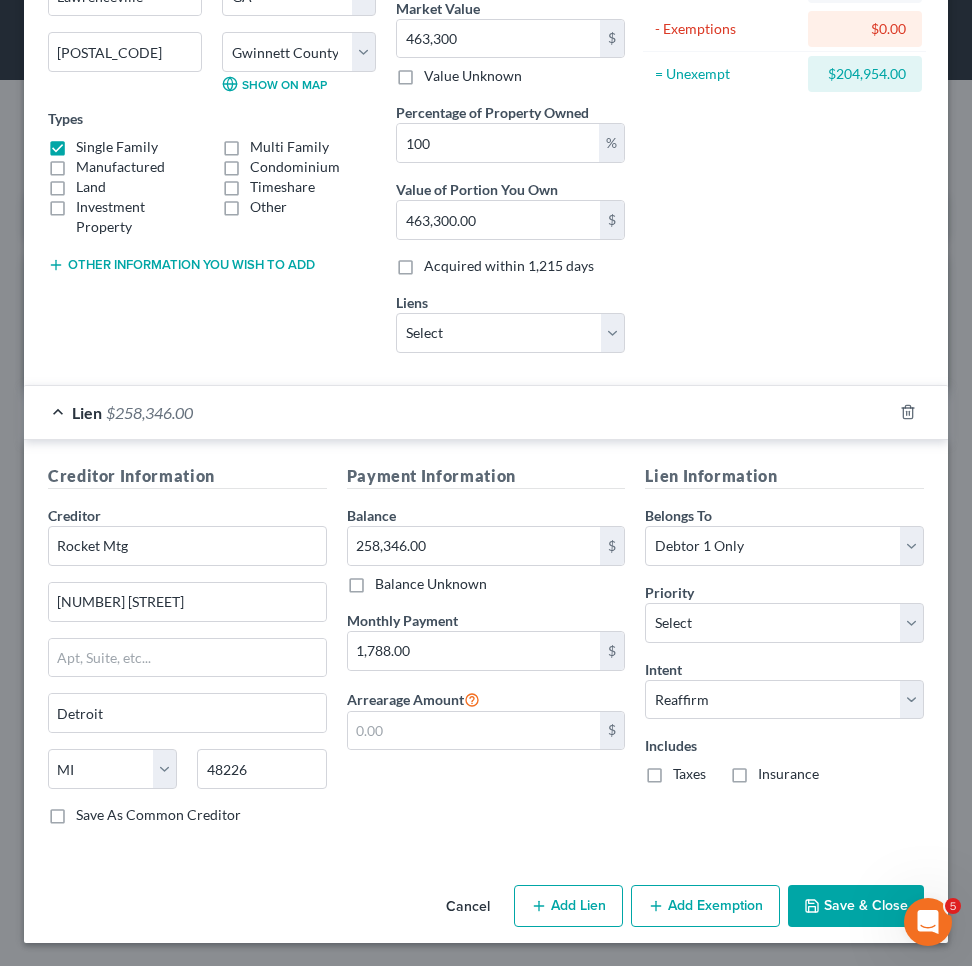 click on "Payment Information Balance
258,346.00 $
Balance Unknown
Balance Undetermined
258,346.00 $
Balance Unknown
Monthly Payment 1,788.00 $ Arrearage Amount  $" at bounding box center [486, 652] 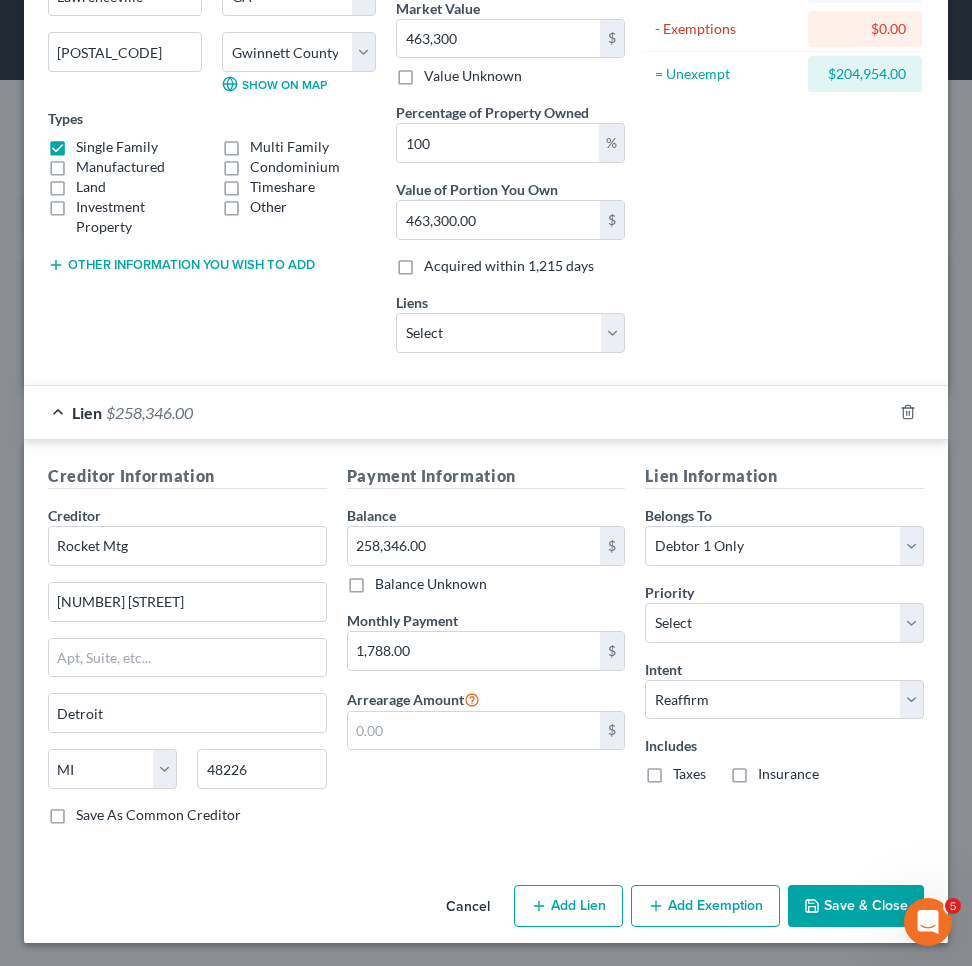 select on "48" 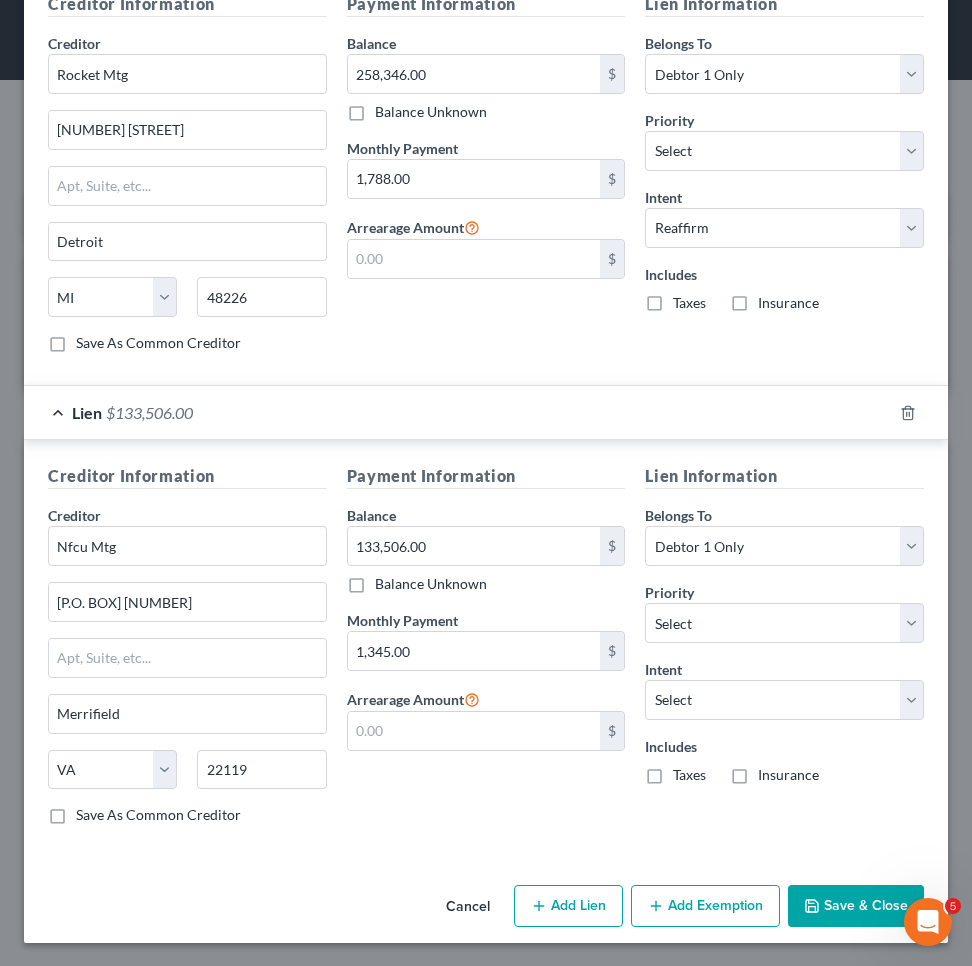 scroll, scrollTop: 643, scrollLeft: 0, axis: vertical 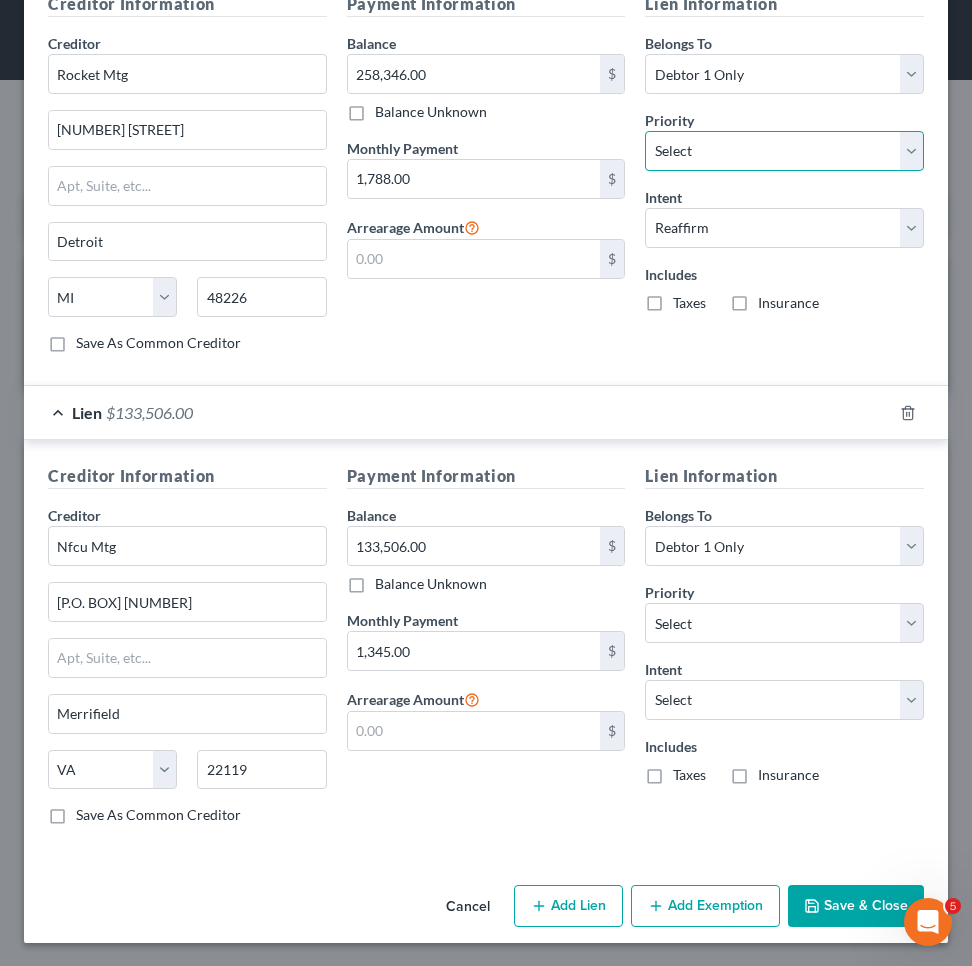 select on "0" 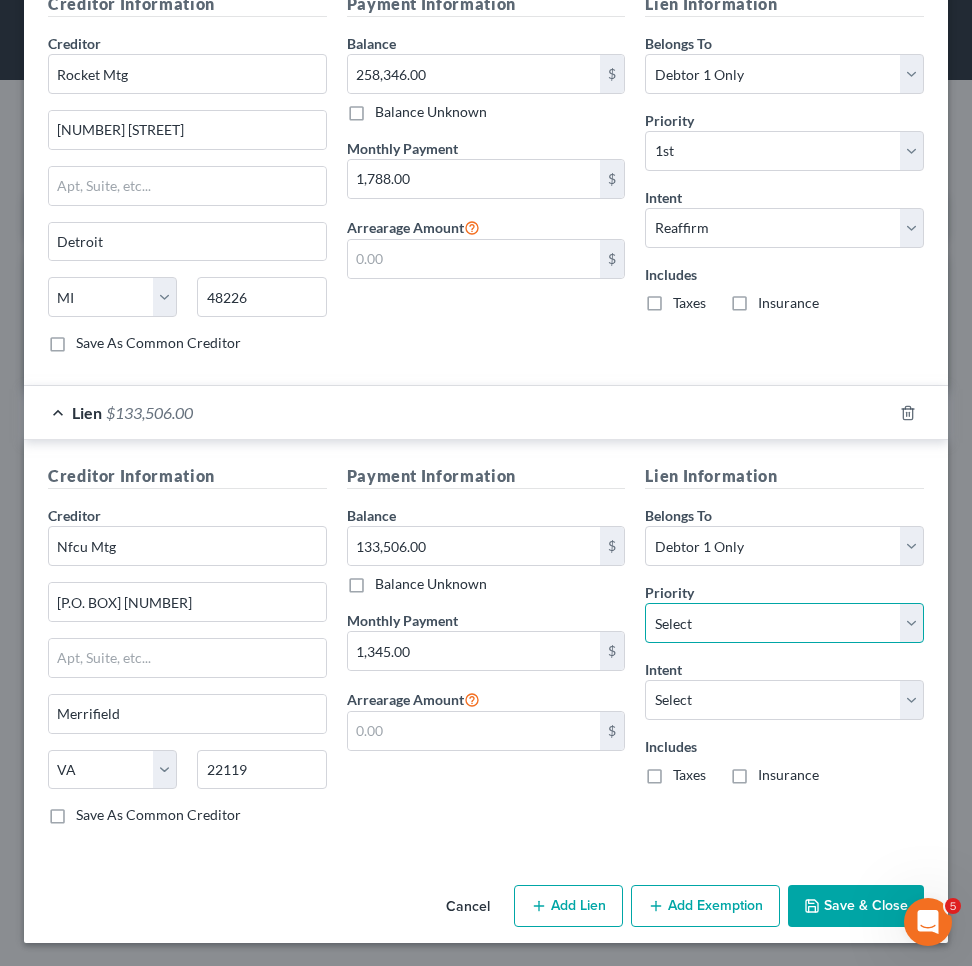 select on "0" 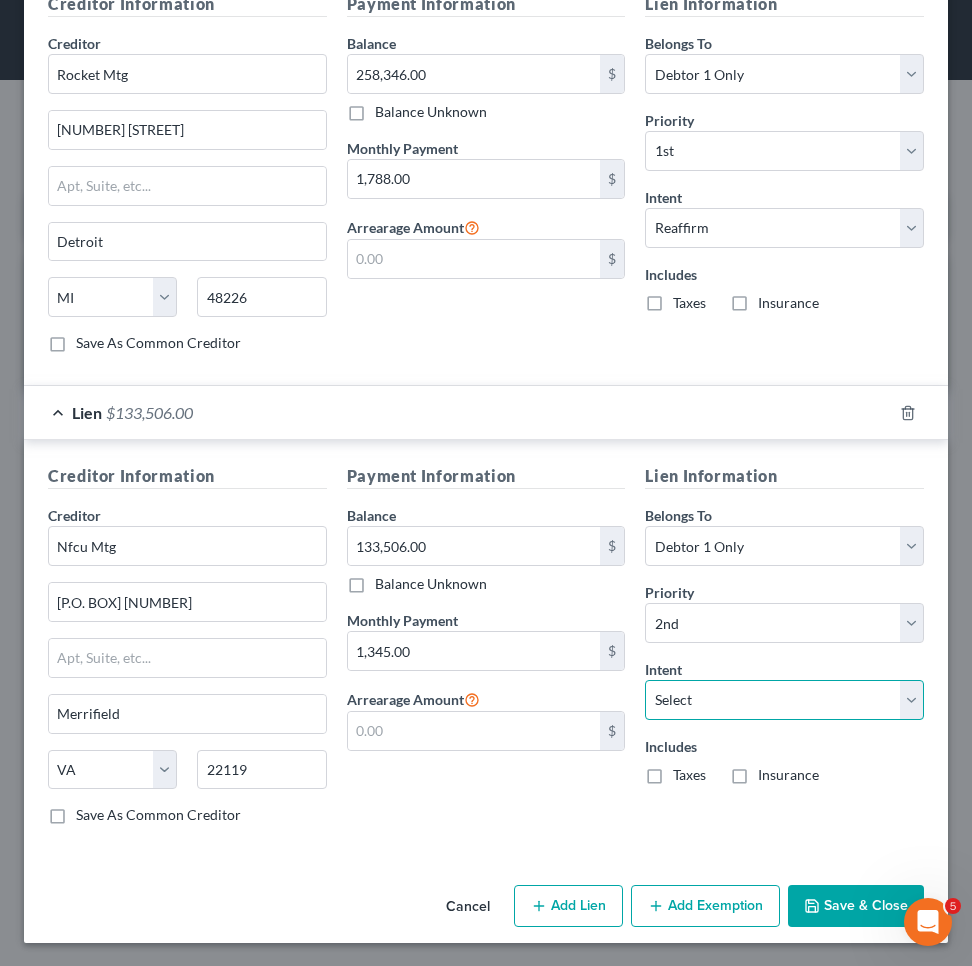 select on "2" 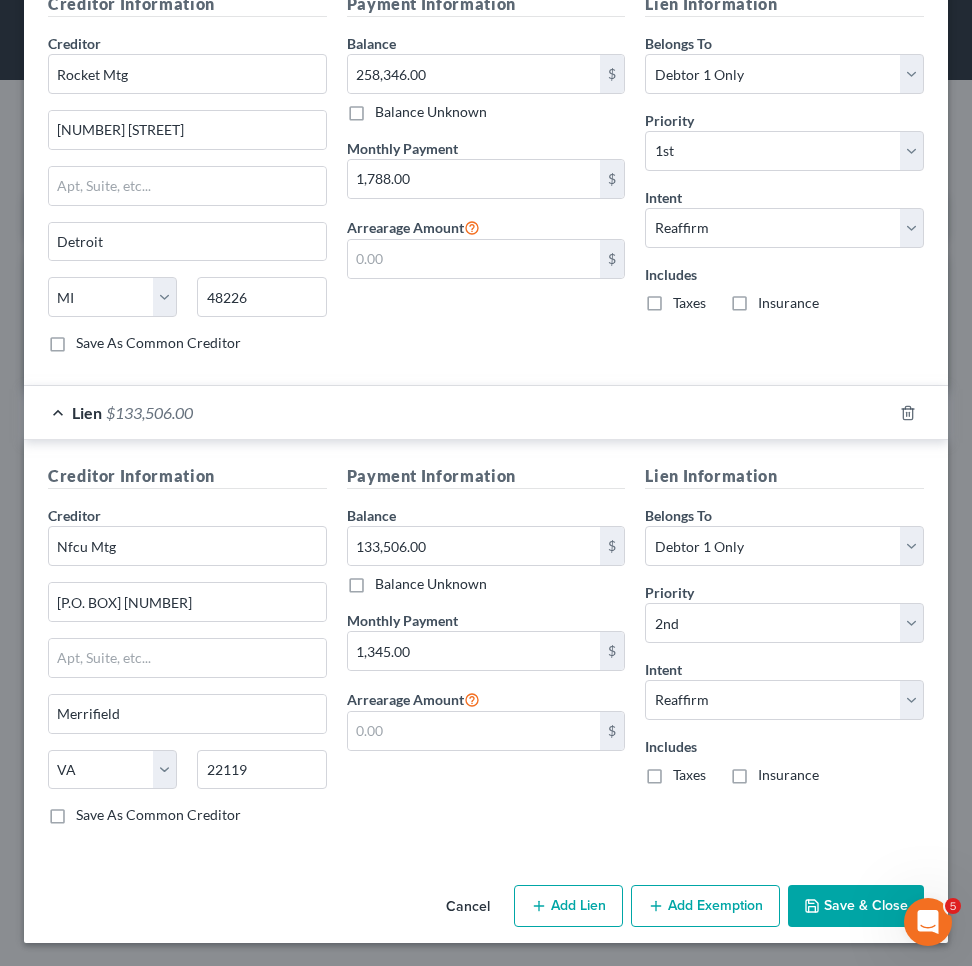 click on "Save & Close" at bounding box center (856, 906) 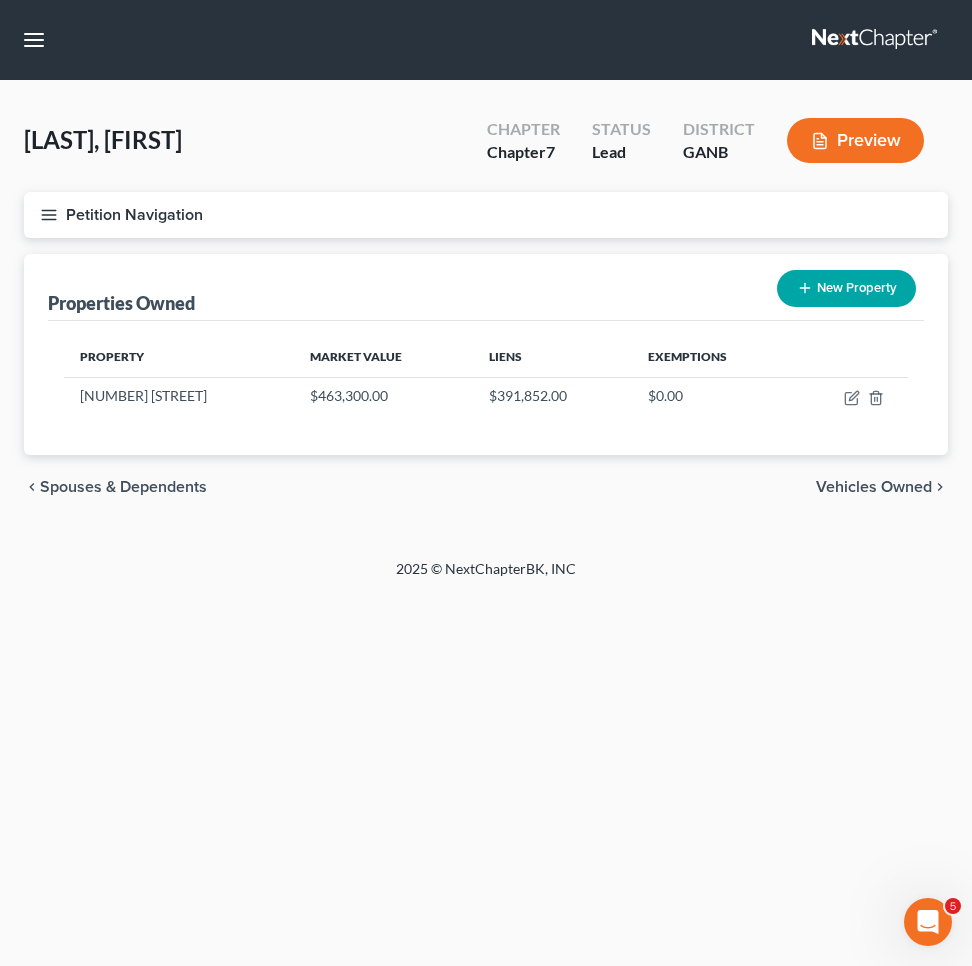 click on "Vehicles Owned" at bounding box center [874, 487] 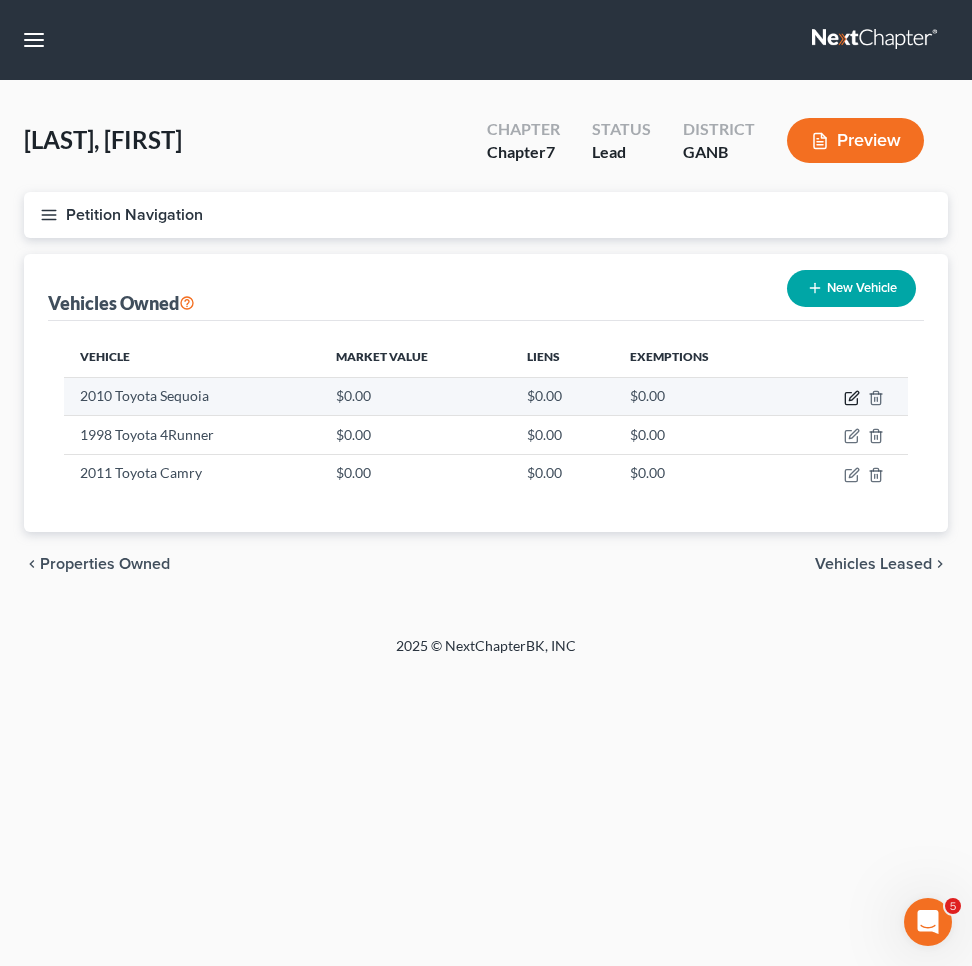 click 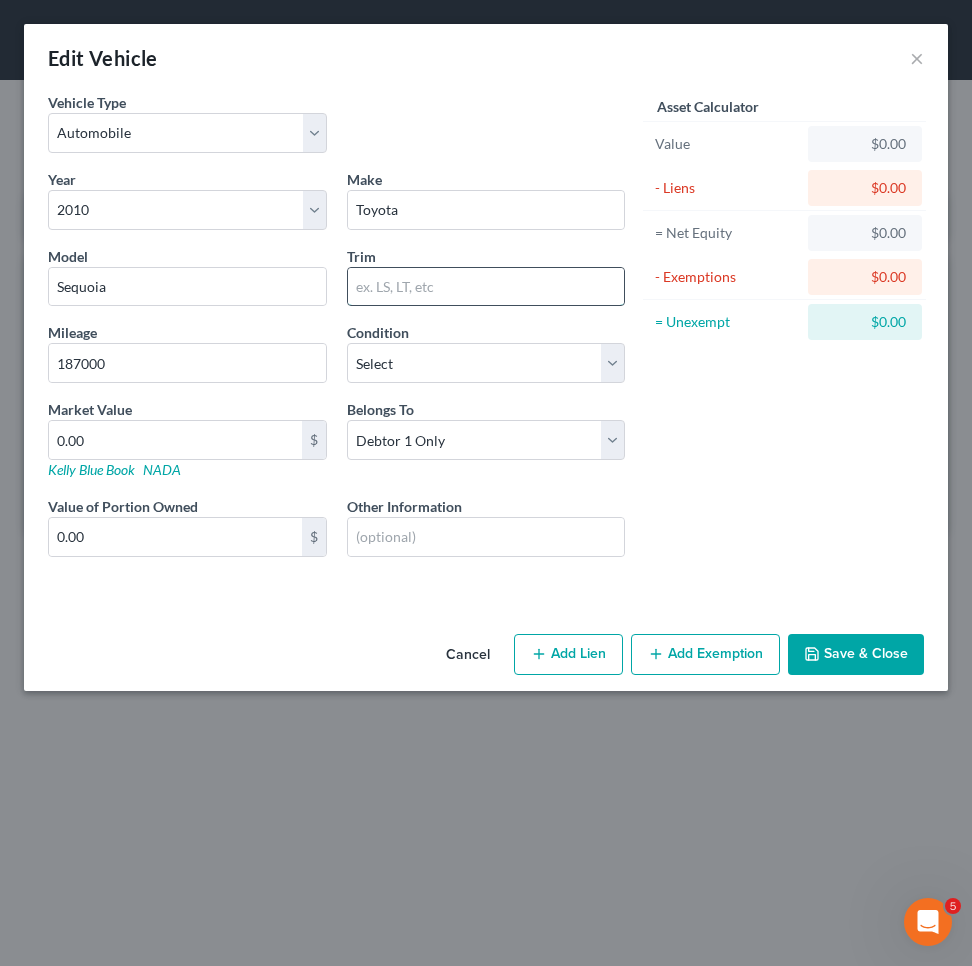 click at bounding box center (486, 287) 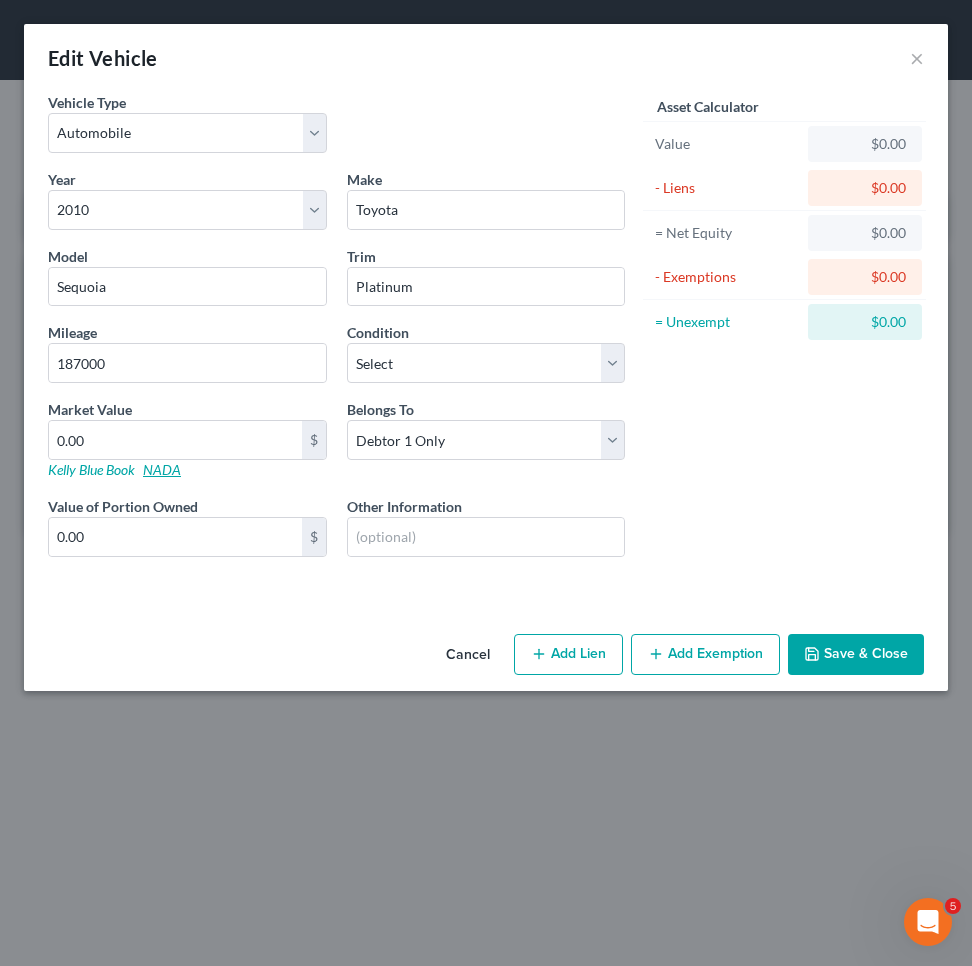 click on "NADA" at bounding box center [162, 469] 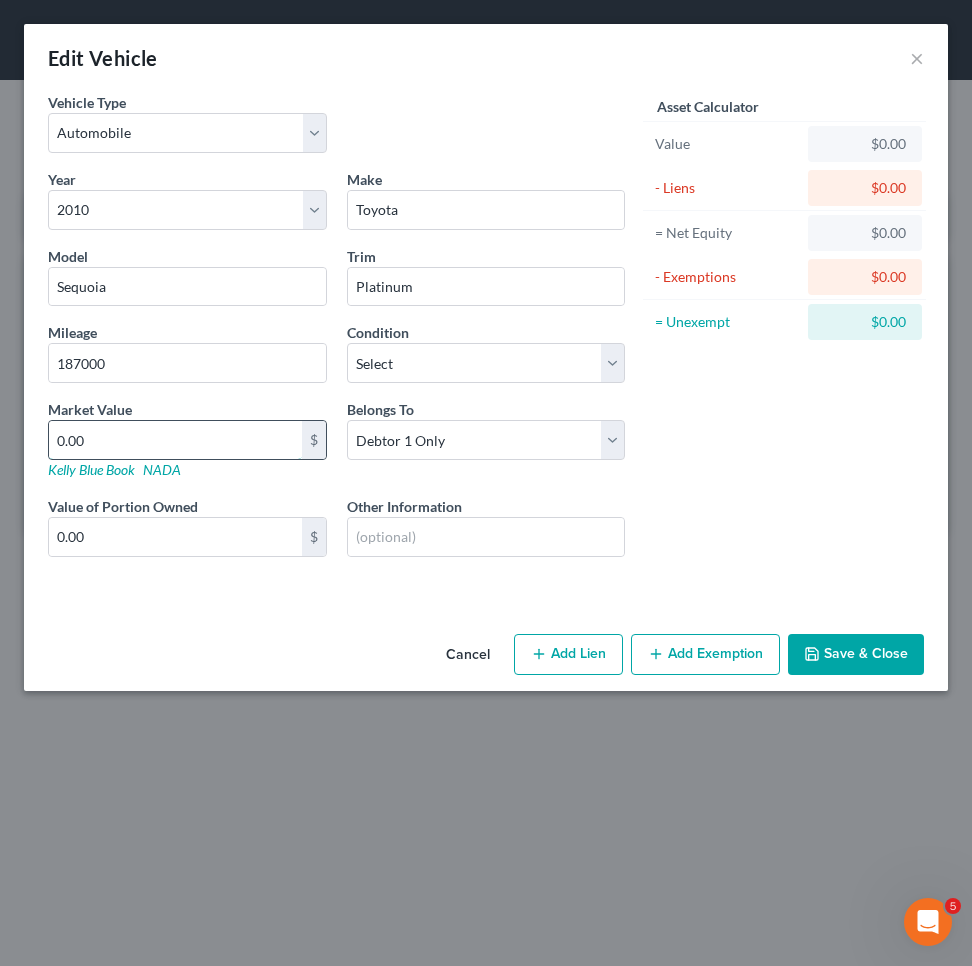 click on "0.00" at bounding box center [175, 440] 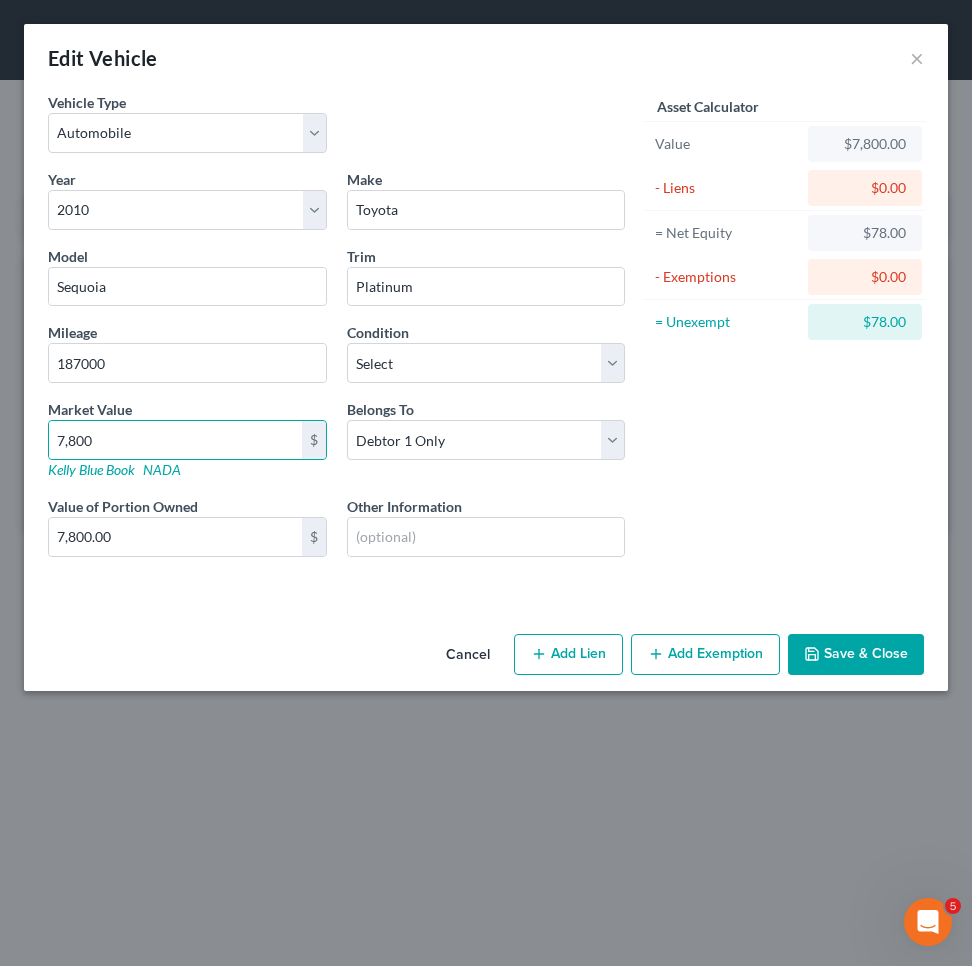 click on "Add Exemption" at bounding box center [705, 655] 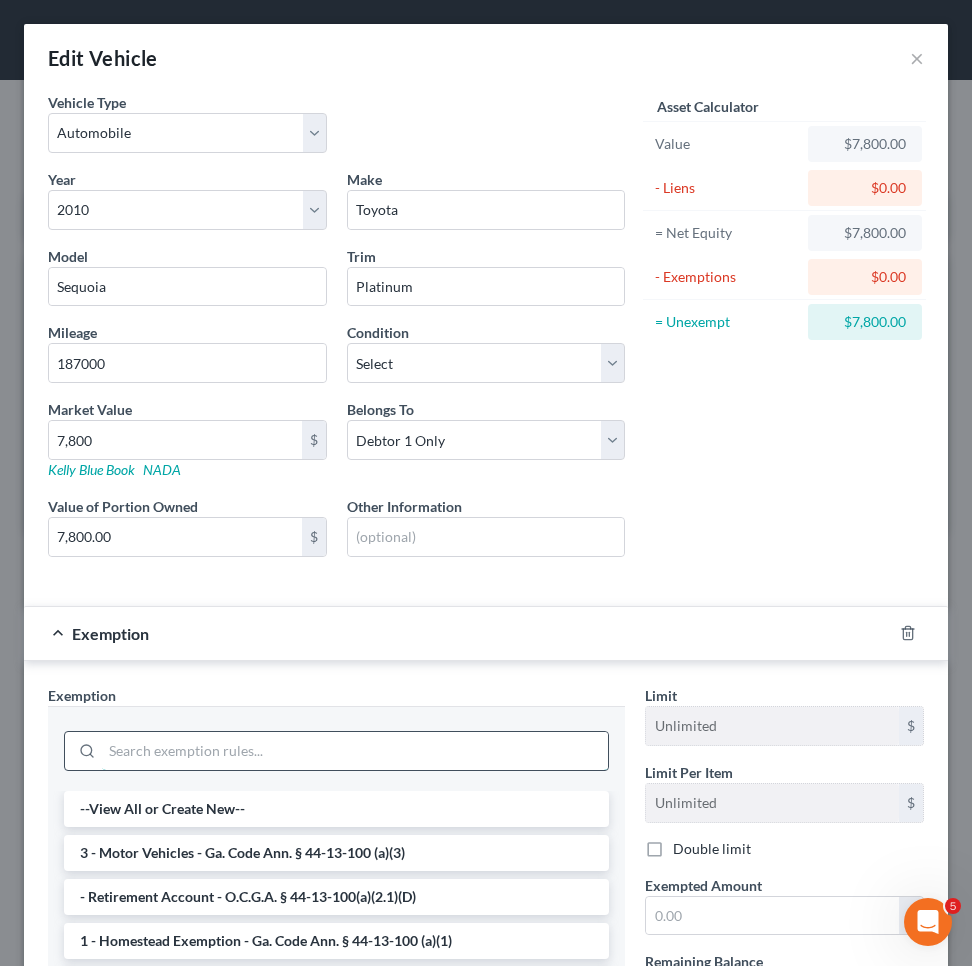 click at bounding box center (355, 751) 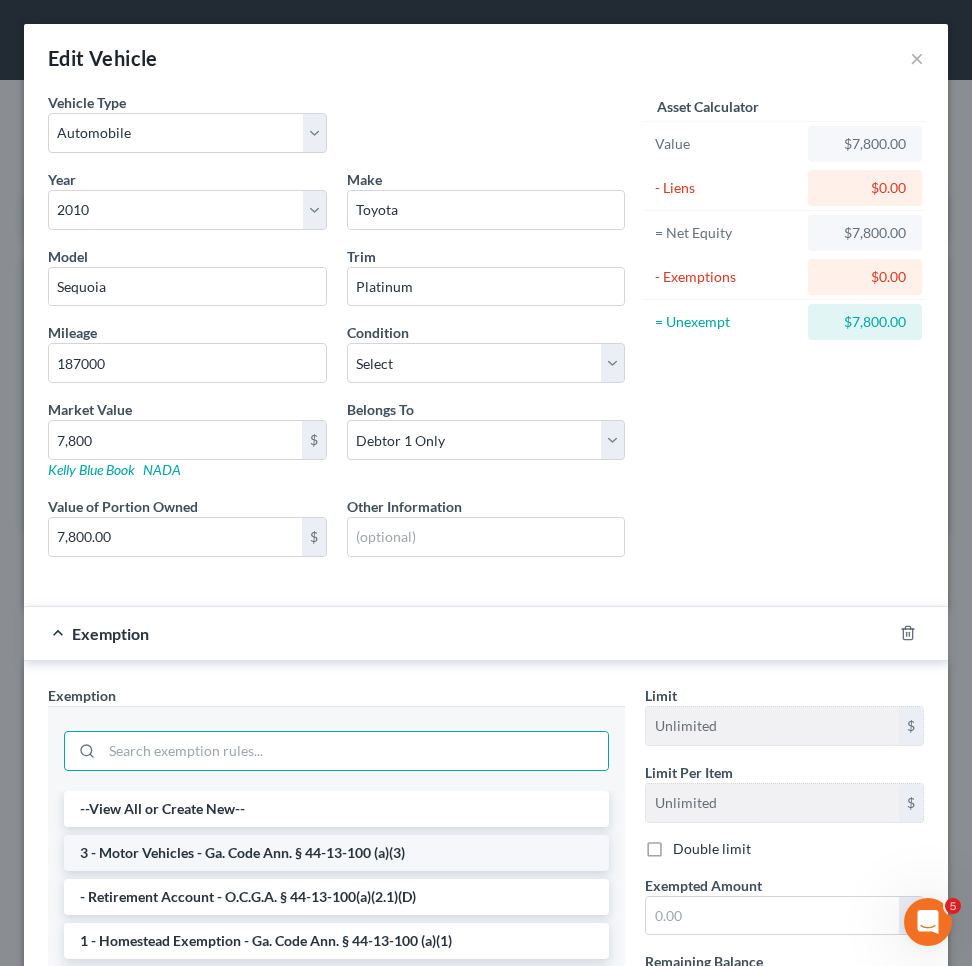 click on "3 - Motor Vehicles - Ga. Code Ann. § 44-13-100 (a)(3)" at bounding box center [336, 853] 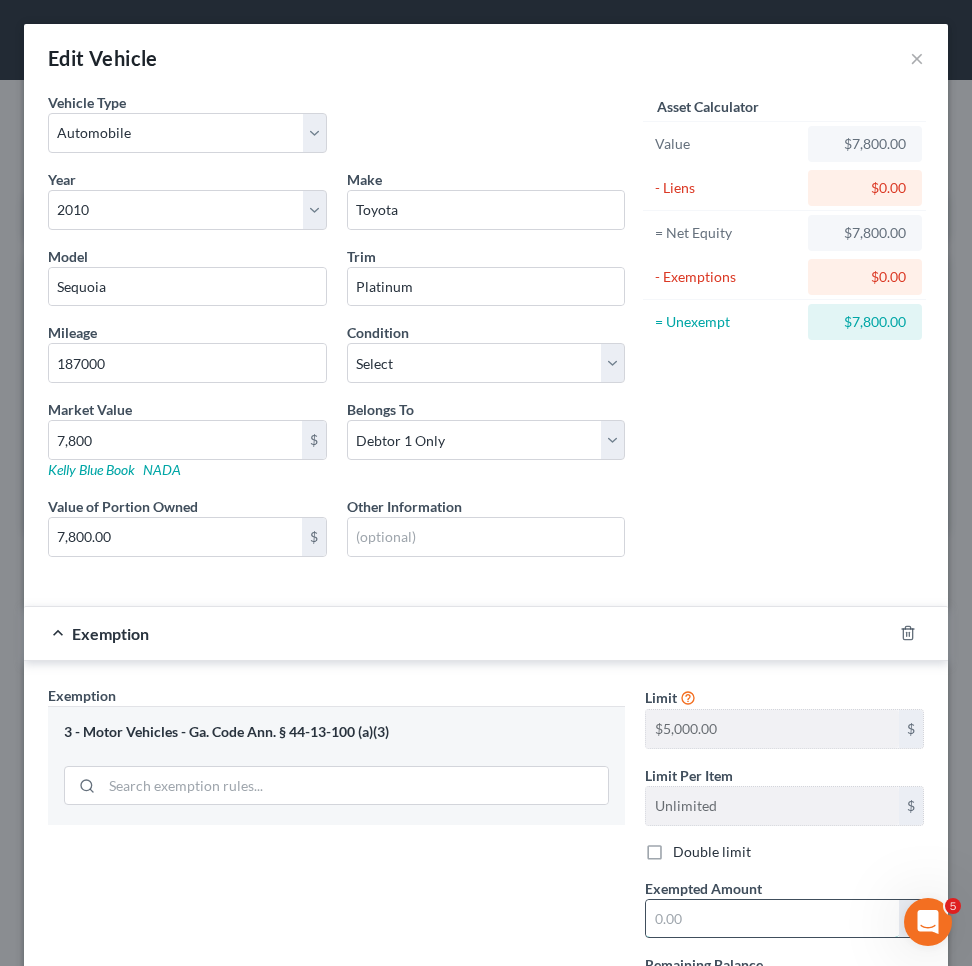 click at bounding box center [772, 919] 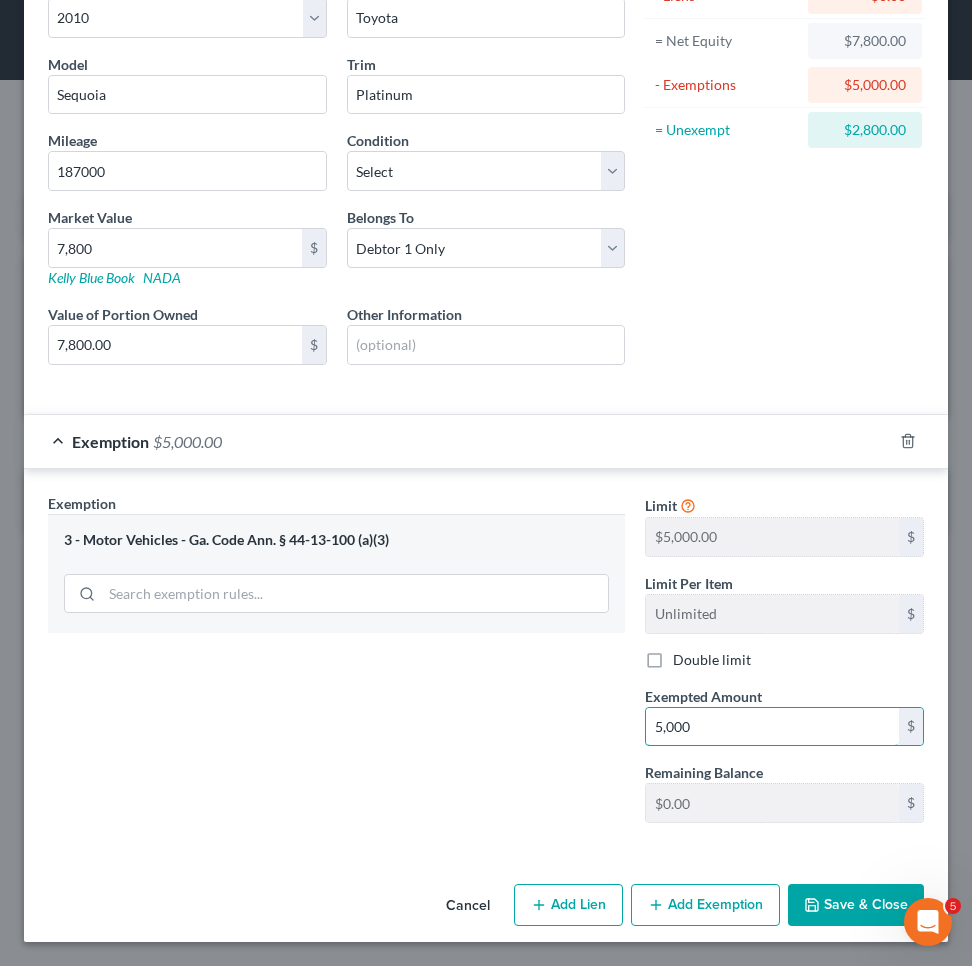scroll, scrollTop: 191, scrollLeft: 0, axis: vertical 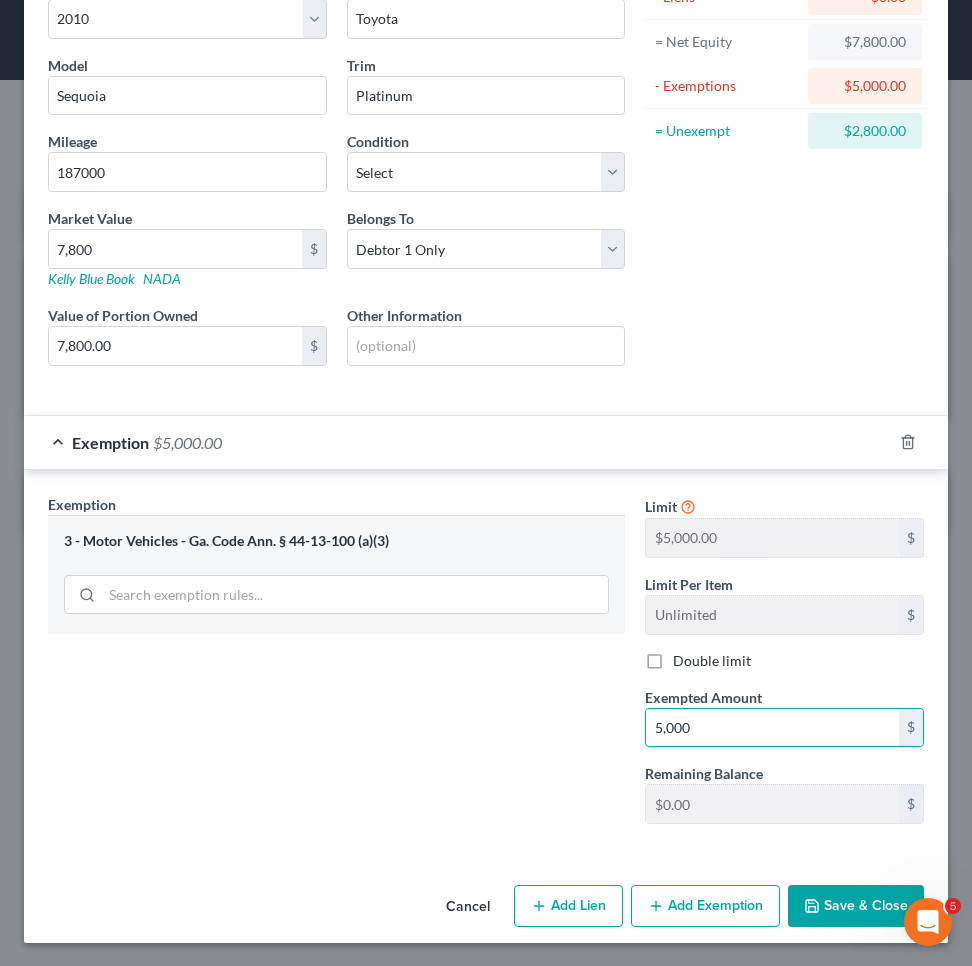 click on "Save & Close" at bounding box center [856, 906] 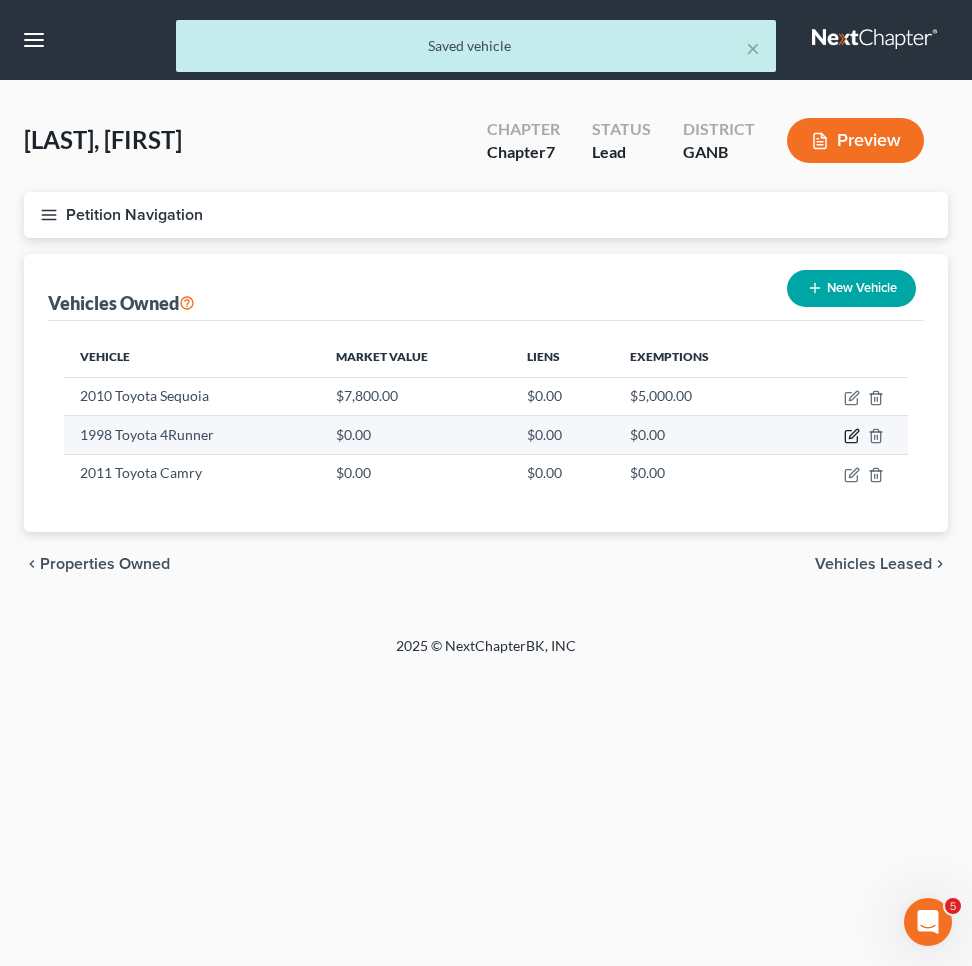 click 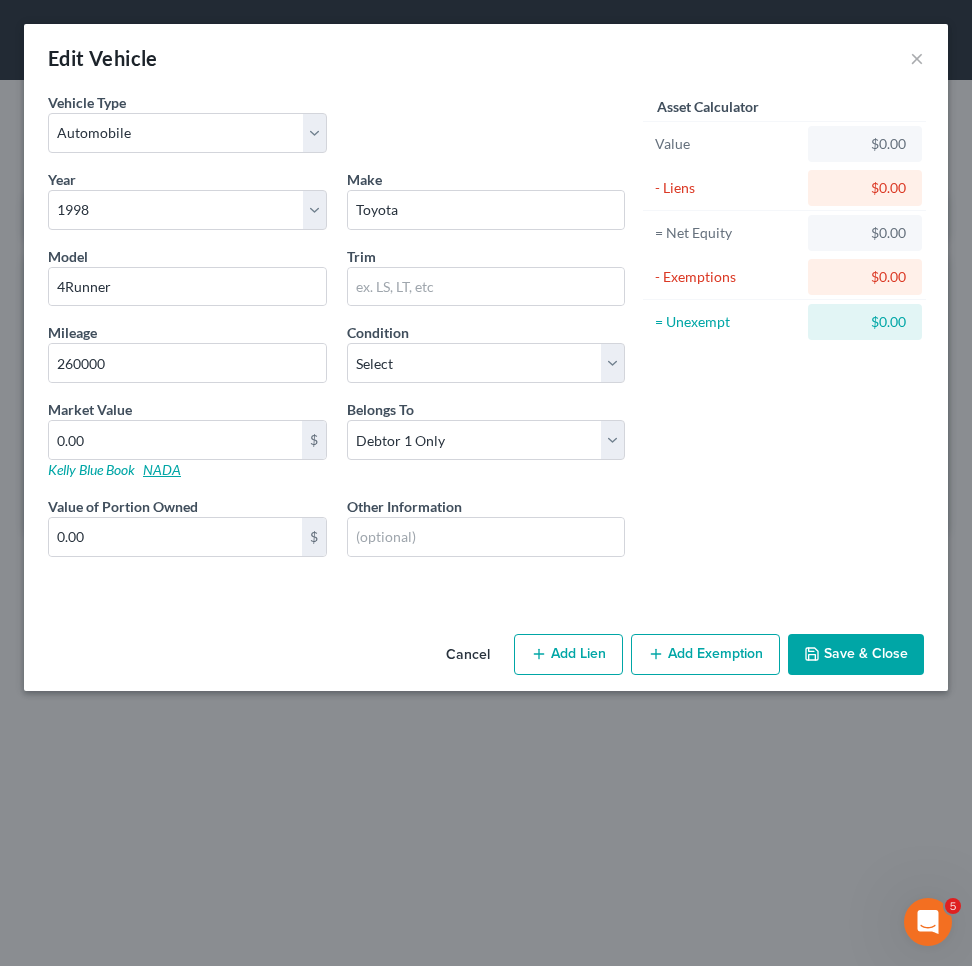 click on "NADA" at bounding box center [162, 469] 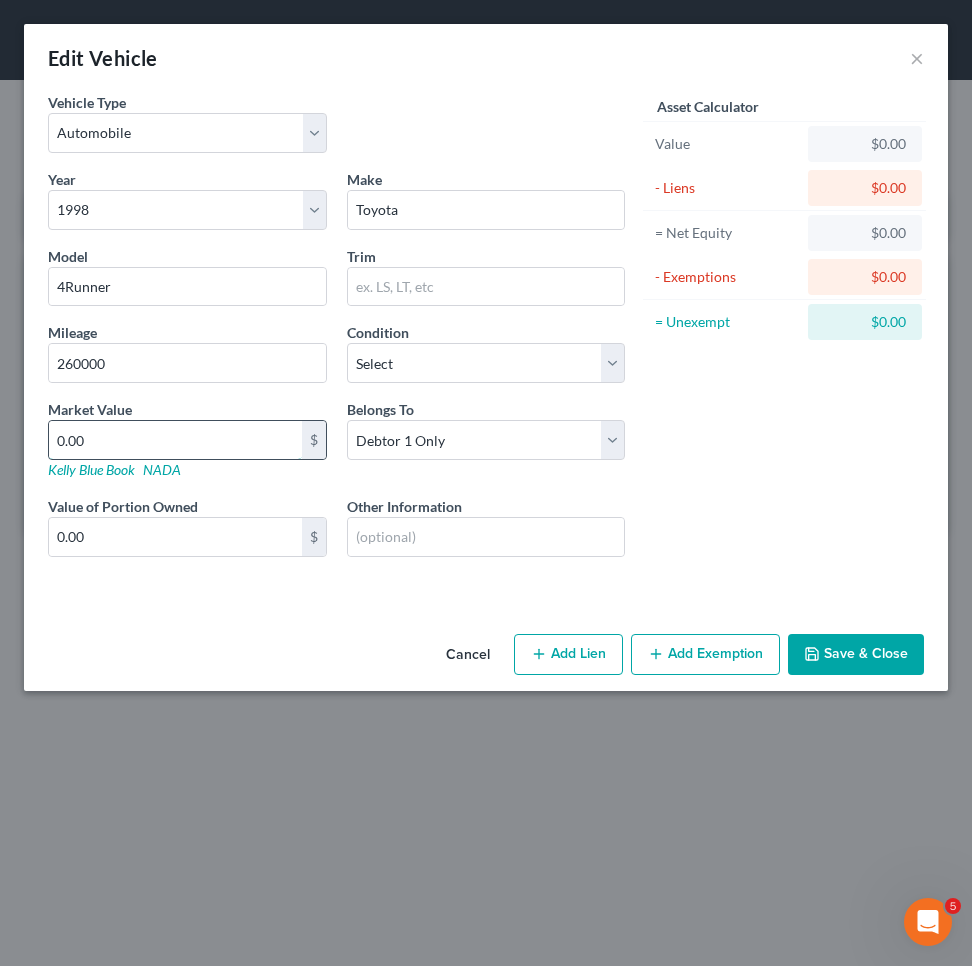 click on "0.00" at bounding box center (175, 440) 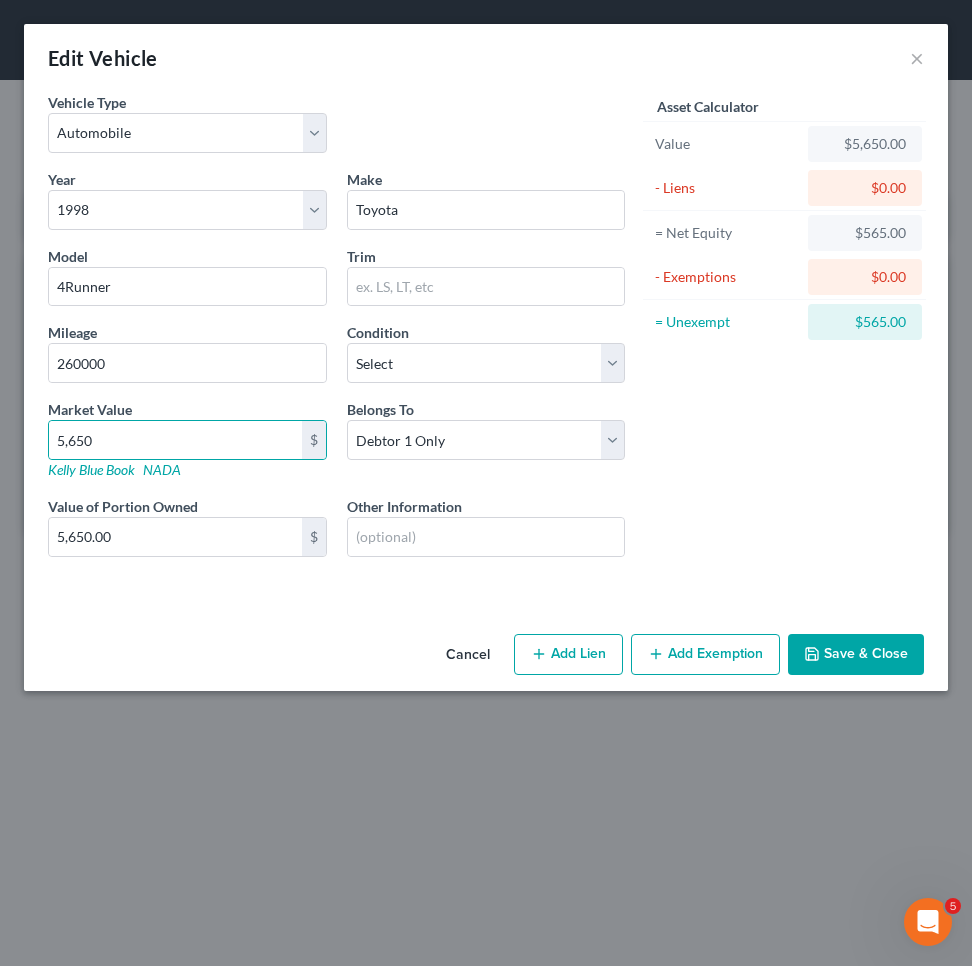 click on "Save & Close" at bounding box center (856, 655) 